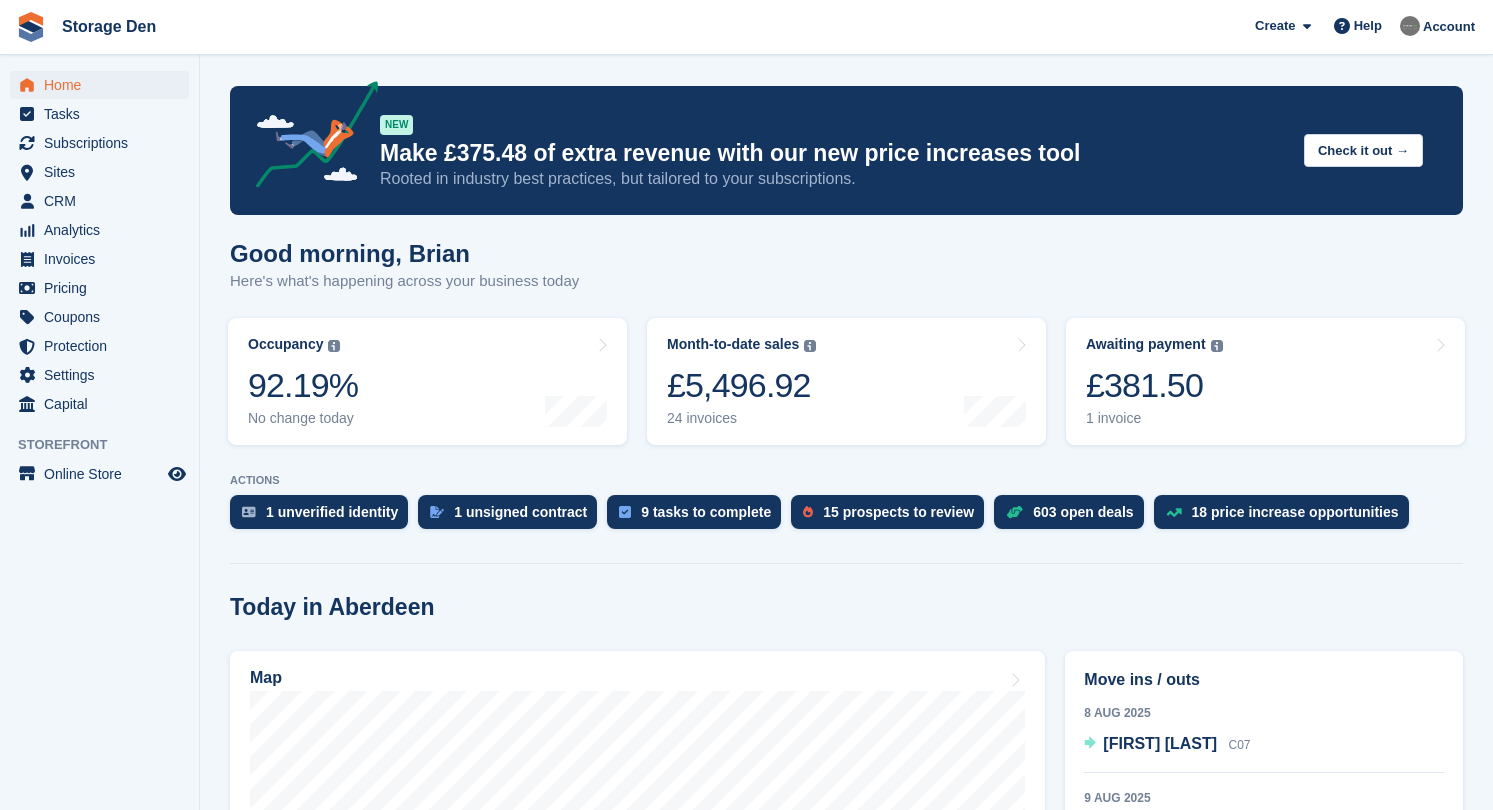 scroll, scrollTop: 0, scrollLeft: 0, axis: both 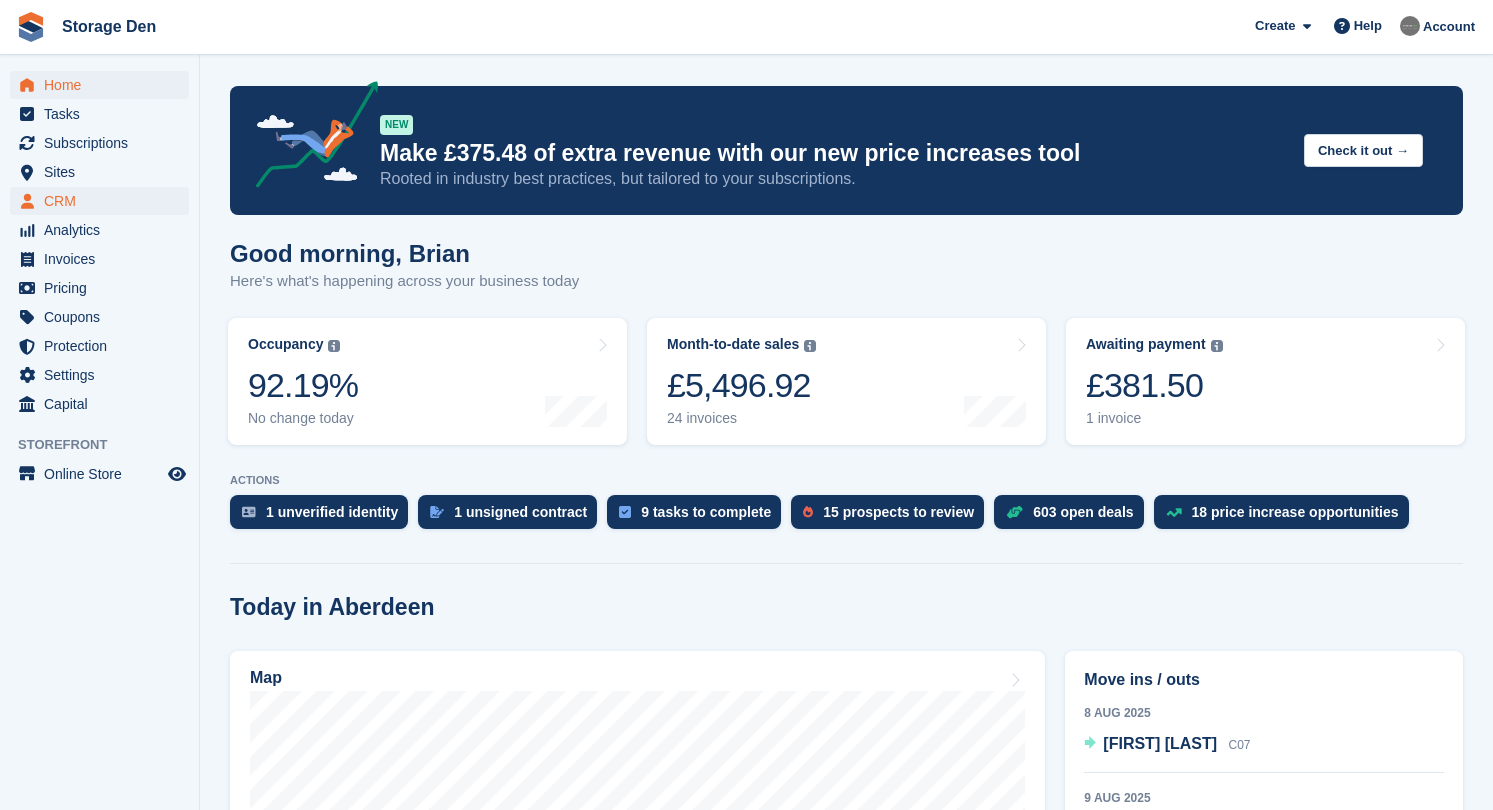 click on "CRM" at bounding box center [104, 201] 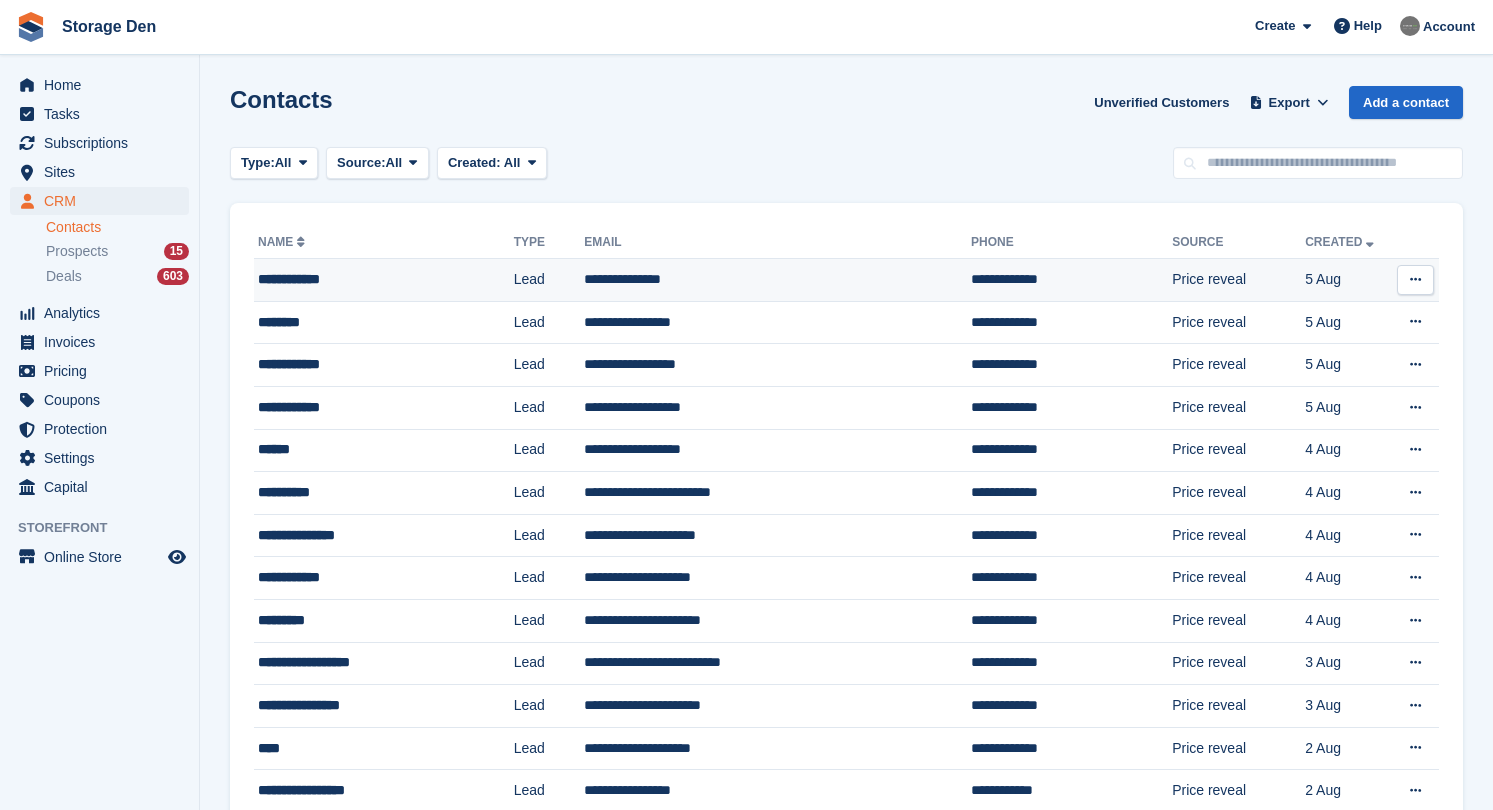 scroll, scrollTop: 0, scrollLeft: 0, axis: both 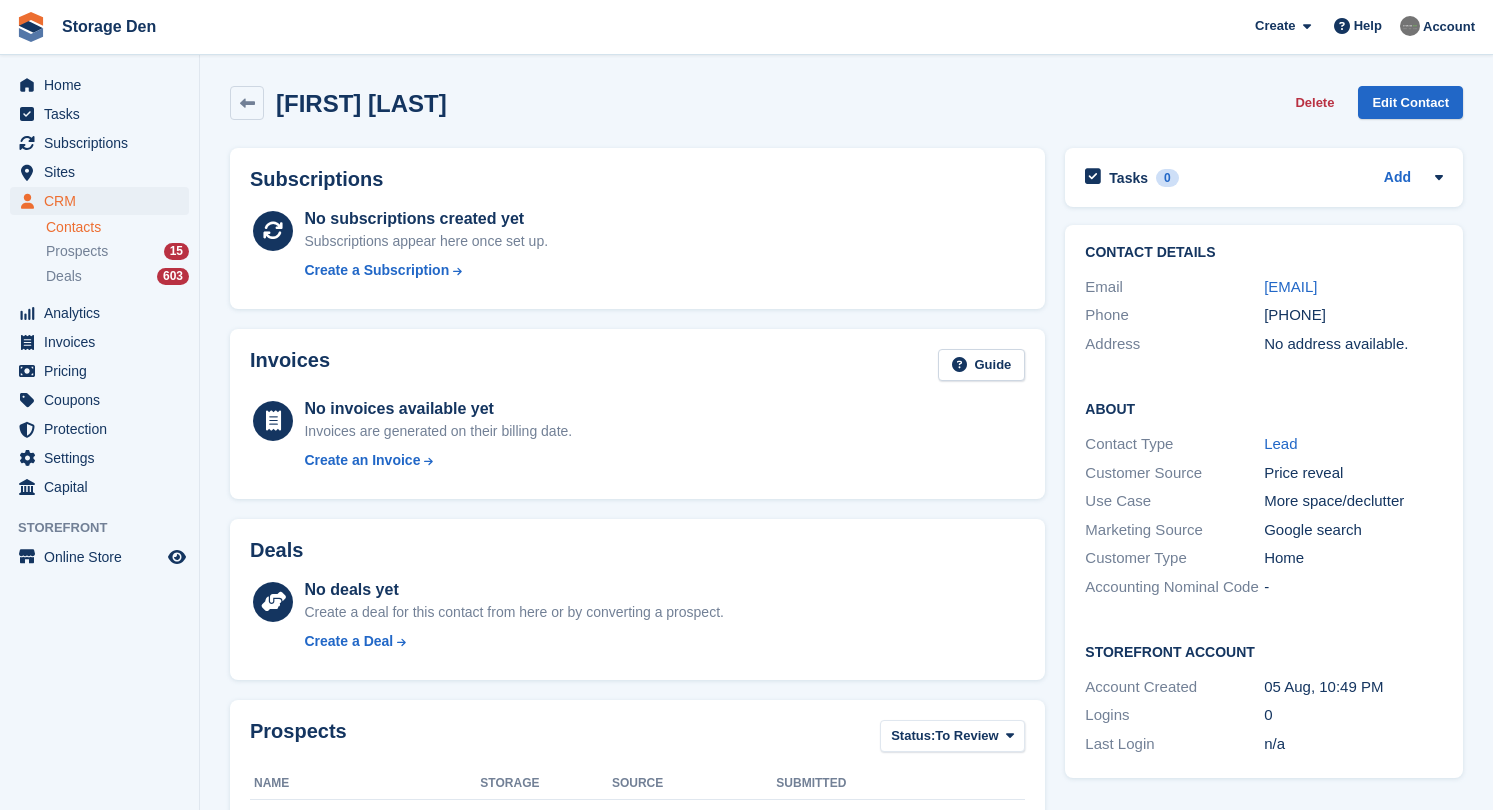 drag, startPoint x: 1400, startPoint y: 280, endPoint x: 1254, endPoint y: 289, distance: 146.27713 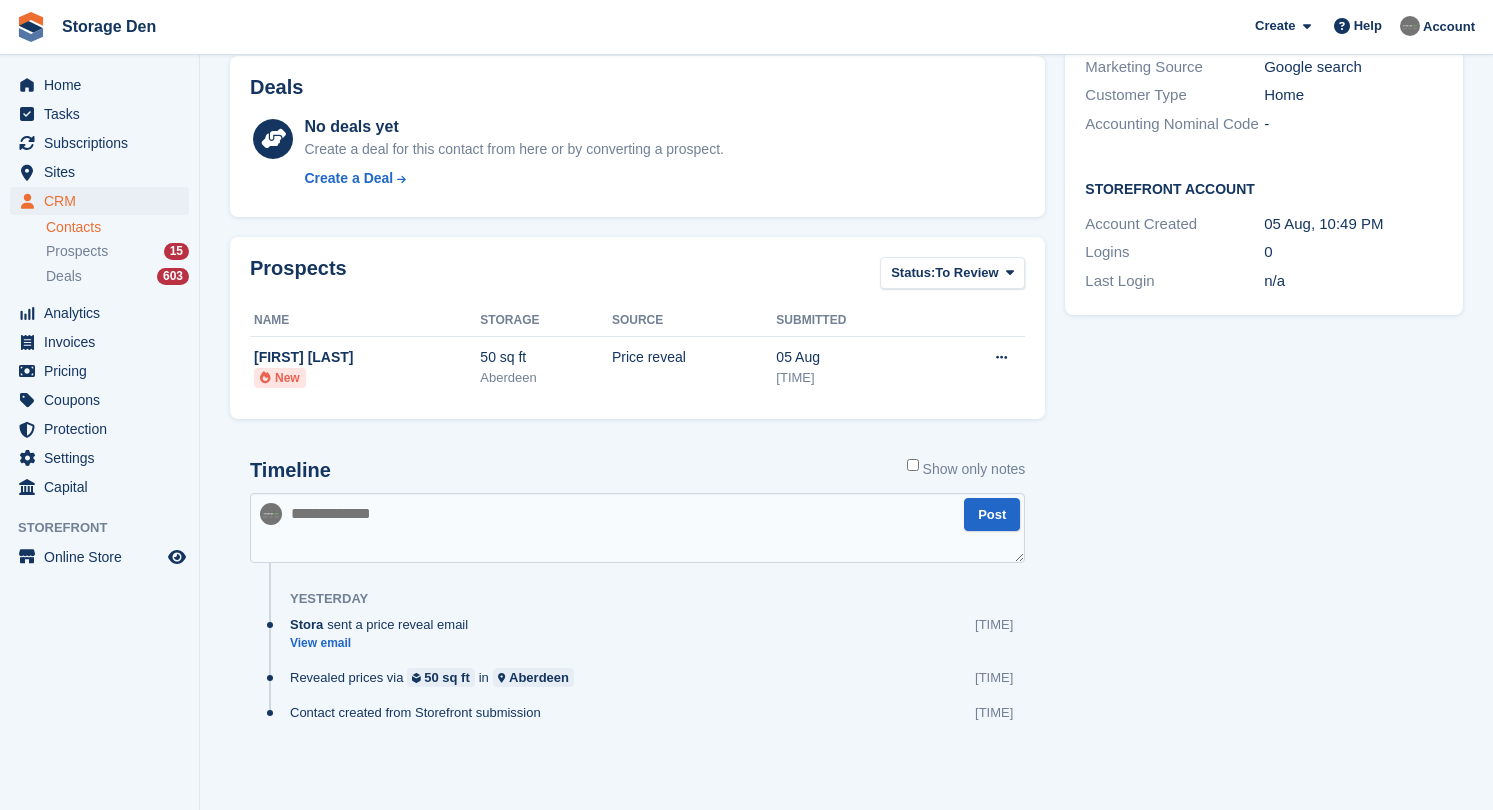 scroll, scrollTop: 462, scrollLeft: 0, axis: vertical 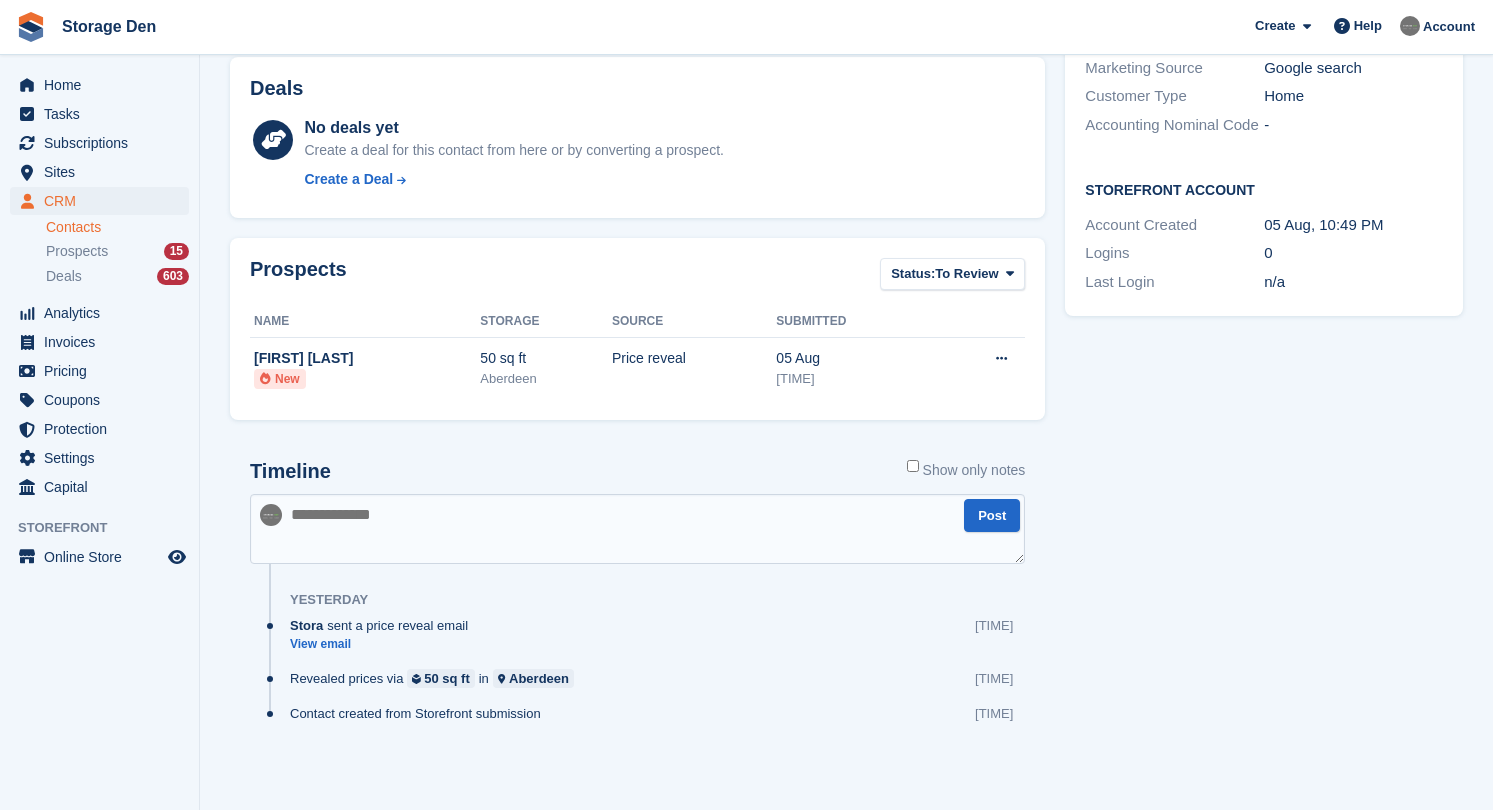 click at bounding box center (637, 529) 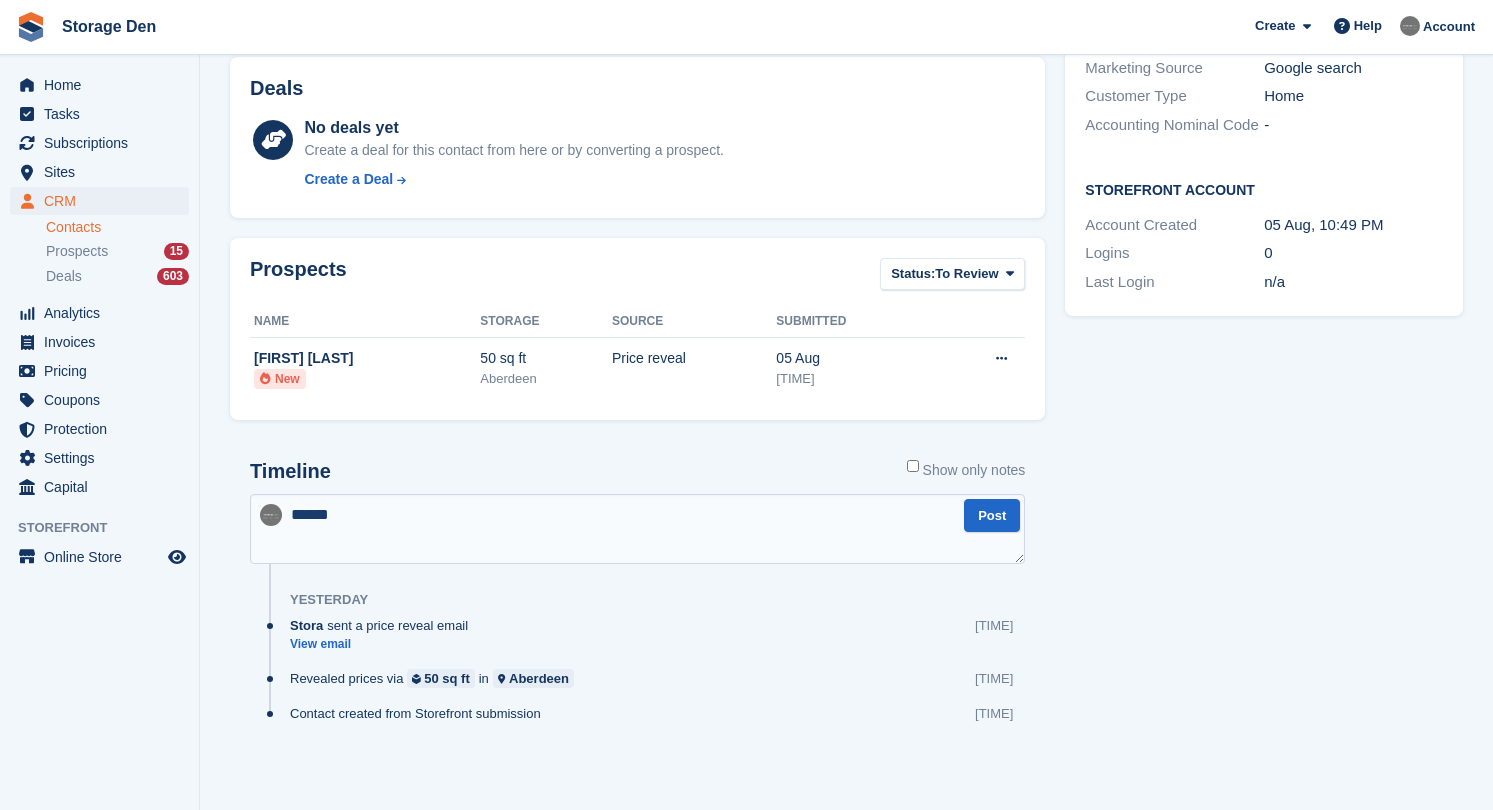 type on "*******" 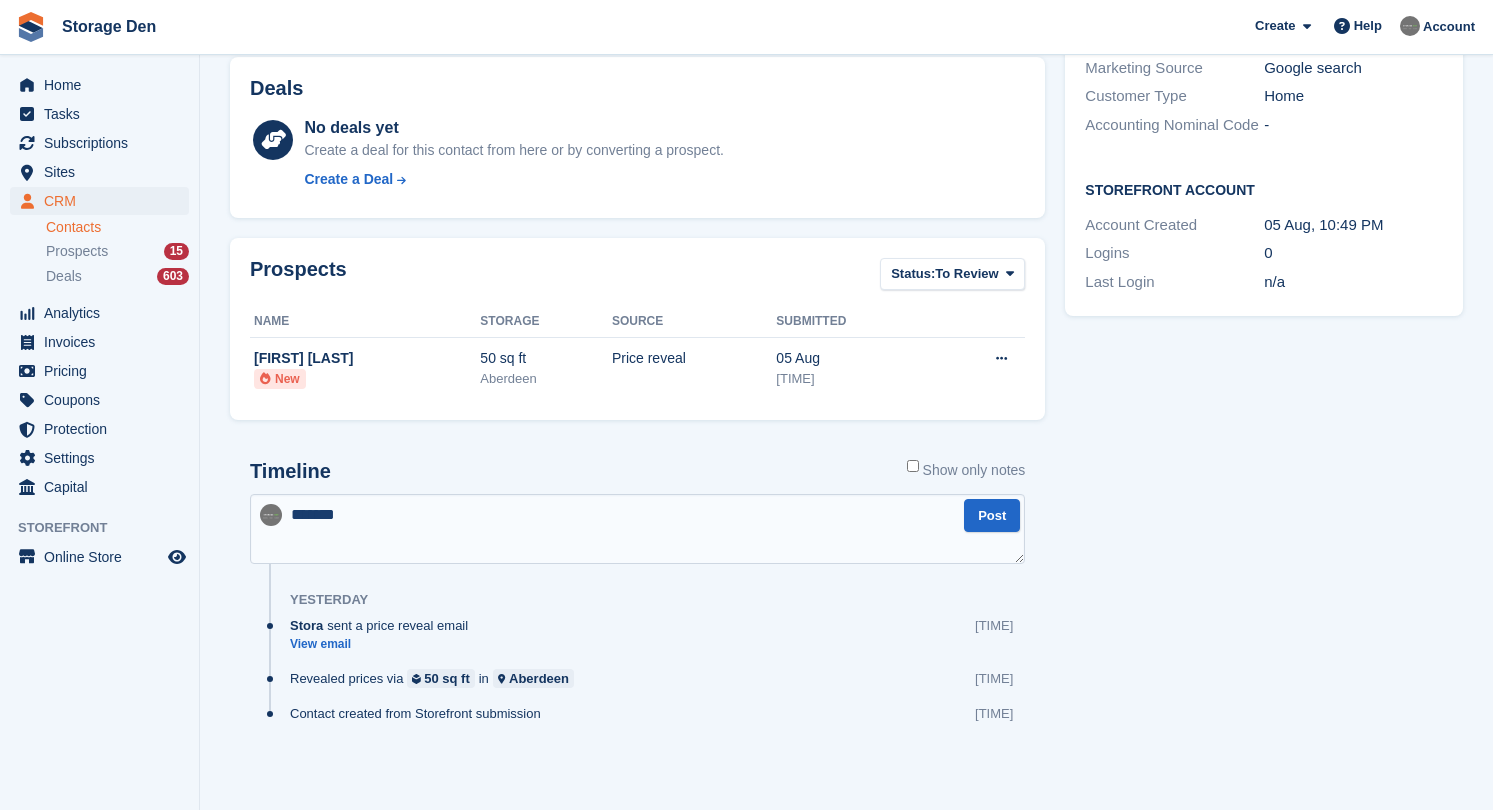 type 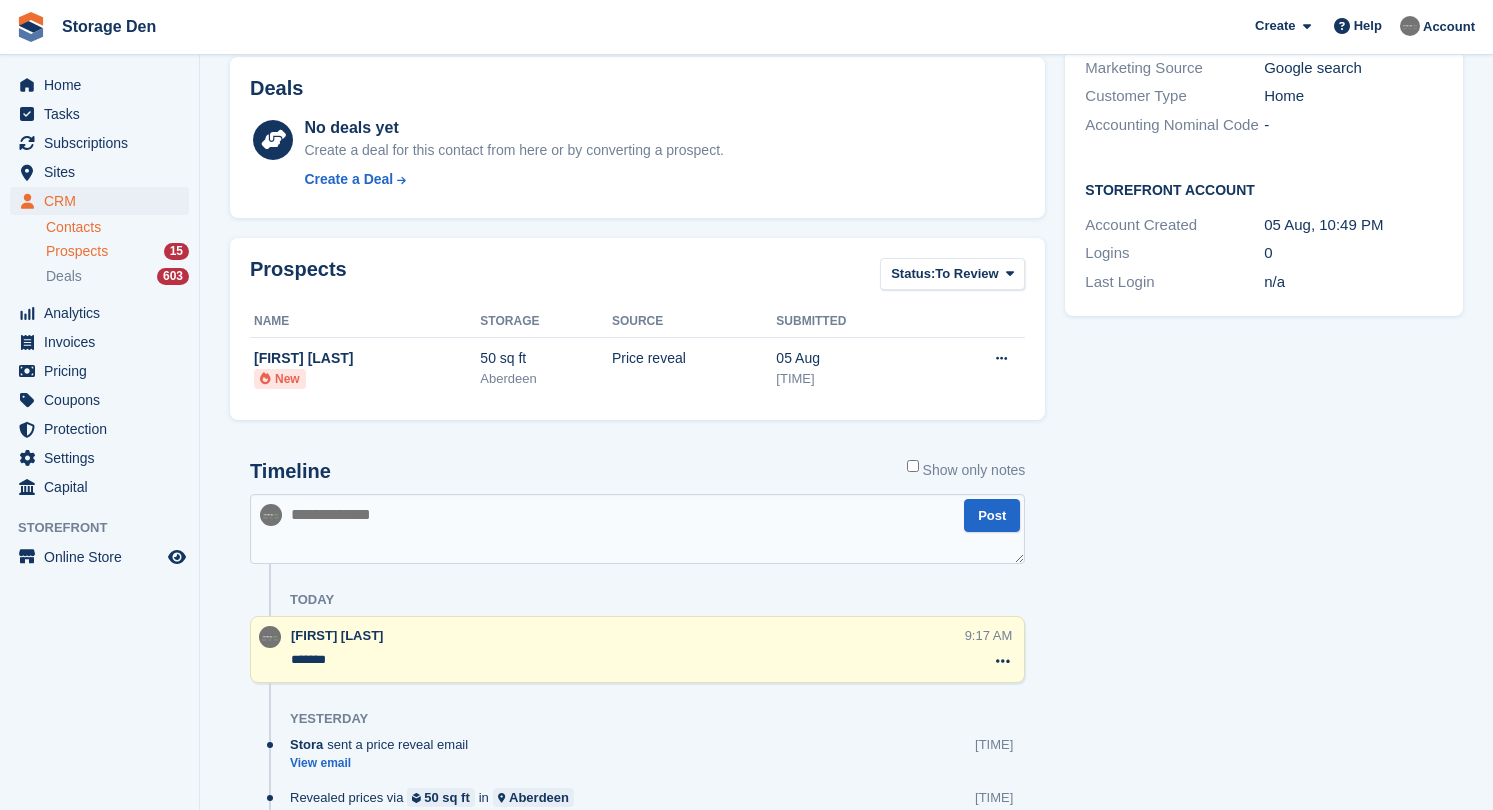 click on "Prospects" at bounding box center (77, 251) 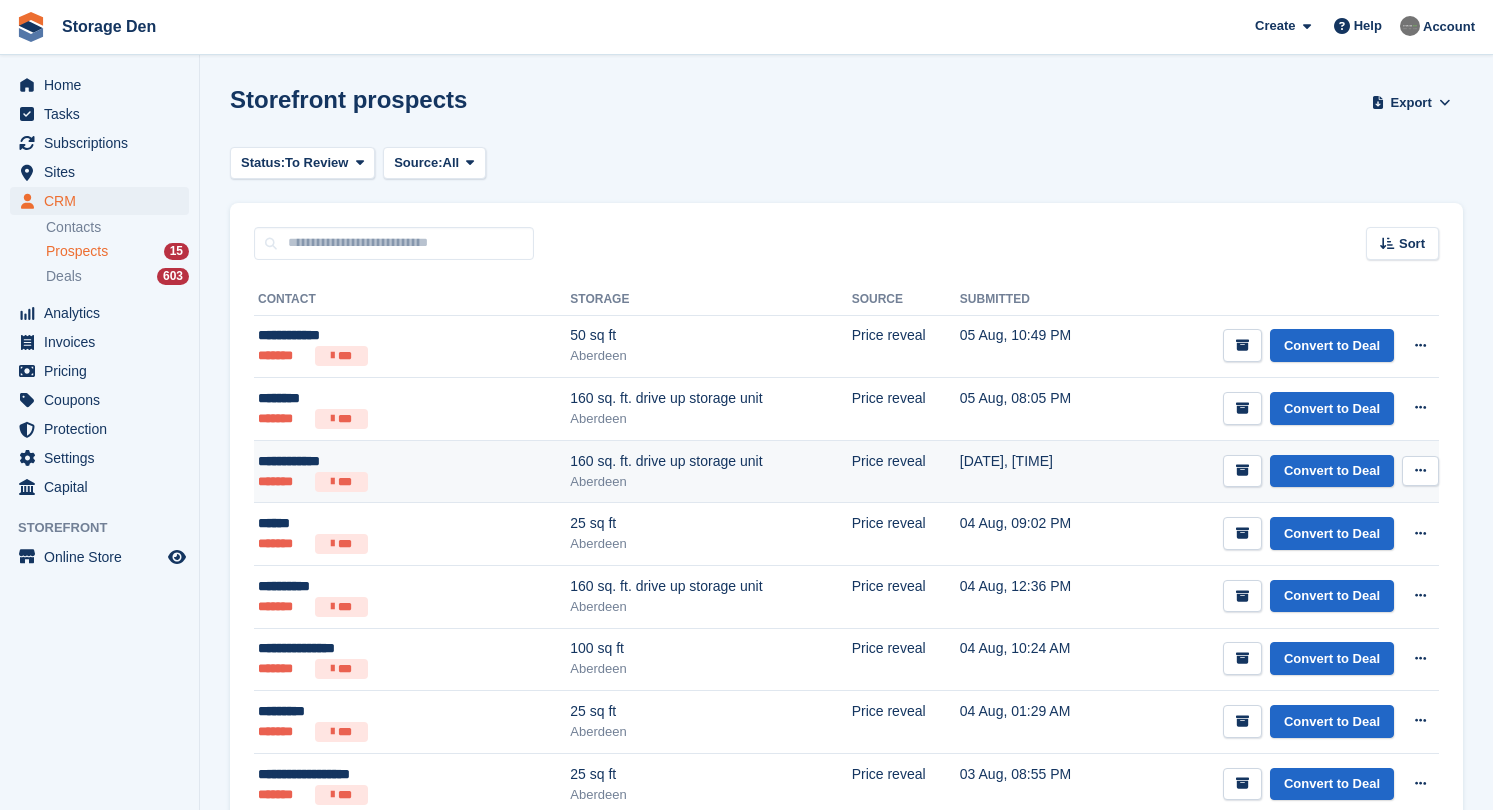 click on "*******
***" at bounding box center (364, 482) 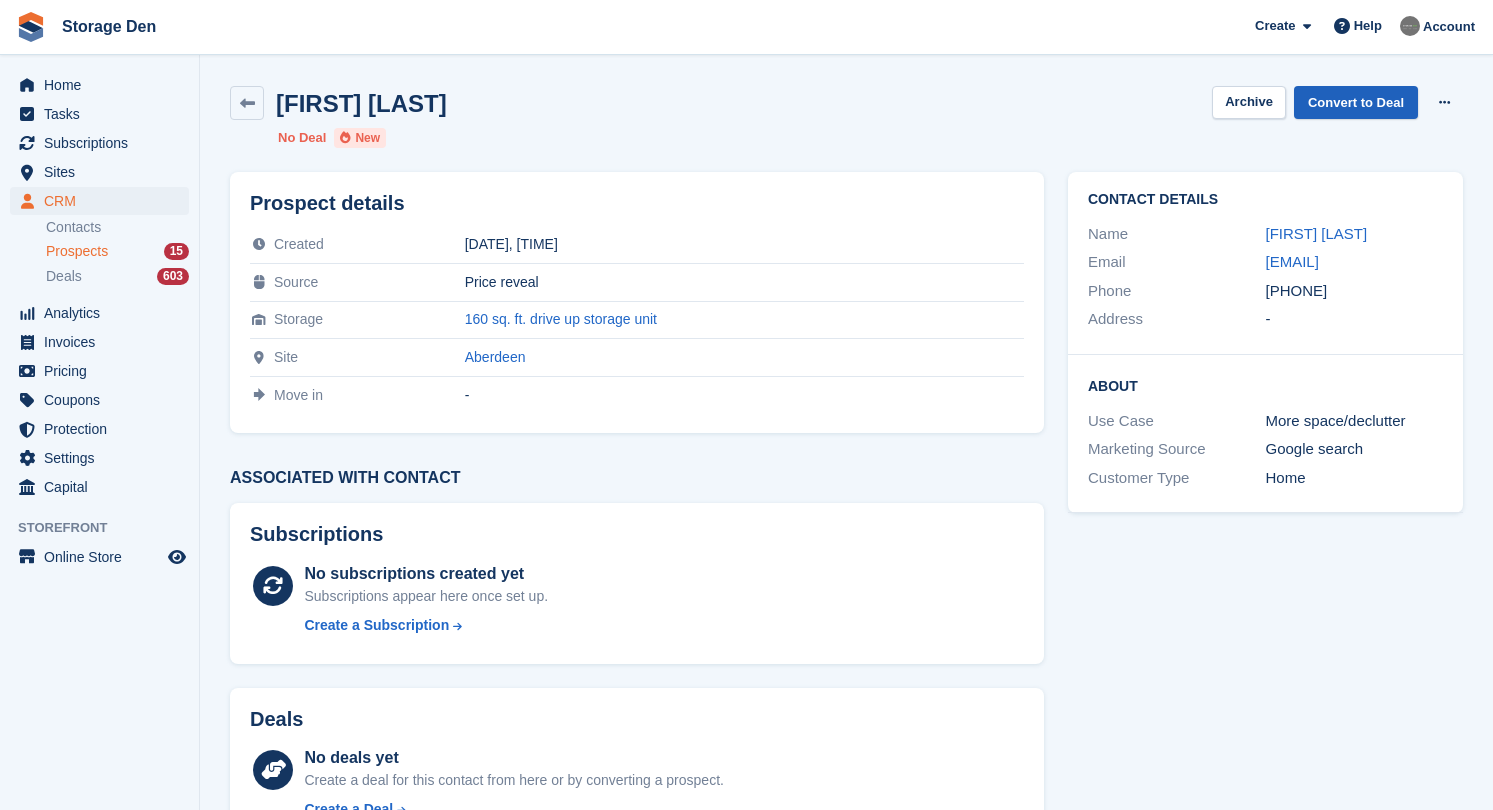 scroll, scrollTop: -2, scrollLeft: 0, axis: vertical 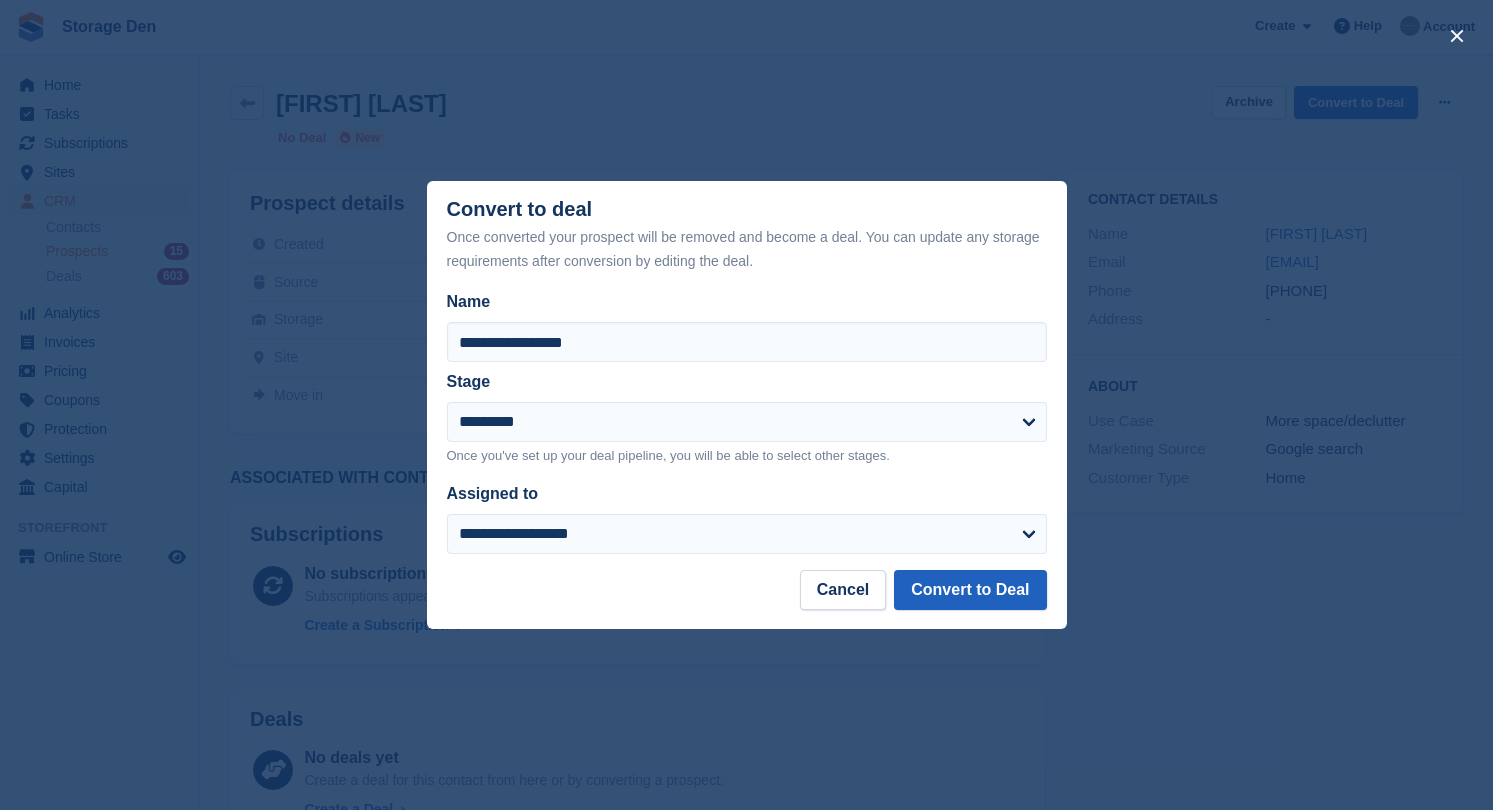 click on "Convert to Deal" at bounding box center (970, 590) 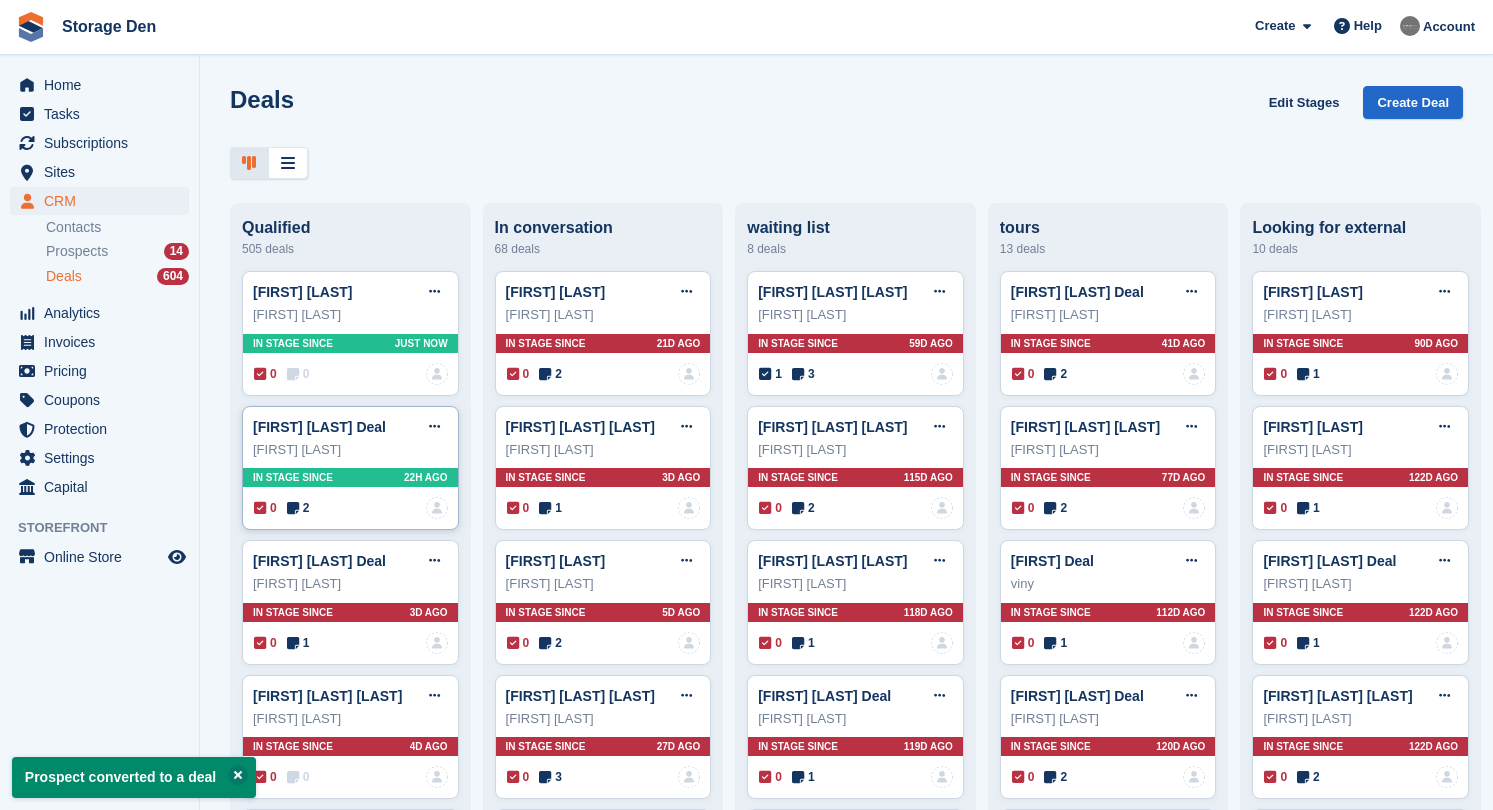 click on "2" at bounding box center (298, 508) 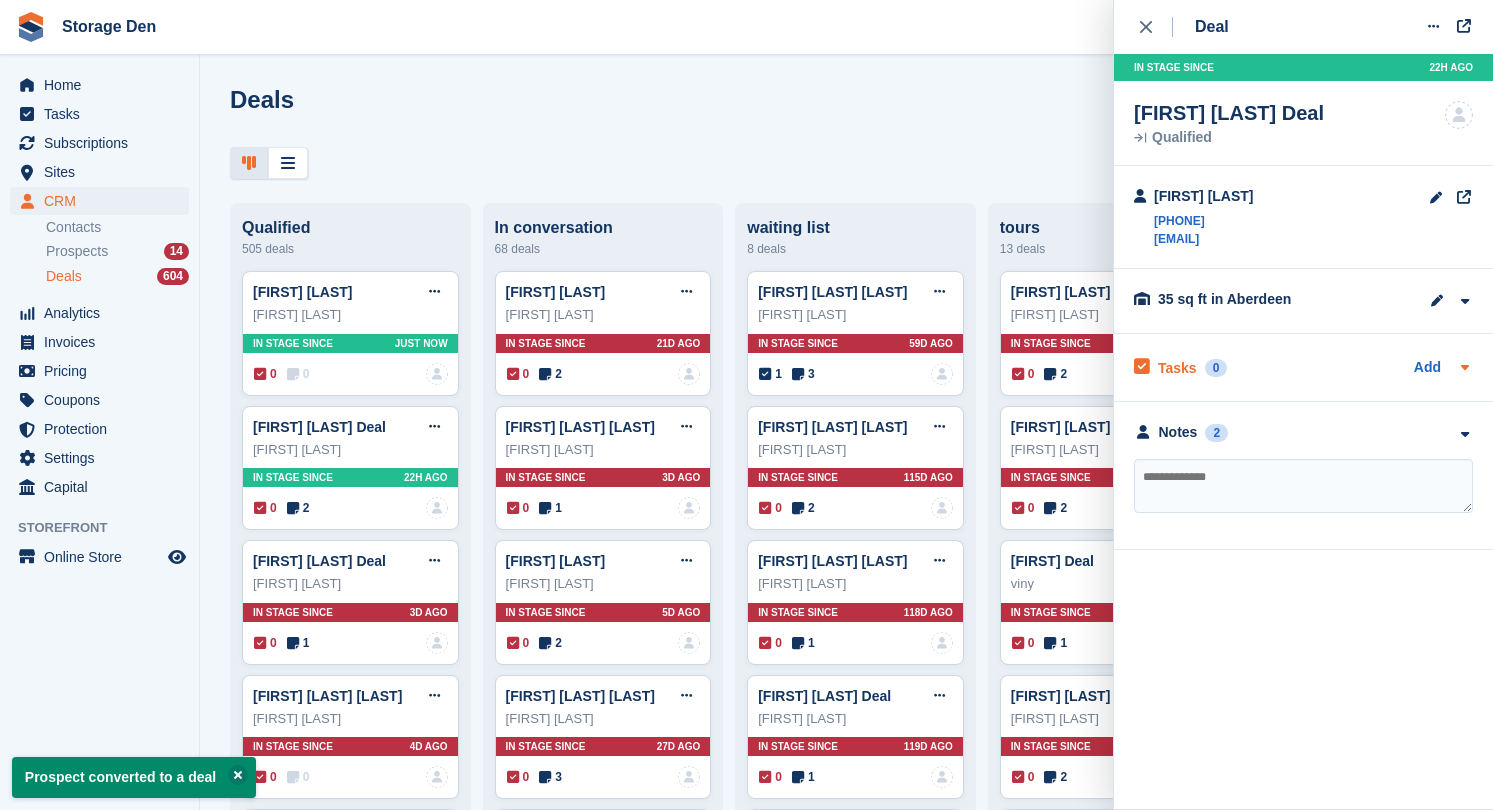 click on "Tasks" at bounding box center (1177, 368) 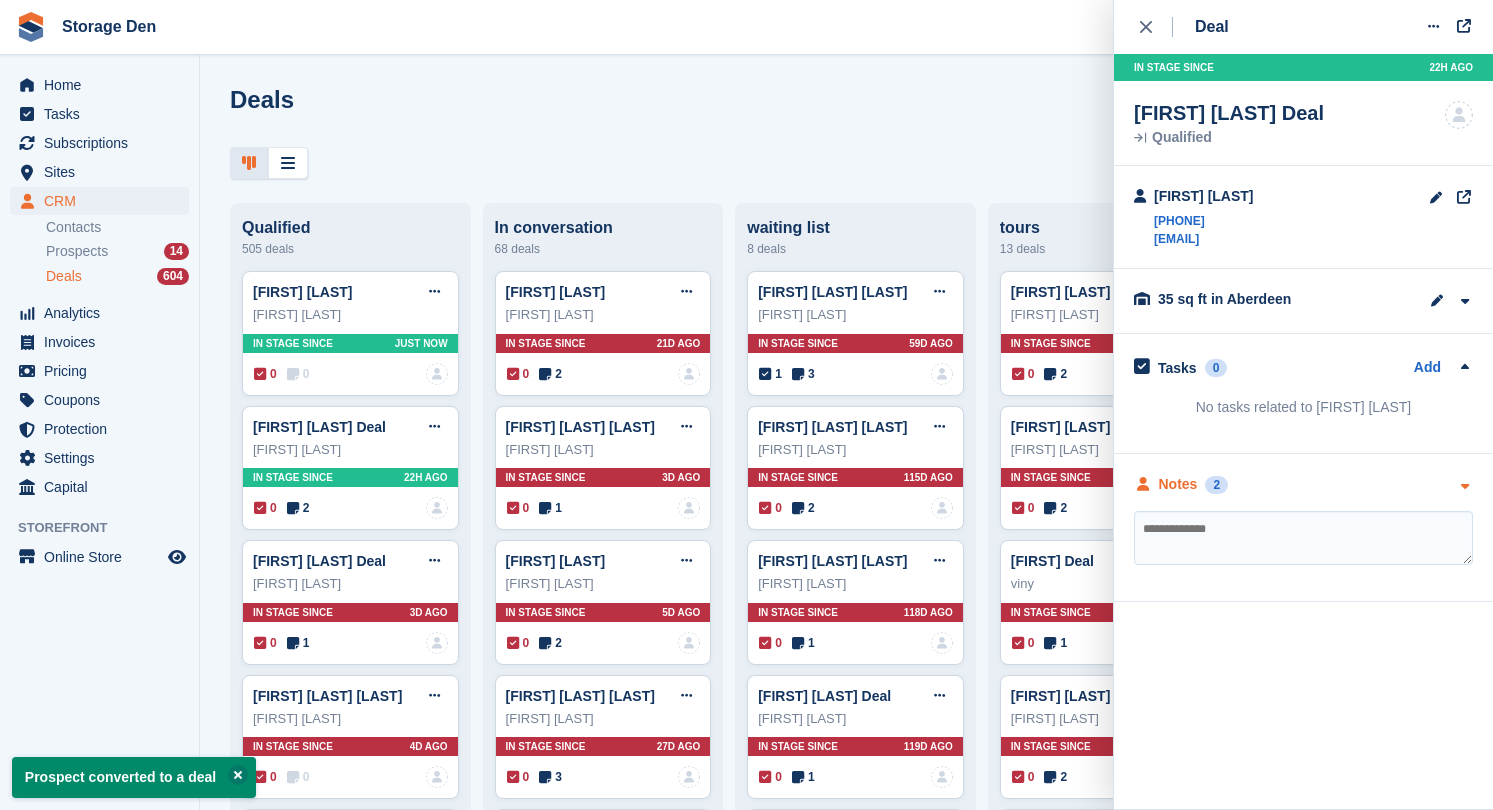 click on "Notes" at bounding box center (1178, 484) 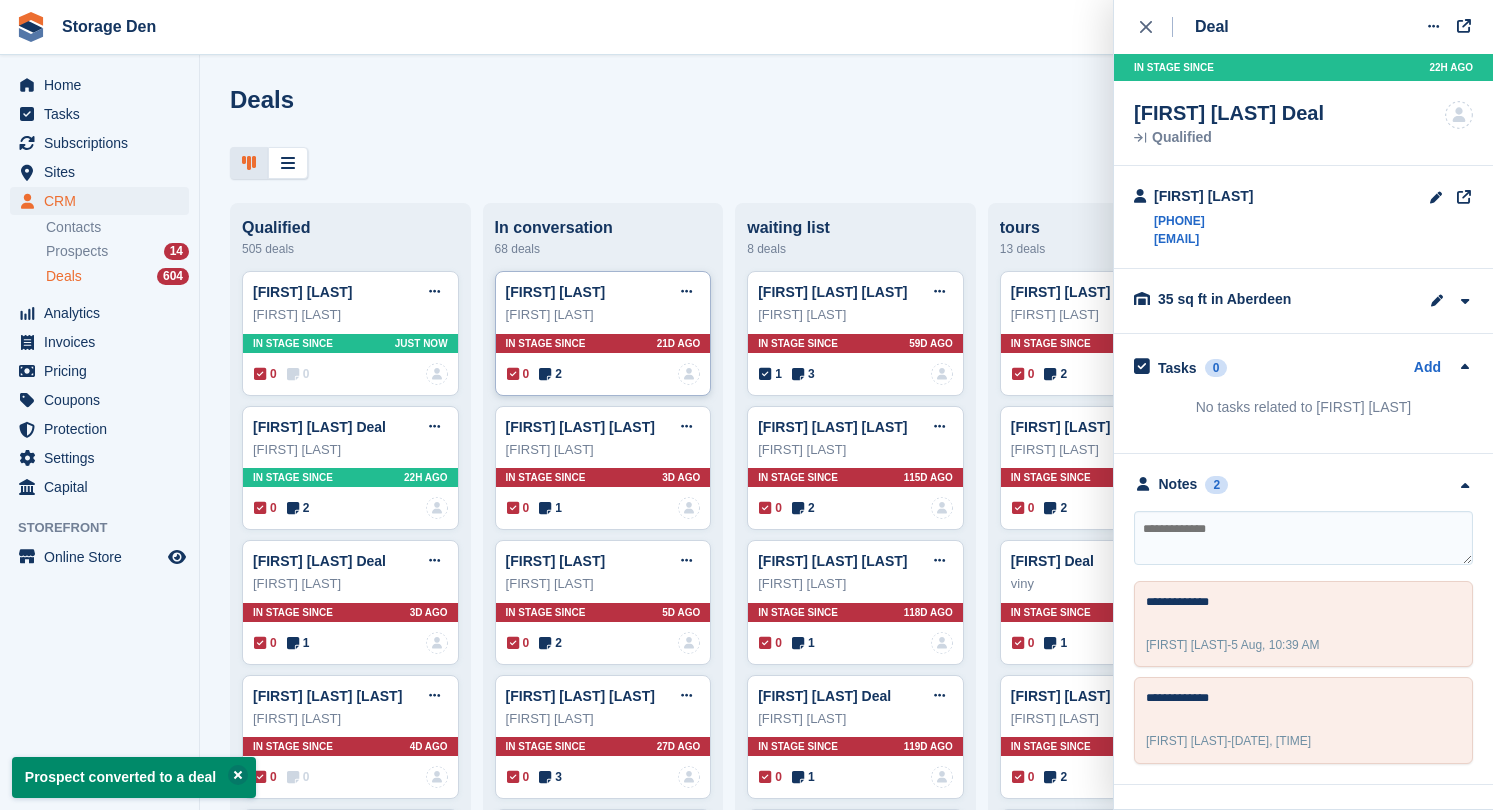 click on "2" at bounding box center [550, 374] 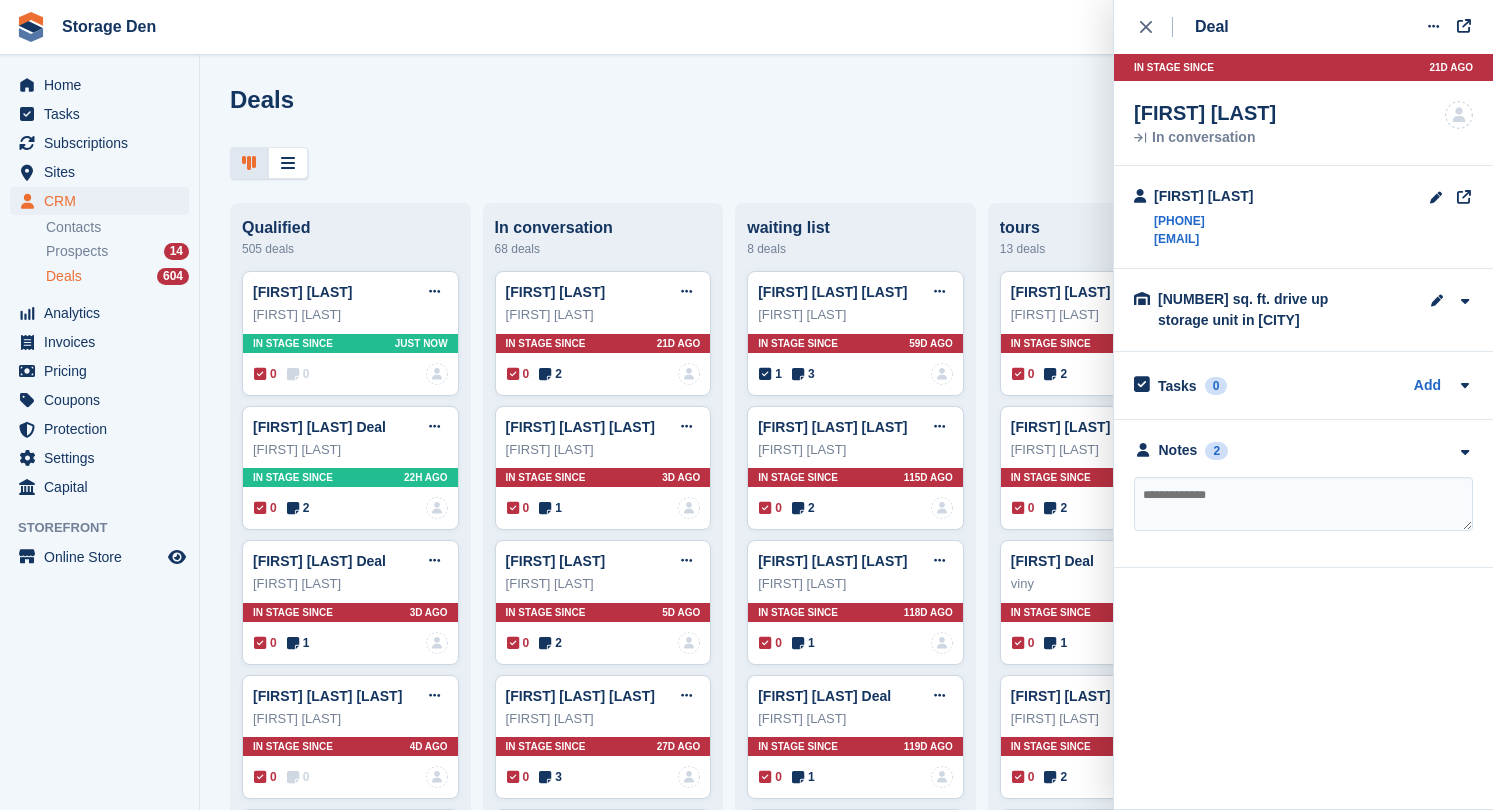click on "**********" at bounding box center (1303, 494) 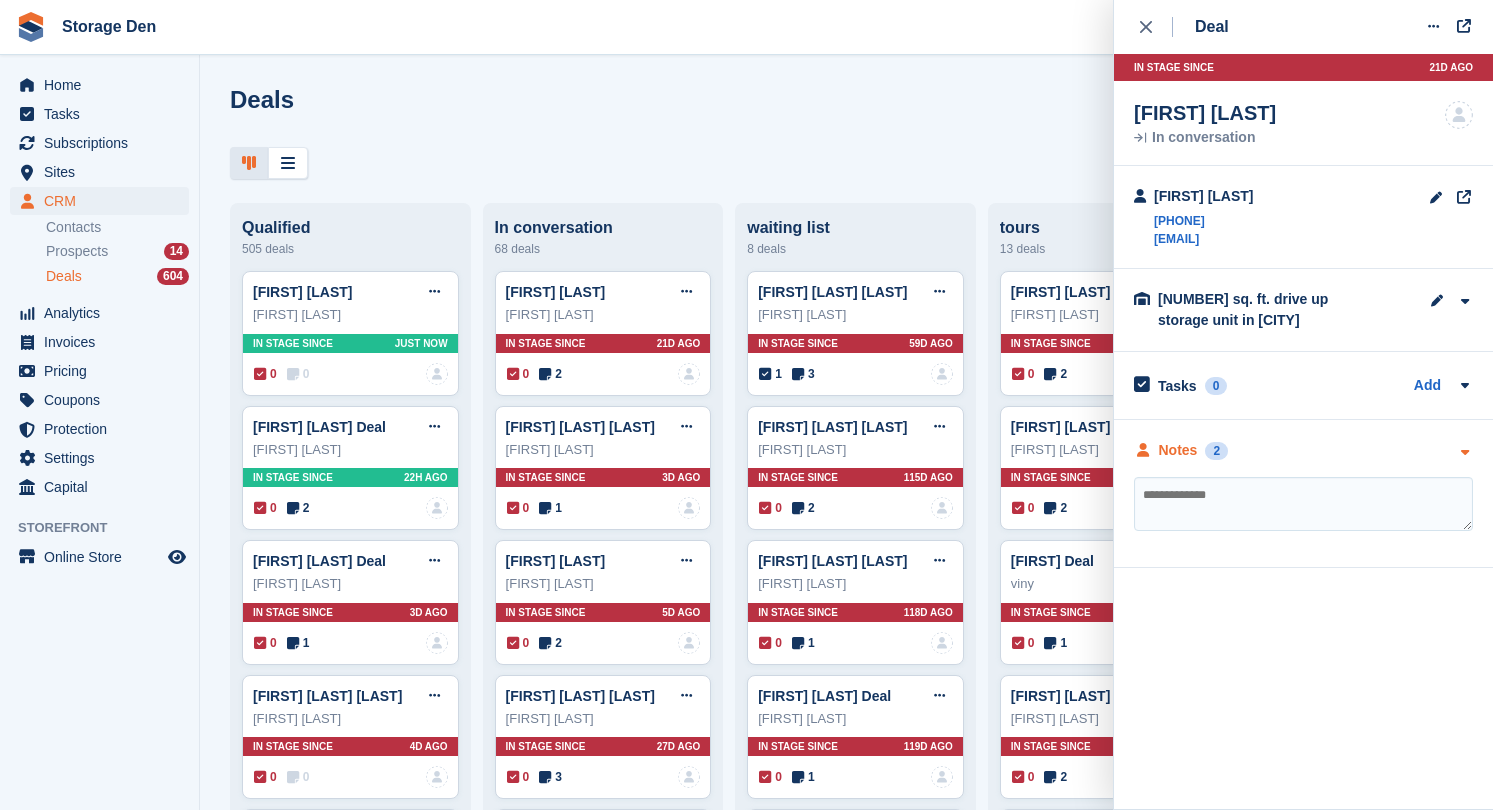 click on "Notes" at bounding box center [1178, 450] 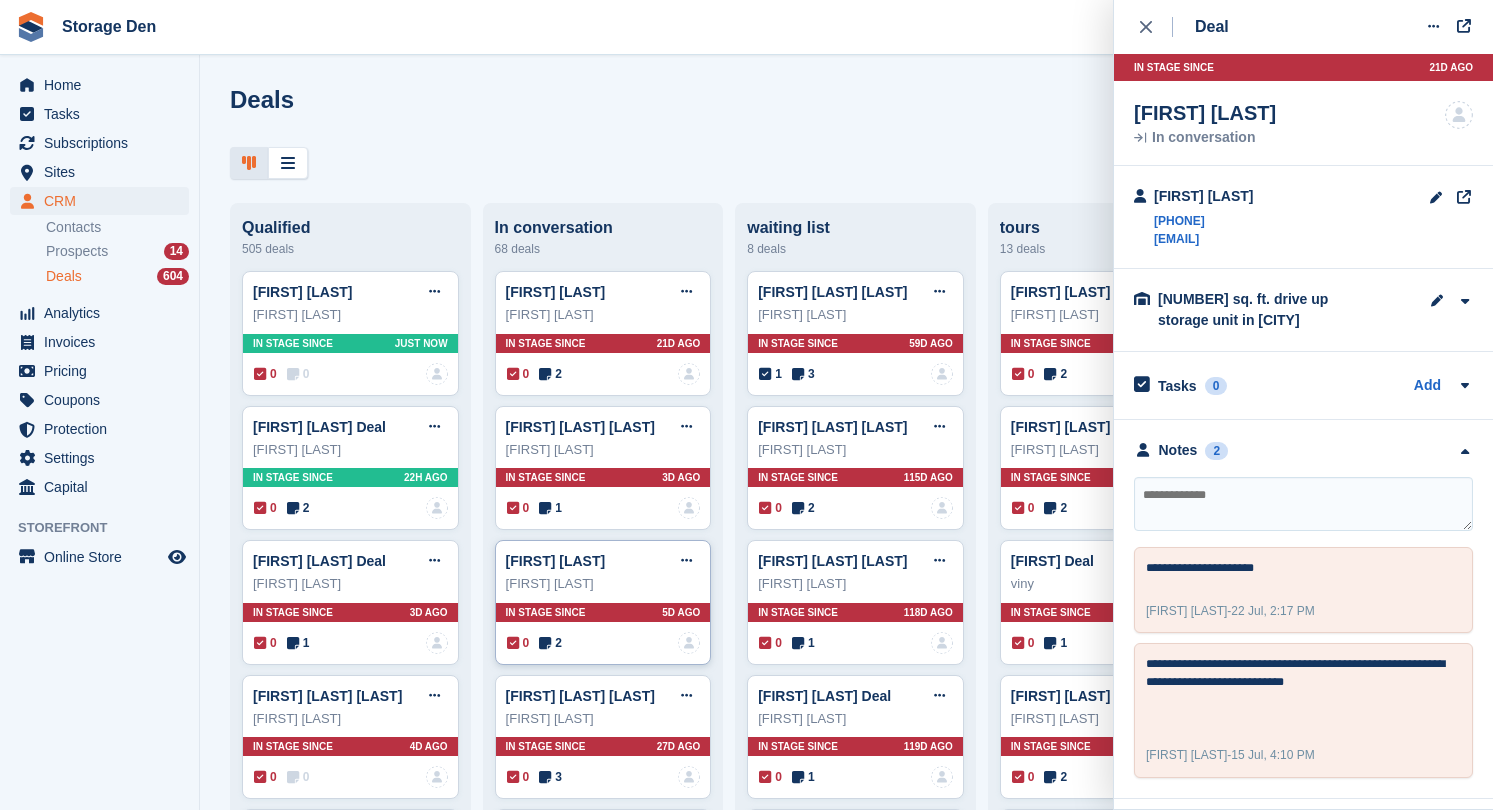 scroll, scrollTop: 13, scrollLeft: 0, axis: vertical 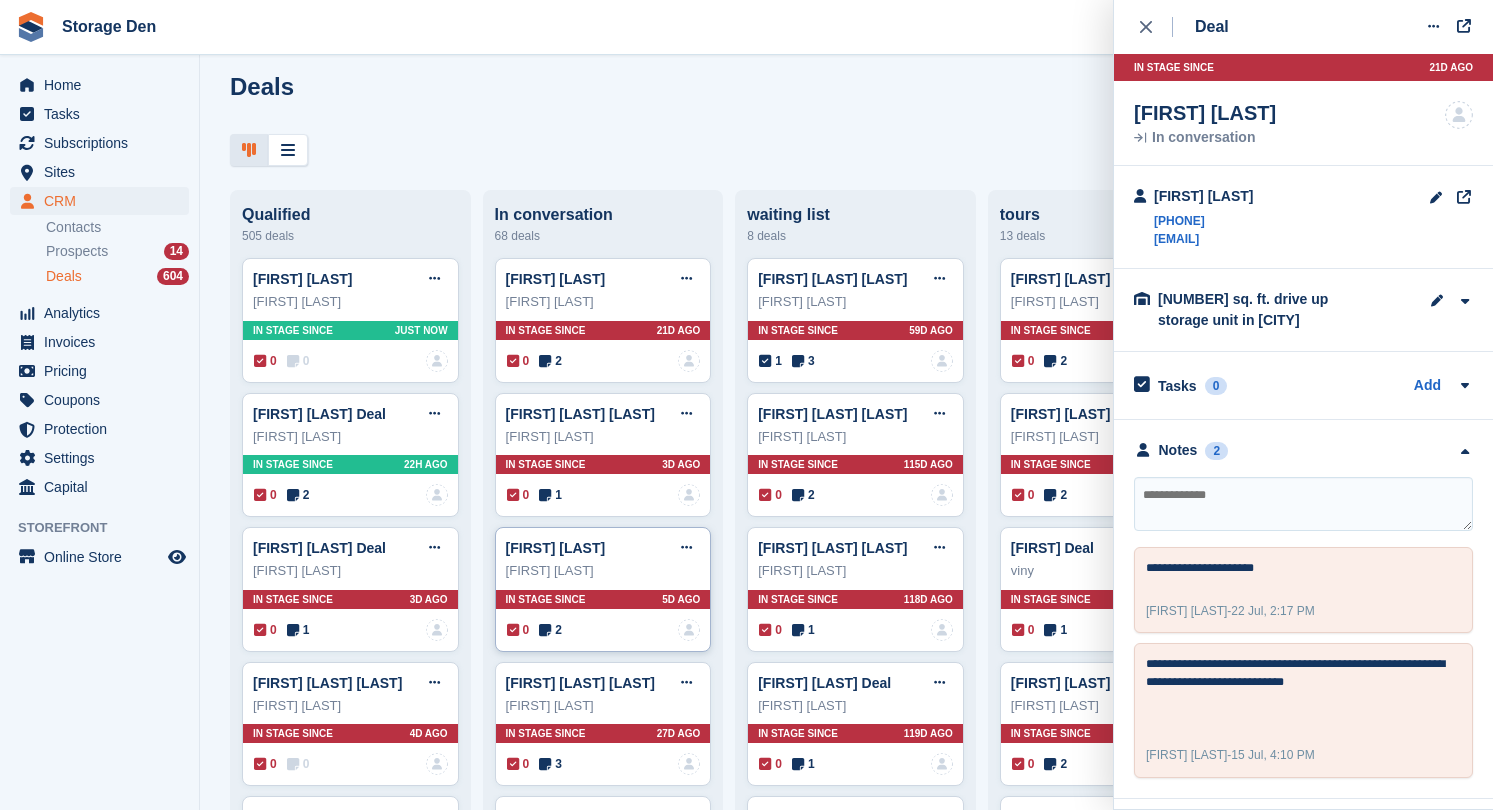click at bounding box center (545, 630) 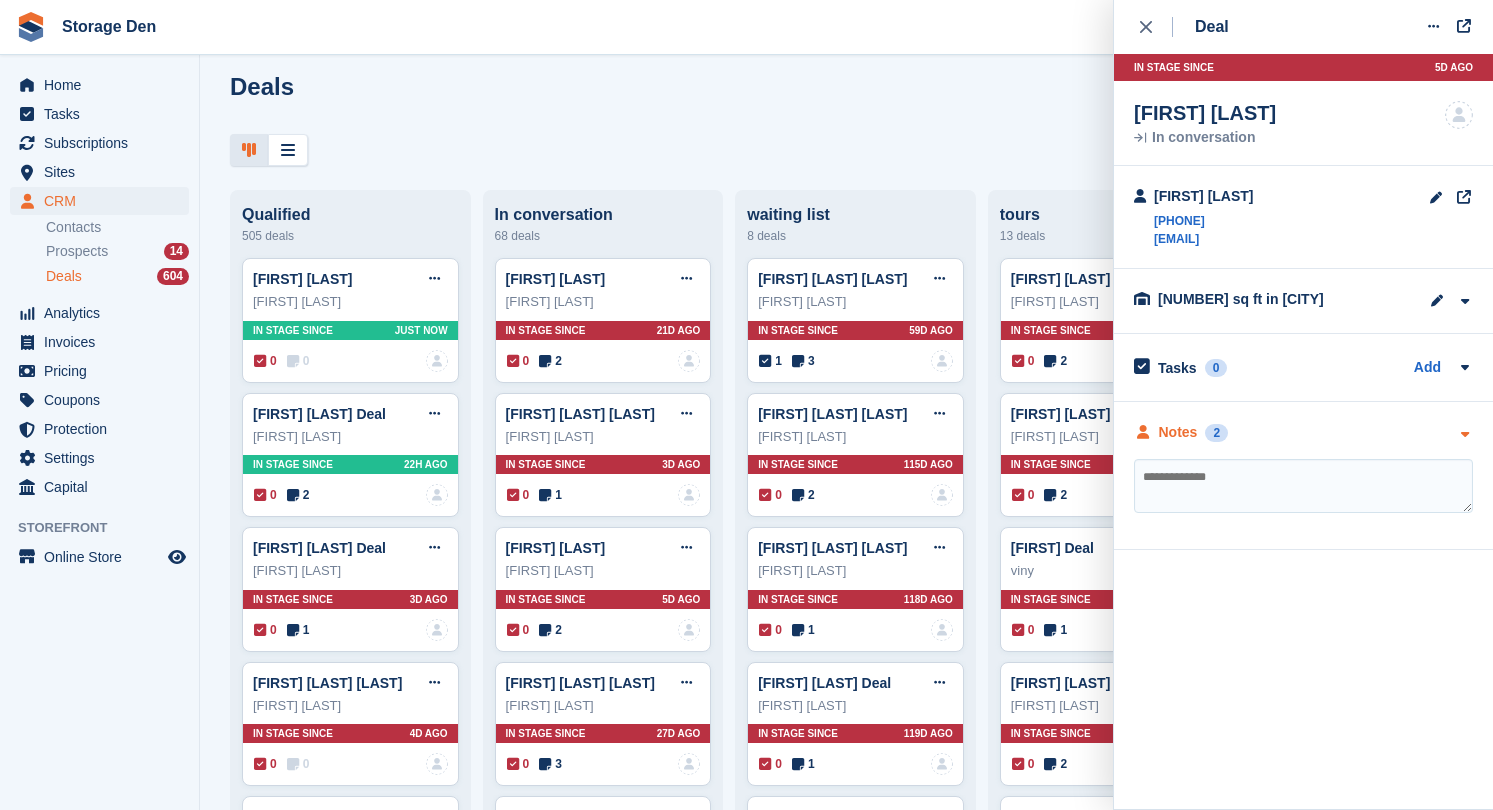 click on "Notes" at bounding box center [1178, 432] 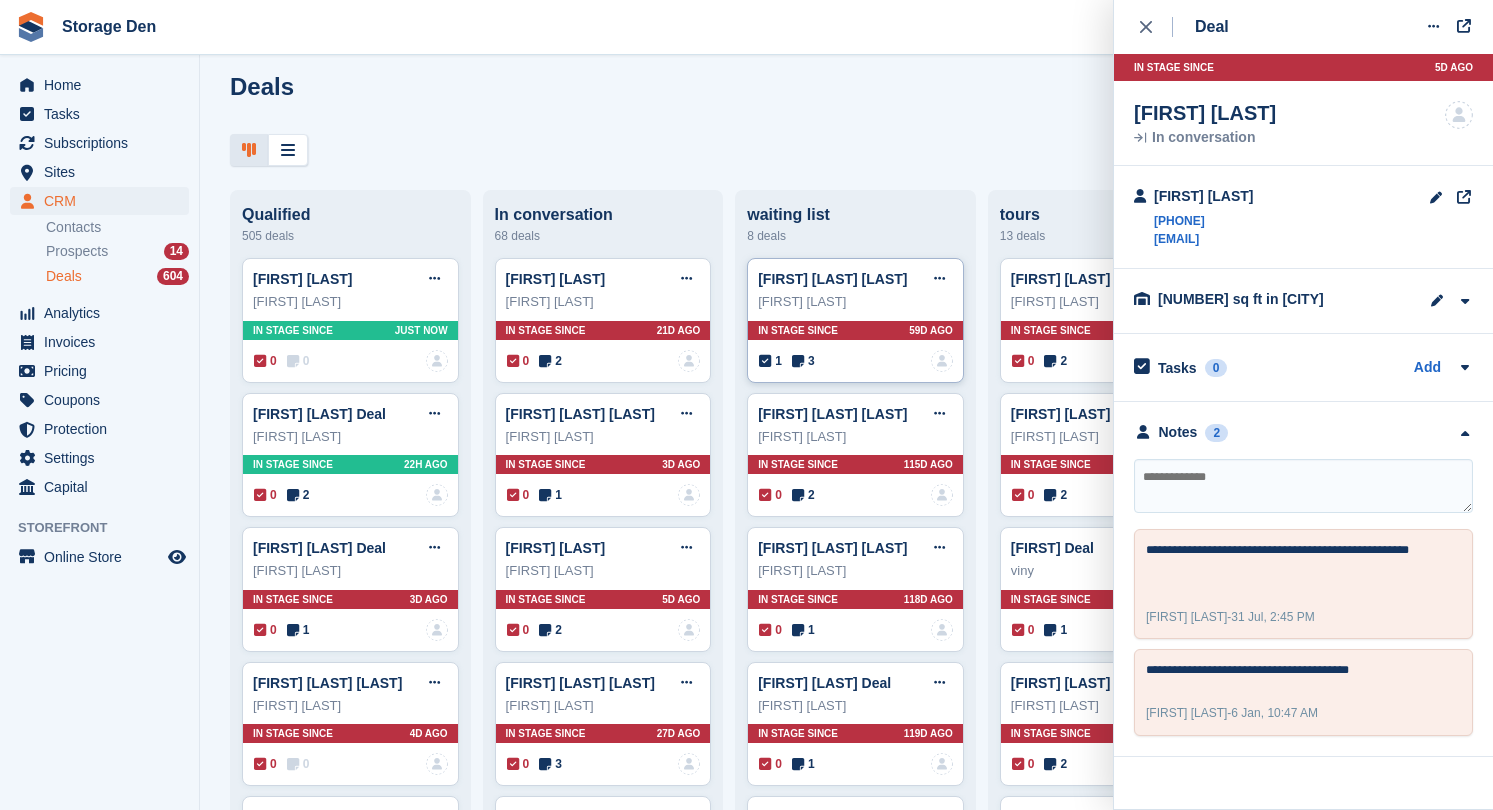 click at bounding box center [798, 361] 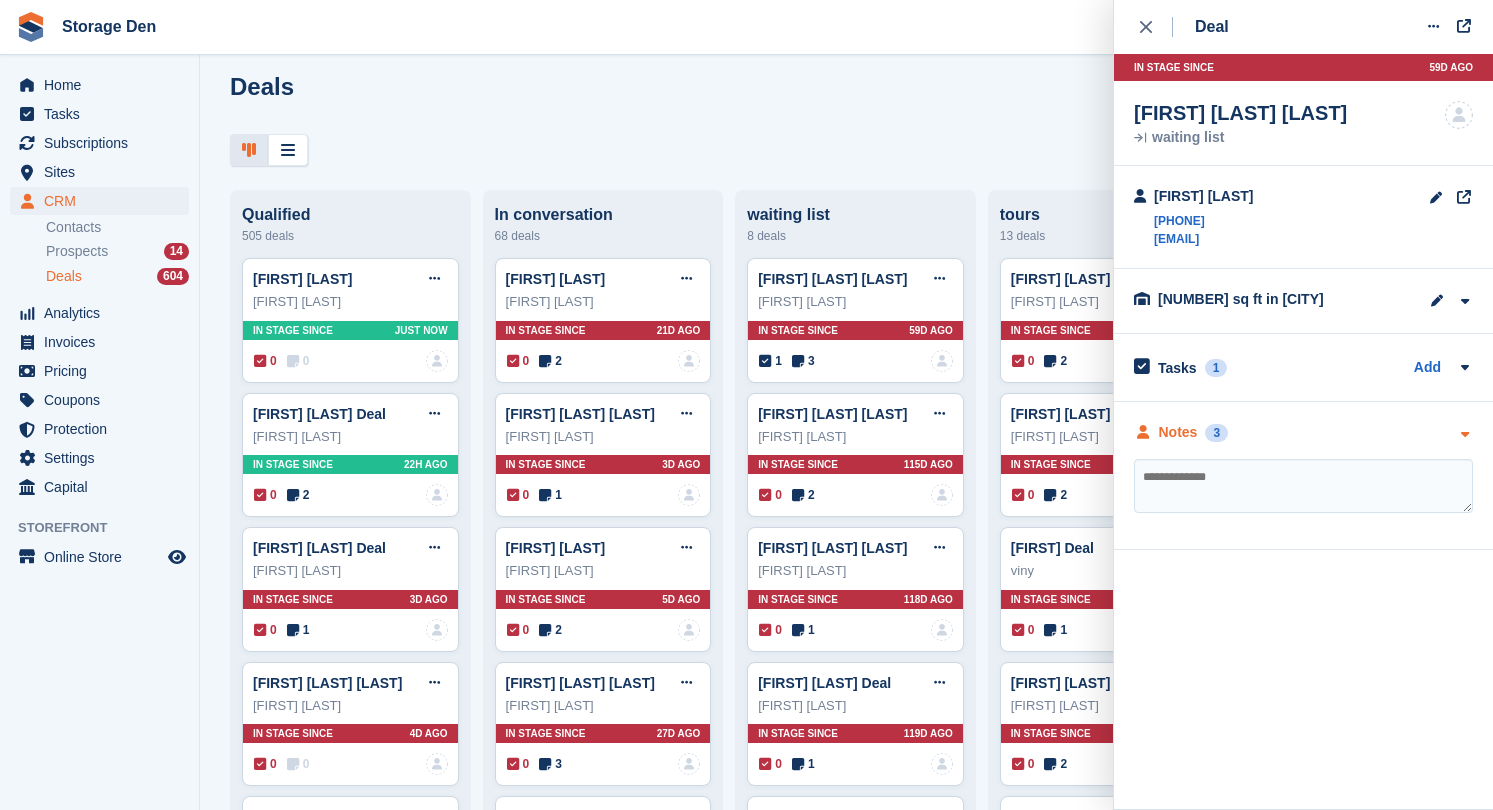 click on "Notes" at bounding box center [1178, 432] 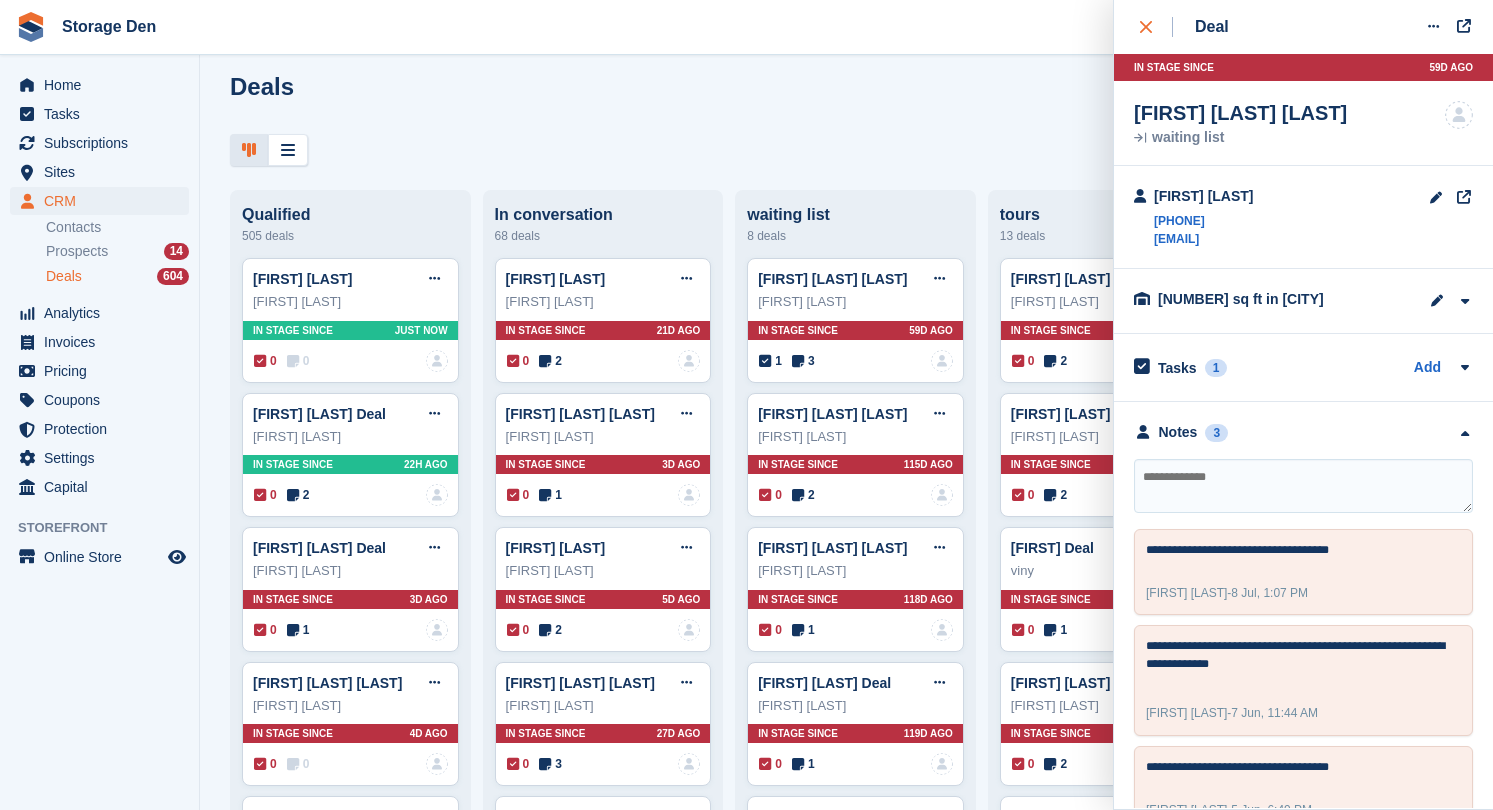 click at bounding box center [1156, 27] 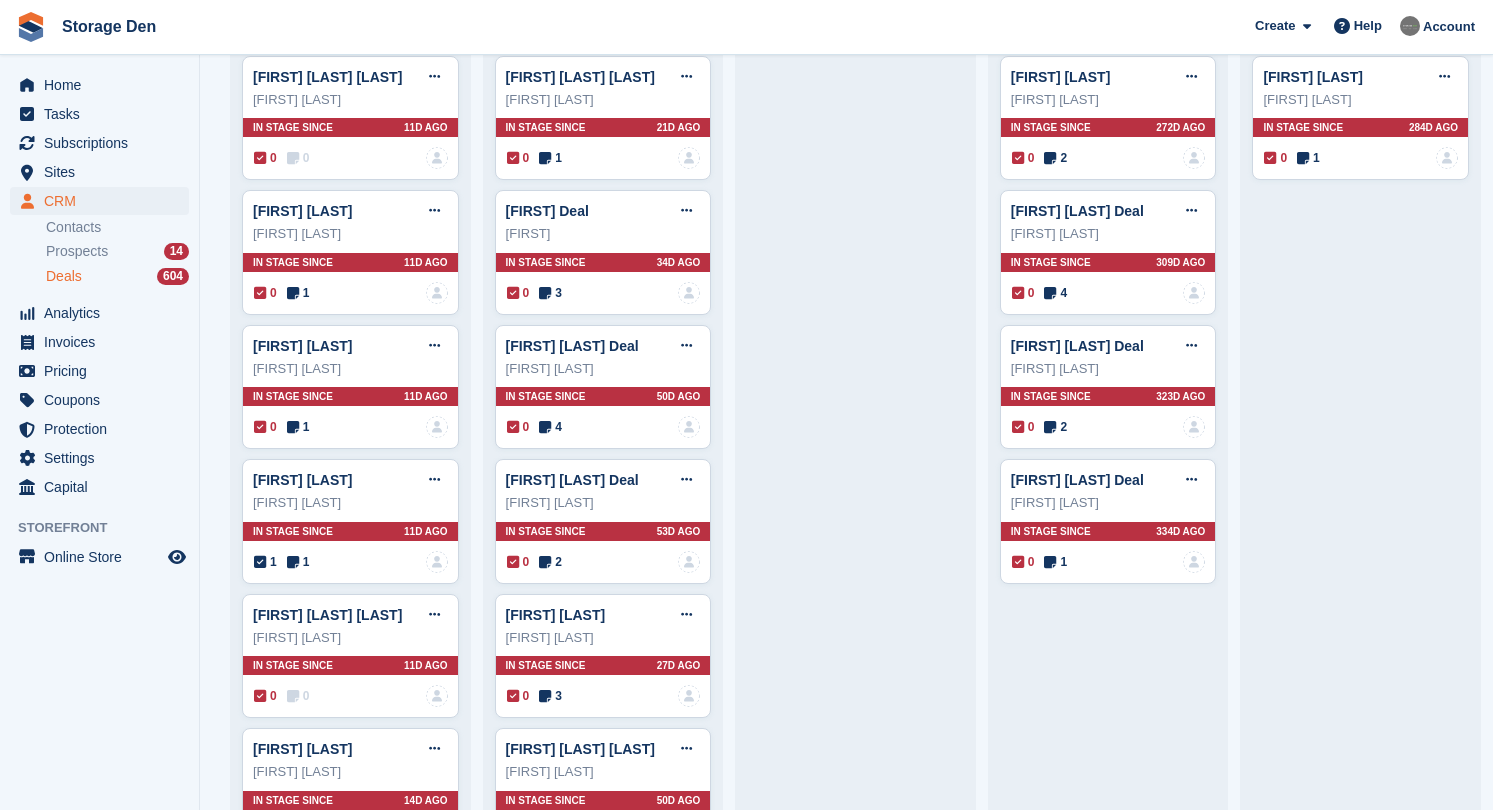 scroll, scrollTop: 1424, scrollLeft: 0, axis: vertical 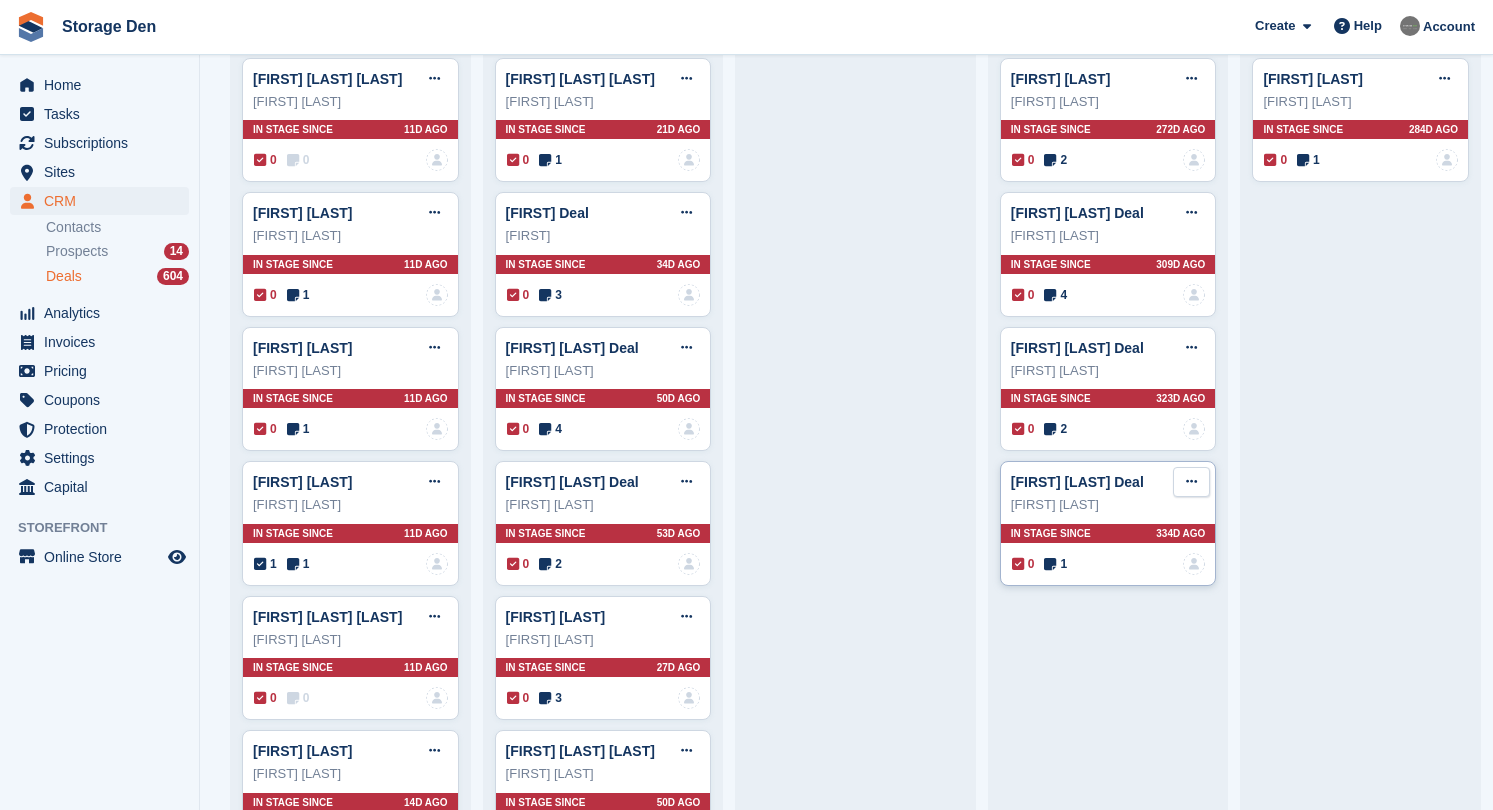 click at bounding box center [1191, 482] 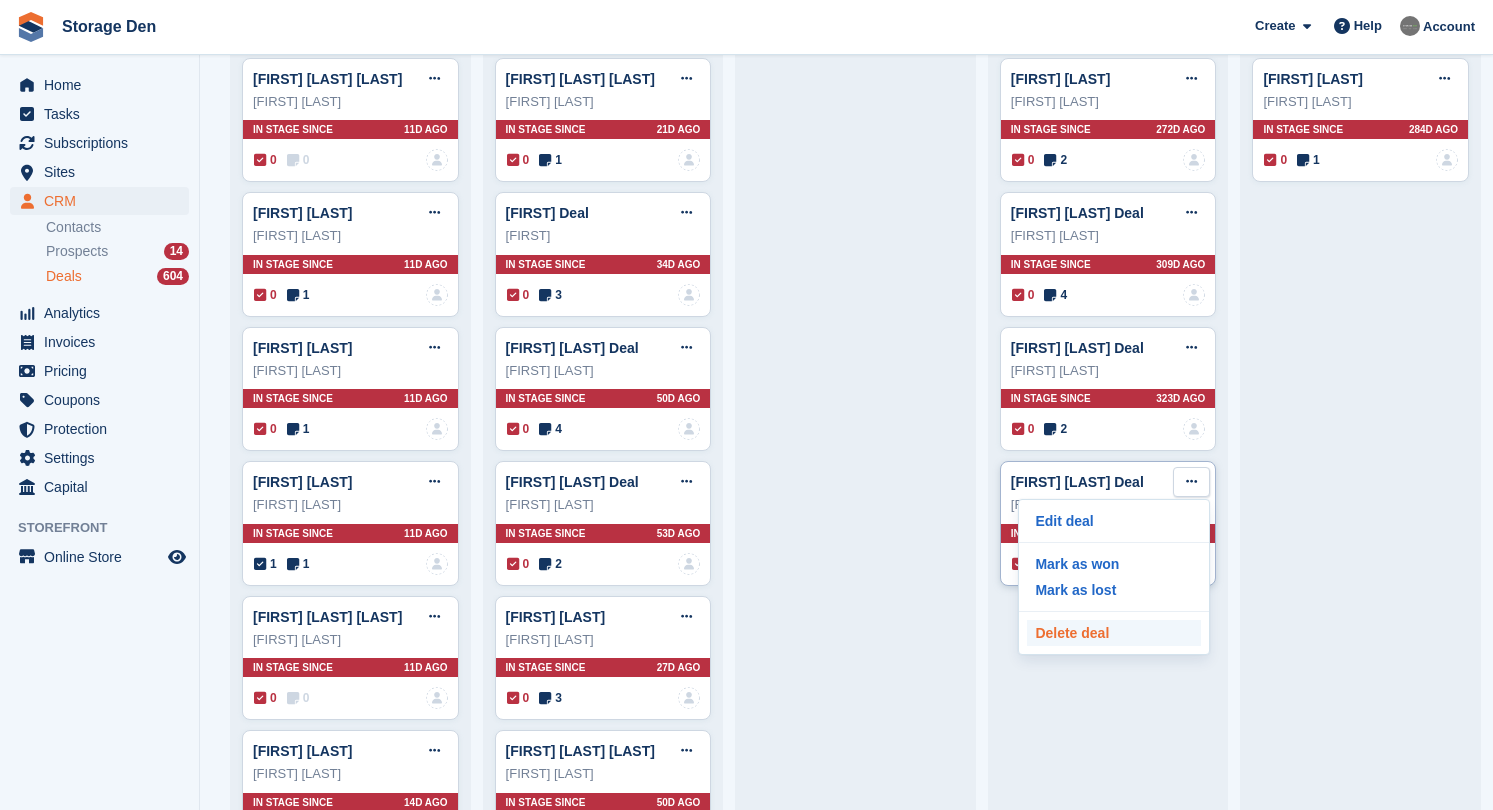 click on "Delete deal" at bounding box center (1114, 633) 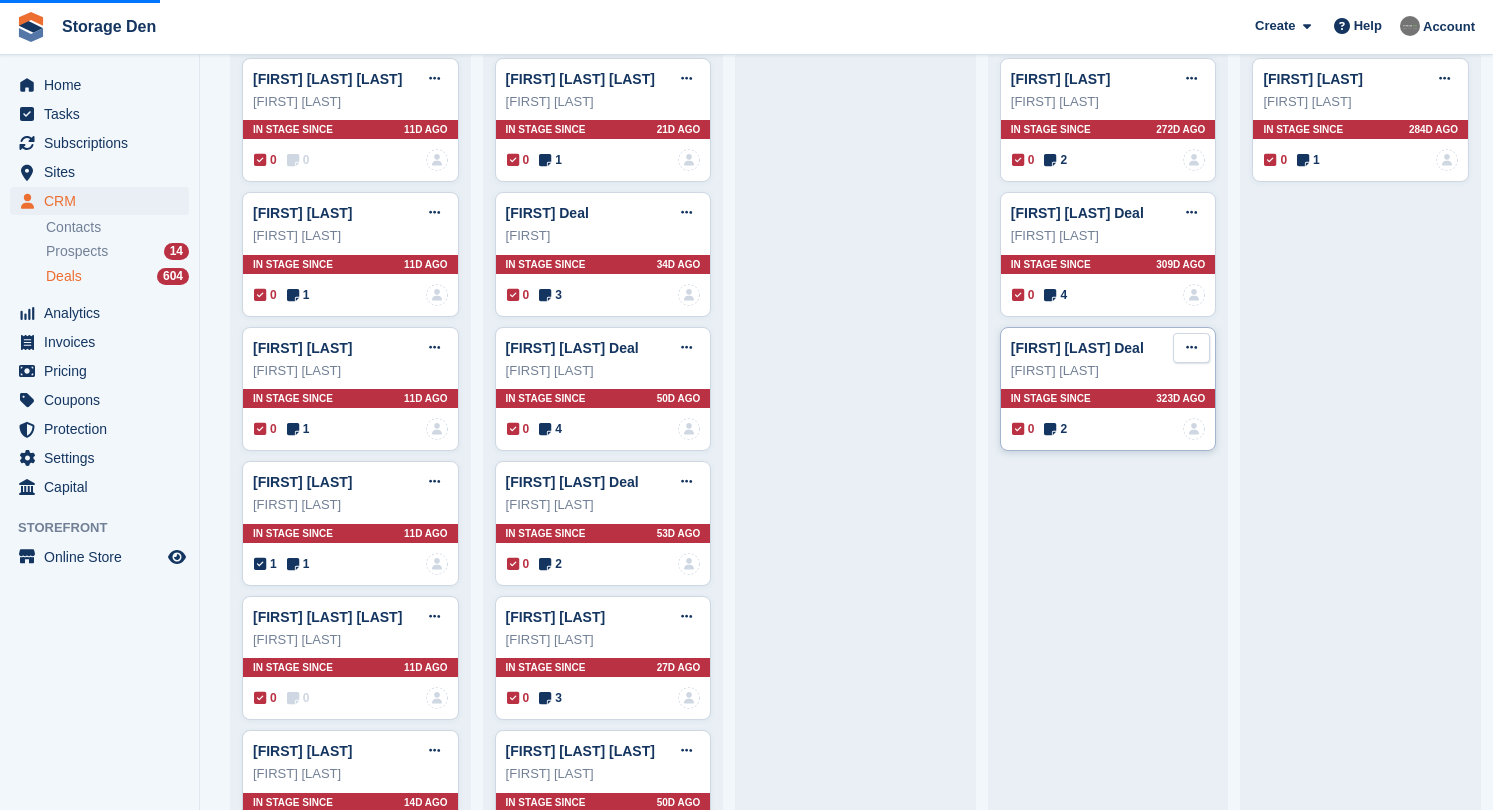 click at bounding box center (1191, 347) 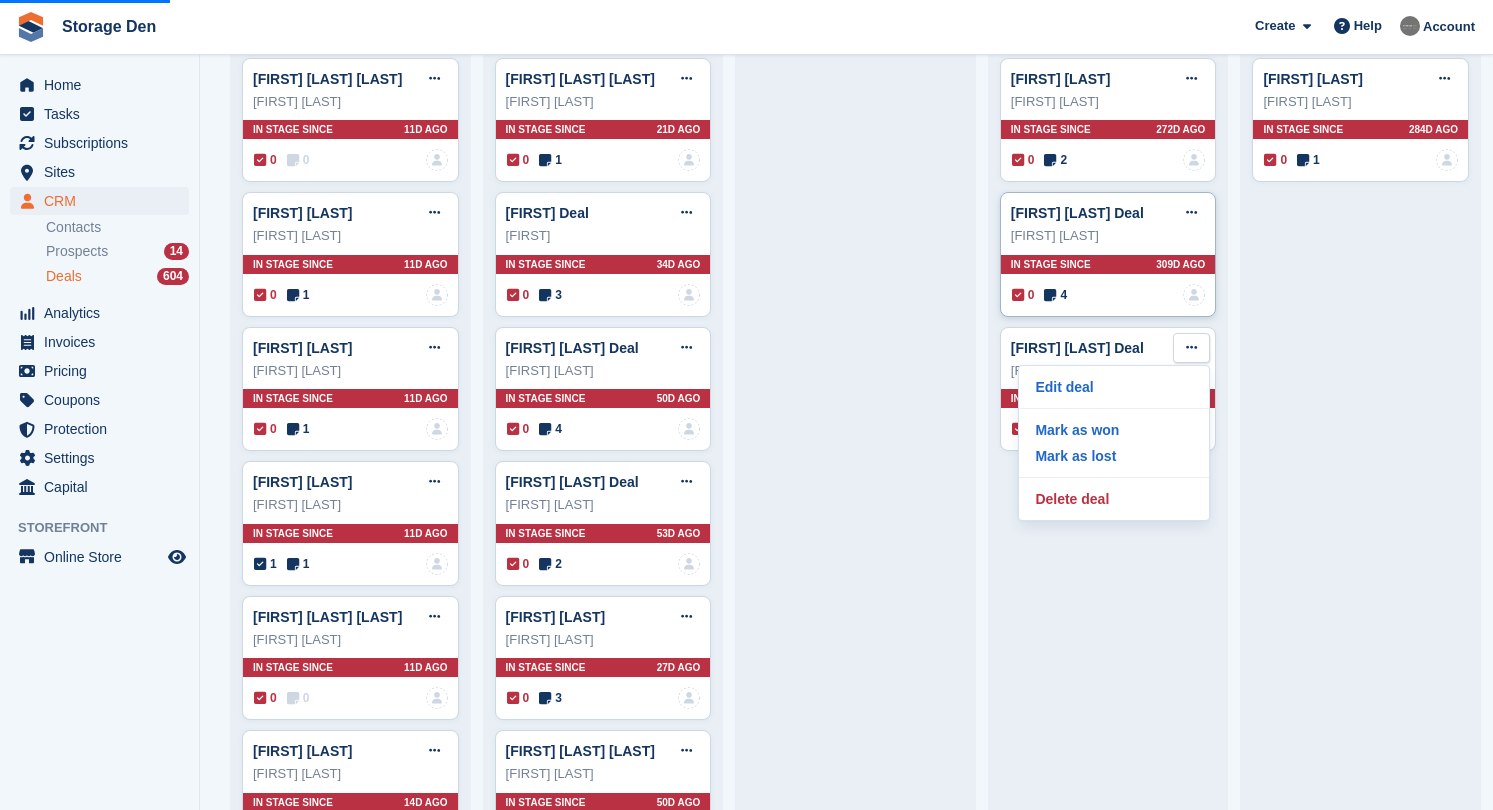drag, startPoint x: 1064, startPoint y: 493, endPoint x: 1138, endPoint y: 266, distance: 238.7572 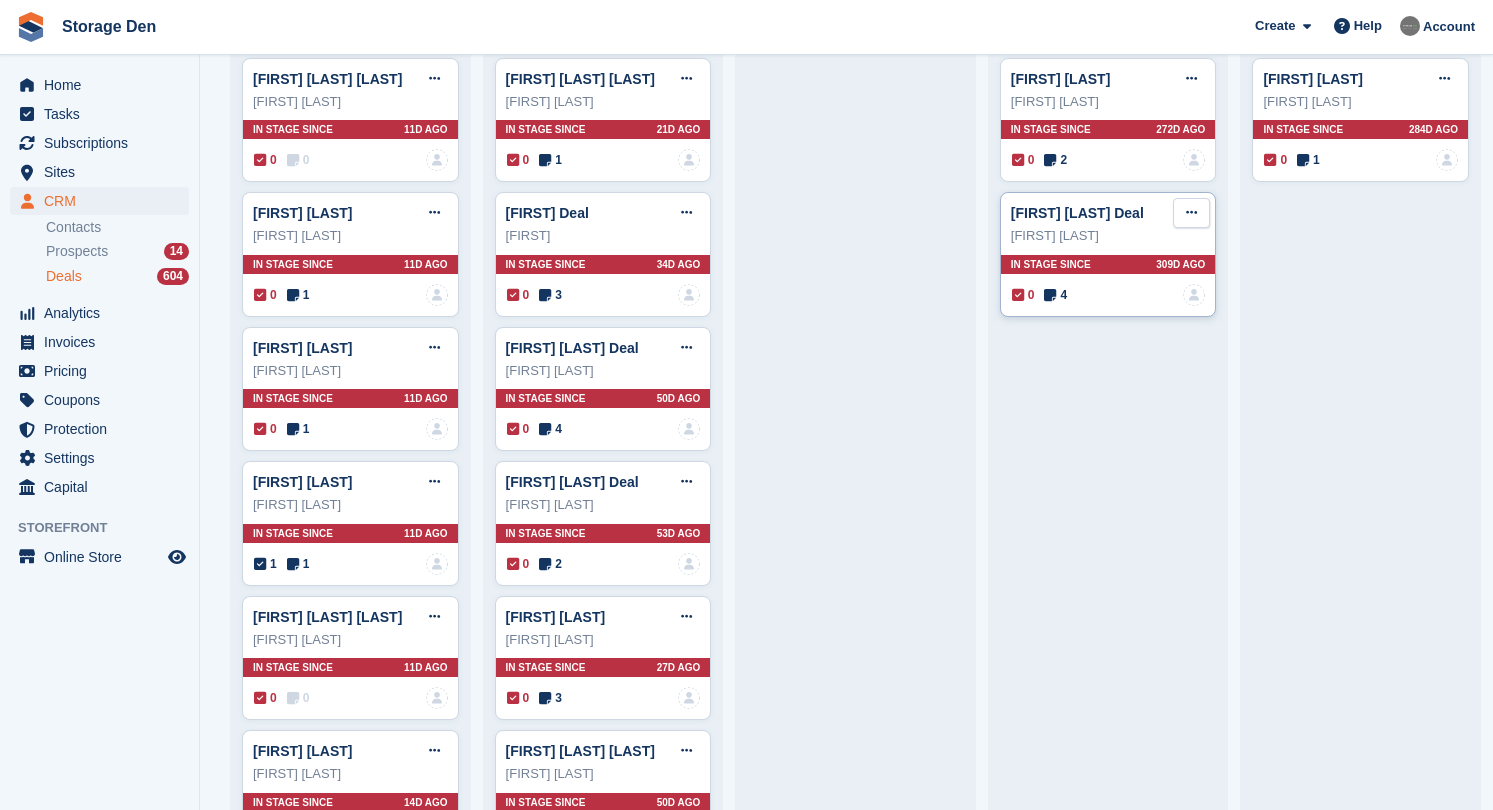 click at bounding box center (1191, 213) 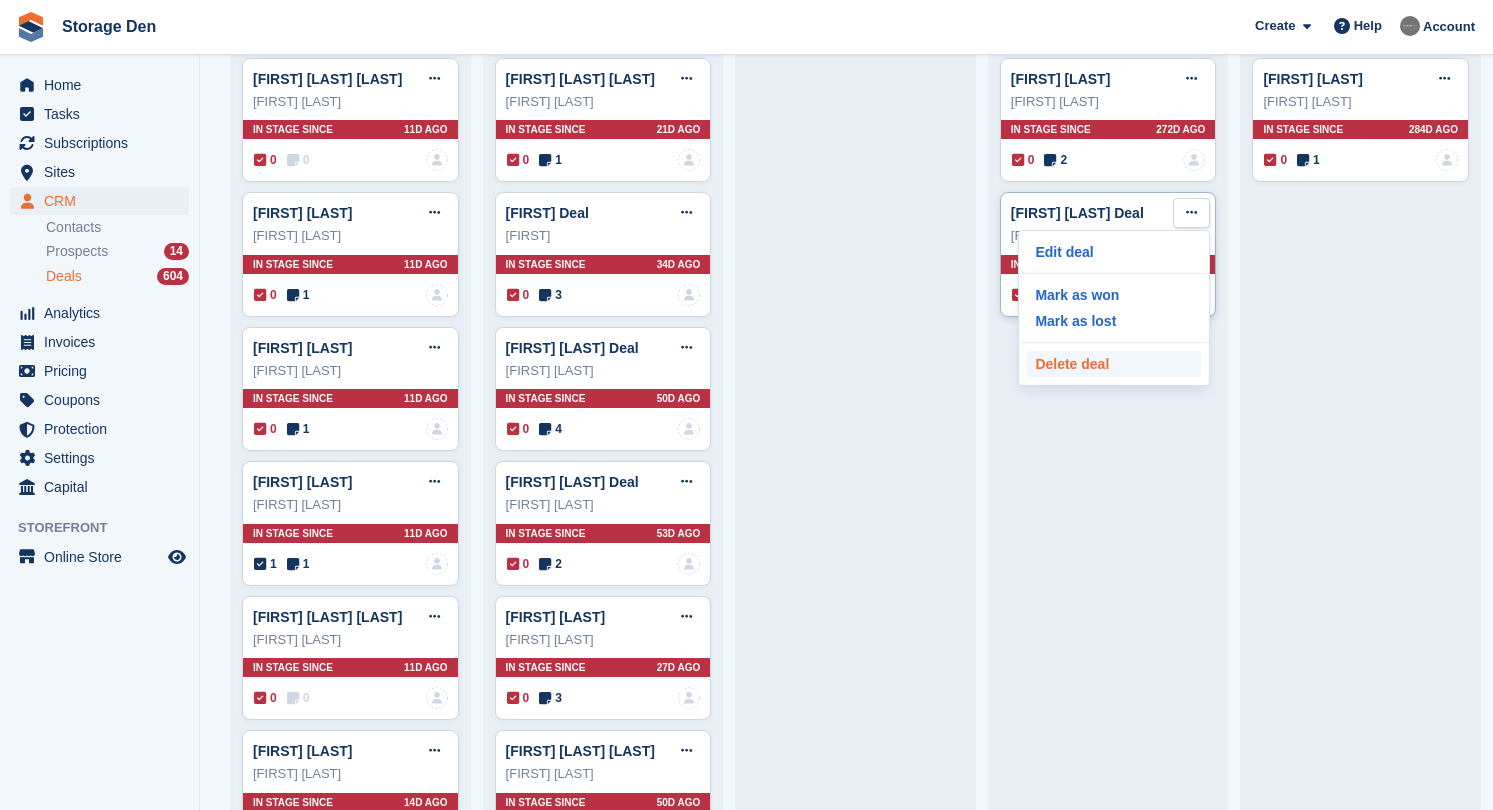 click on "Delete deal" at bounding box center (1114, 364) 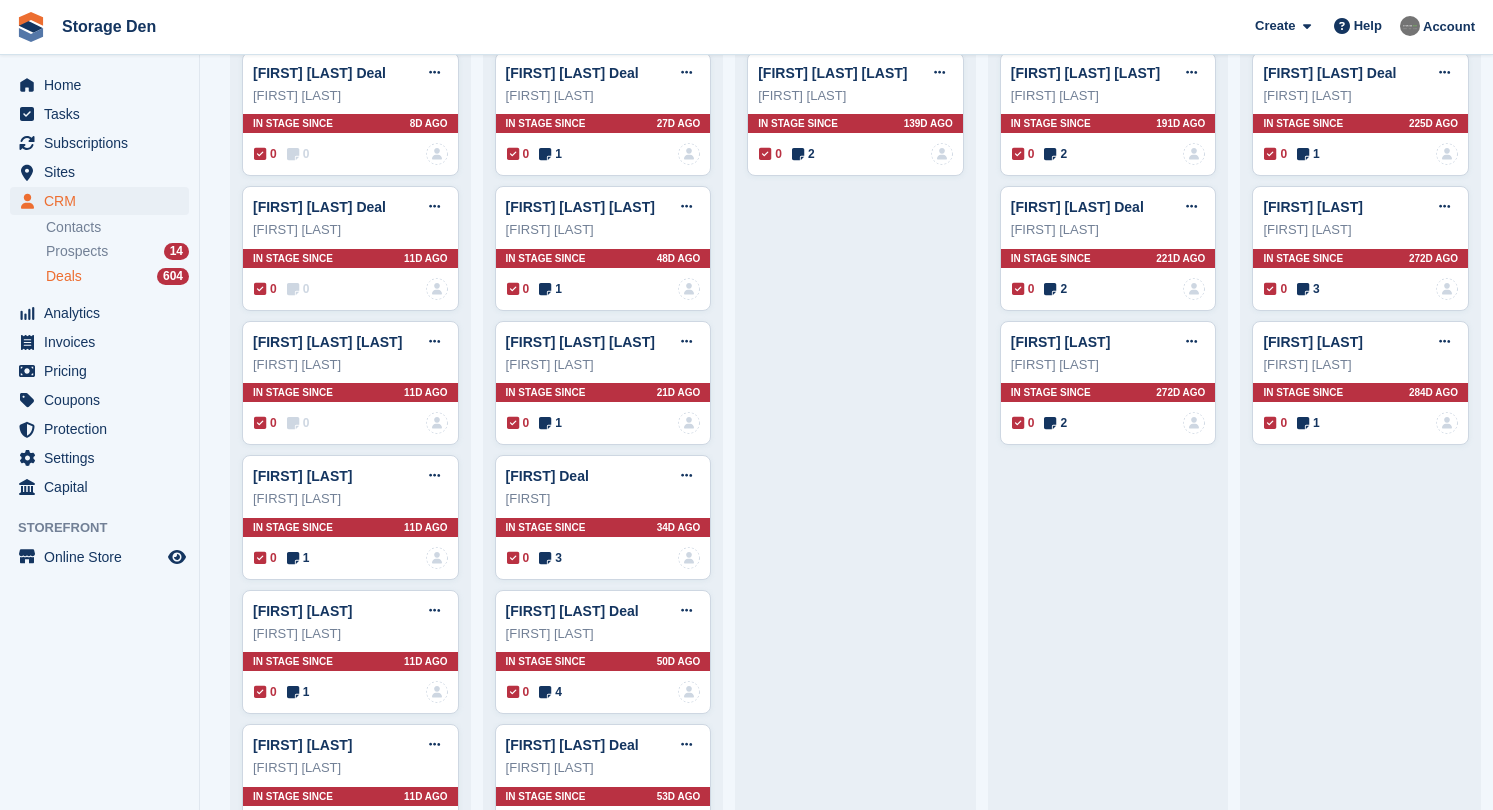 scroll, scrollTop: 1156, scrollLeft: 0, axis: vertical 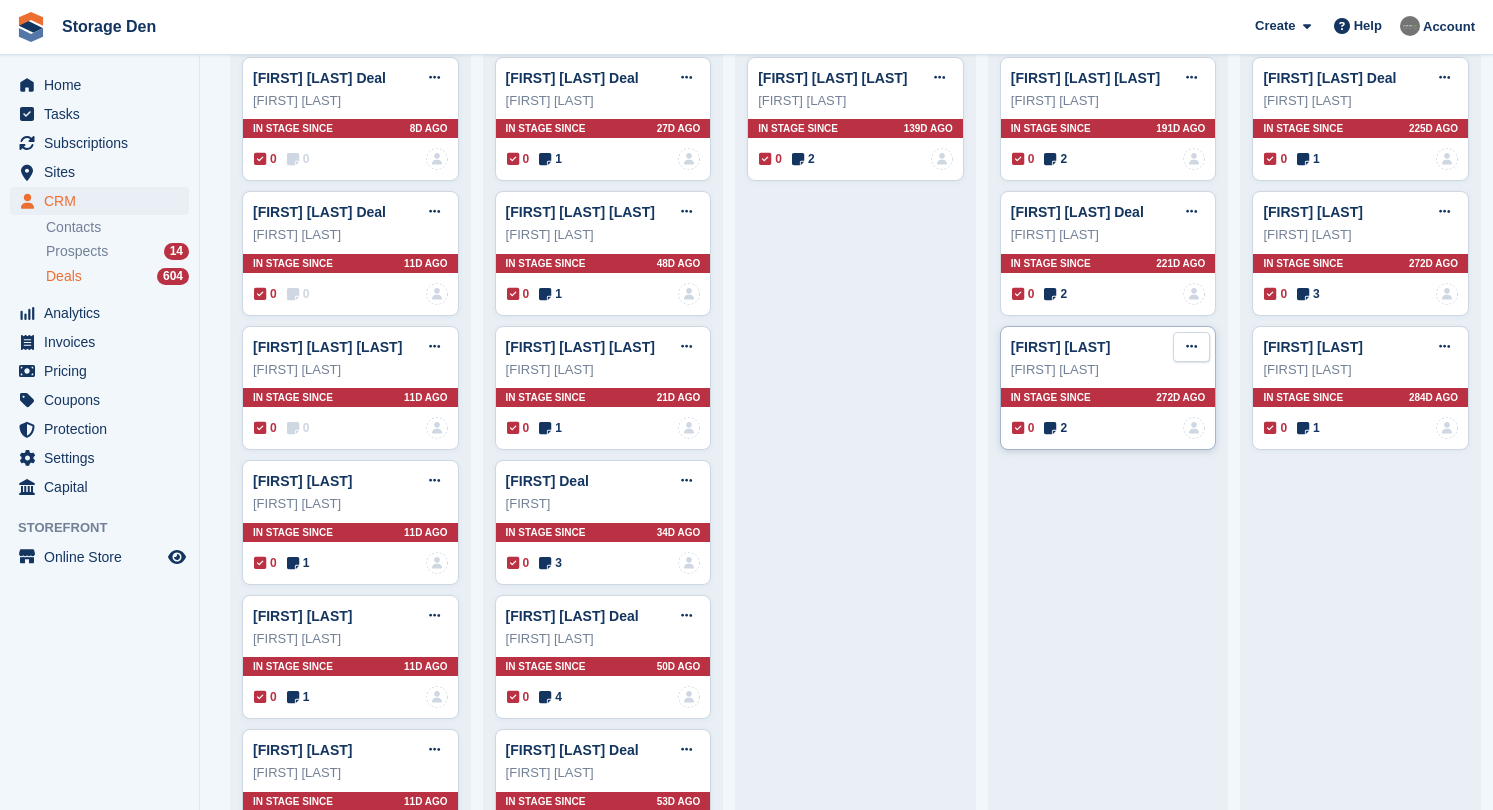 click at bounding box center [1191, 347] 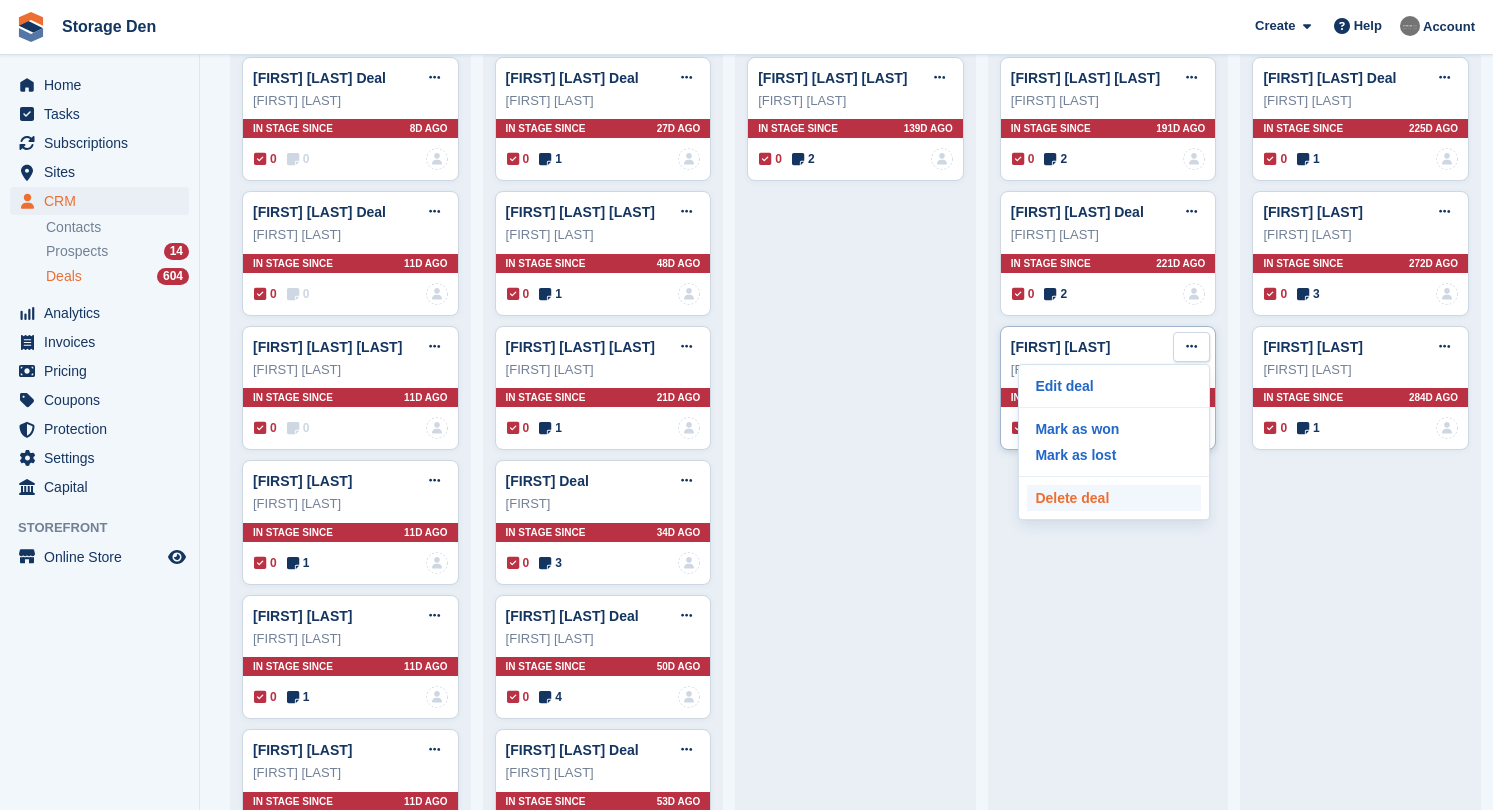 click on "Delete deal" at bounding box center (1114, 498) 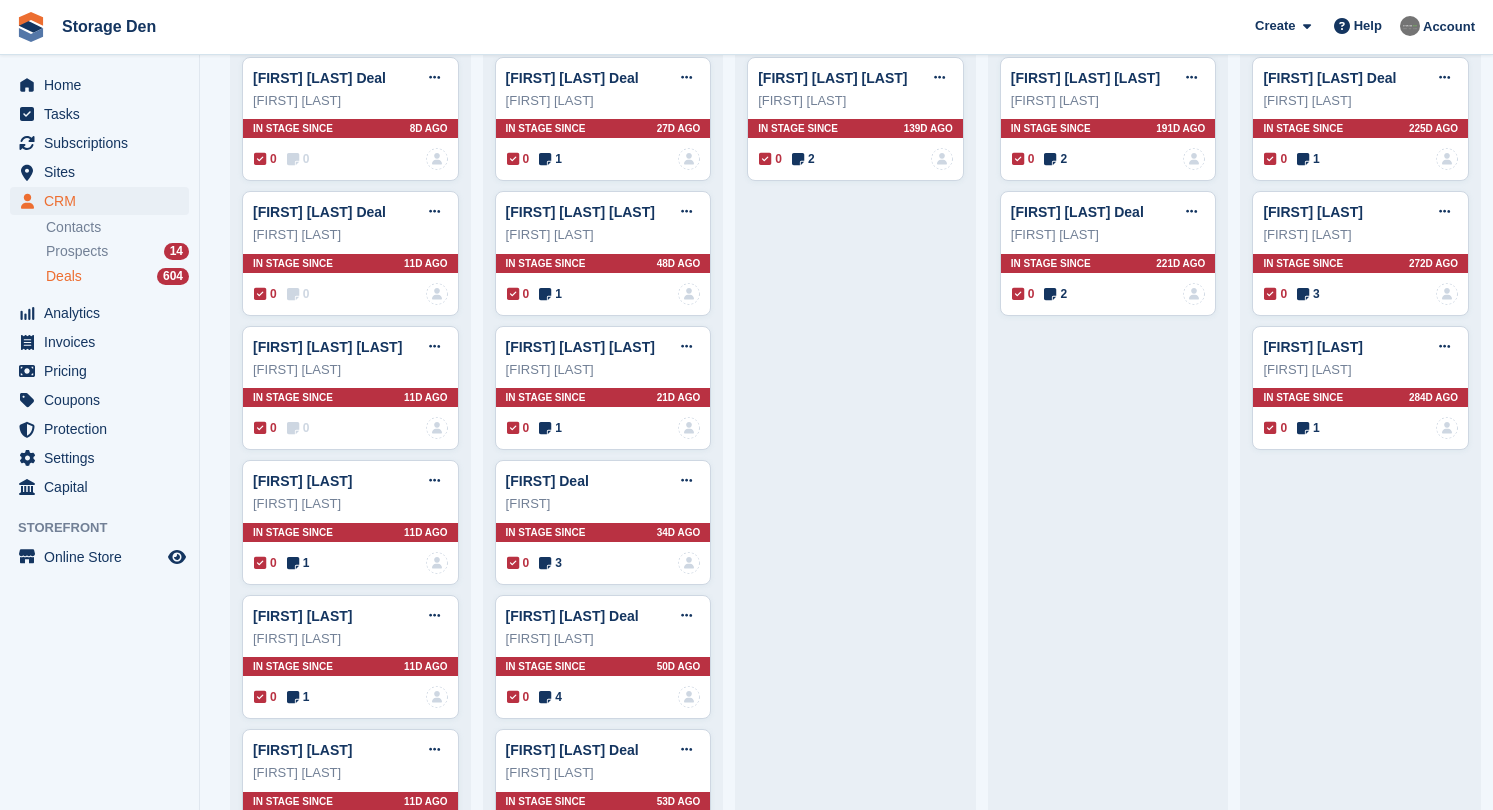 click at bounding box center [1191, 211] 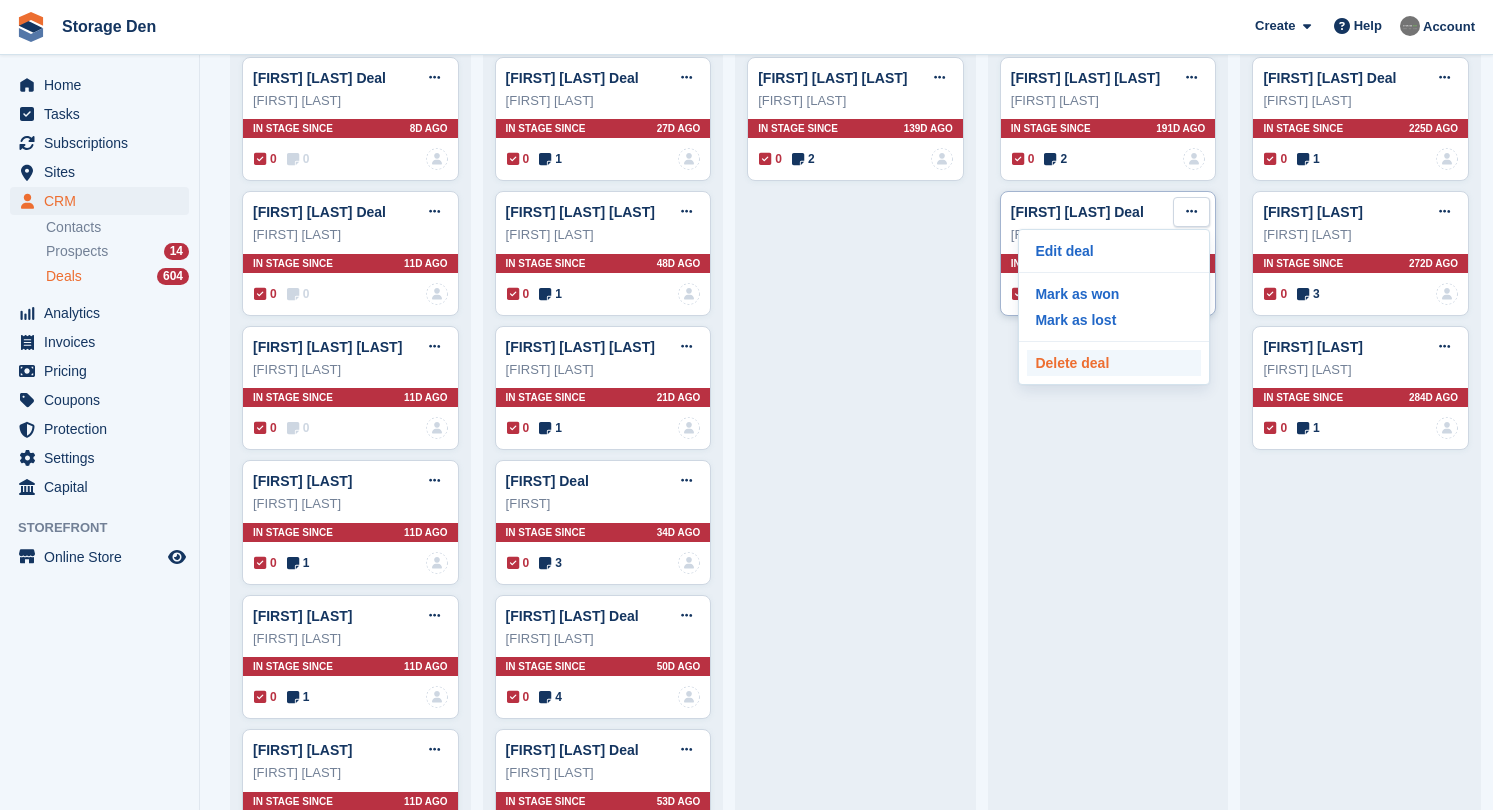 click on "Delete deal" at bounding box center [1114, 363] 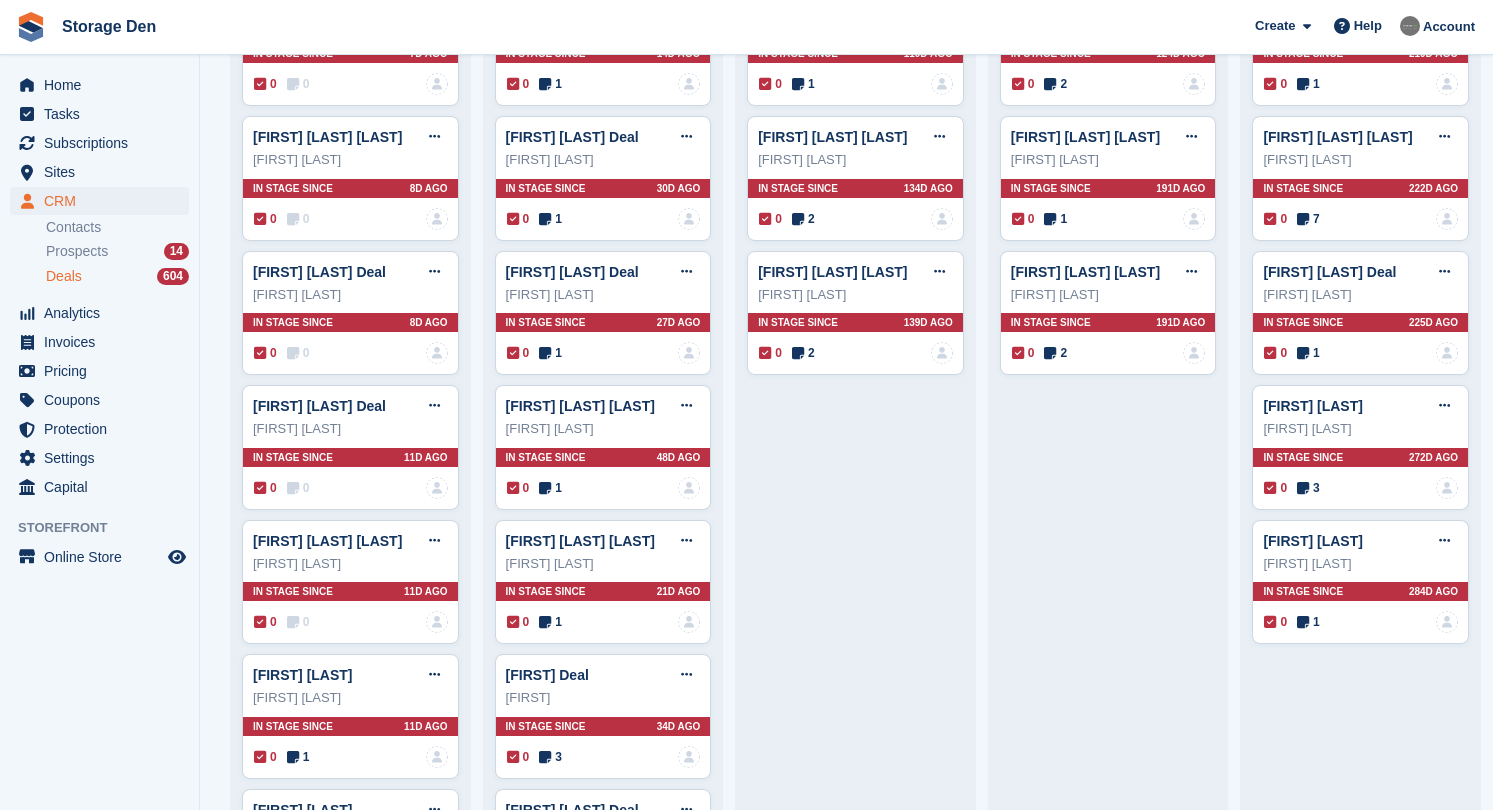 scroll, scrollTop: 898, scrollLeft: 0, axis: vertical 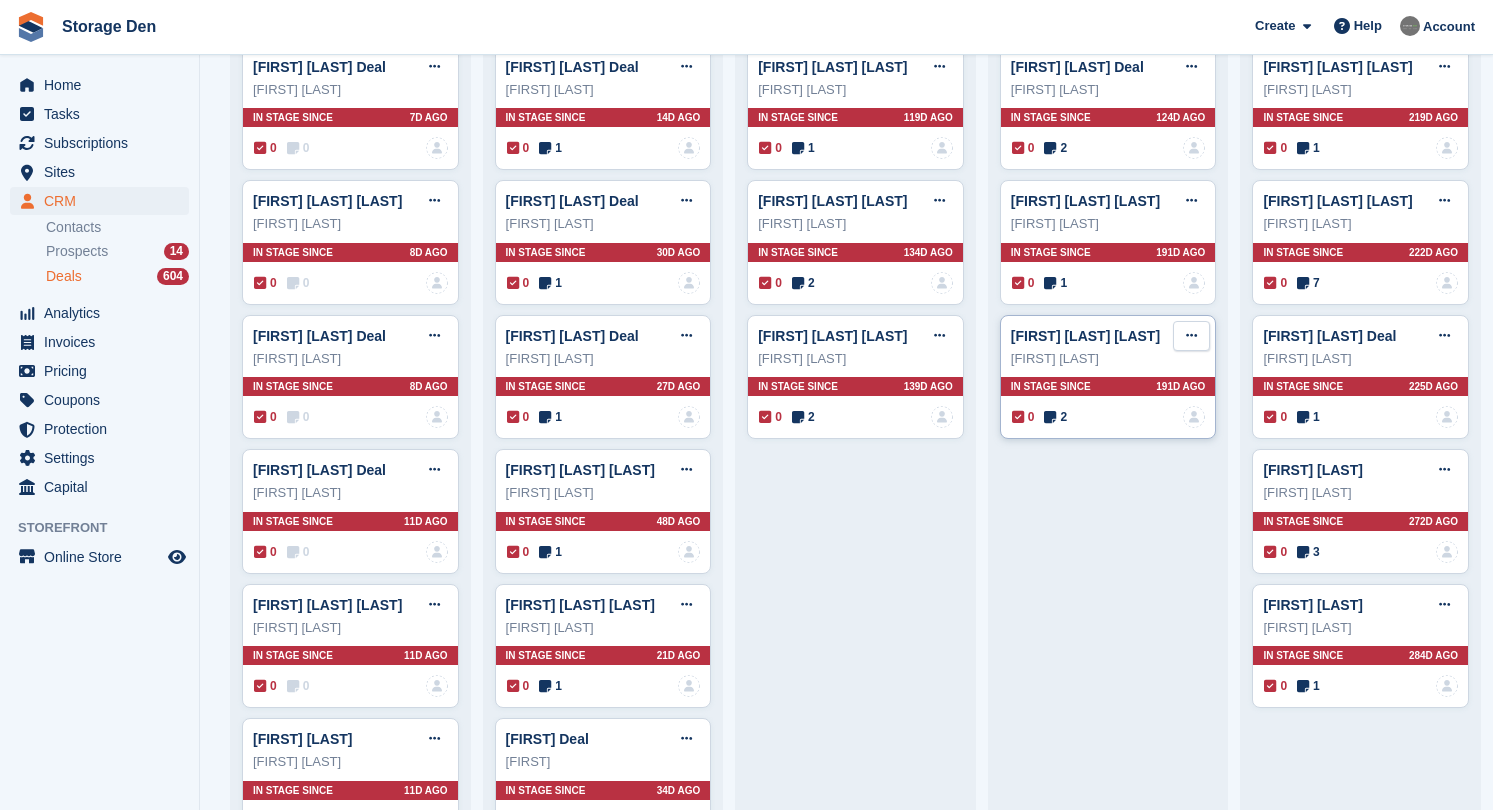 click at bounding box center (1191, 336) 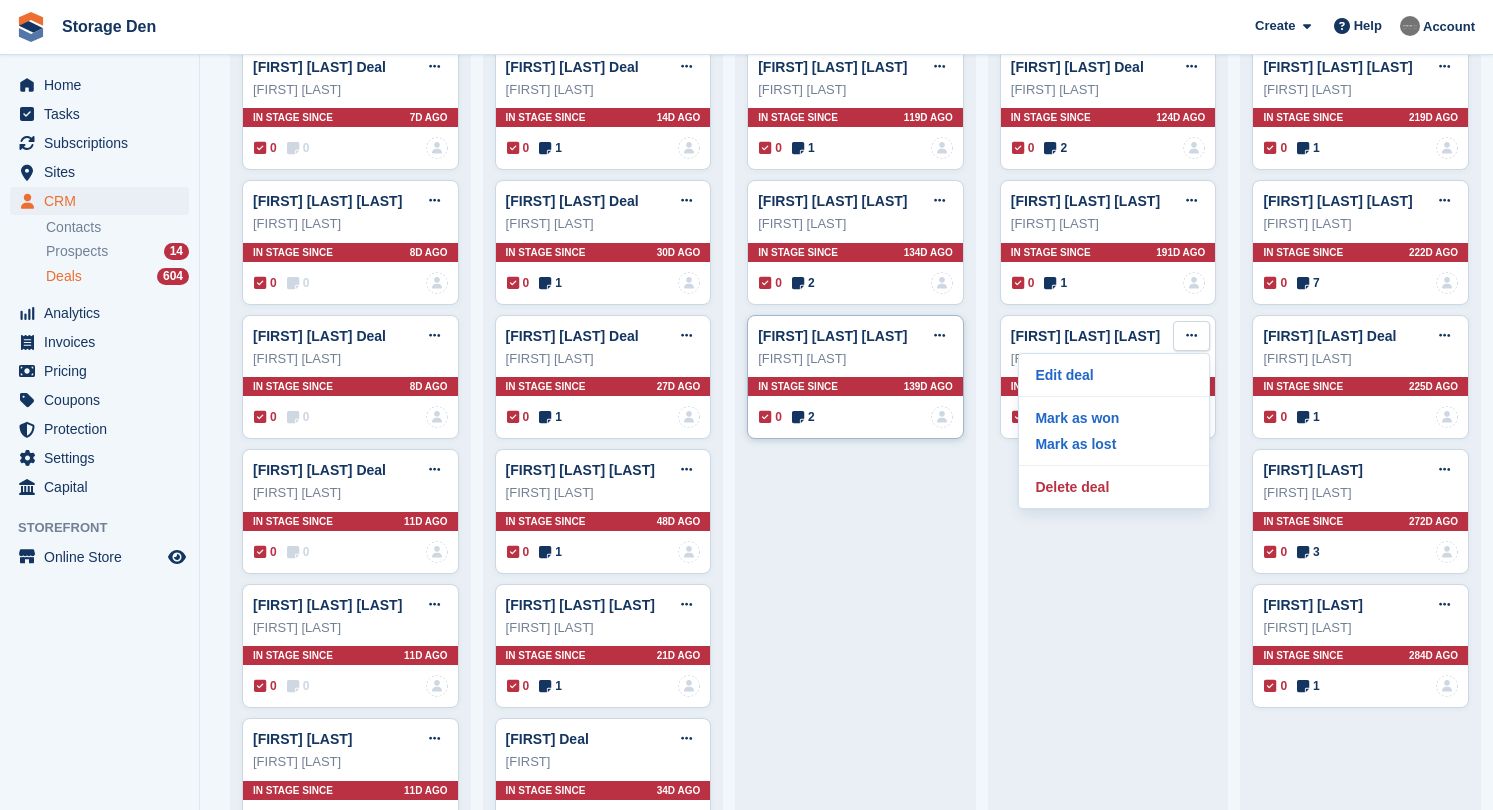 click on "Delete deal" at bounding box center (1114, 487) 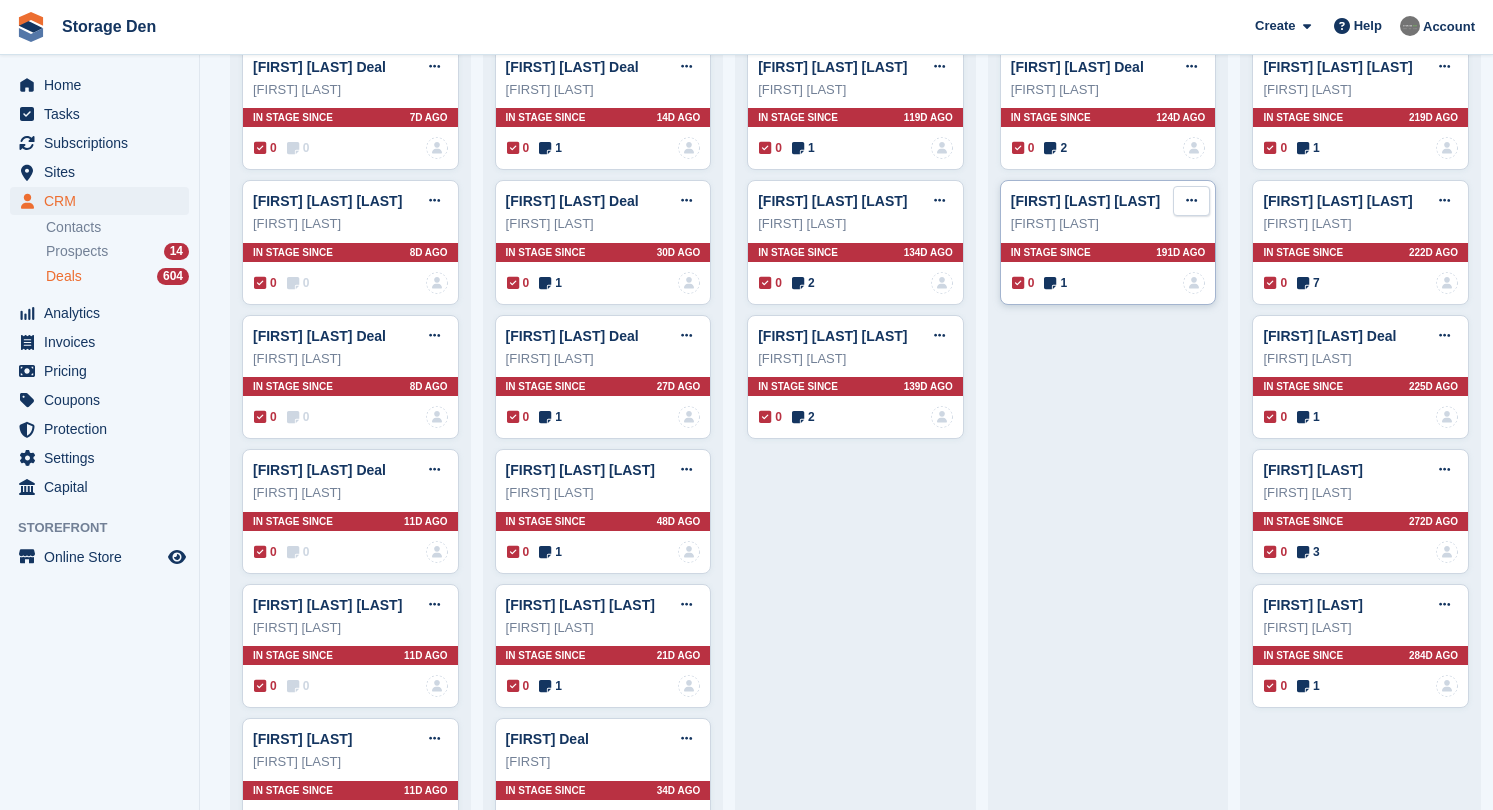 click at bounding box center [1191, 200] 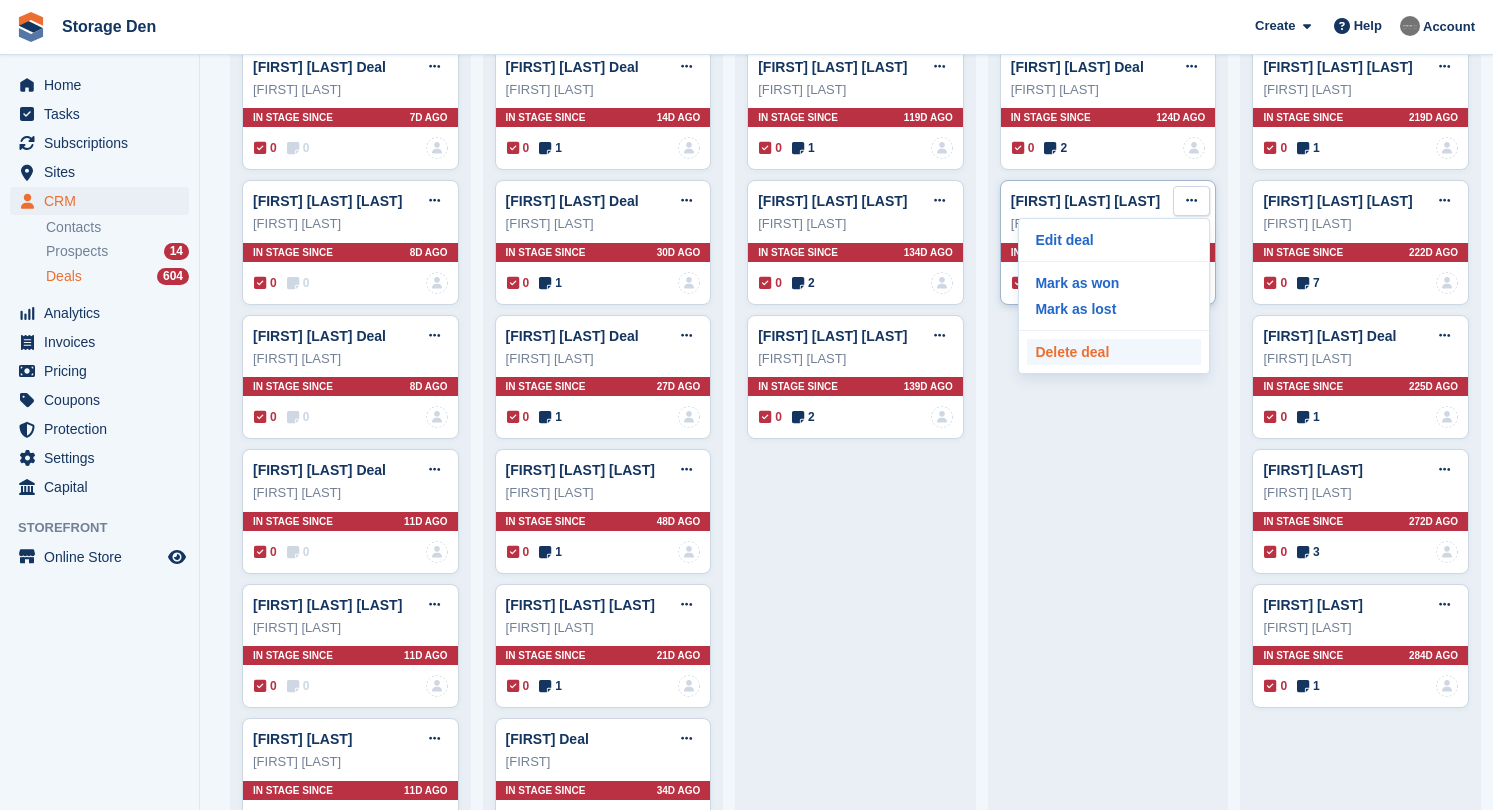 click on "Delete deal" at bounding box center (1114, 352) 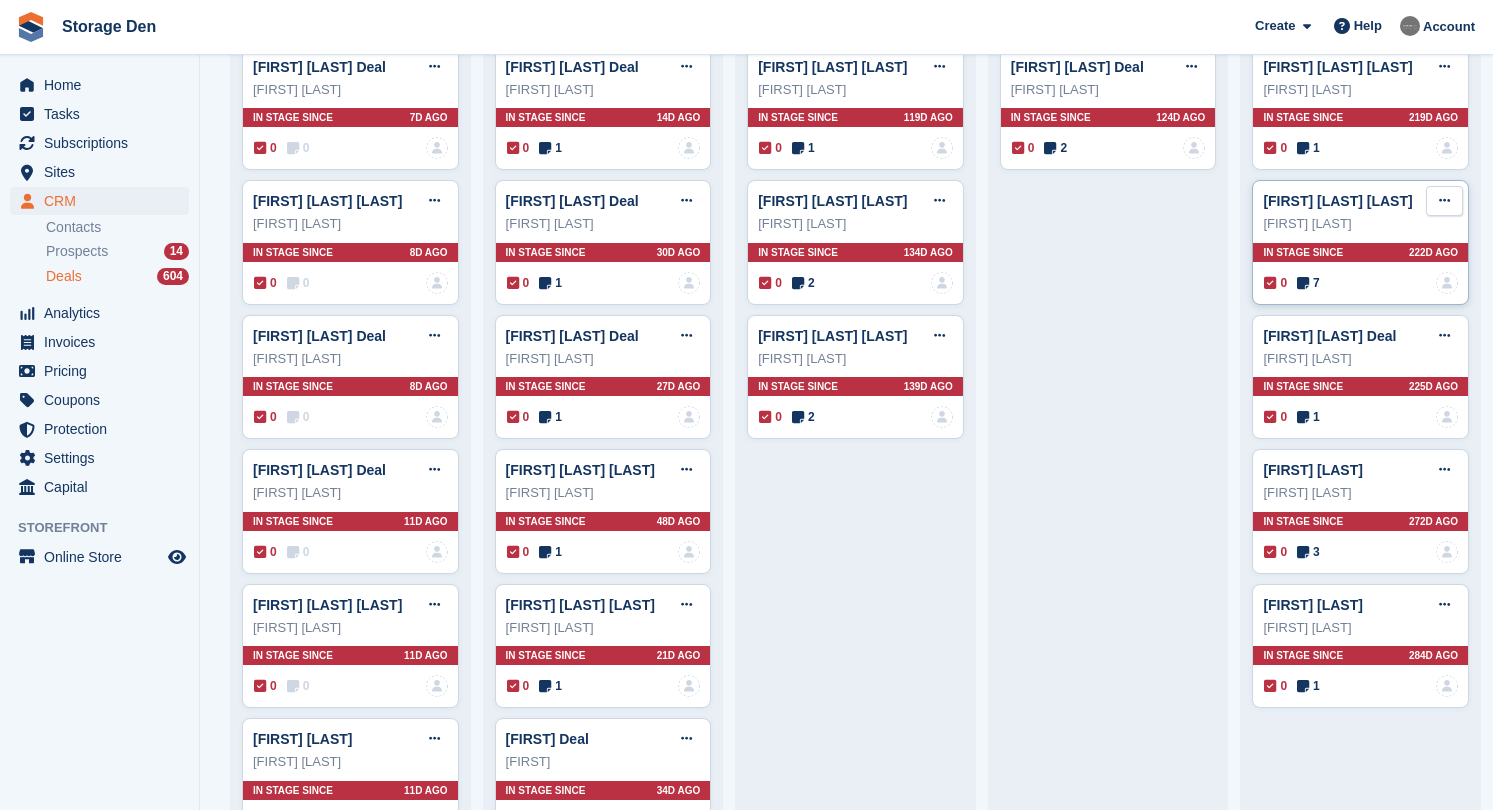 click at bounding box center (1444, 200) 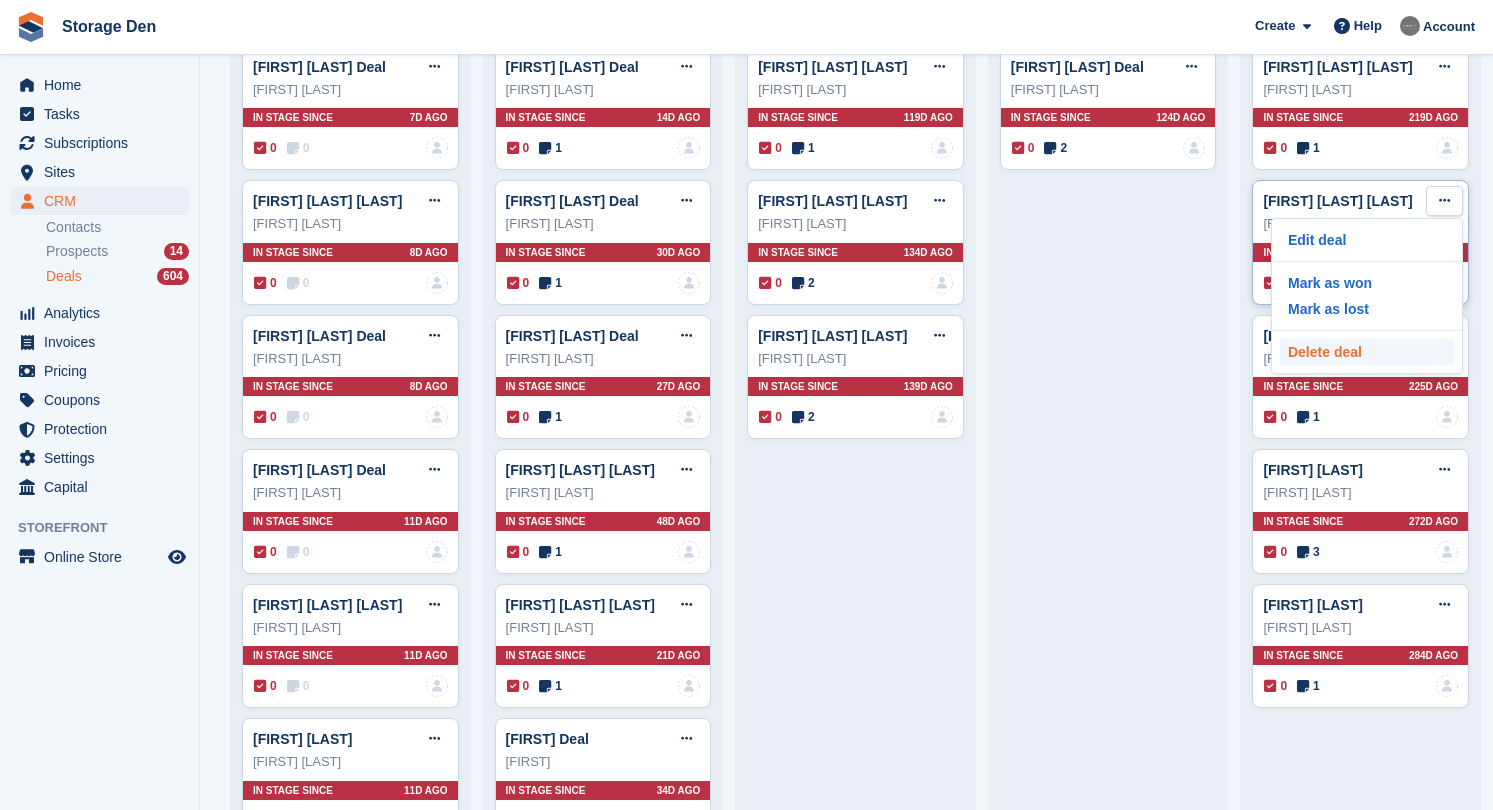 click on "Delete deal" at bounding box center [1367, 352] 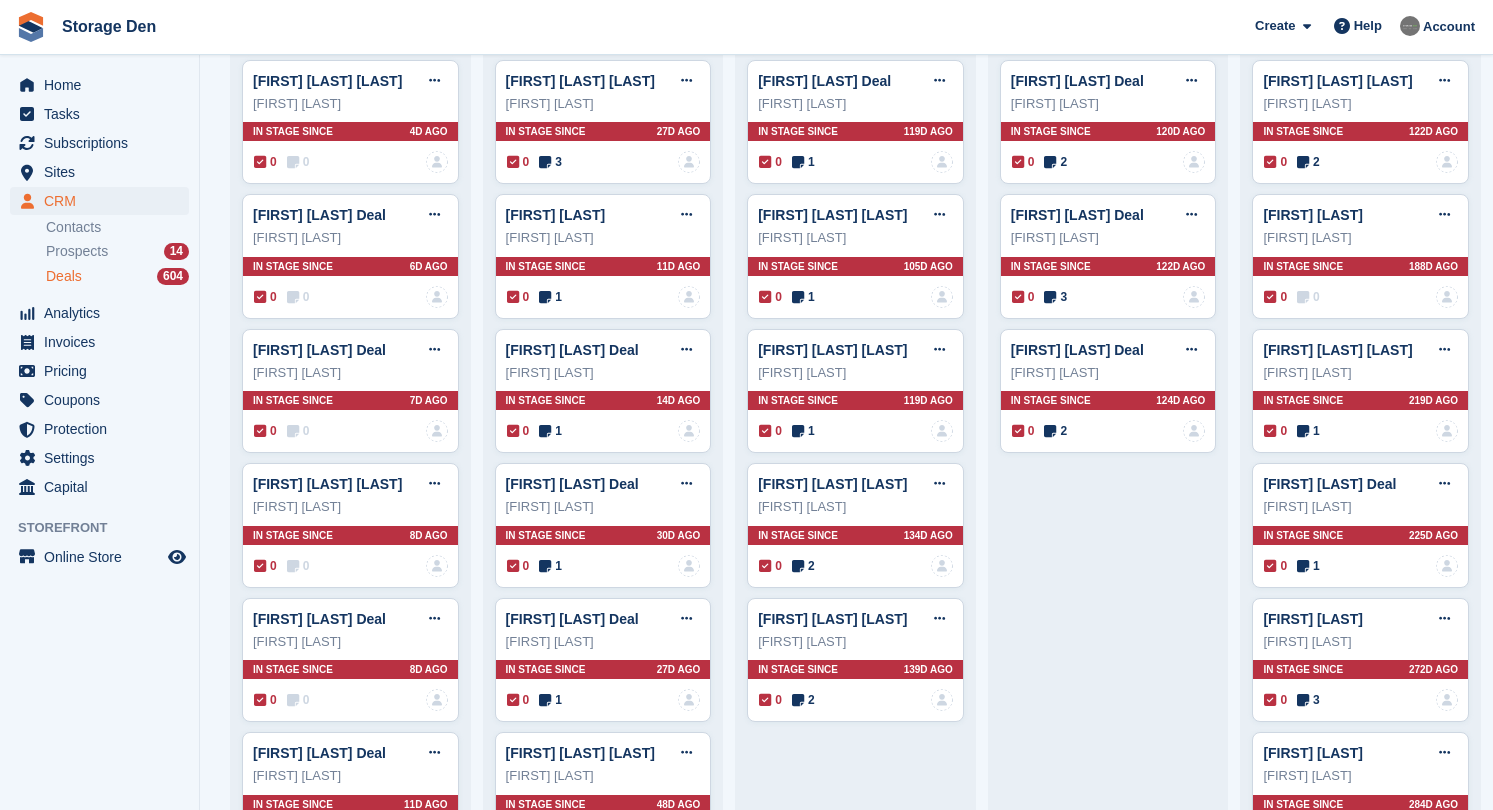 scroll, scrollTop: 592, scrollLeft: 0, axis: vertical 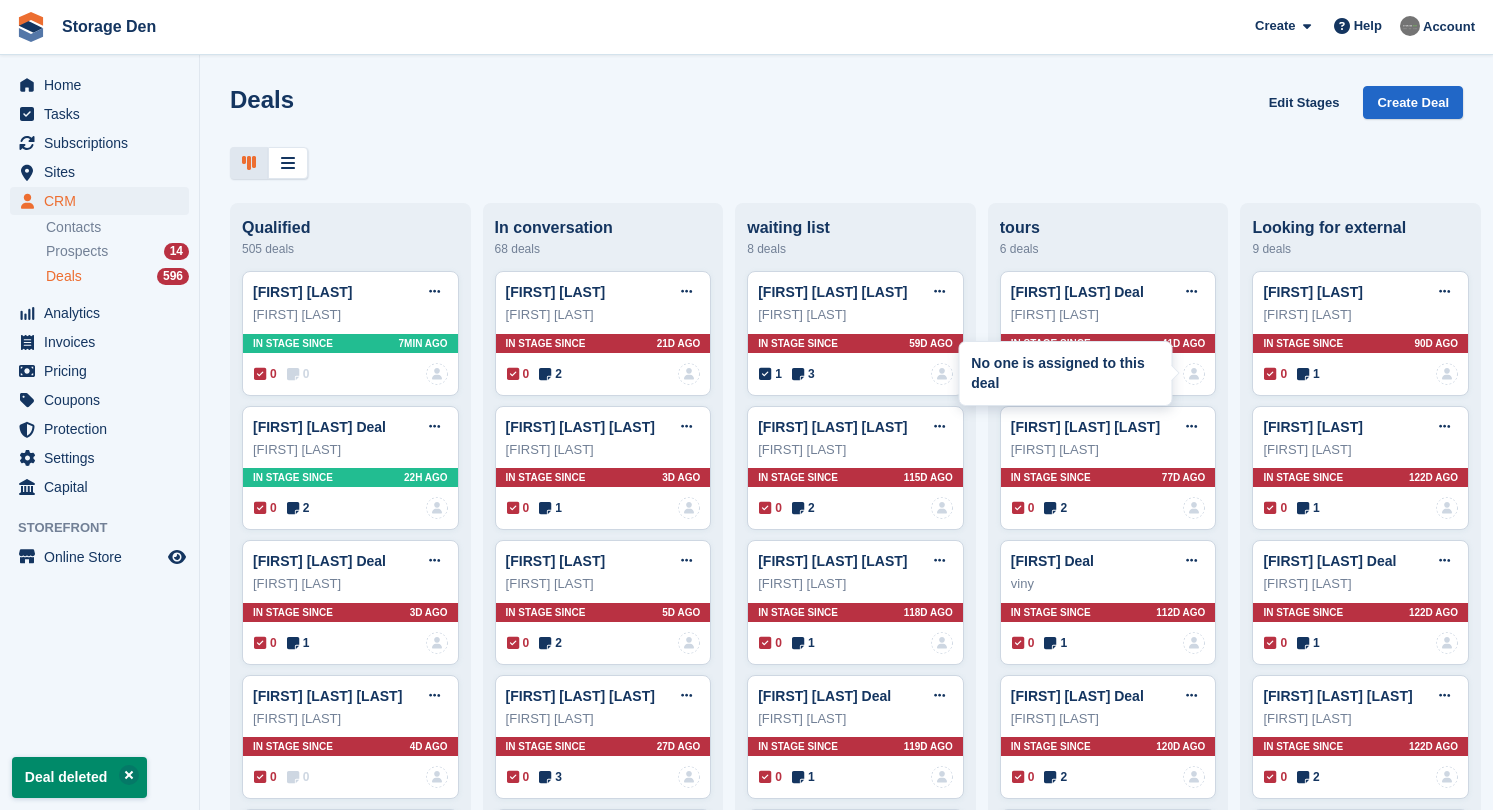 click at bounding box center (1194, 374) 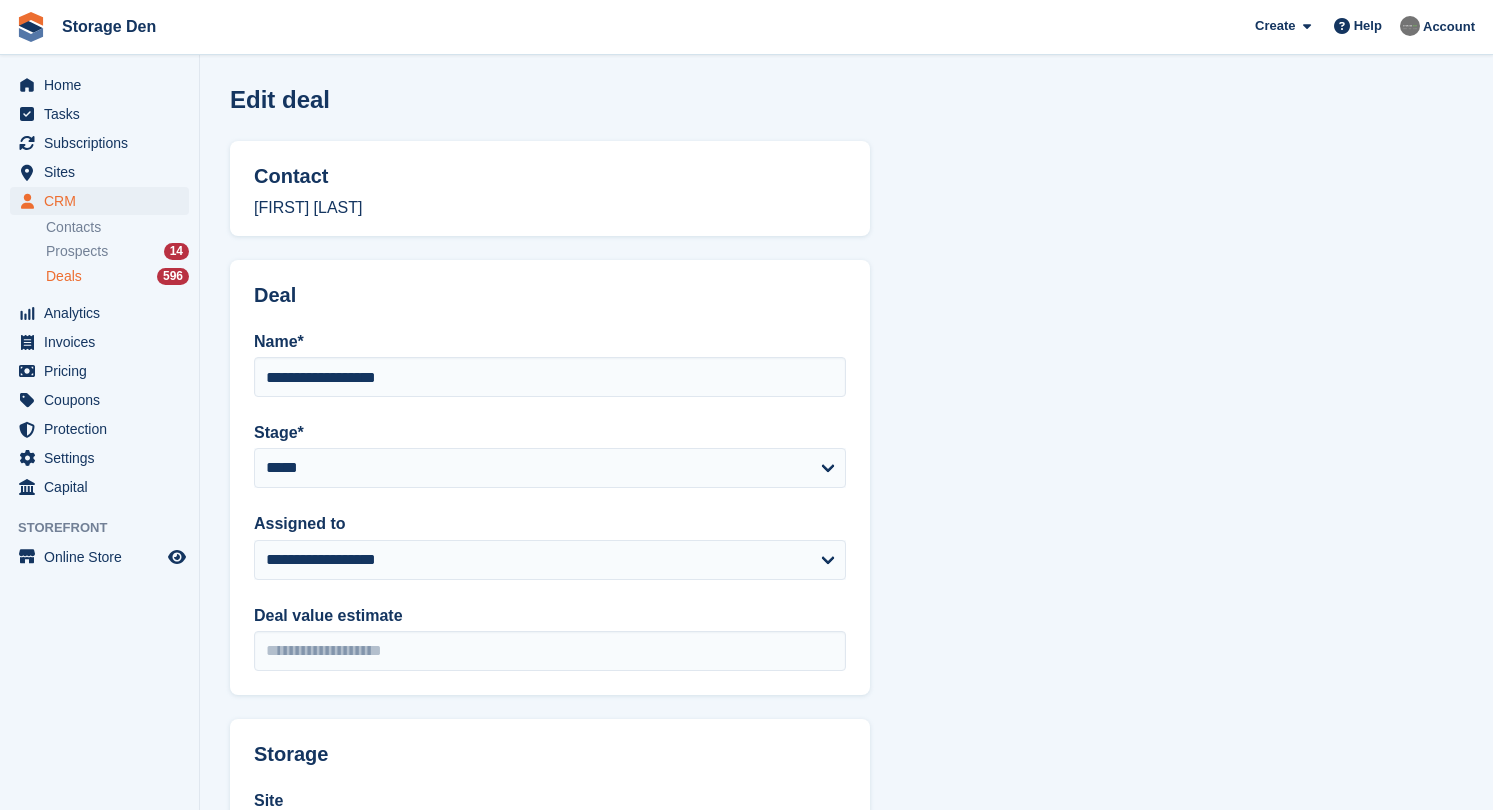 scroll, scrollTop: 39, scrollLeft: 0, axis: vertical 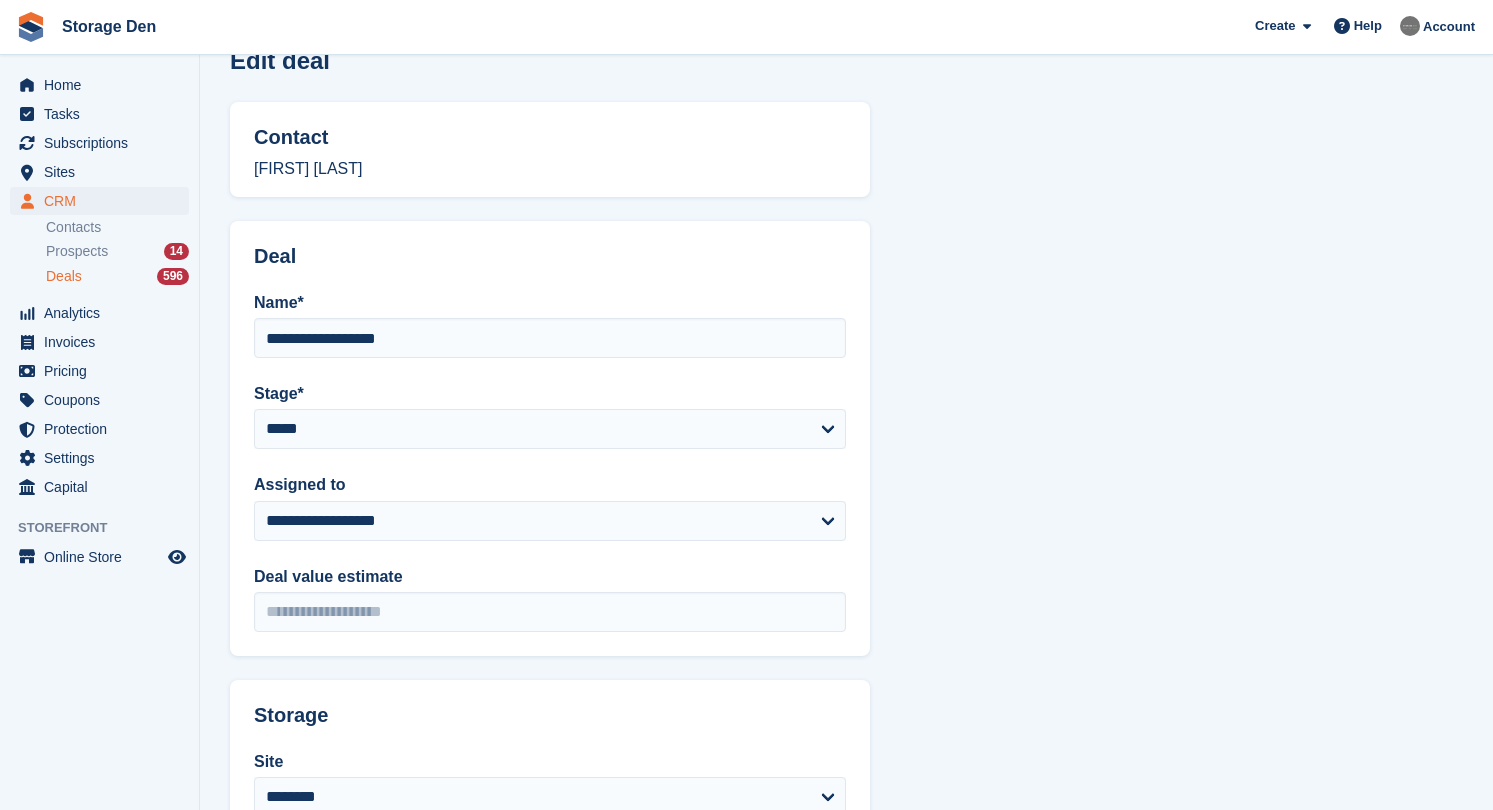 click on "CRM" at bounding box center [104, 201] 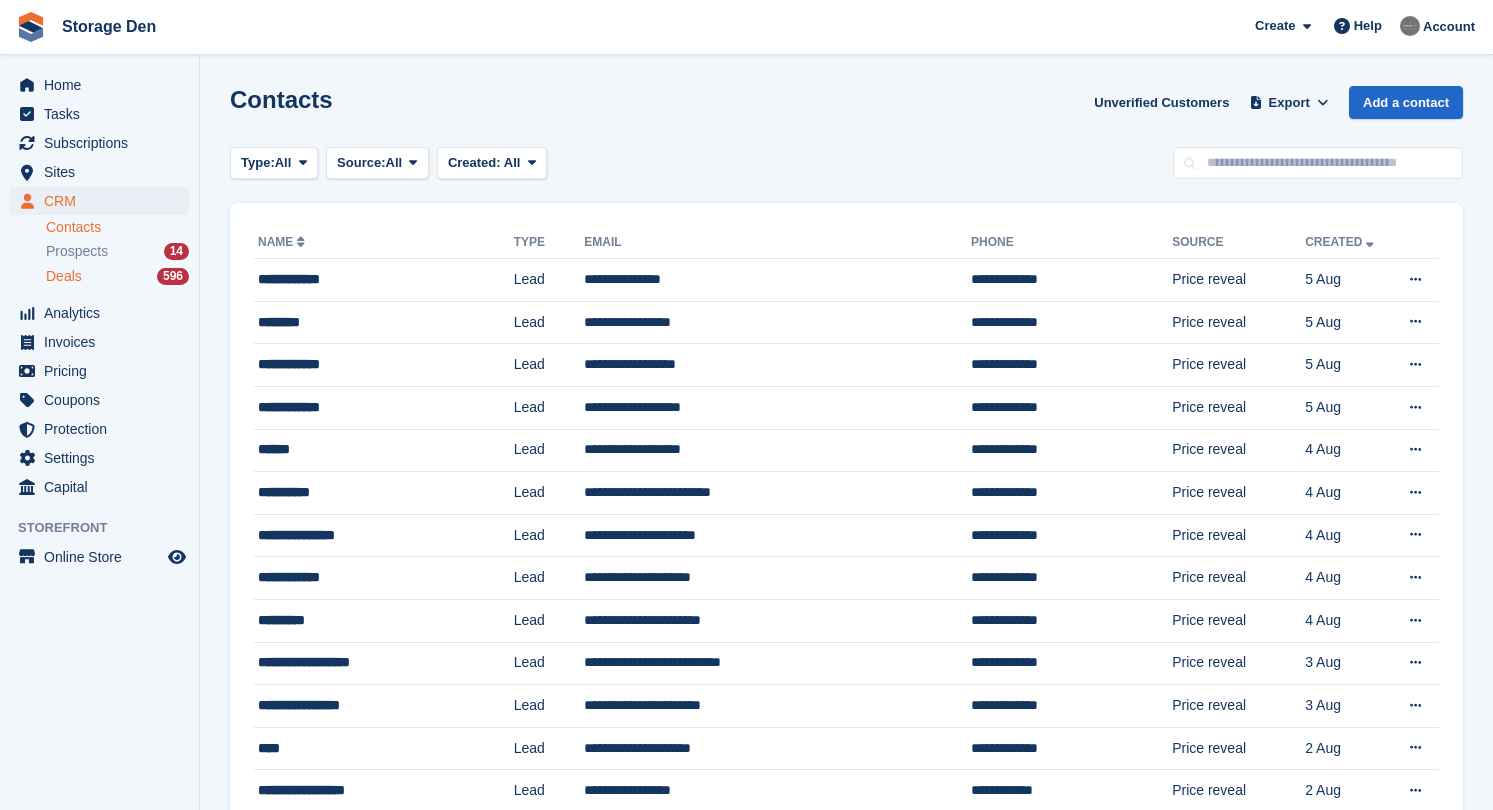 click on "Deals" at bounding box center [64, 276] 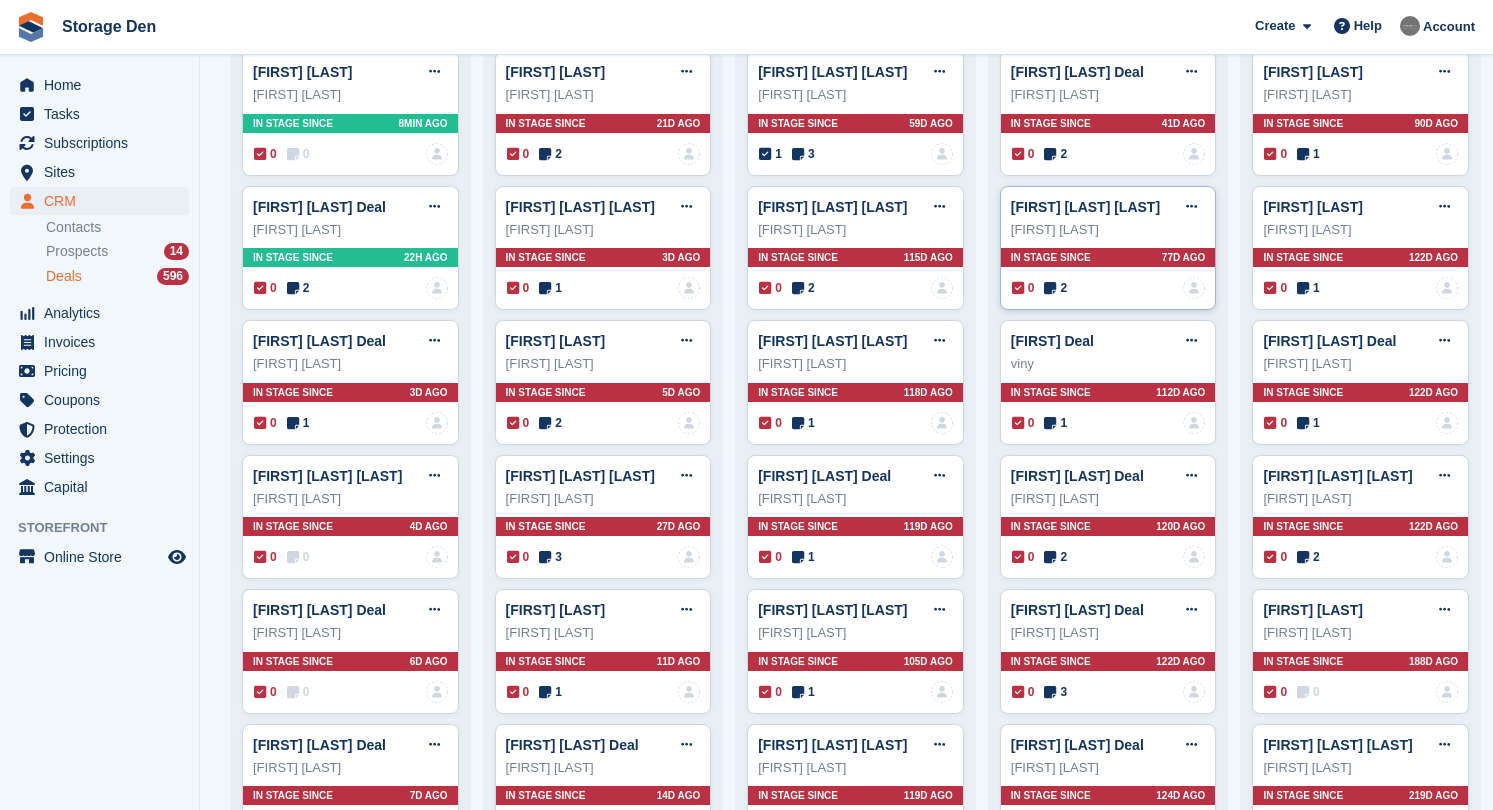 scroll, scrollTop: 250, scrollLeft: 0, axis: vertical 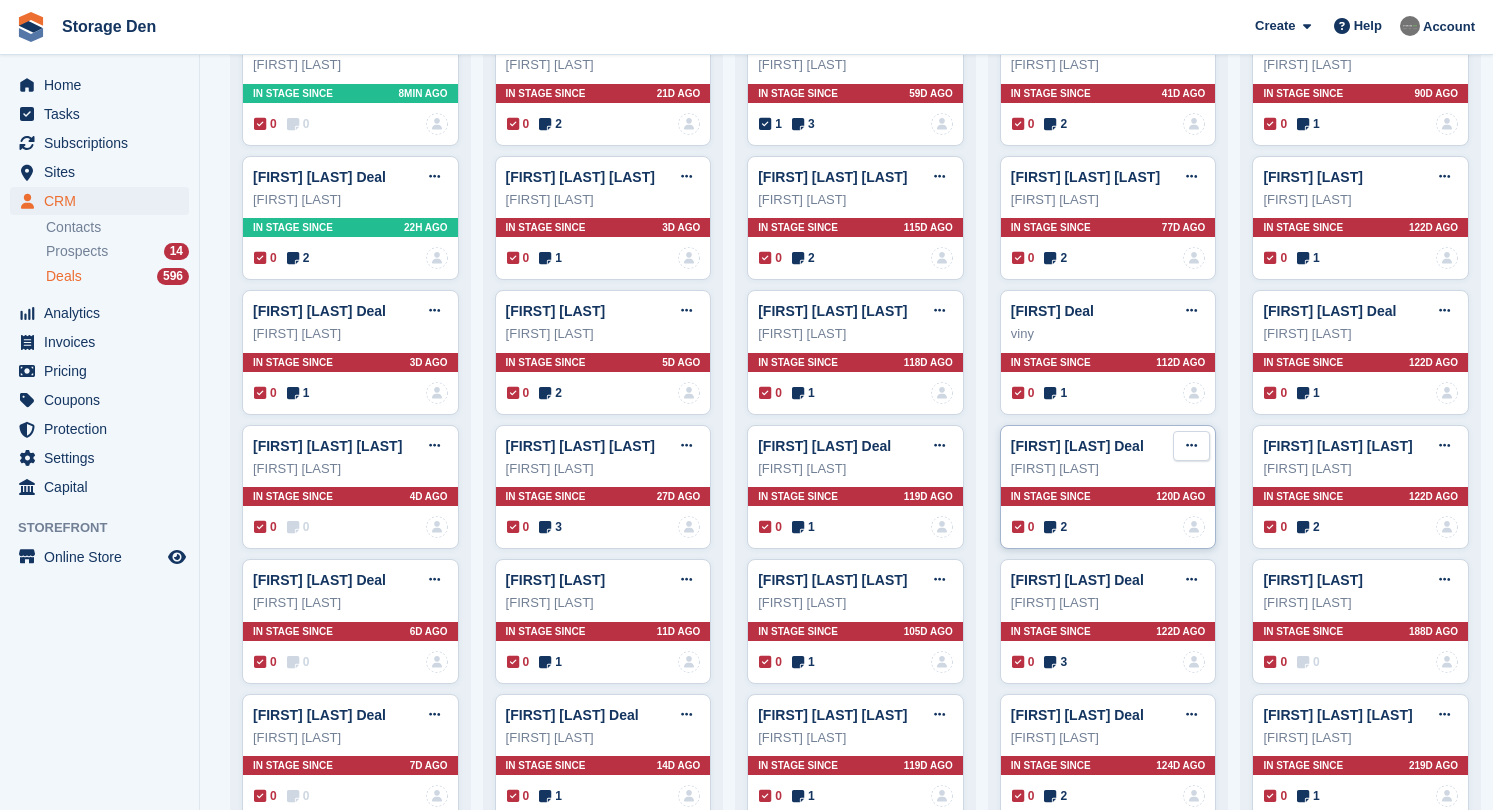 click at bounding box center (1191, 445) 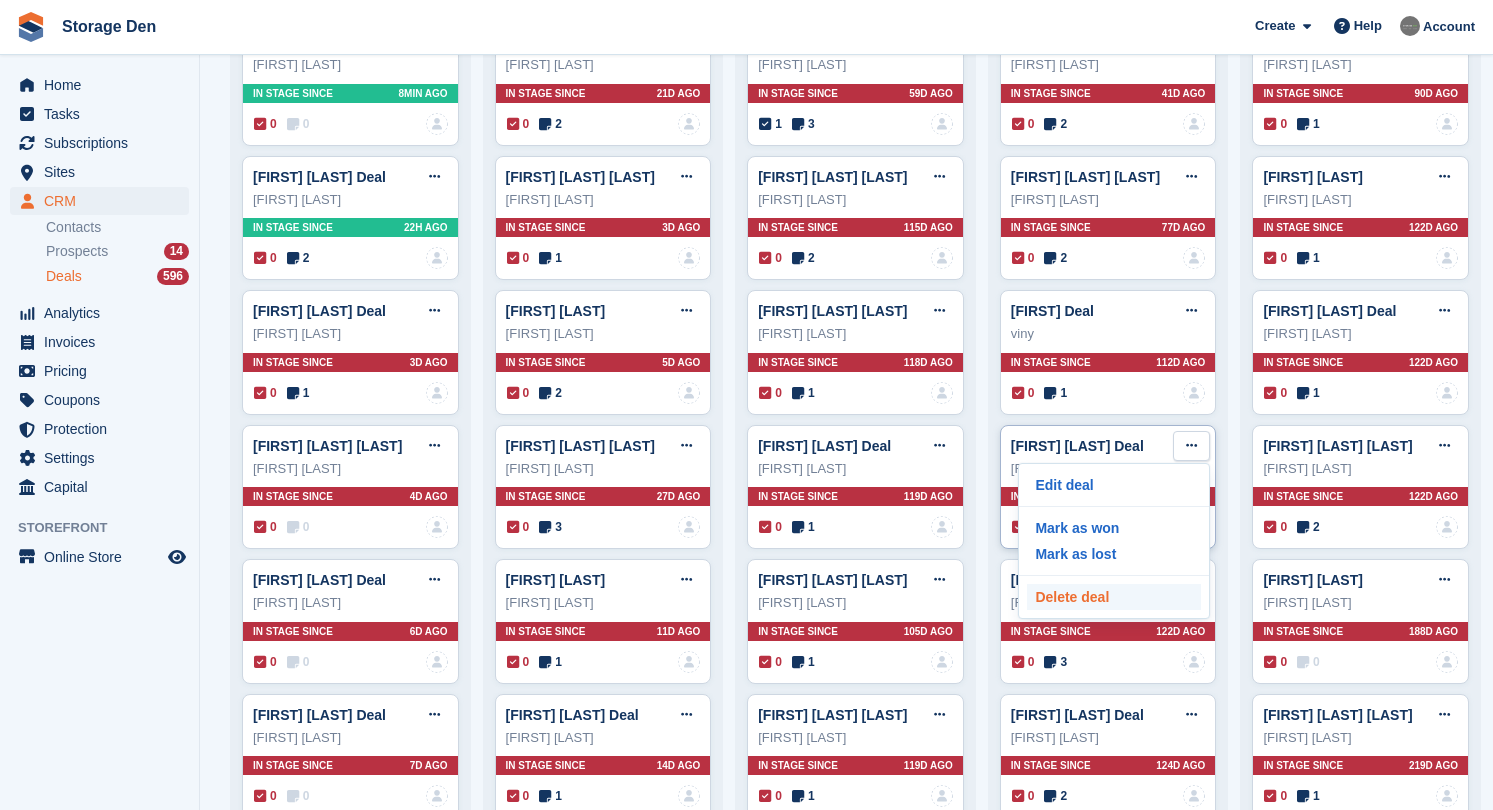 click on "Delete deal" at bounding box center [1114, 597] 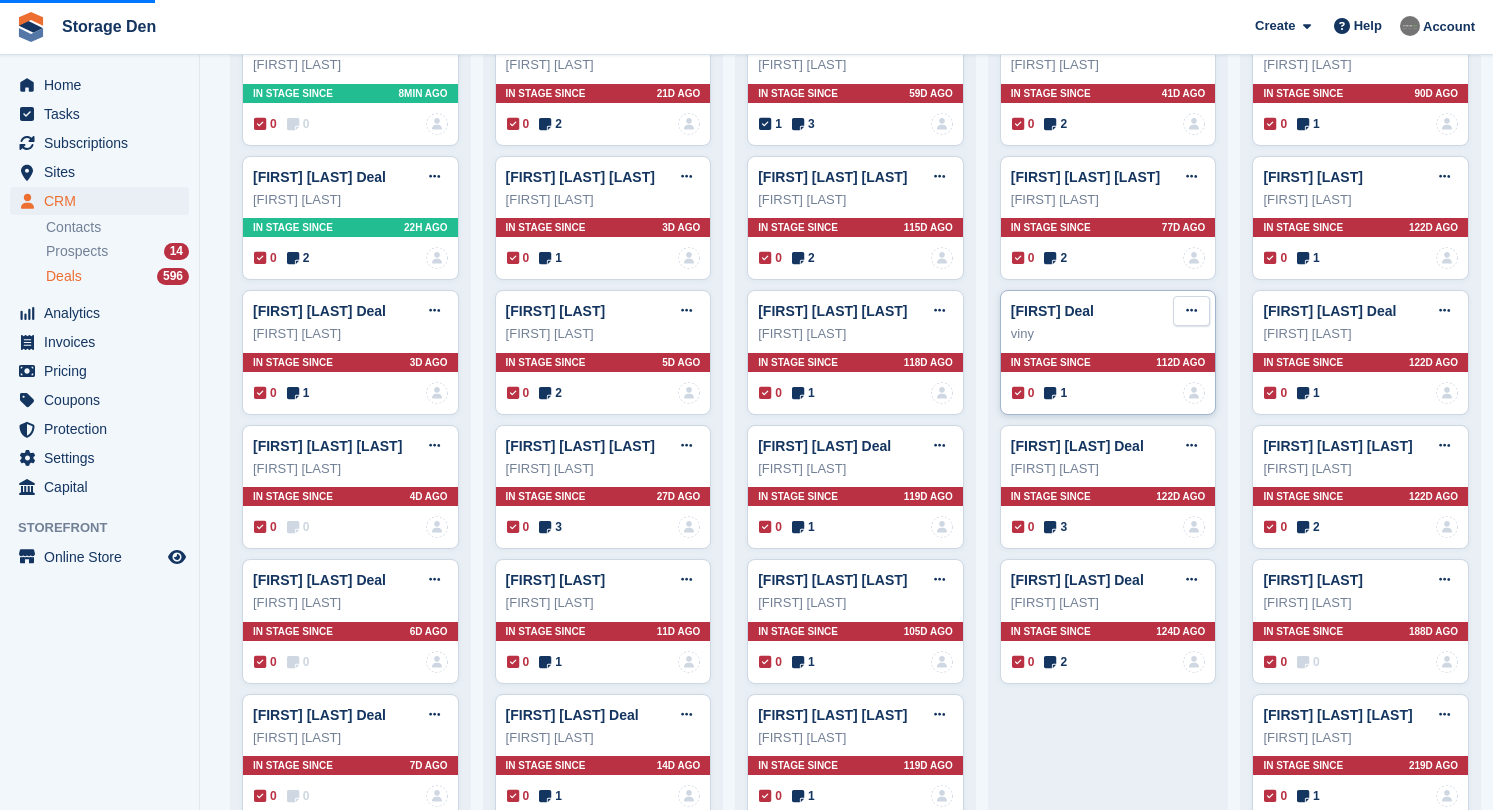 click at bounding box center [1191, 310] 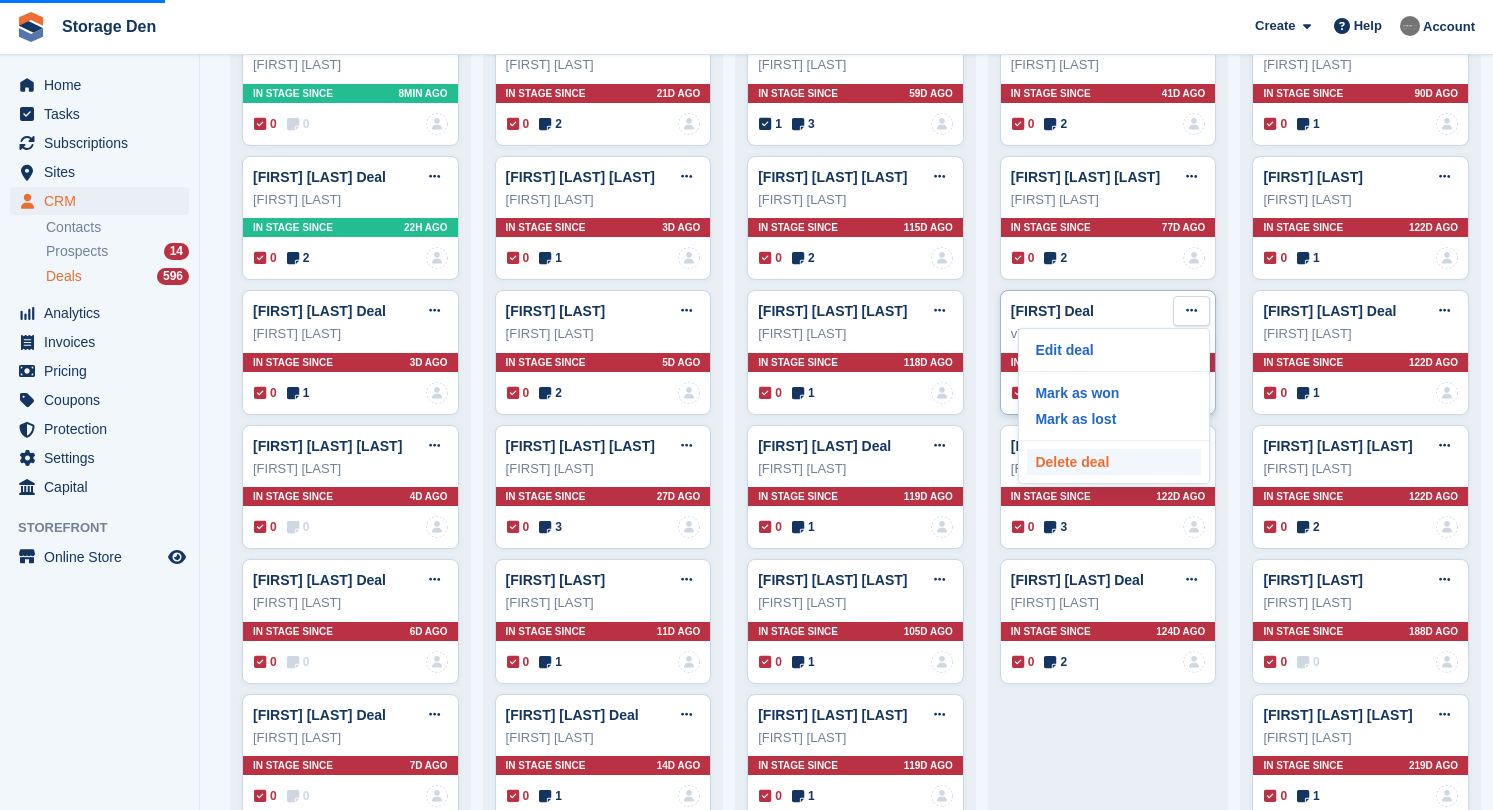 click on "Delete deal" at bounding box center [1114, 462] 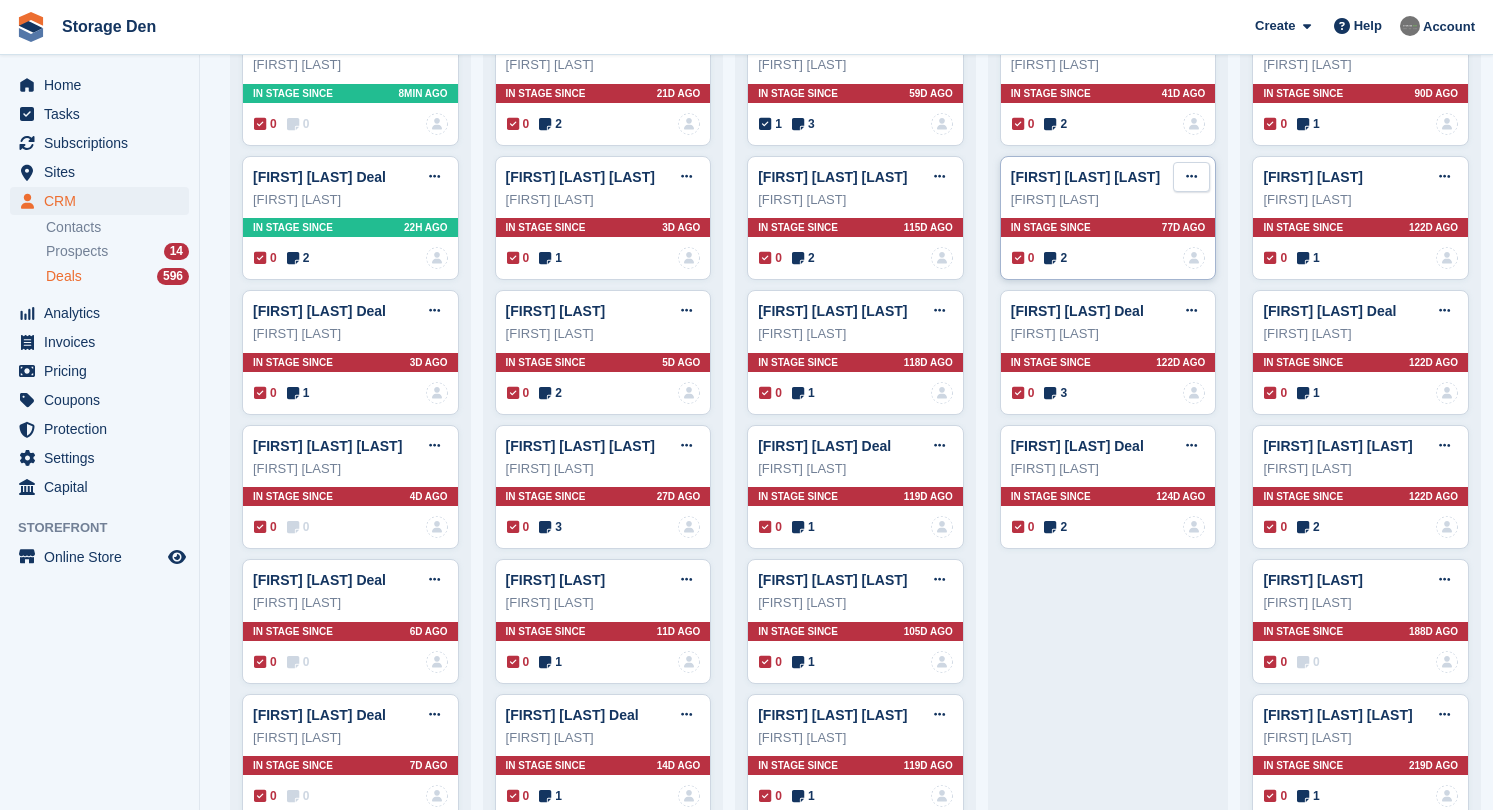 click at bounding box center (1191, 176) 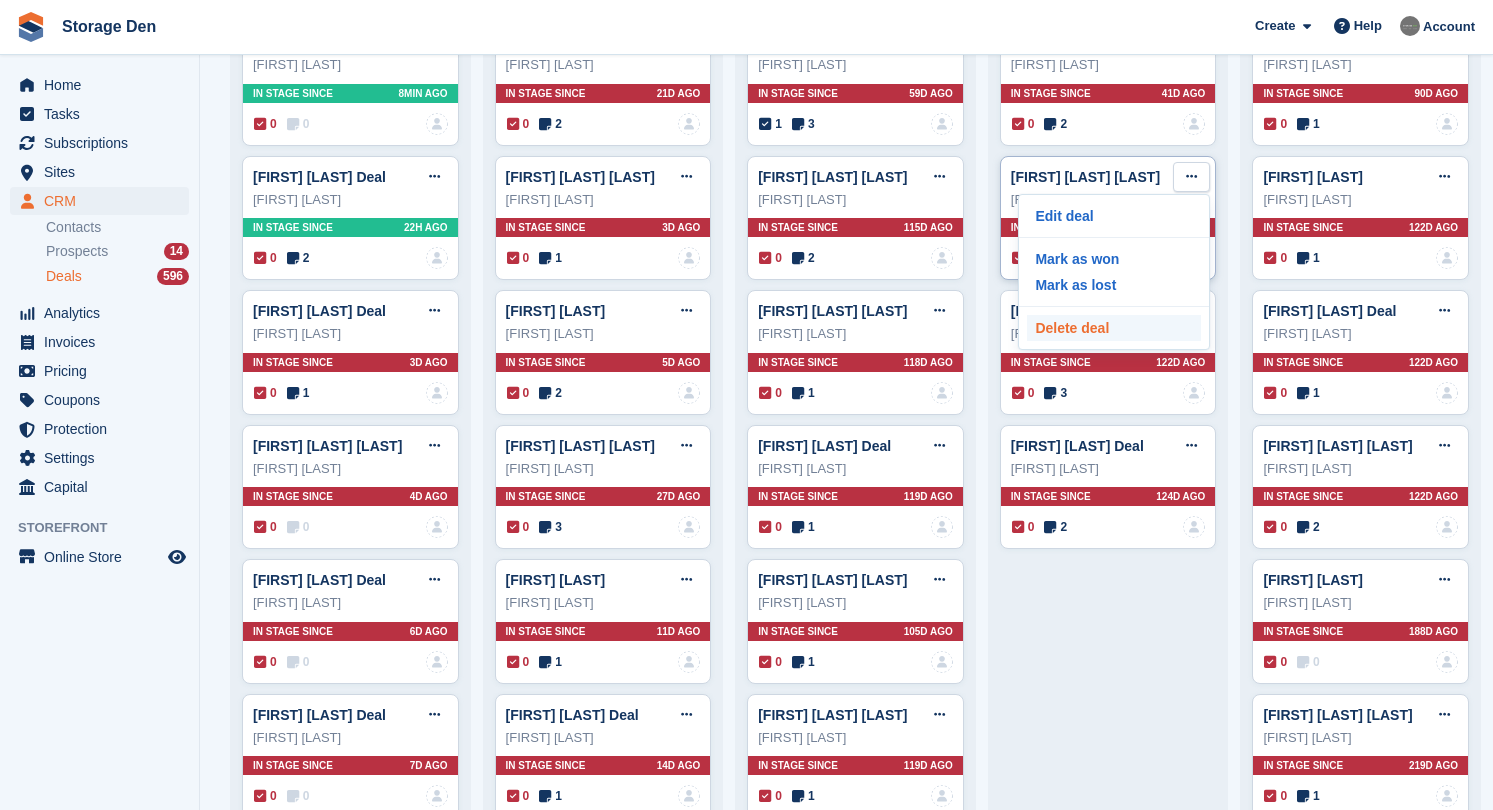 click on "Delete deal" at bounding box center [1114, 328] 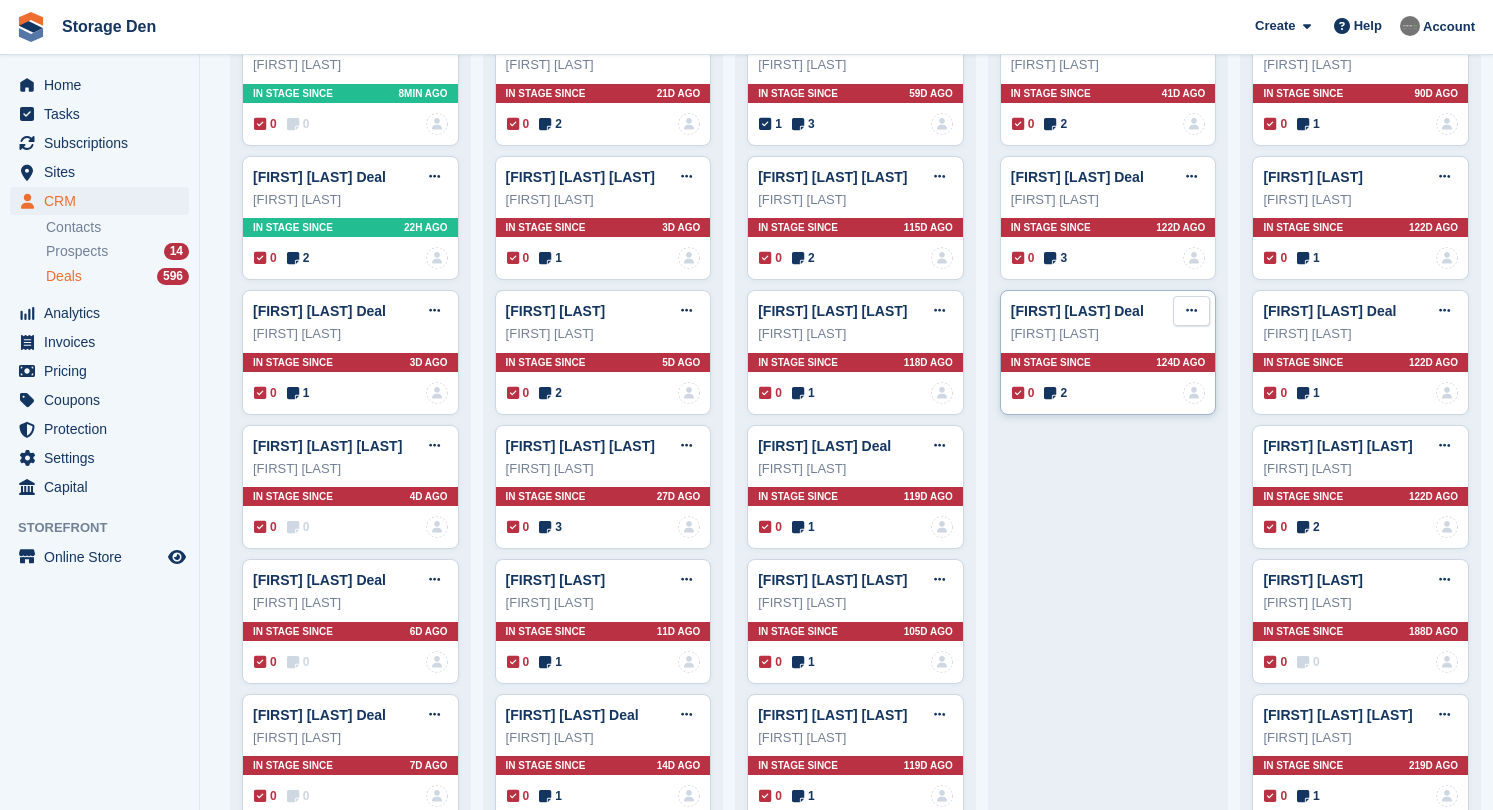 click at bounding box center (1191, 311) 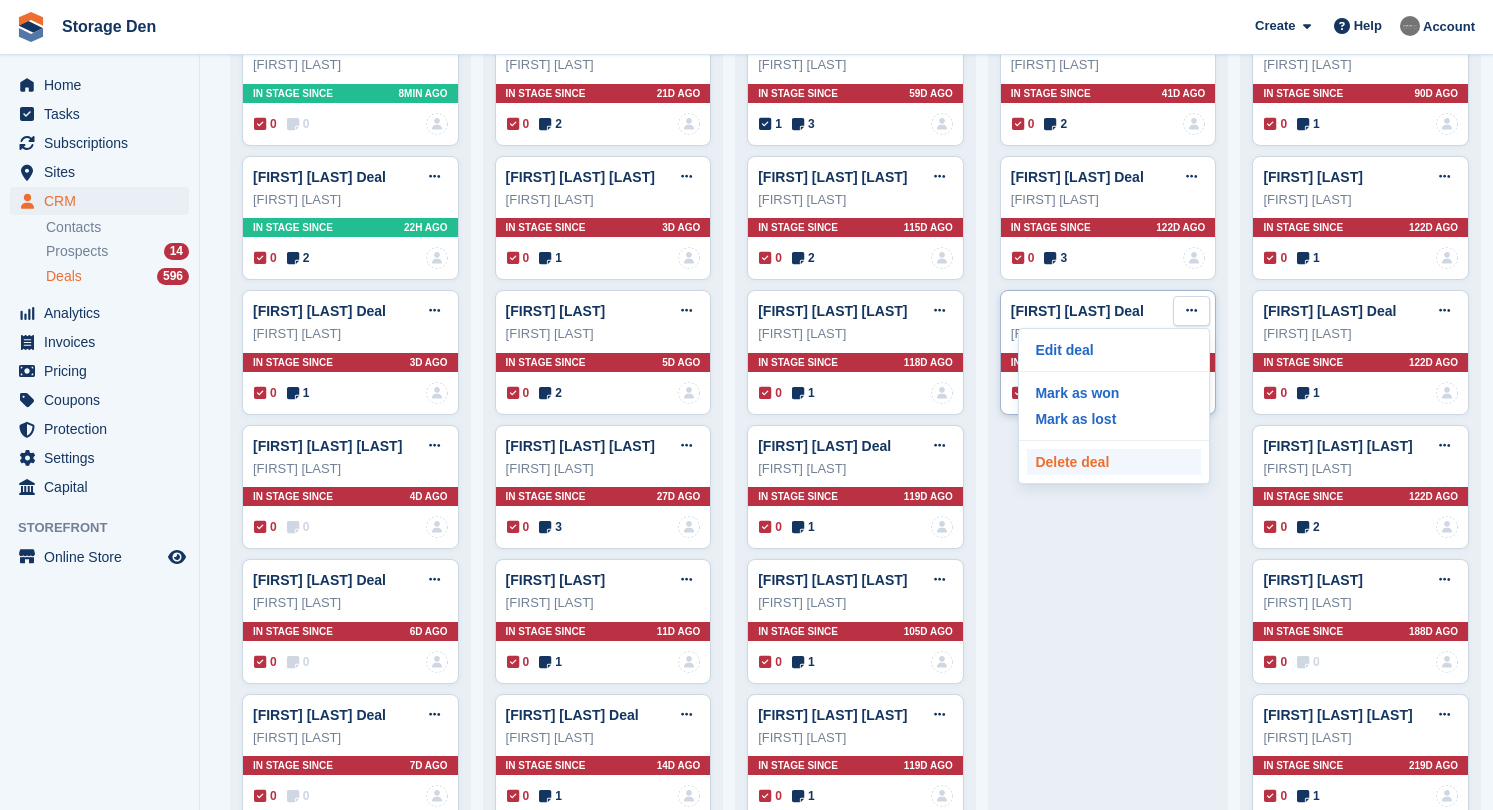 click on "Delete deal" at bounding box center [1114, 462] 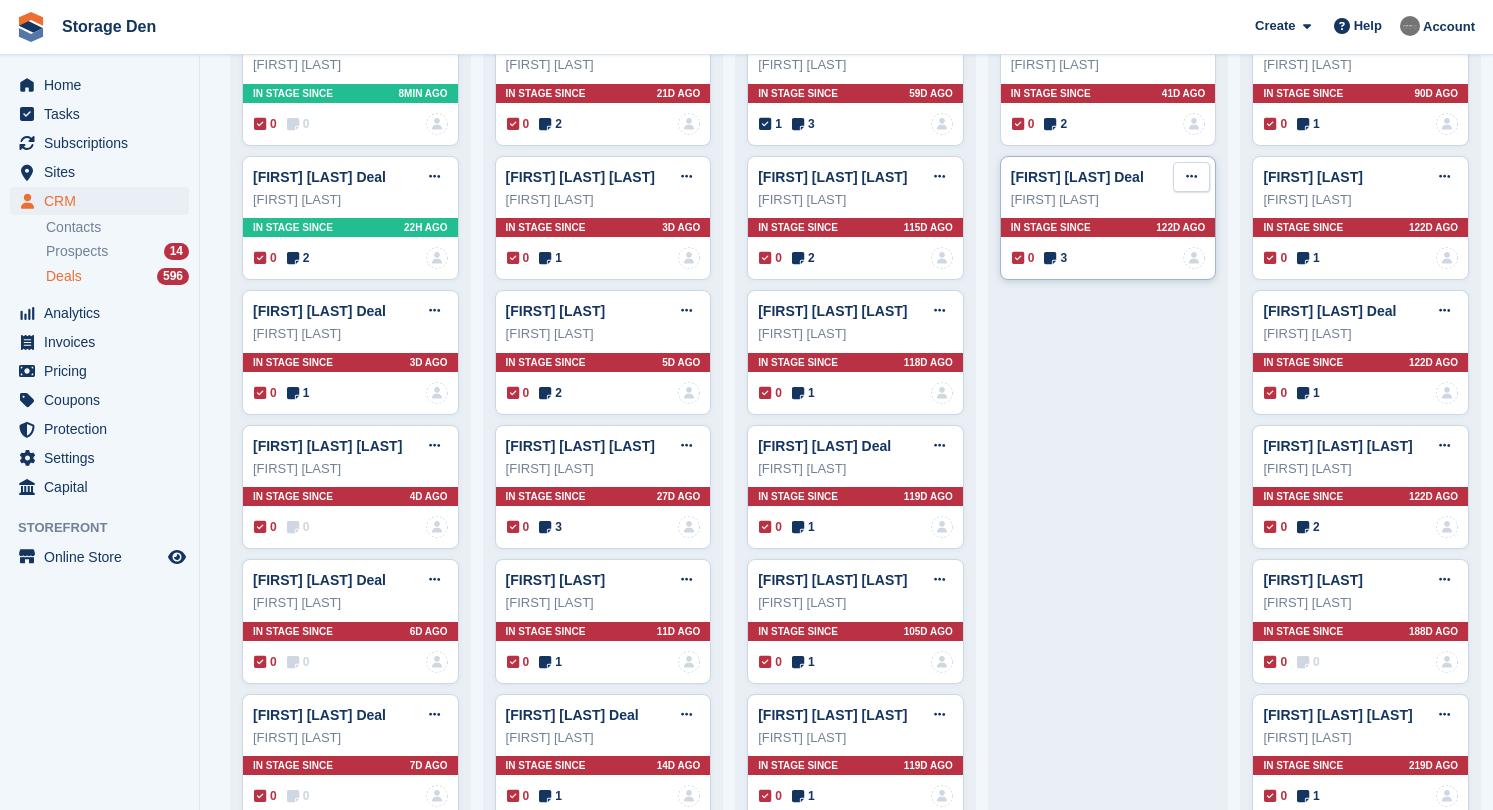 click at bounding box center [1191, 177] 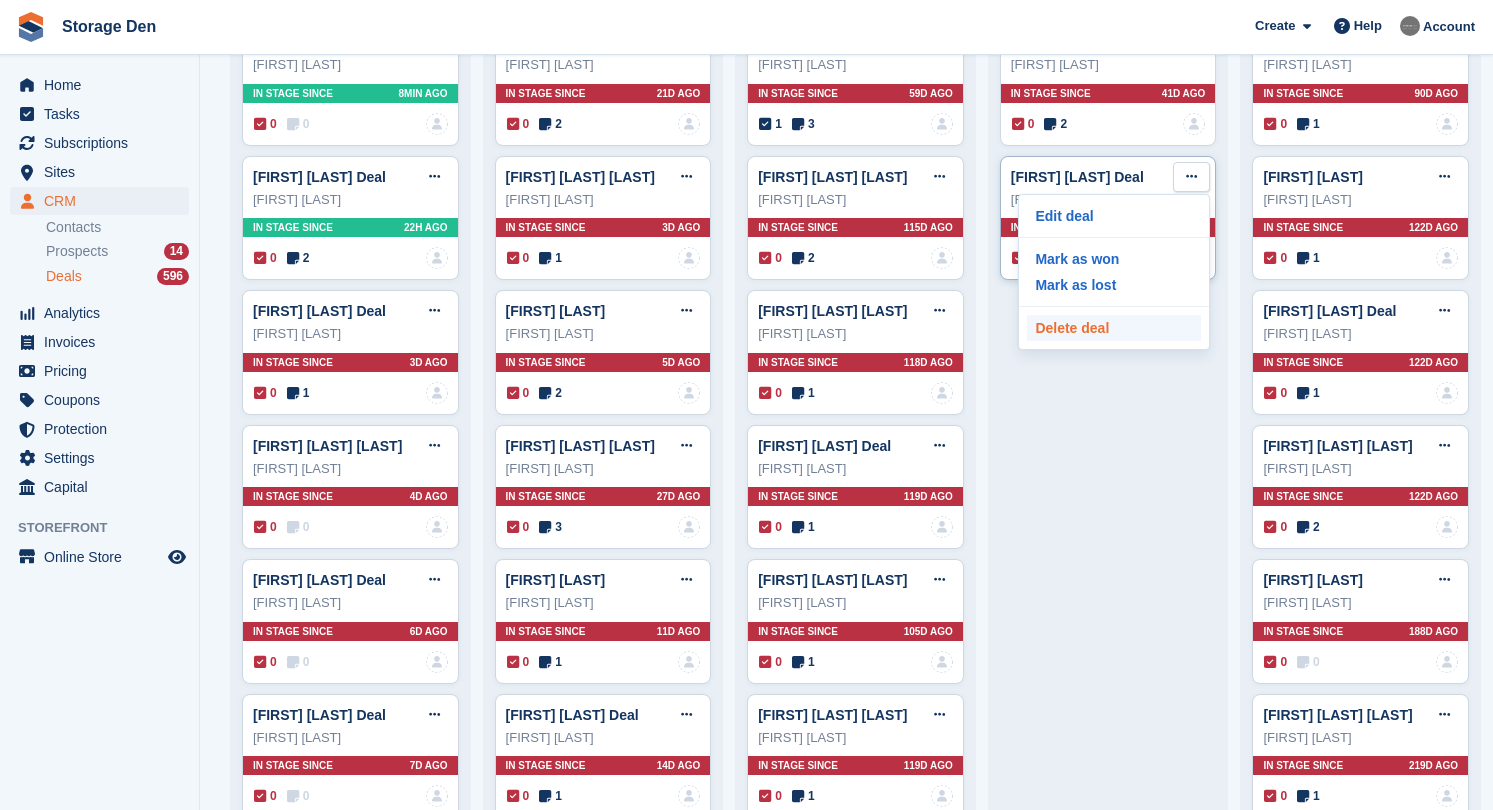 click on "Delete deal" at bounding box center (1114, 328) 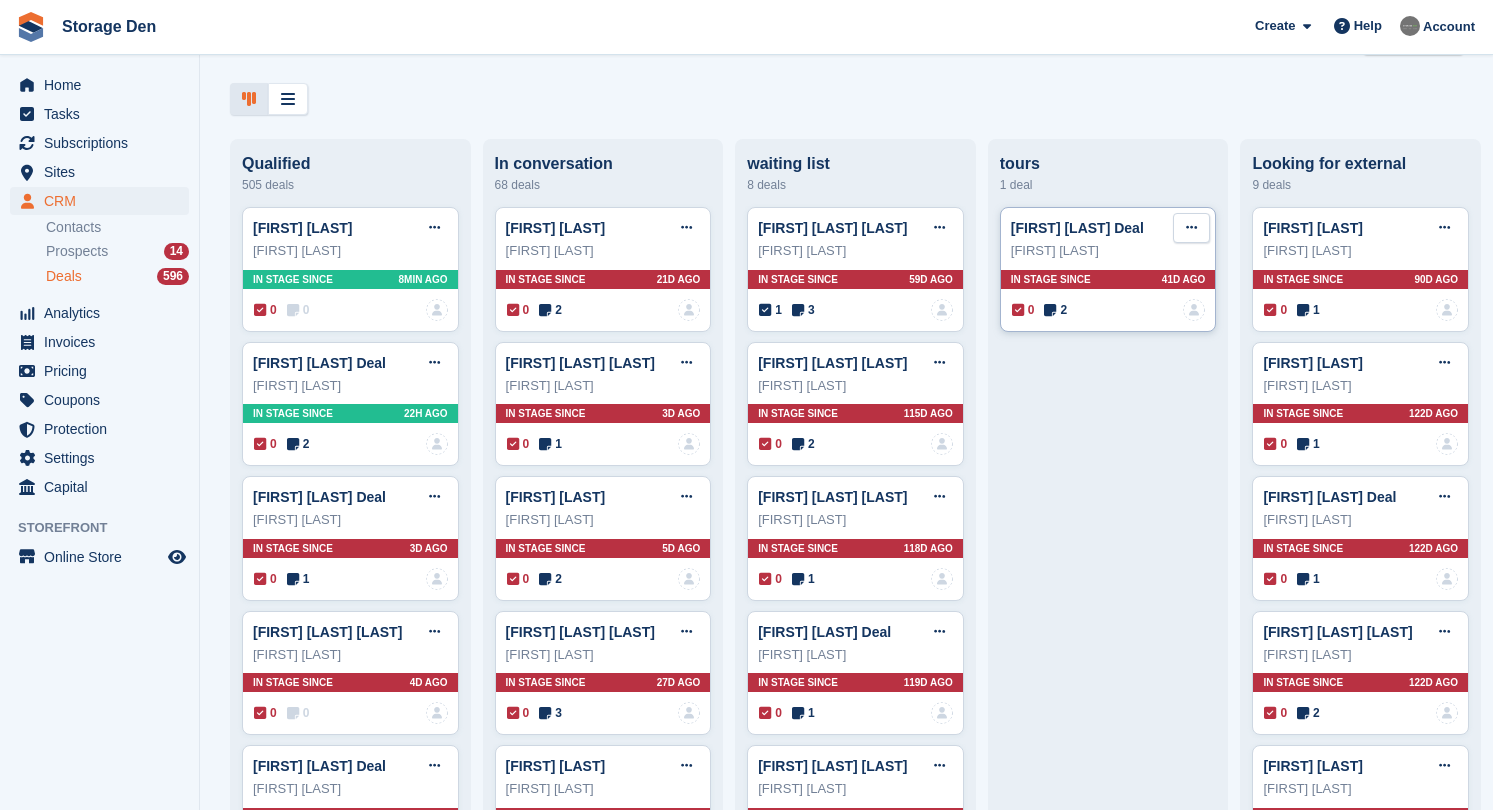 scroll, scrollTop: 45, scrollLeft: 0, axis: vertical 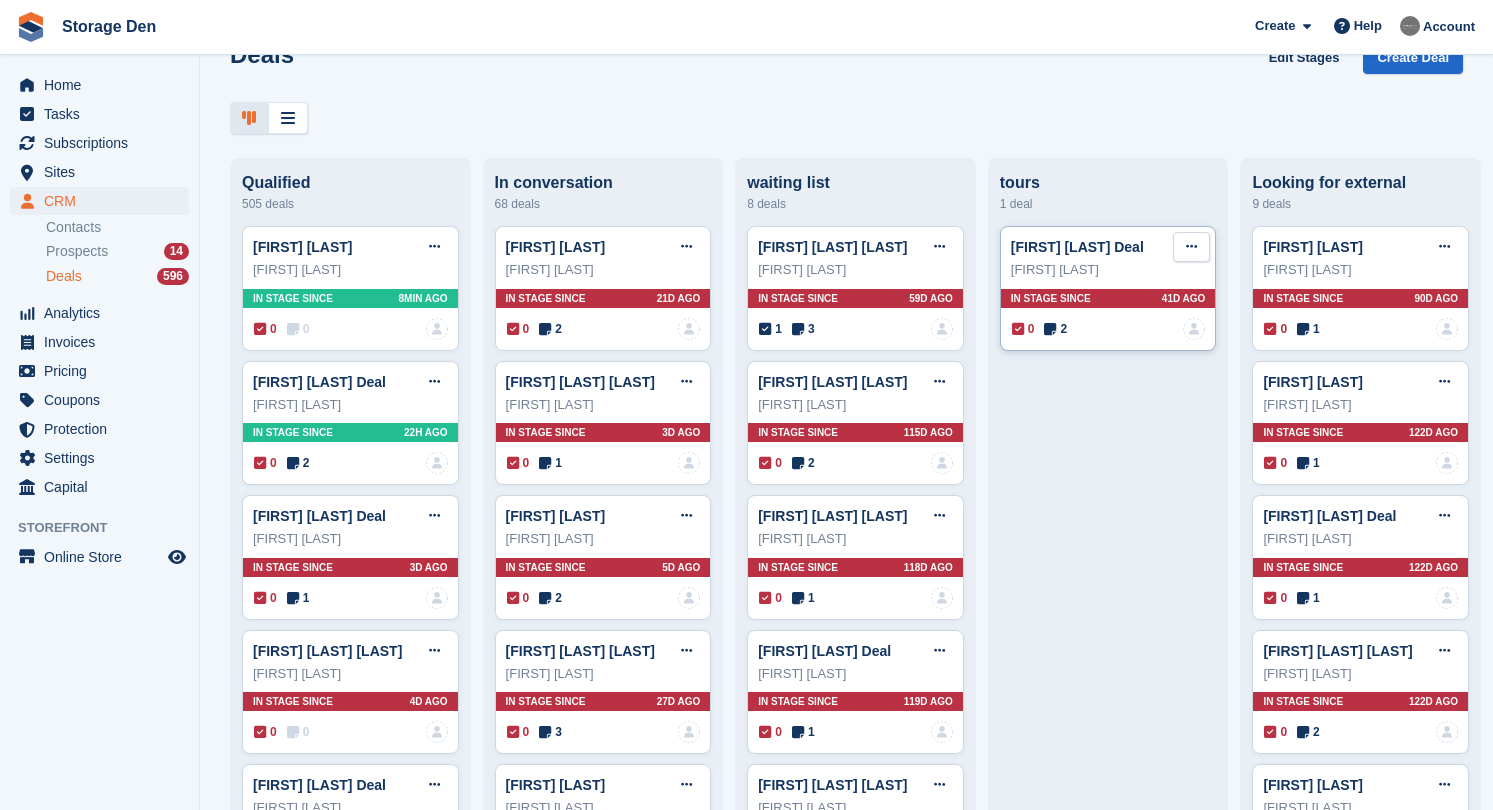 click at bounding box center [1191, 247] 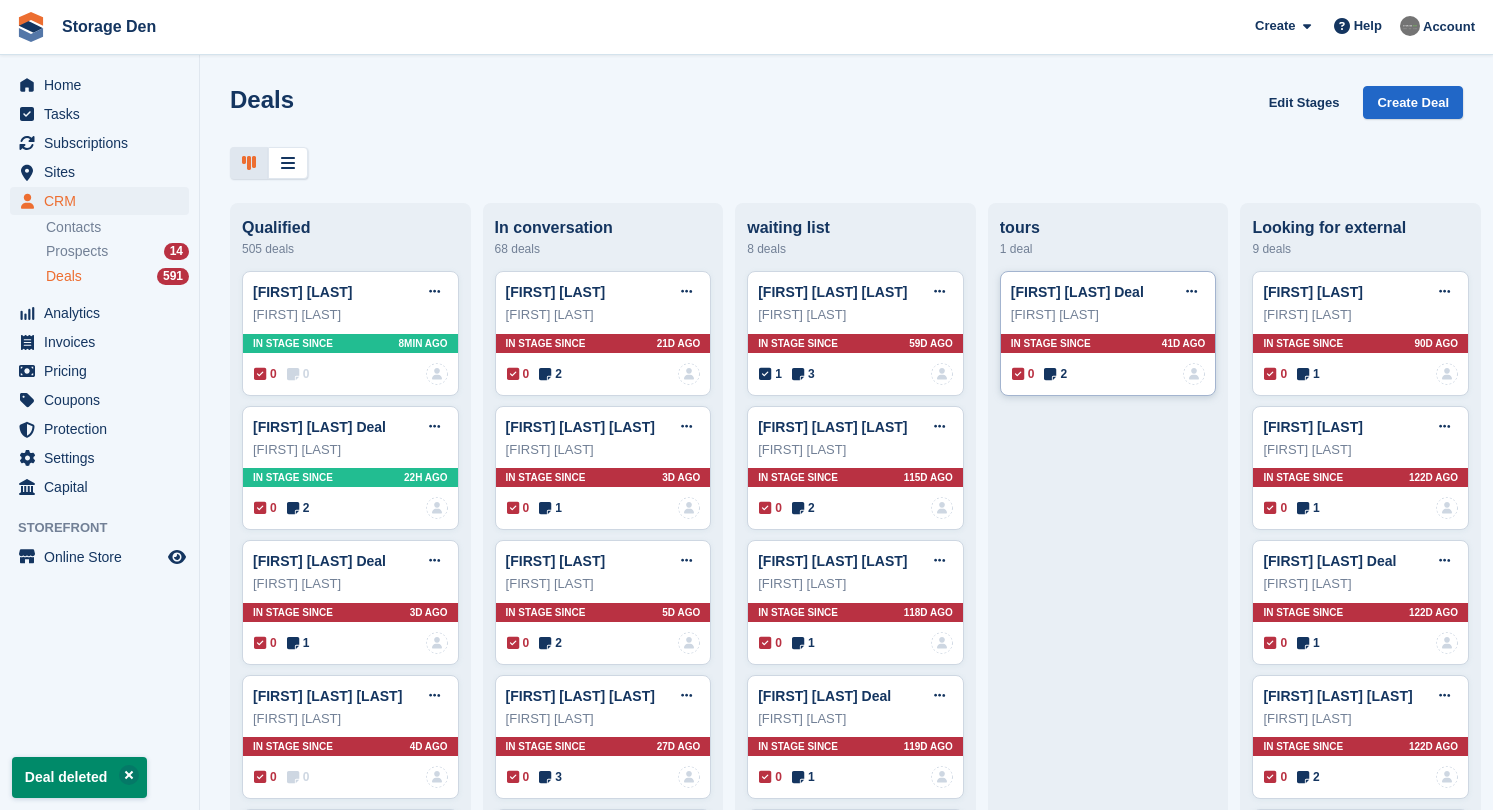 drag, startPoint x: 1108, startPoint y: 381, endPoint x: 1101, endPoint y: 389, distance: 10.630146 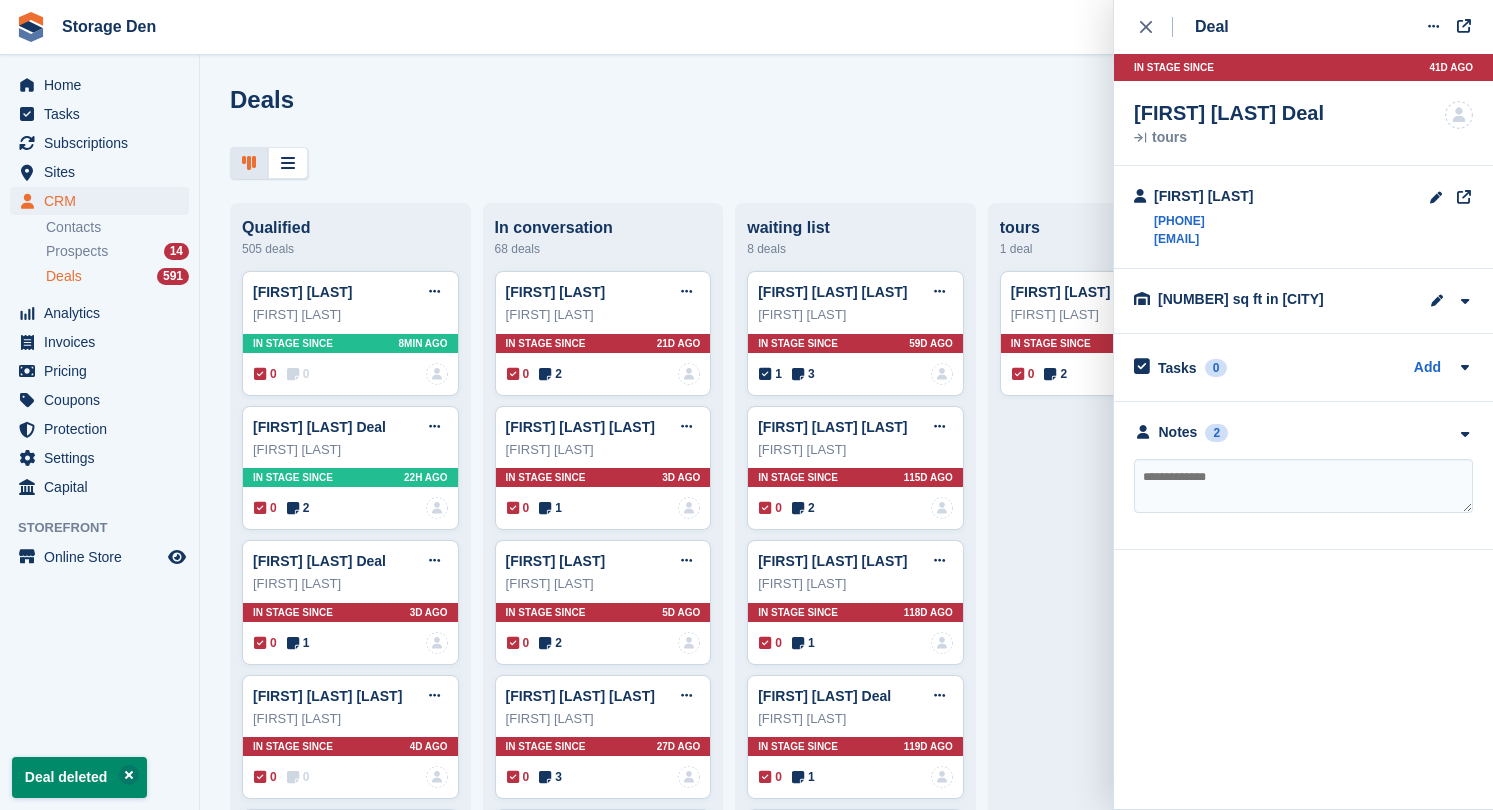 click on "Emma Strowger Deal
Edit deal
Mark as won
Mark as lost
Delete deal
Emma Strowger
In stage since 41D AGO
0
2
No one is assigned to this deal" at bounding box center [1108, 34232] 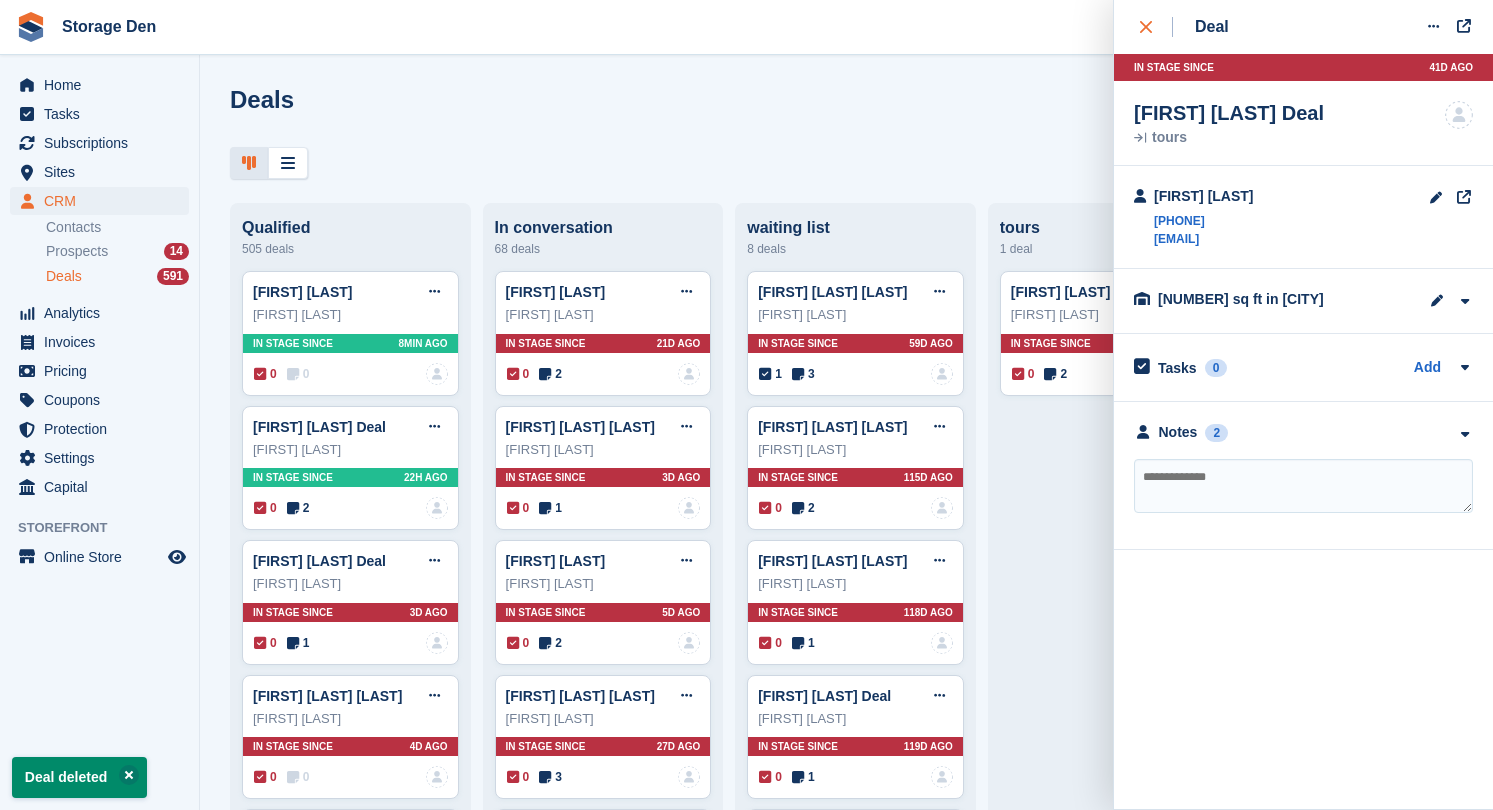click at bounding box center (1156, 27) 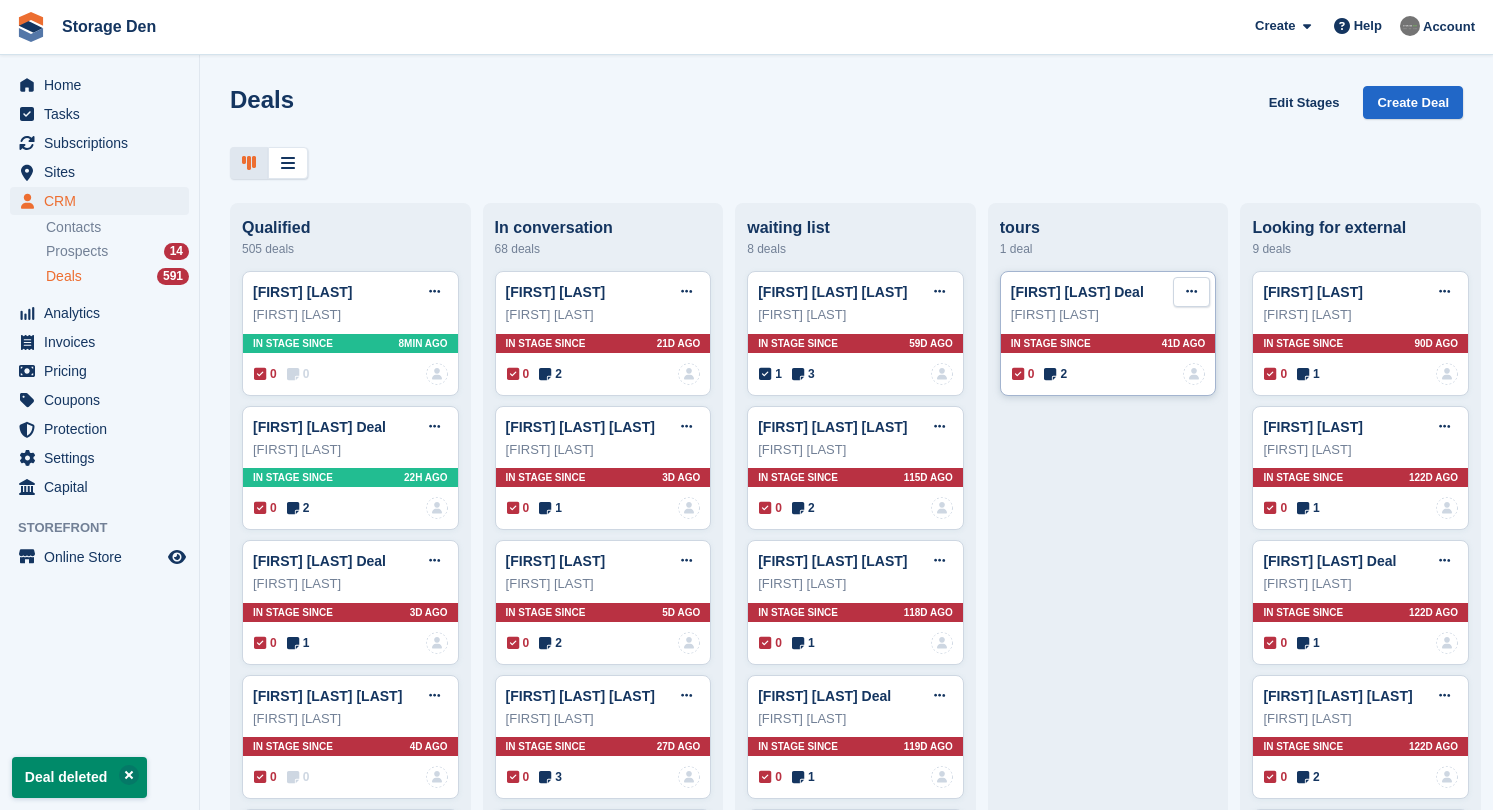 click at bounding box center (1191, 291) 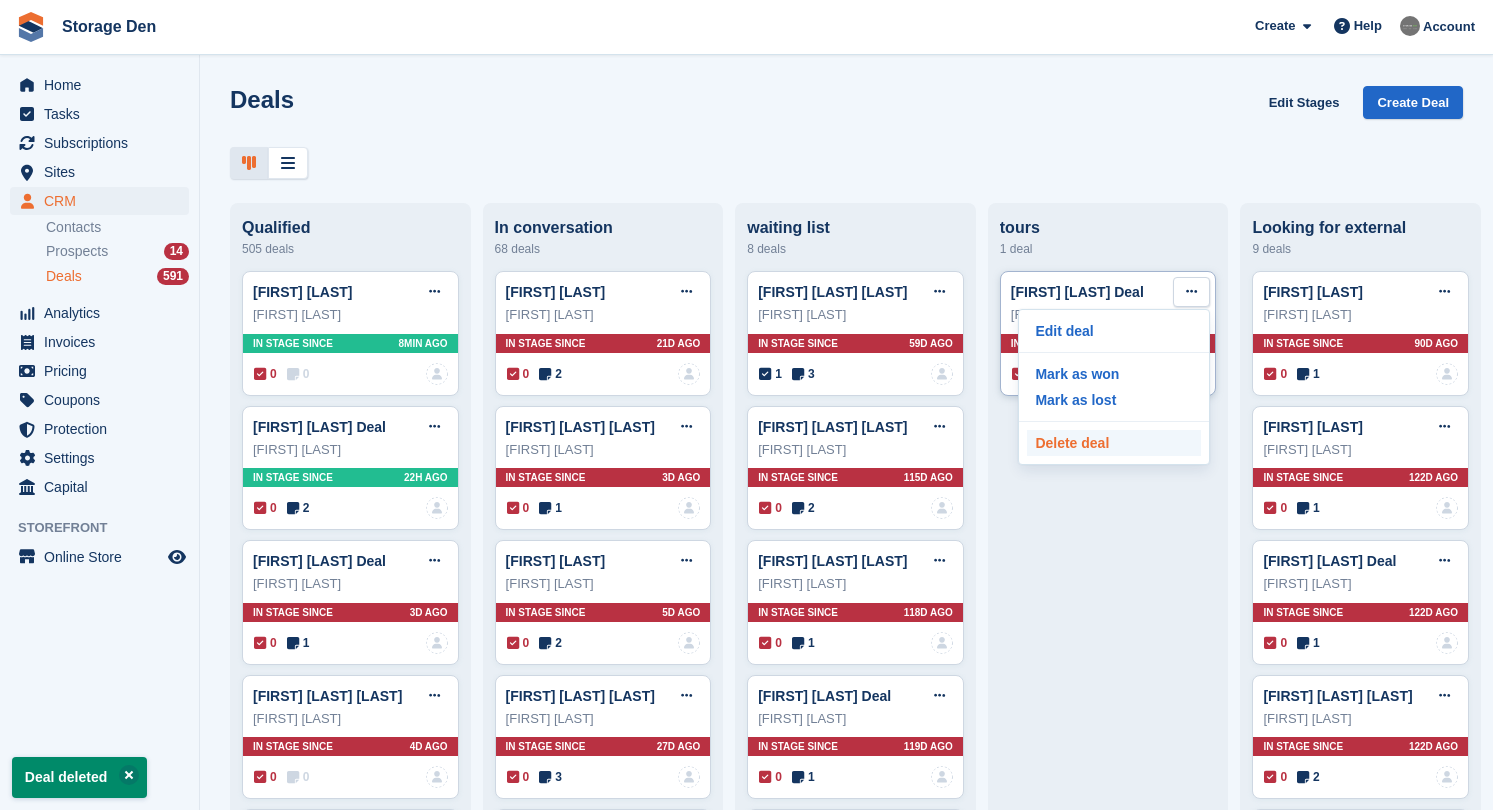 click on "Delete deal" at bounding box center (1114, 443) 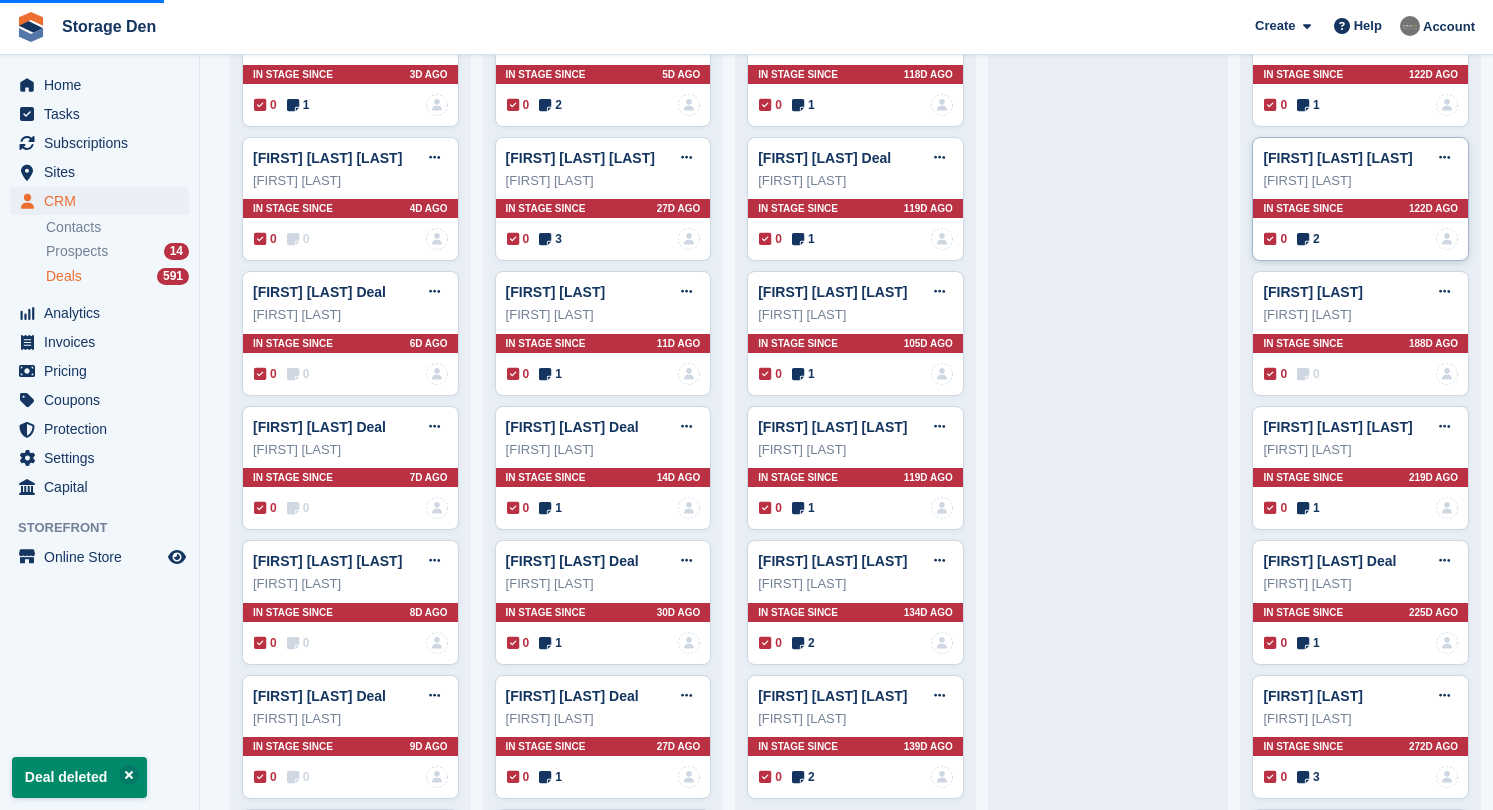 scroll, scrollTop: 536, scrollLeft: 0, axis: vertical 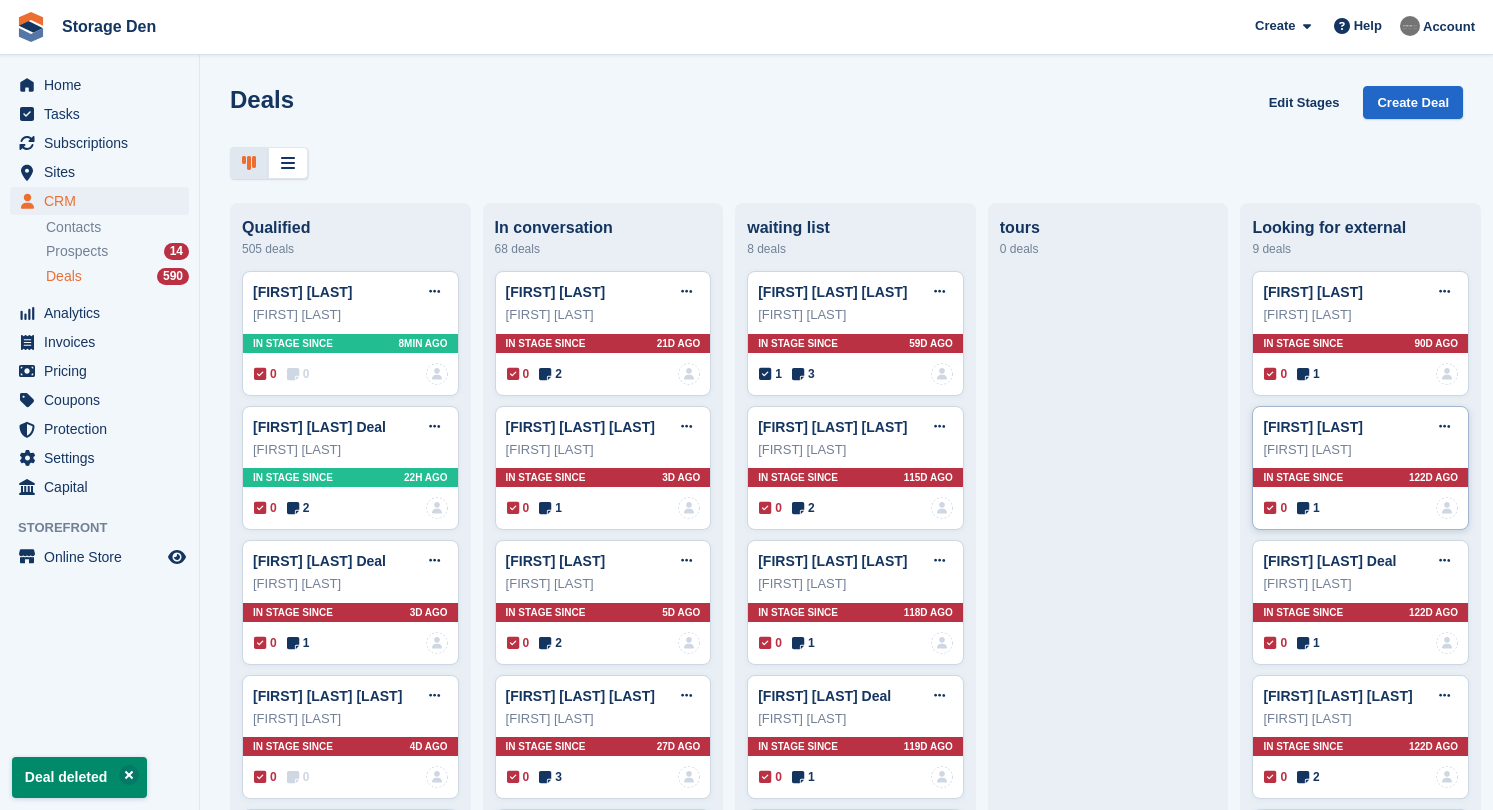 drag, startPoint x: 1329, startPoint y: 508, endPoint x: 1455, endPoint y: 462, distance: 134.13426 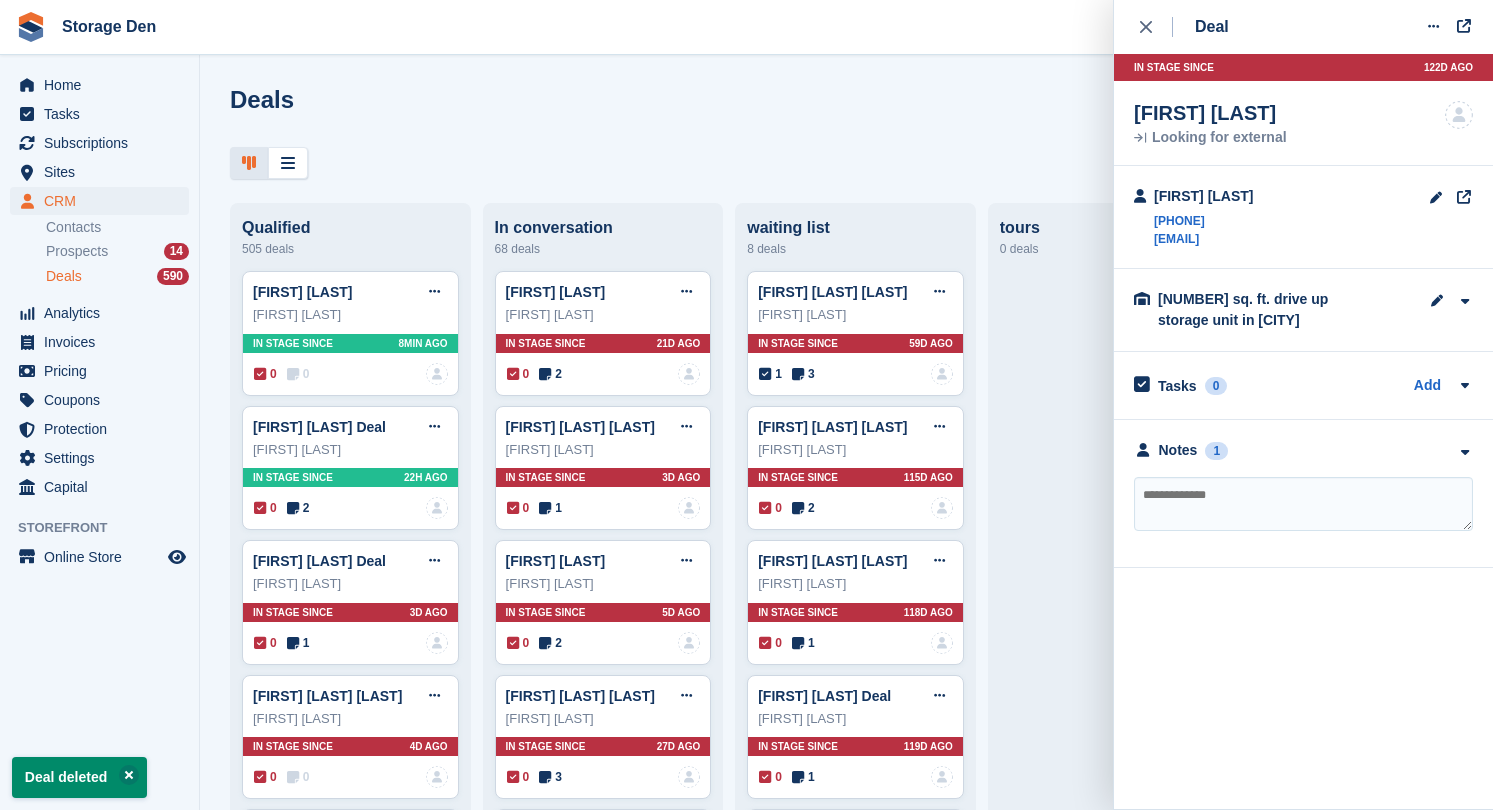 scroll, scrollTop: 0, scrollLeft: 0, axis: both 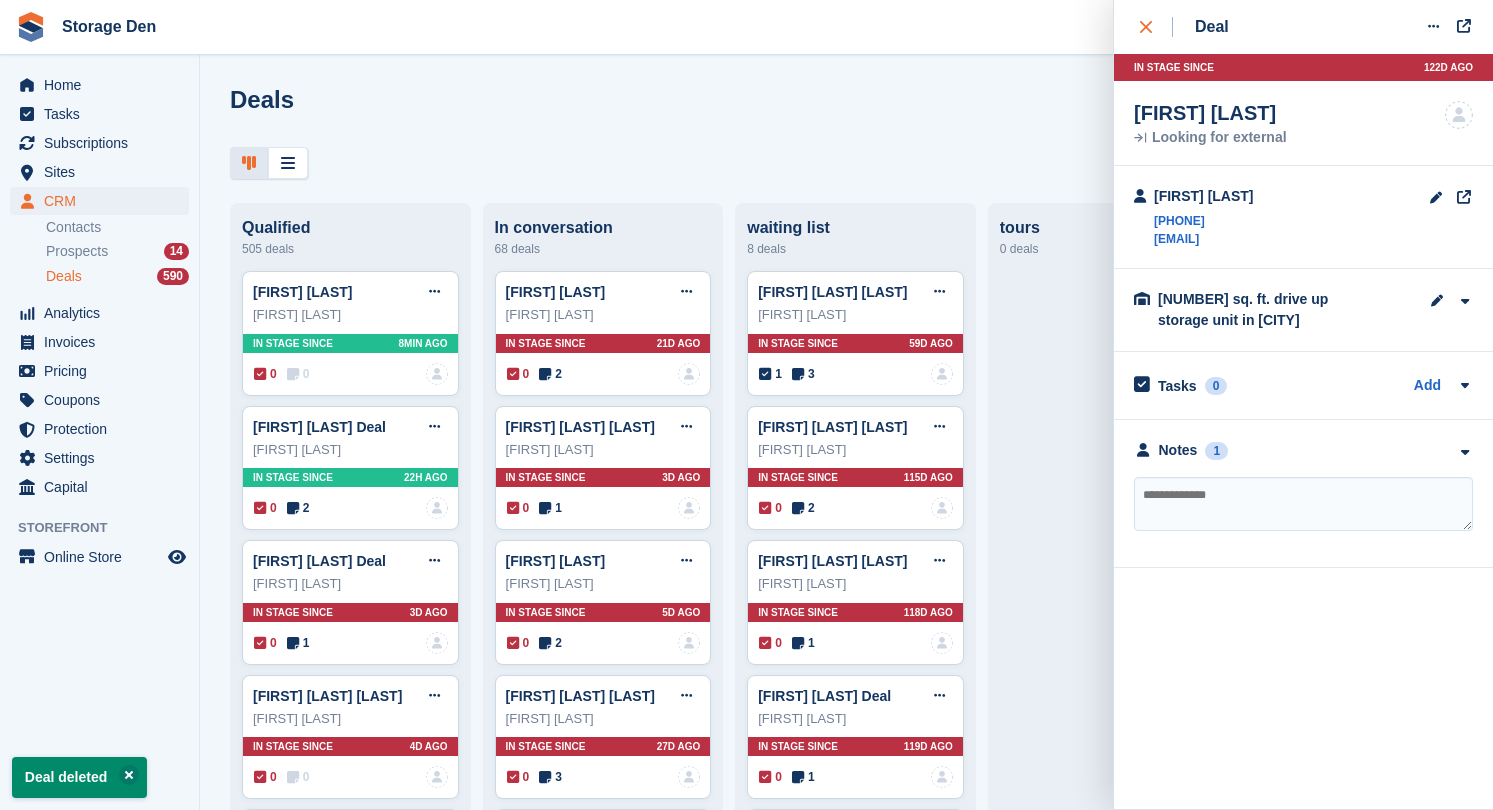 click at bounding box center (1156, 27) 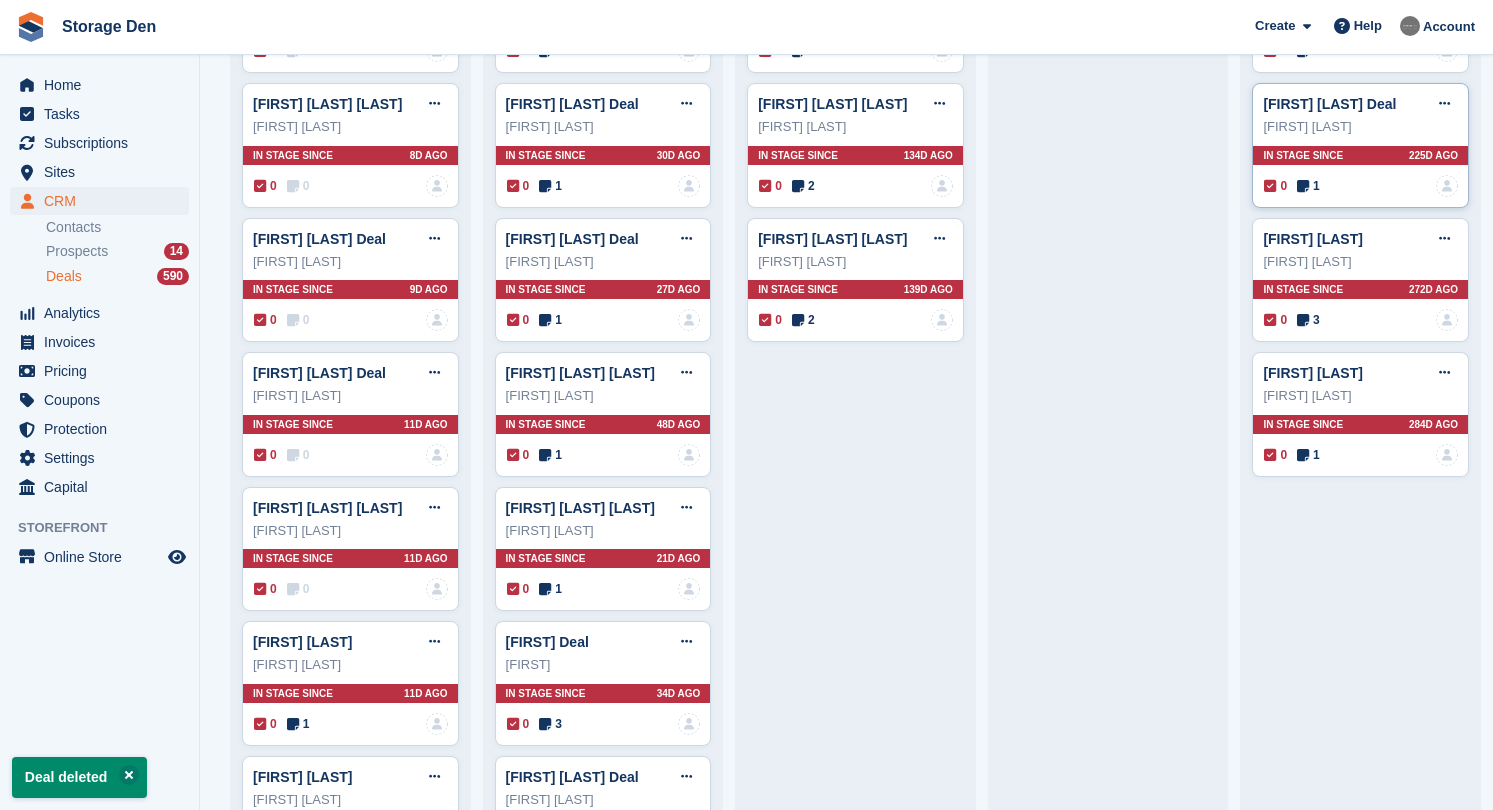 scroll, scrollTop: 1037, scrollLeft: 0, axis: vertical 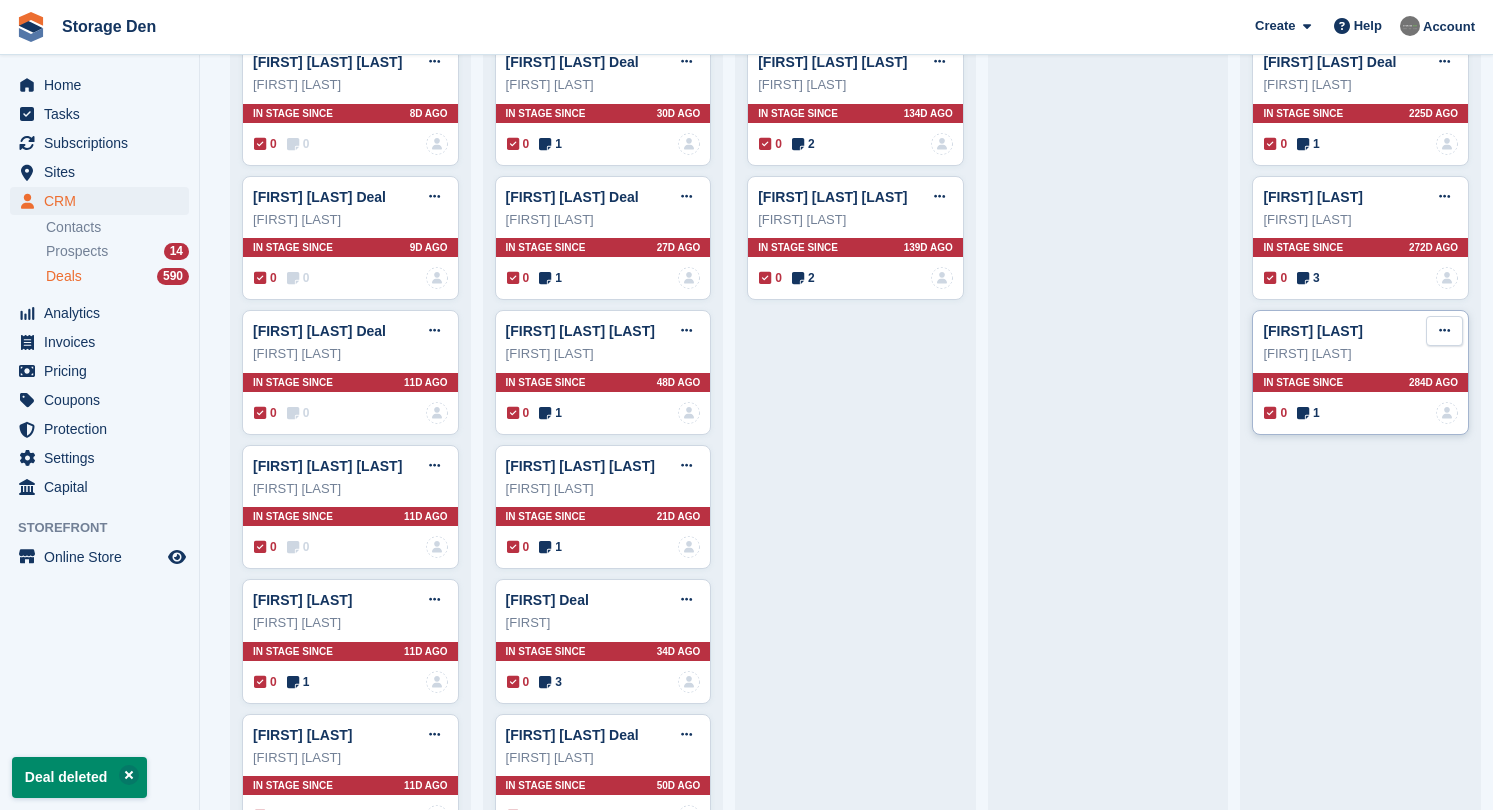 click at bounding box center (1444, 330) 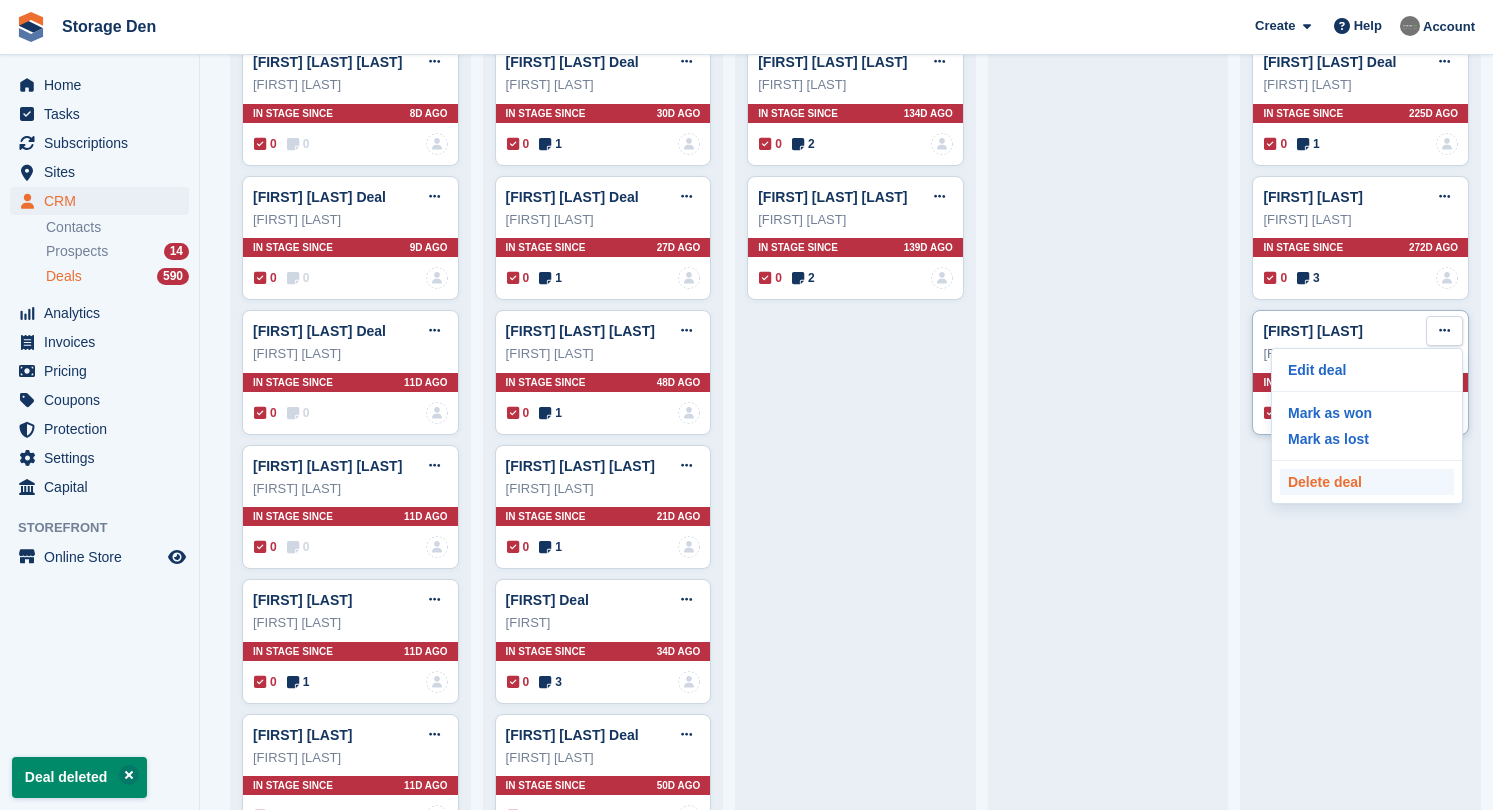 click on "Delete deal" at bounding box center [1367, 482] 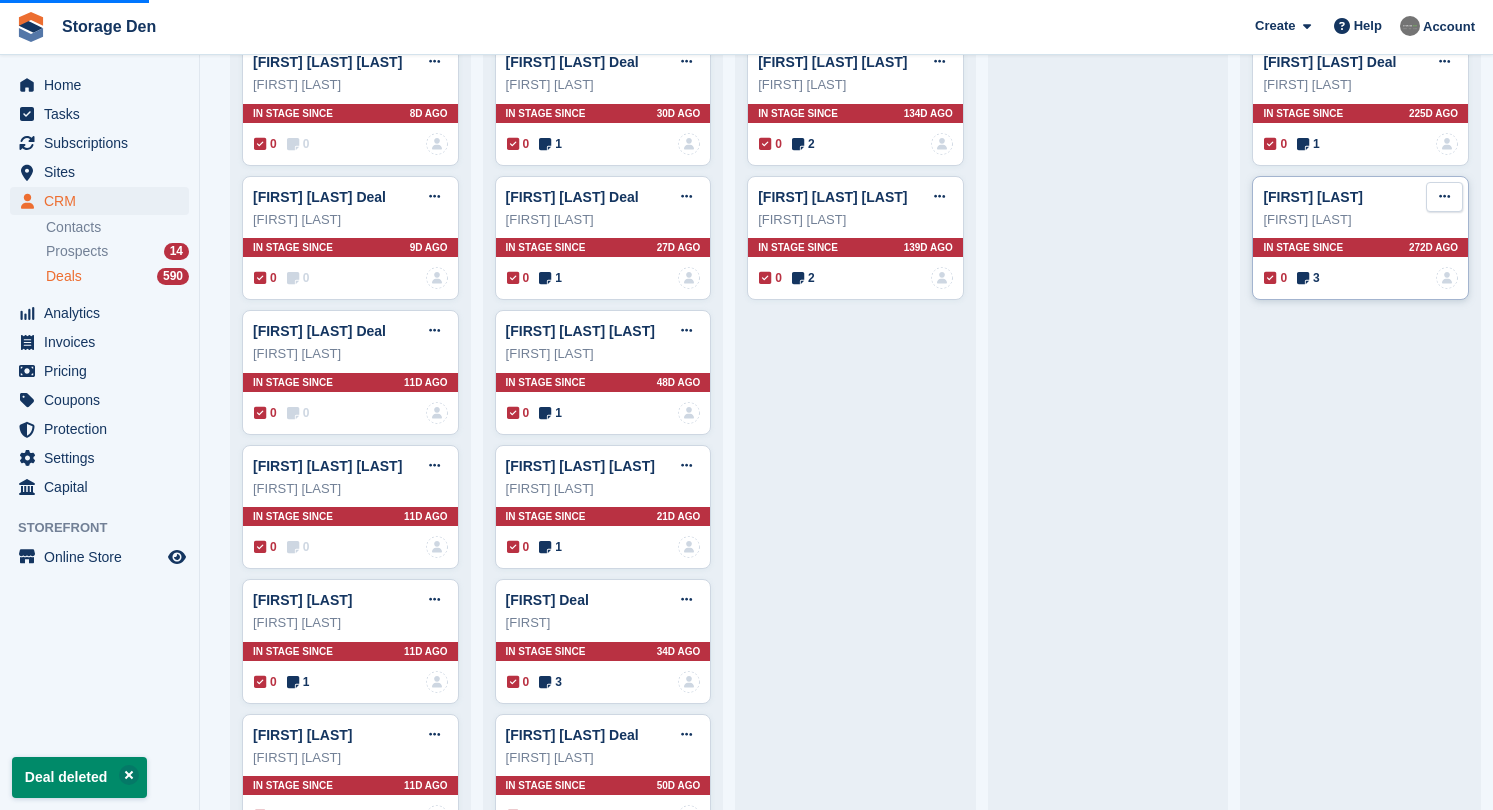 click at bounding box center (1444, 196) 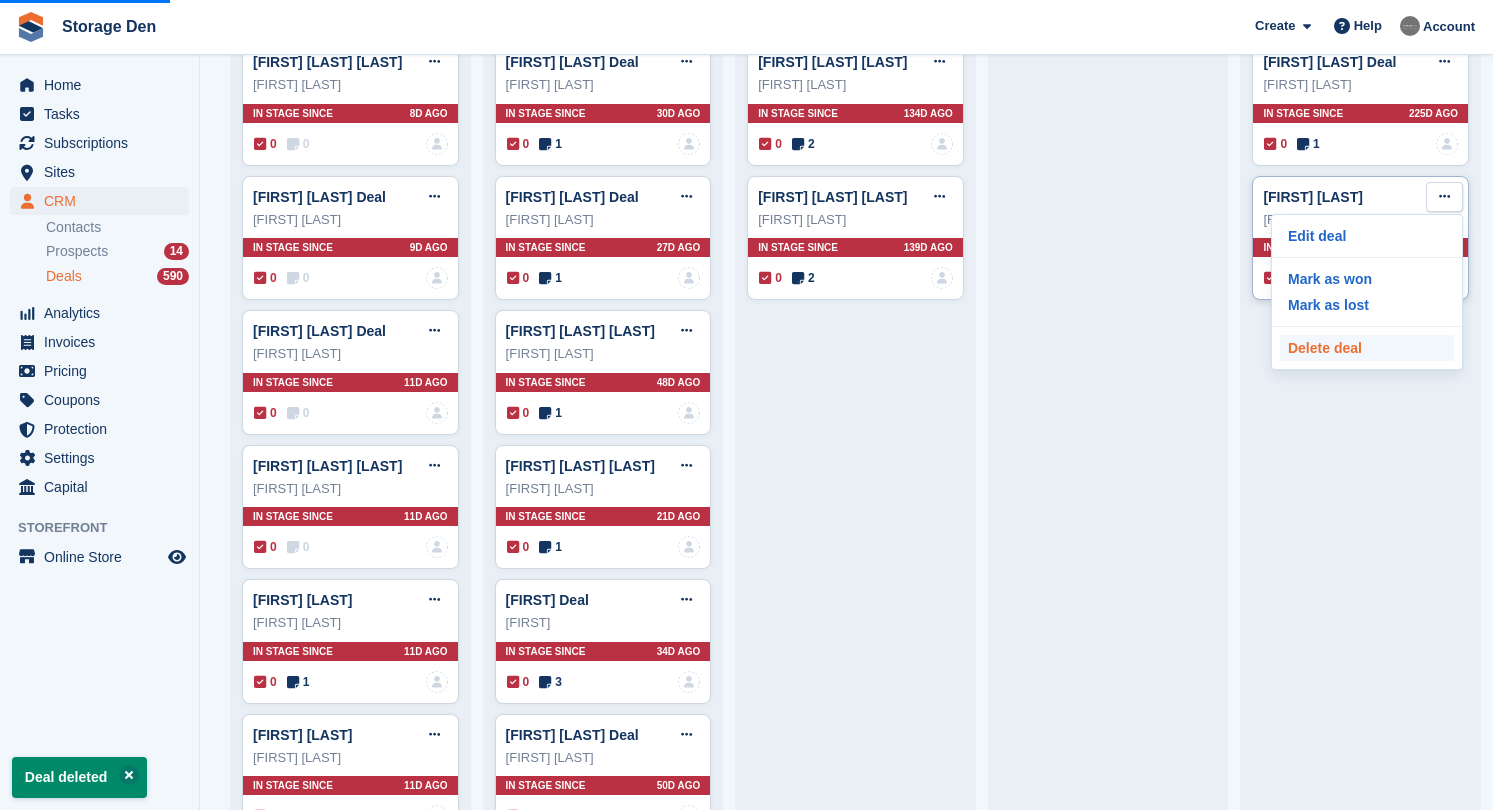 click on "Delete deal" at bounding box center [1367, 348] 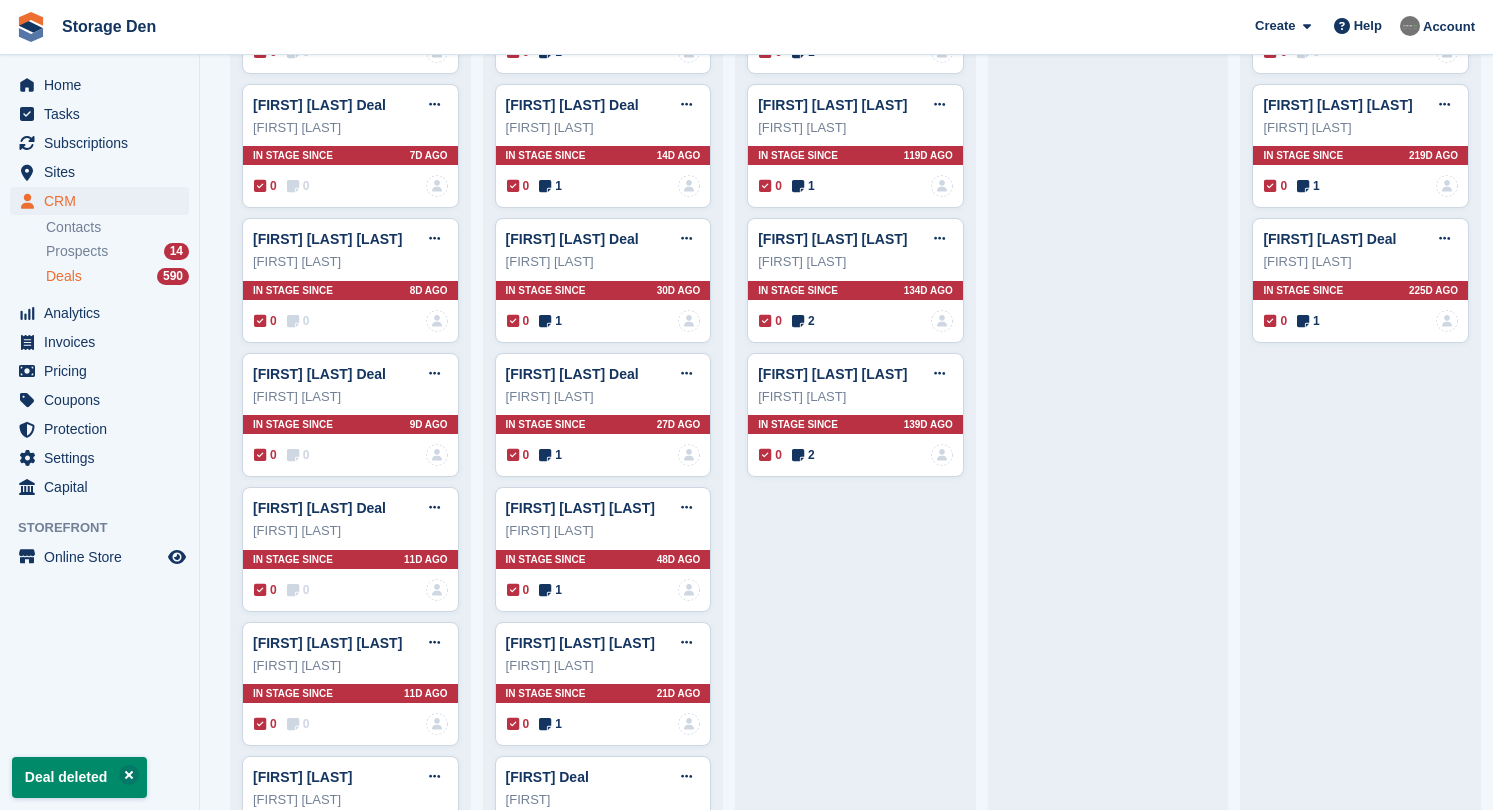 scroll, scrollTop: 819, scrollLeft: 0, axis: vertical 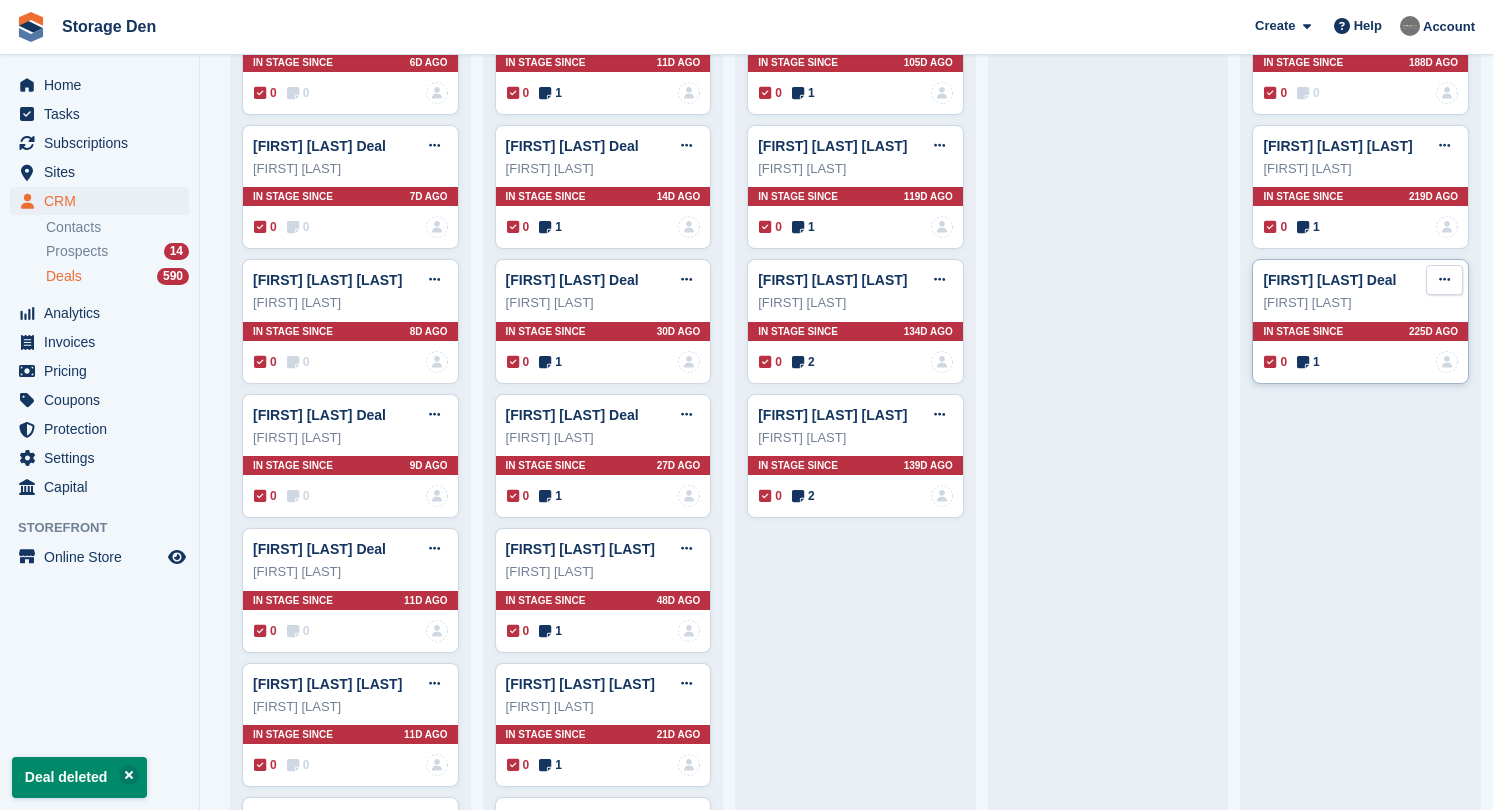 click at bounding box center (1444, 280) 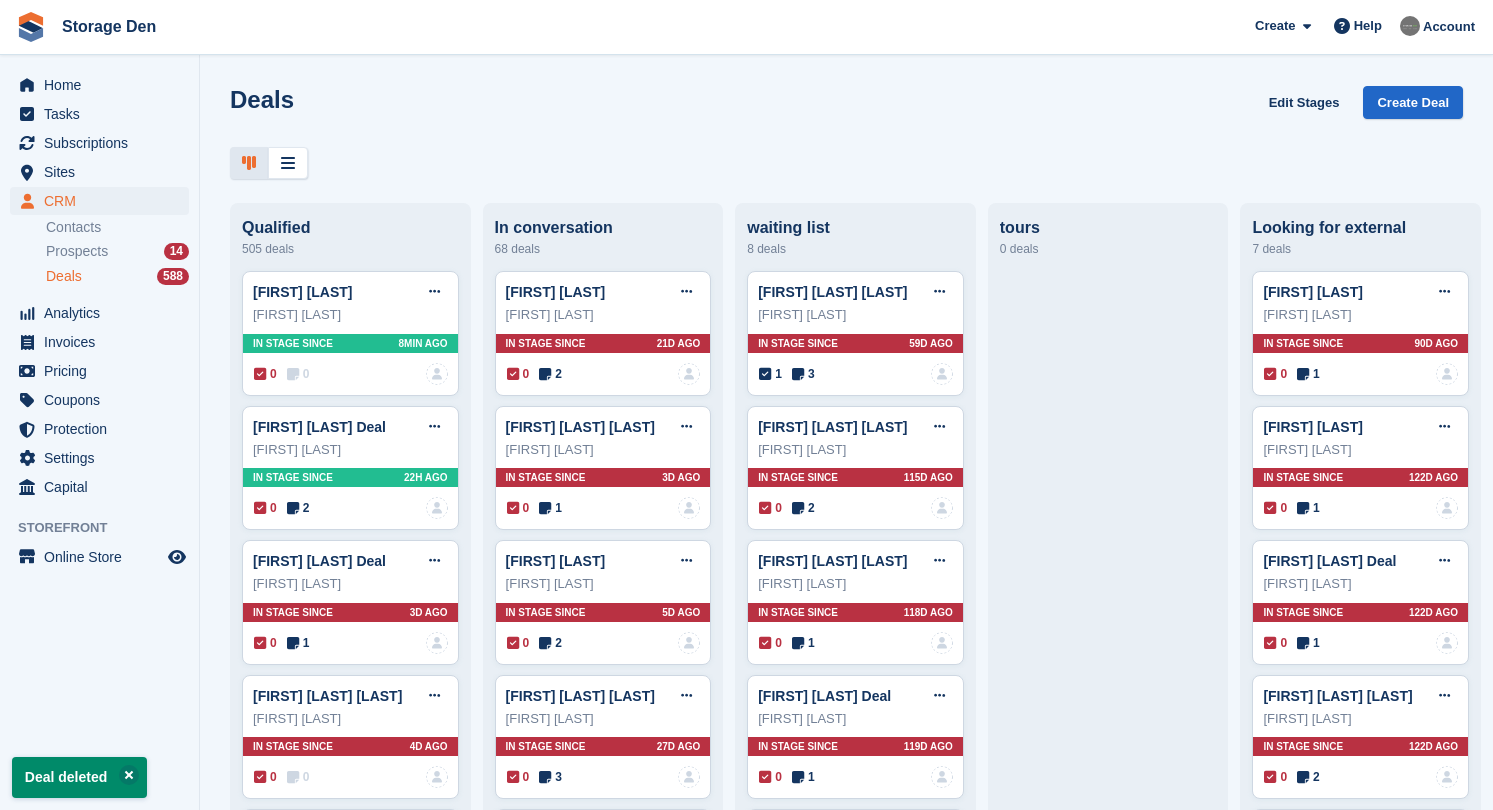 click on "Donna Crawford Deal" at bounding box center (1313, 427) 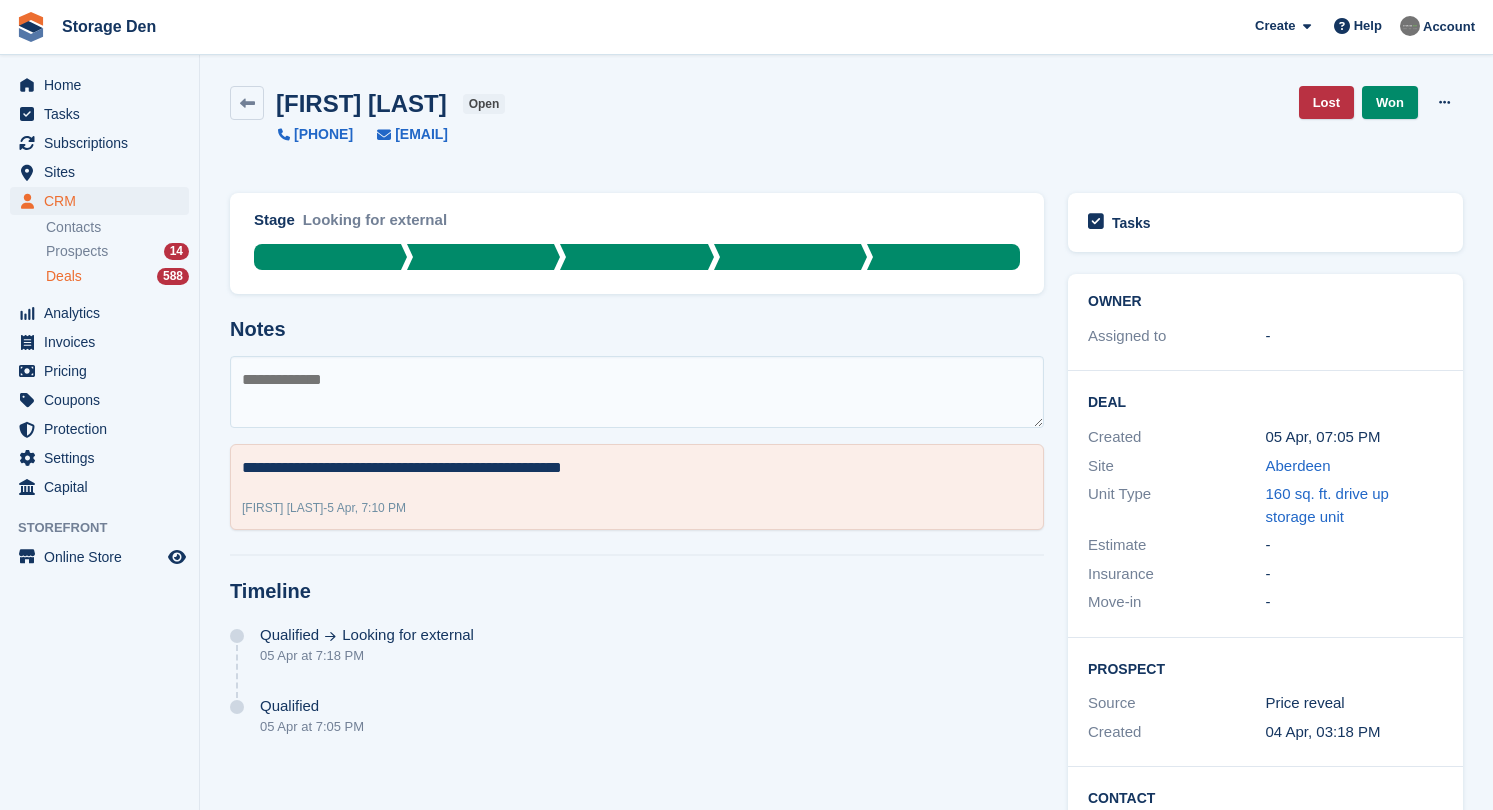 drag, startPoint x: 1375, startPoint y: 411, endPoint x: 1442, endPoint y: 428, distance: 69.12308 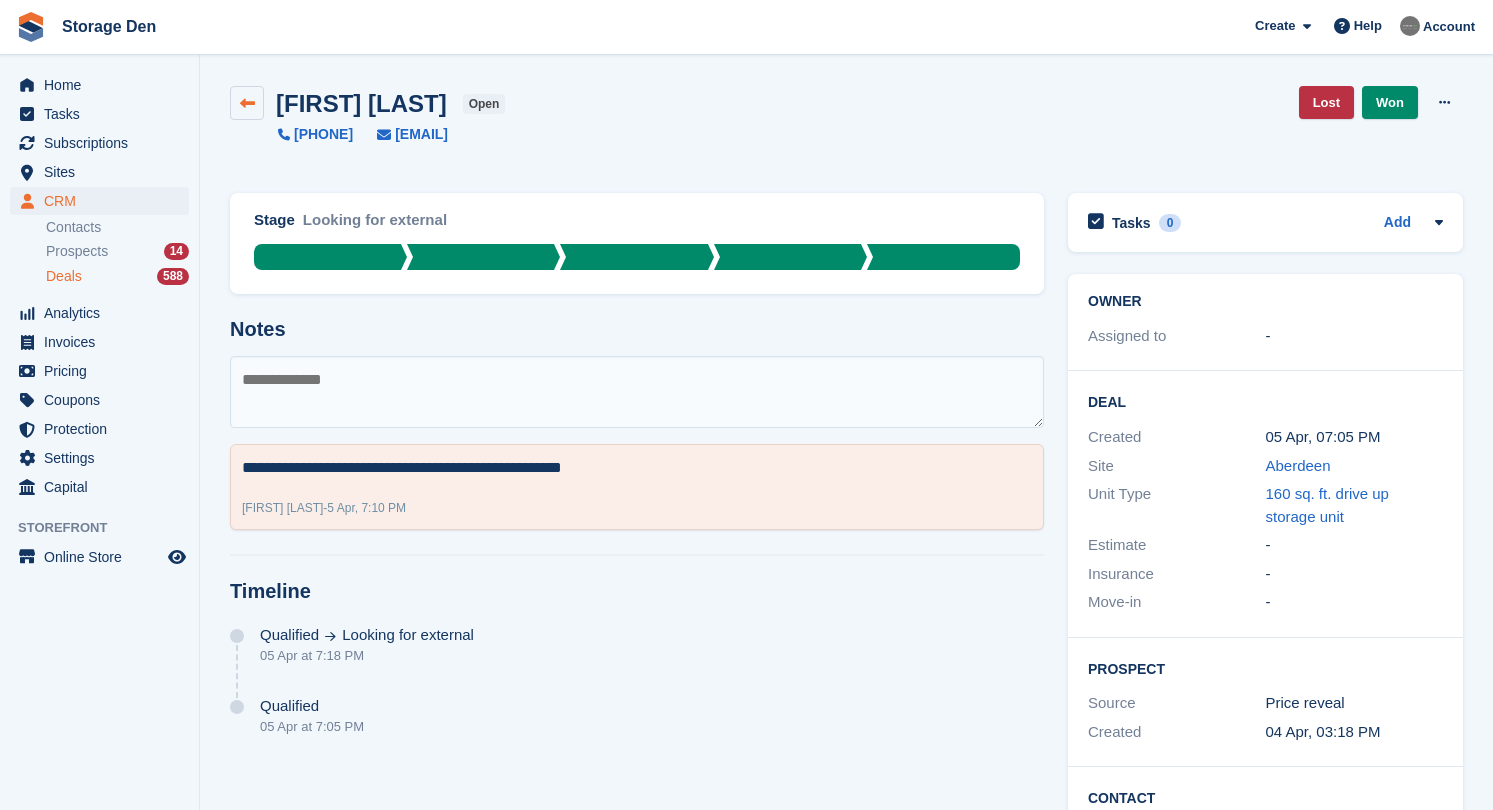 click at bounding box center (247, 103) 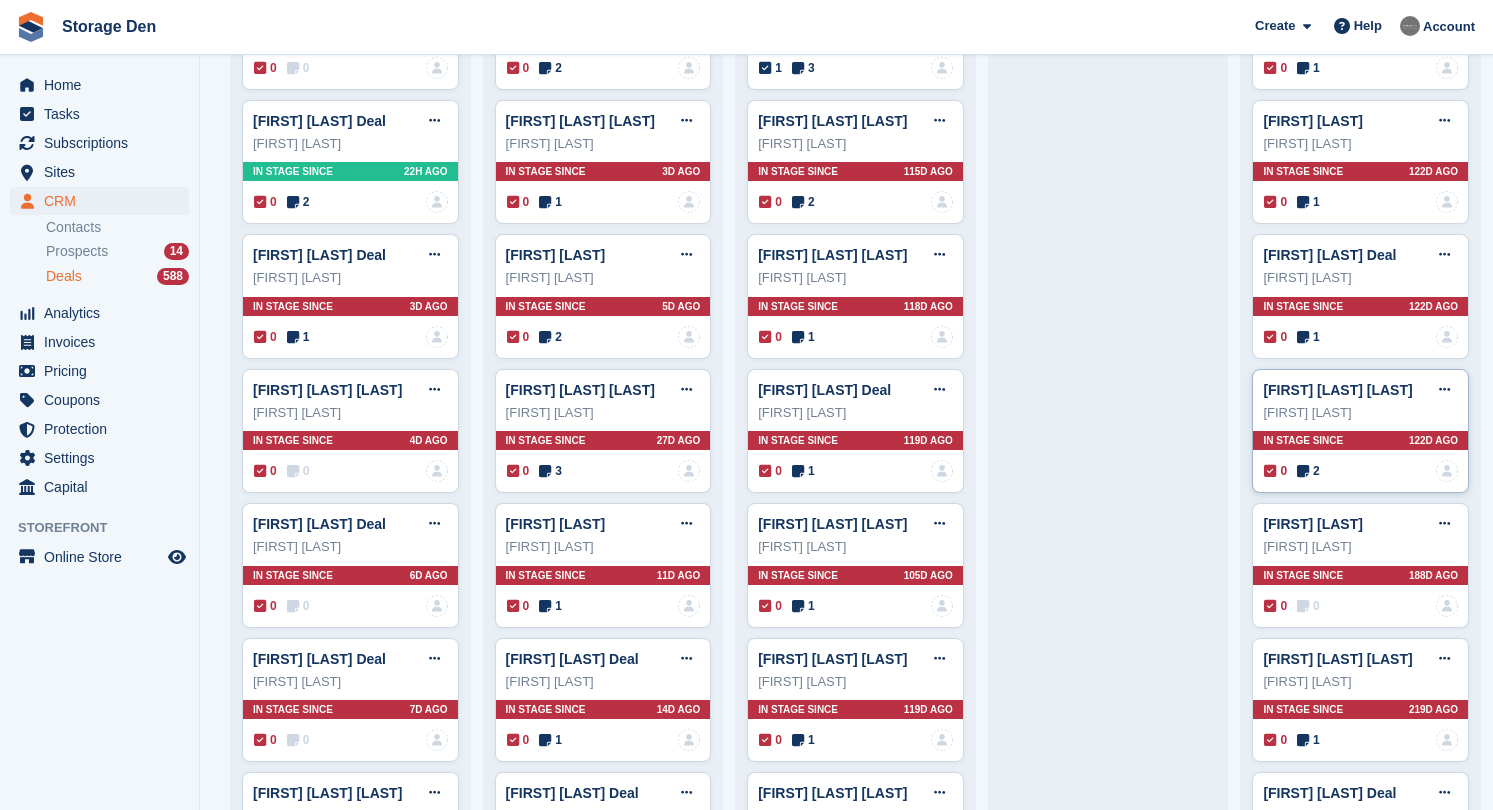 scroll, scrollTop: 315, scrollLeft: 0, axis: vertical 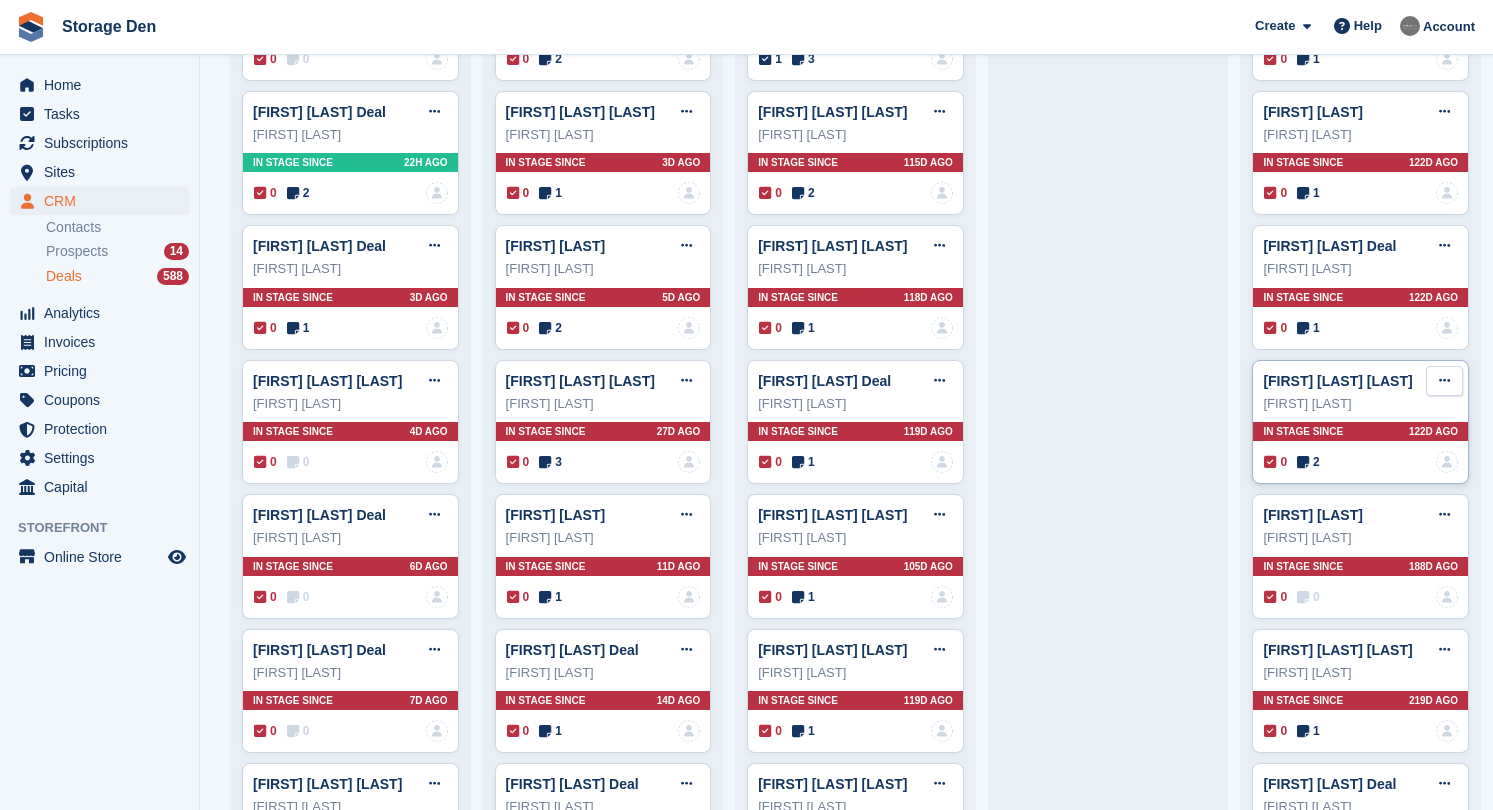 click at bounding box center (1444, 381) 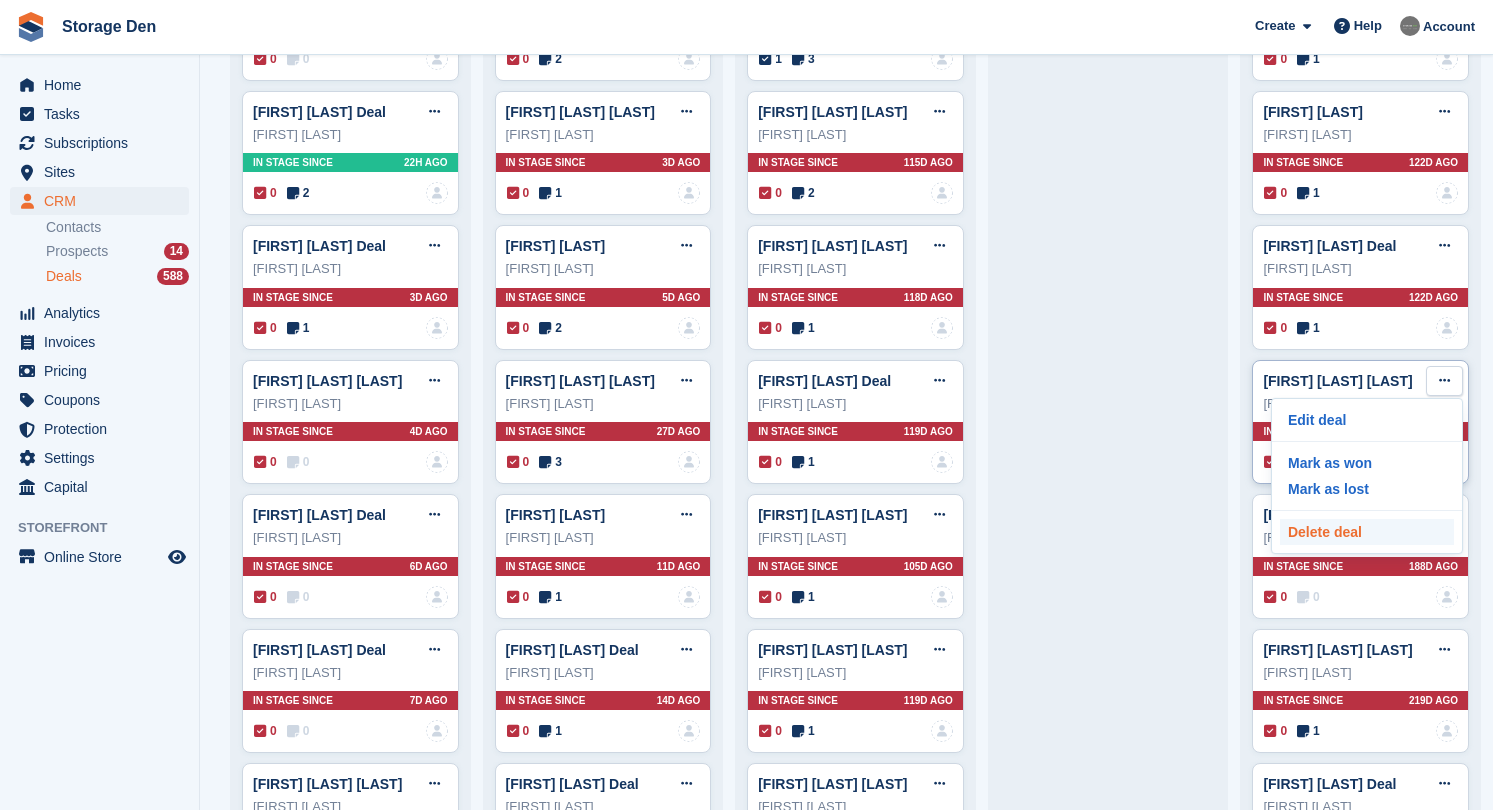 click on "Delete deal" at bounding box center (1367, 532) 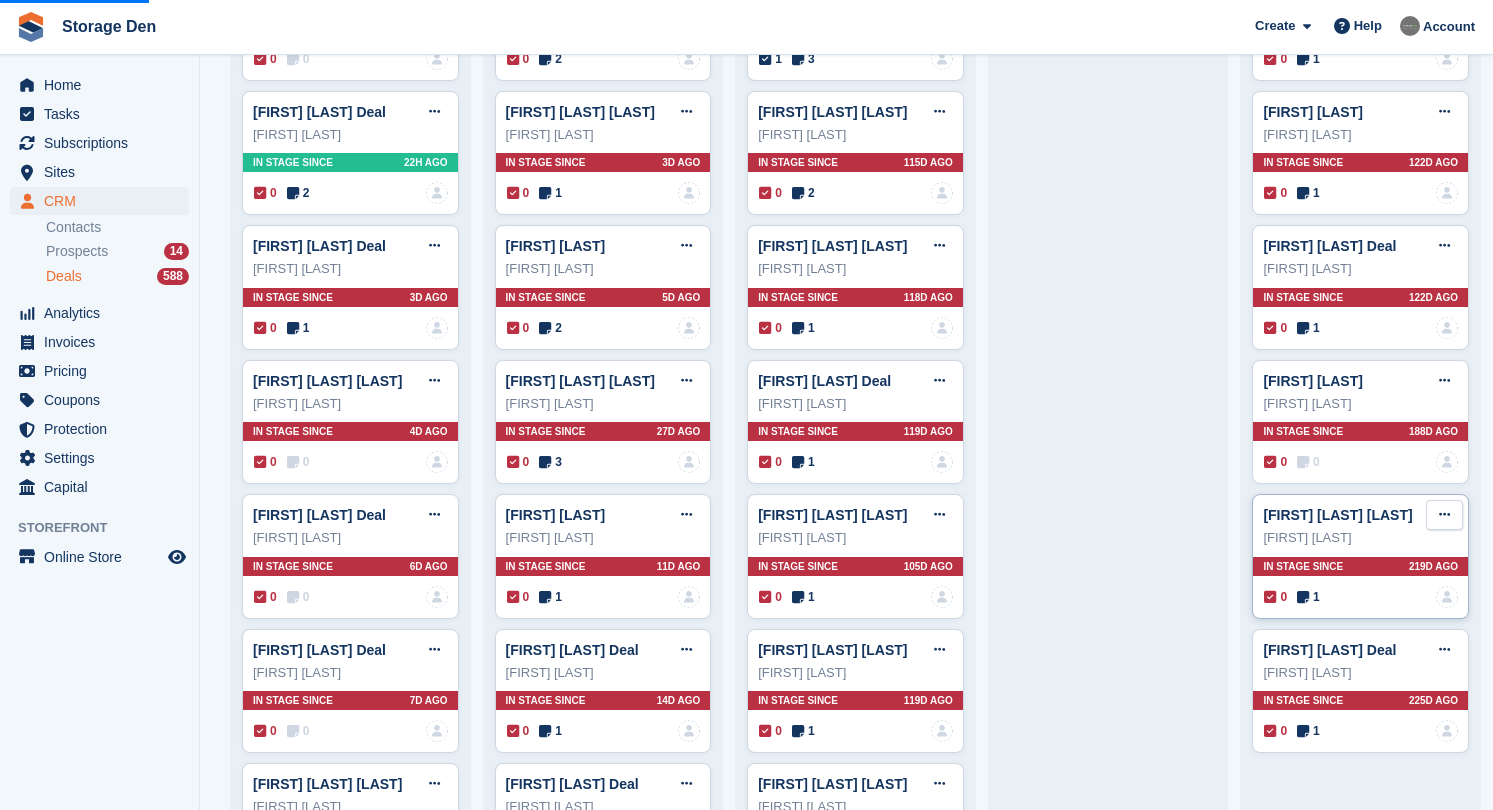 click at bounding box center (1444, 515) 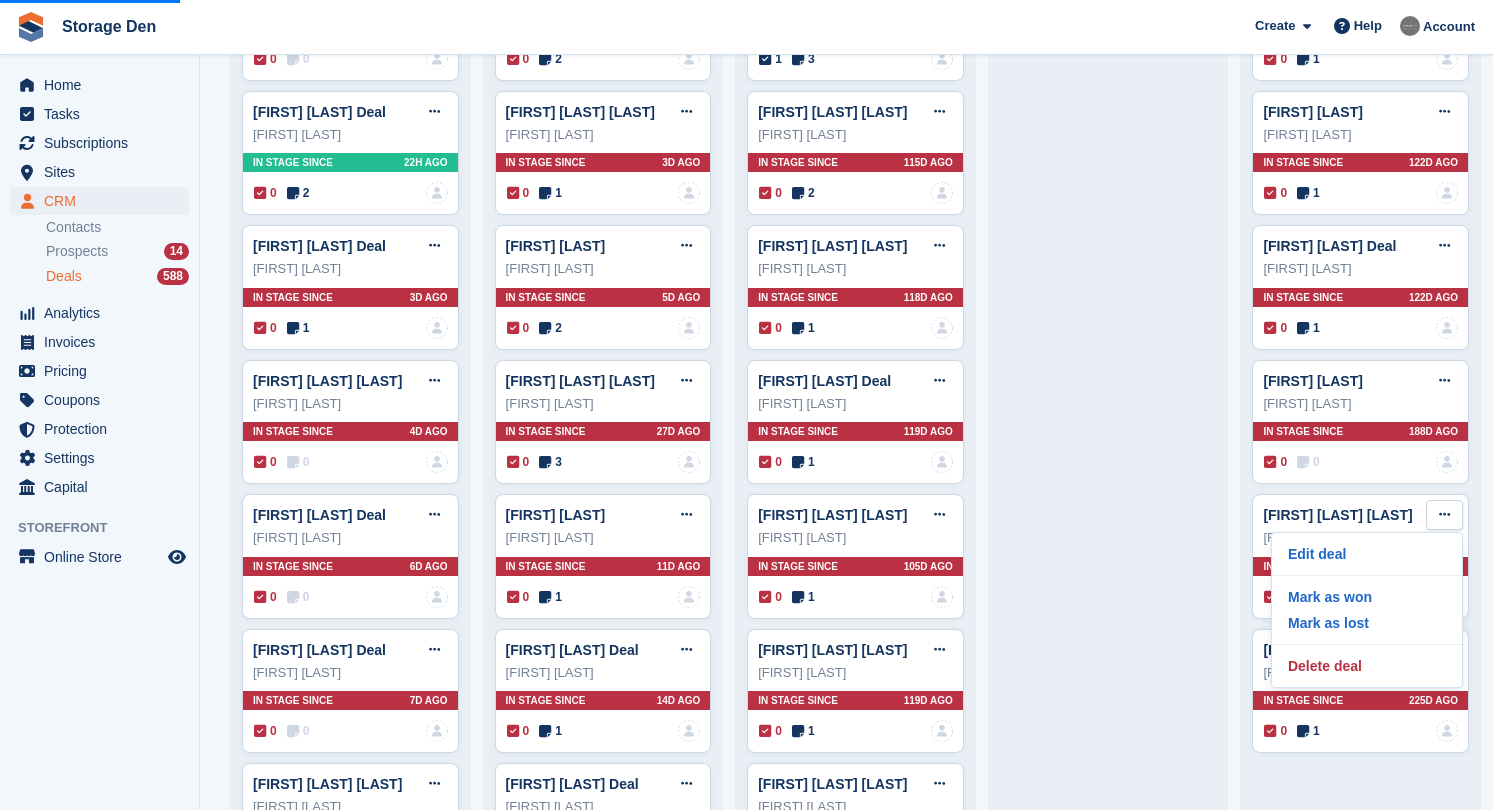 drag, startPoint x: 1300, startPoint y: 665, endPoint x: 1122, endPoint y: 440, distance: 286.89545 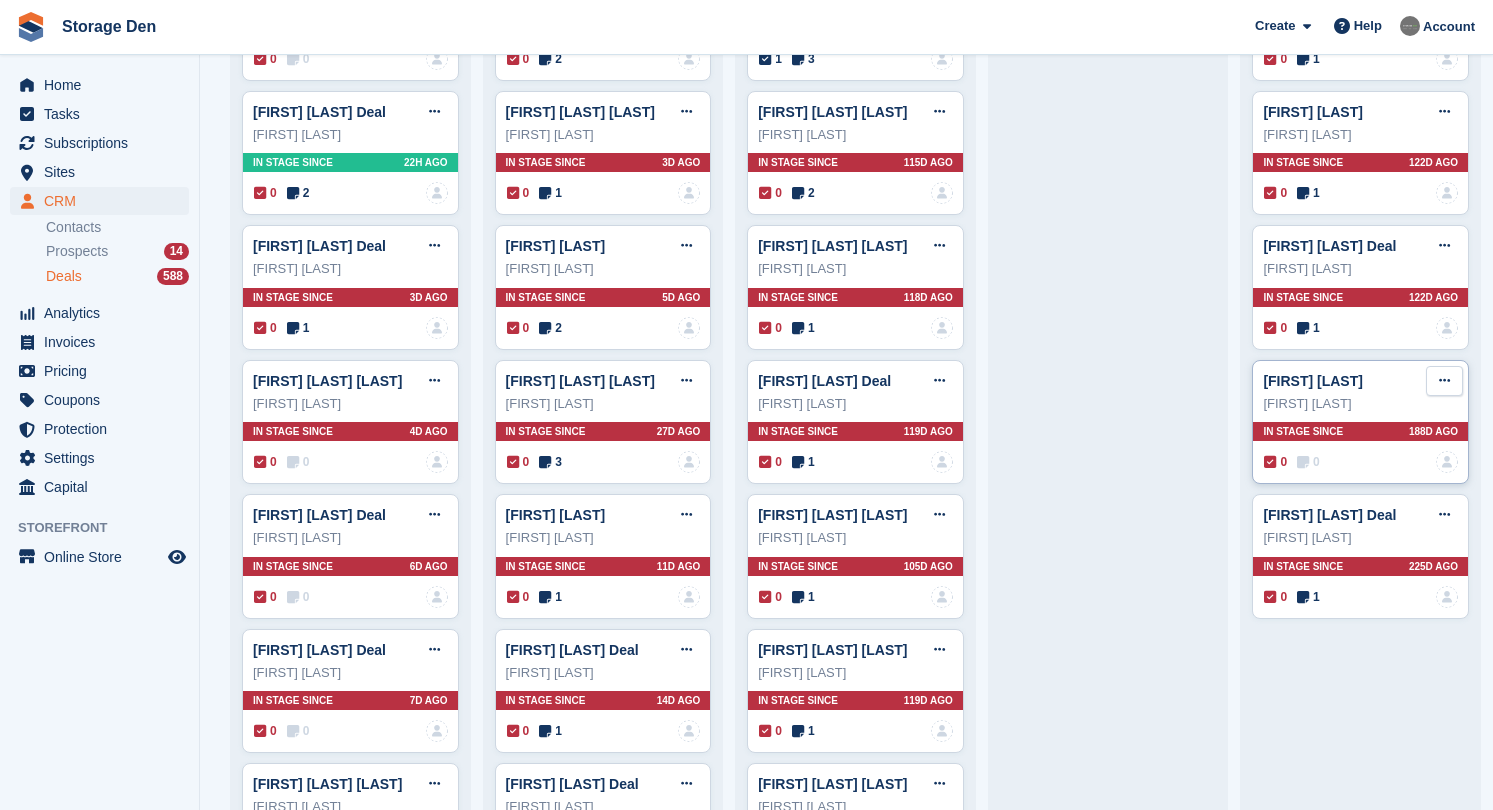 click at bounding box center (1444, 381) 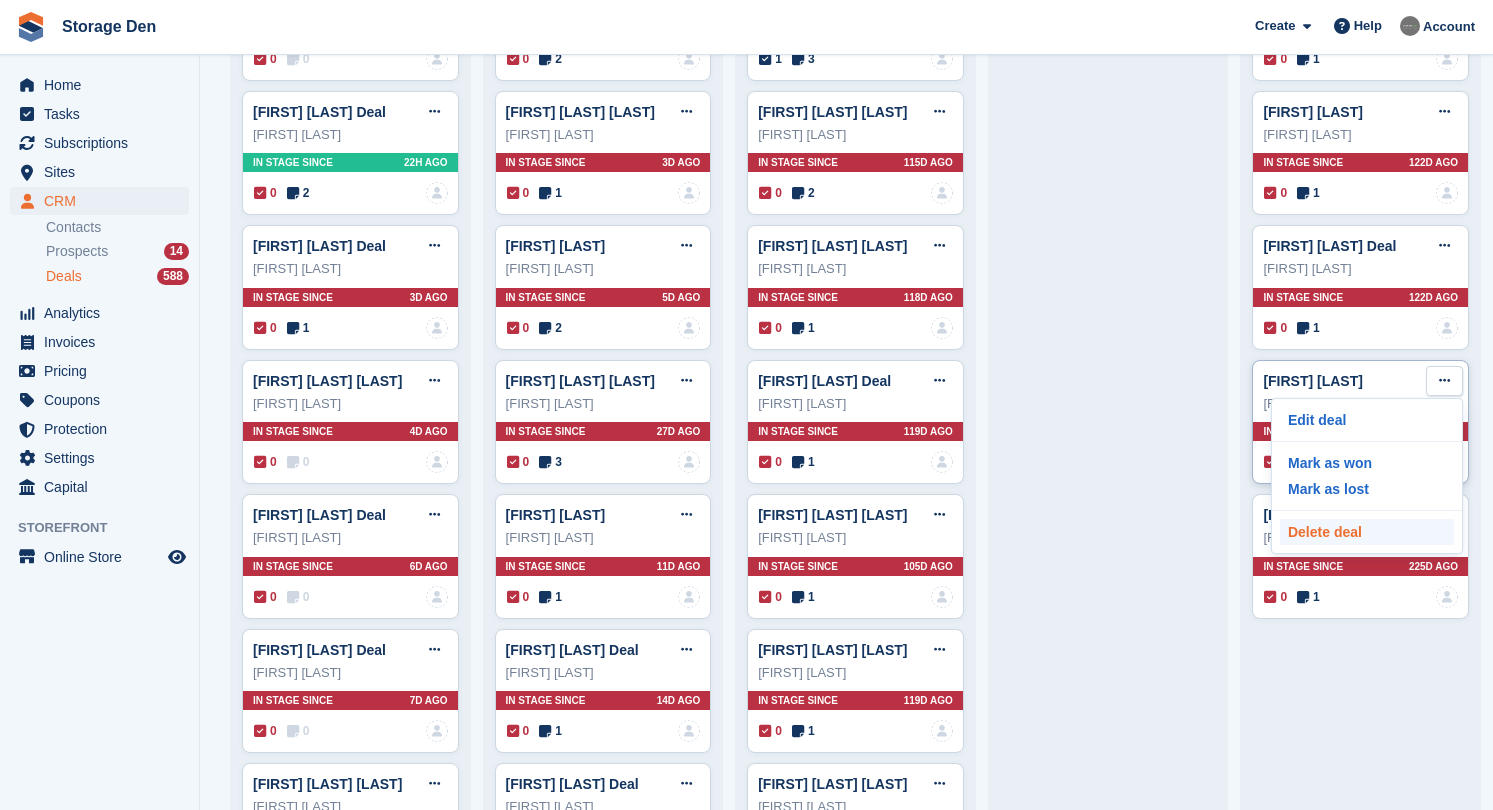 click on "Delete deal" at bounding box center [1367, 532] 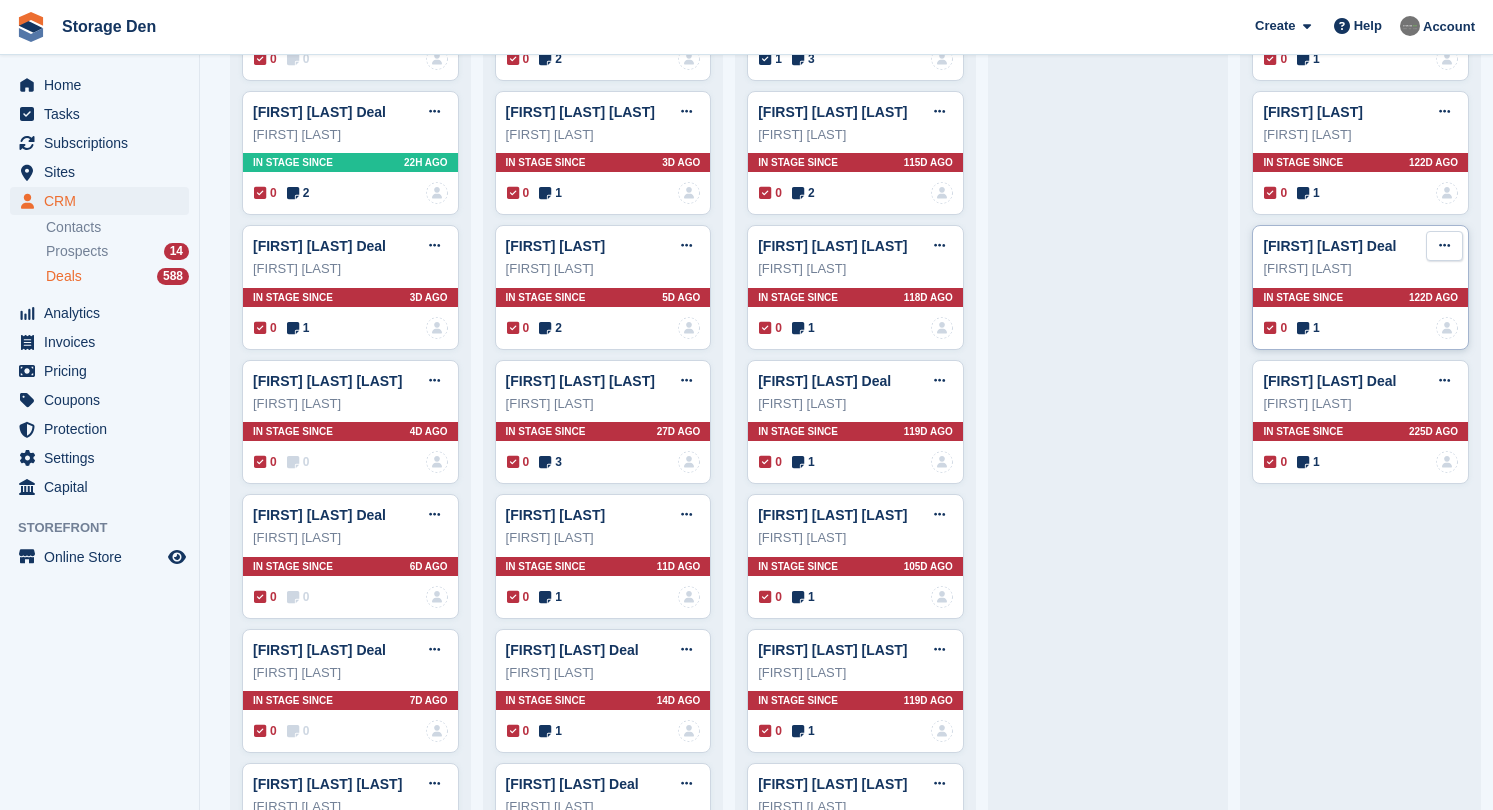 click at bounding box center (1444, 245) 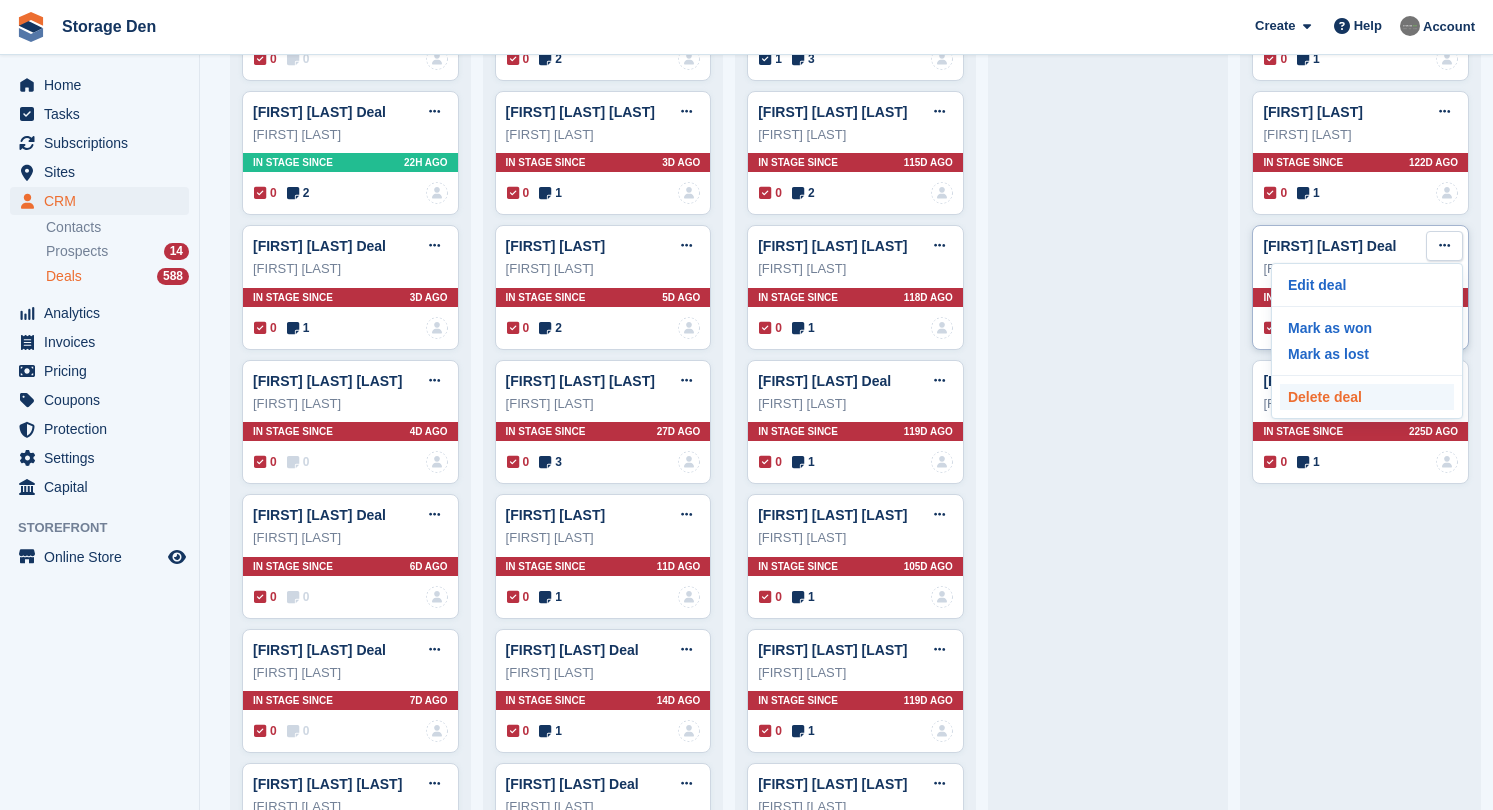 click on "Delete deal" at bounding box center [1367, 397] 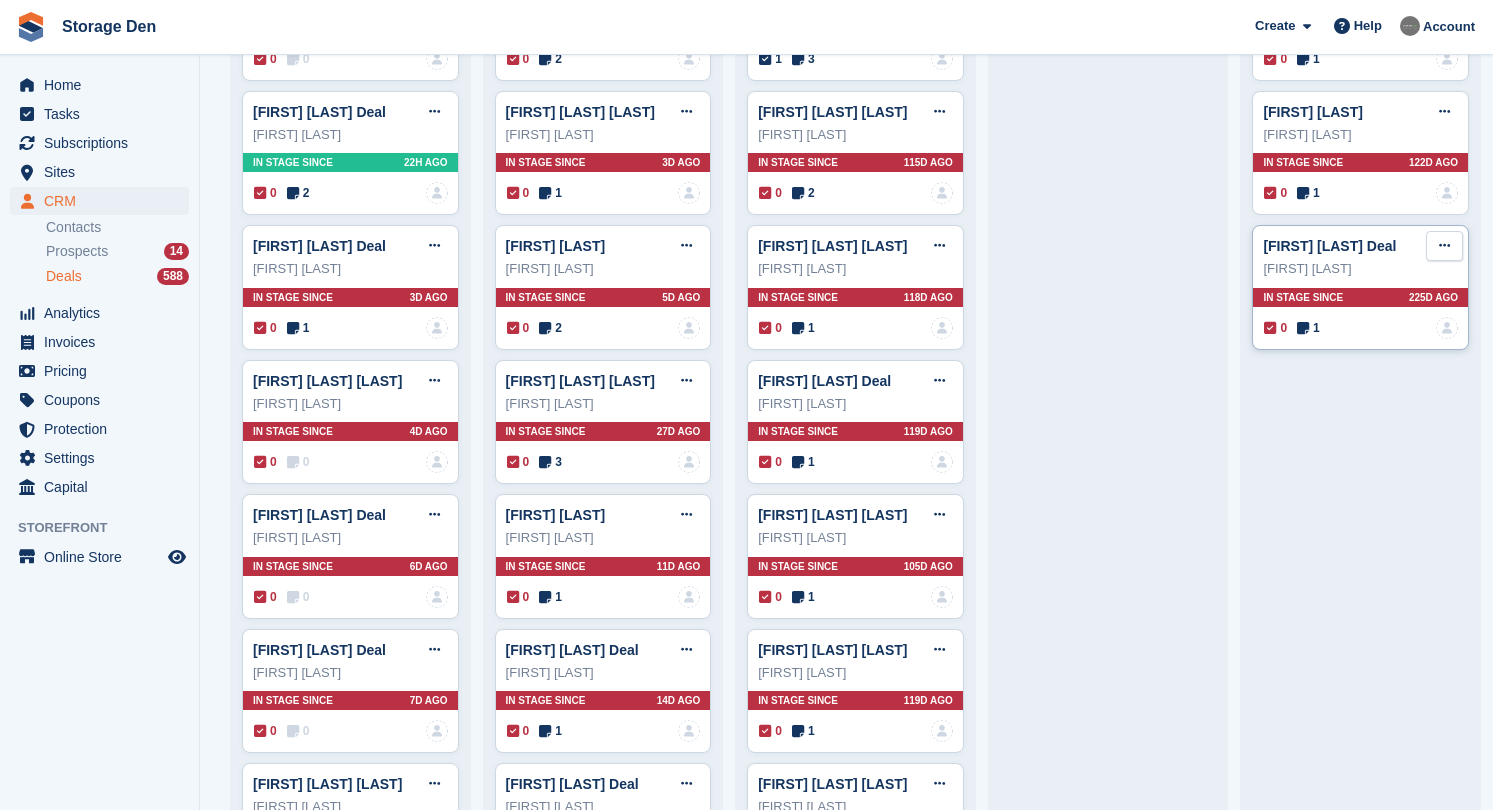 click at bounding box center [1444, 245] 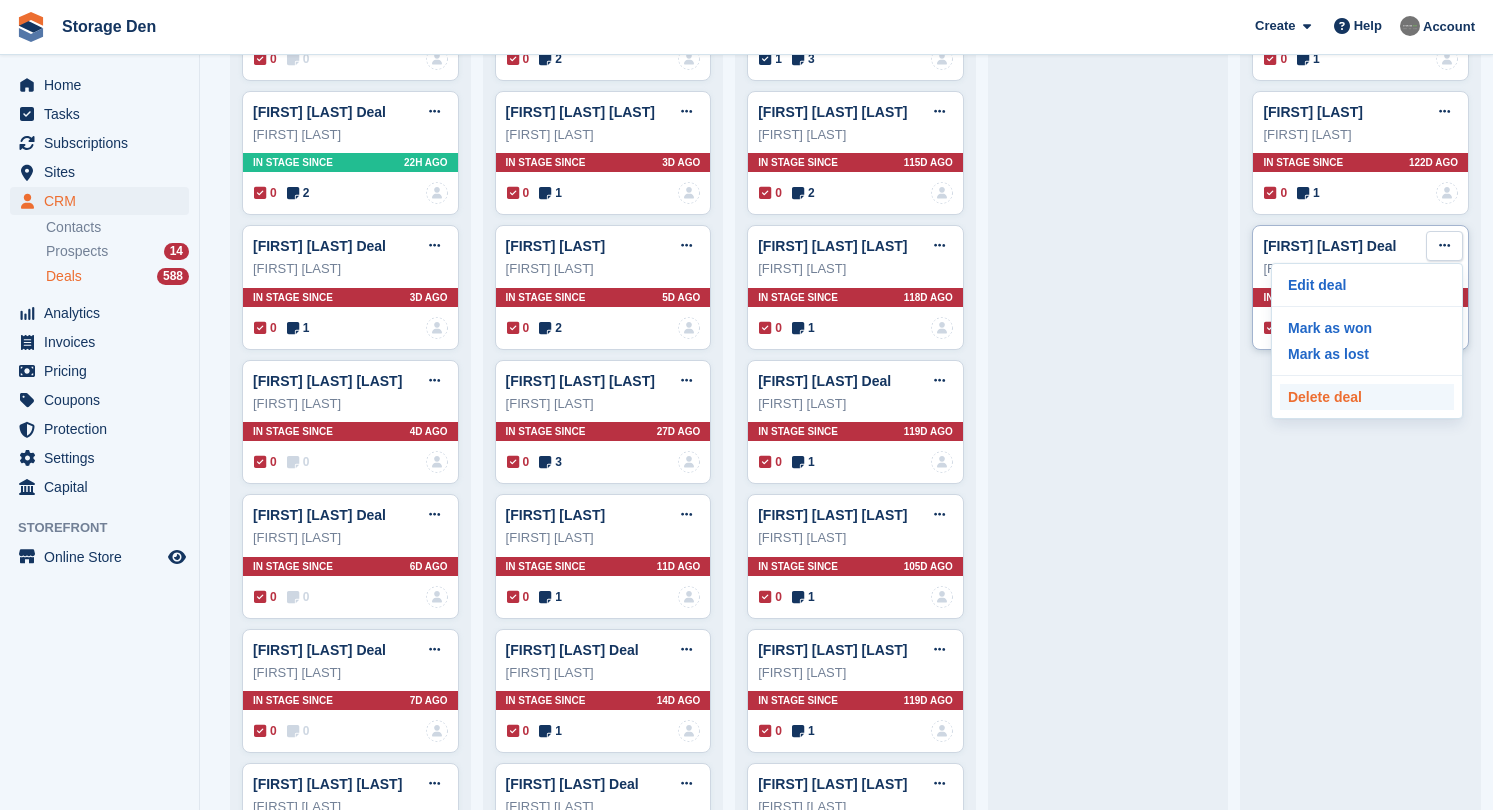 click on "Delete deal" at bounding box center (1367, 397) 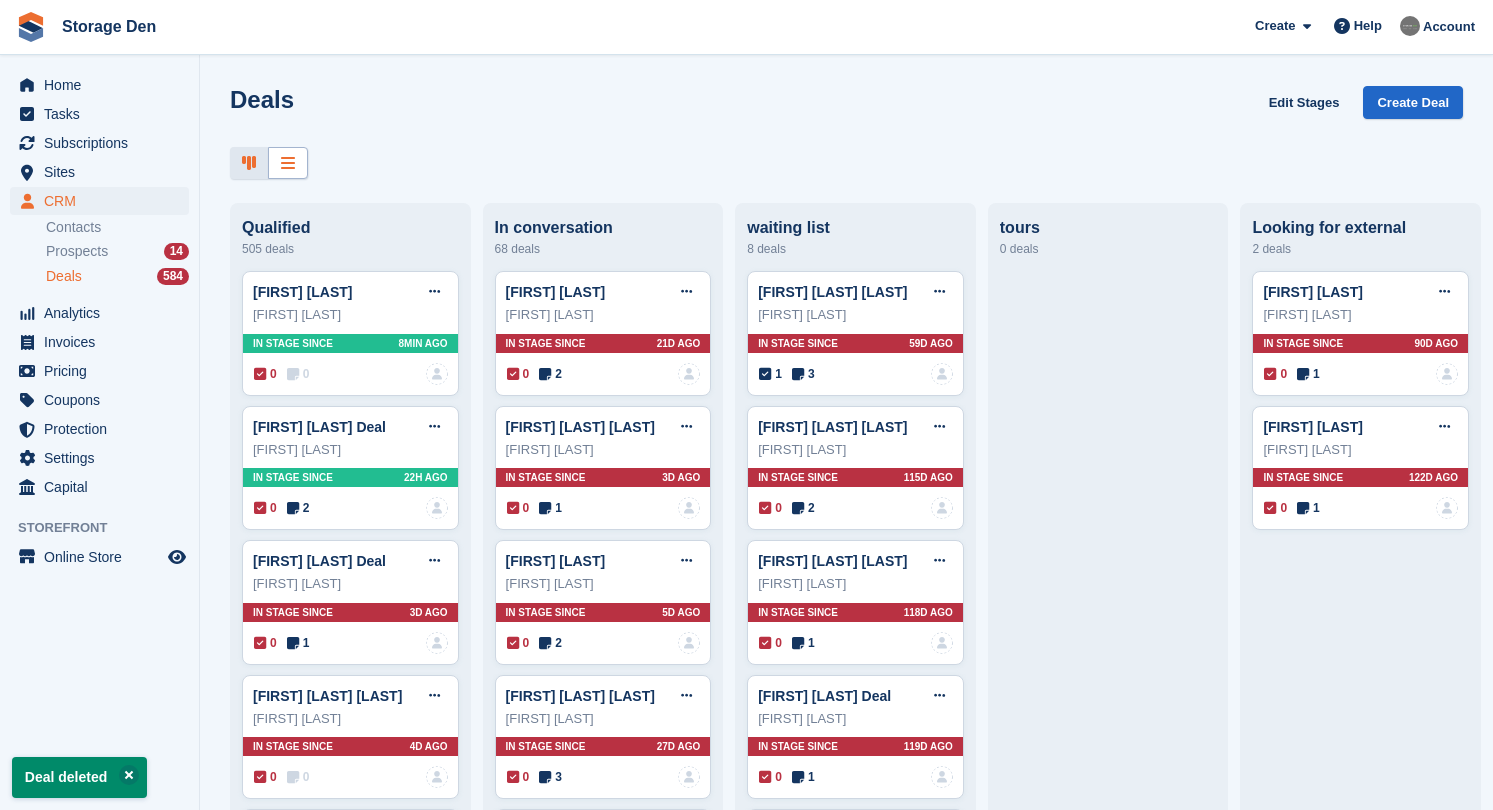 click at bounding box center (288, 163) 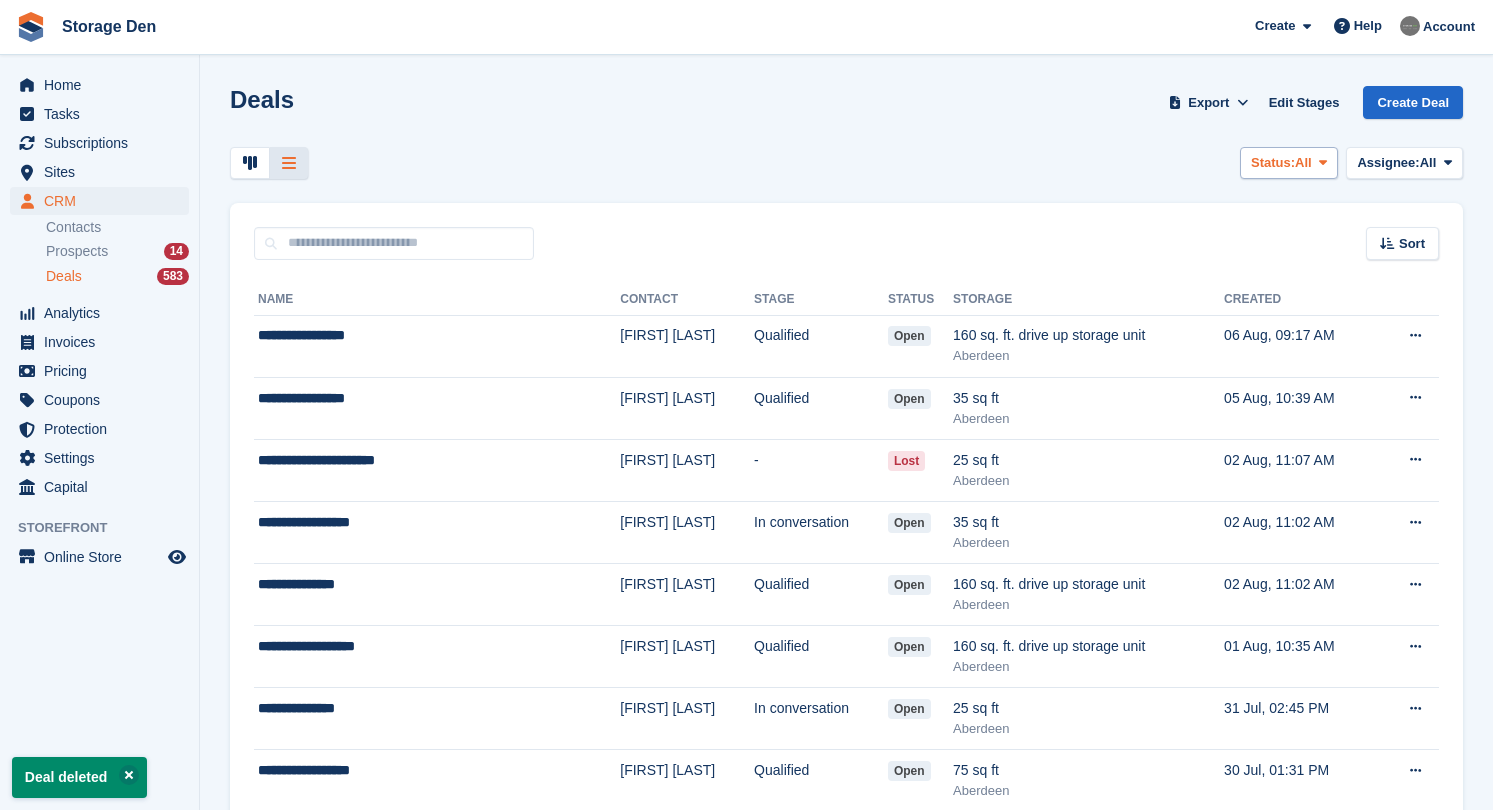 click on "Status:" at bounding box center [1273, 163] 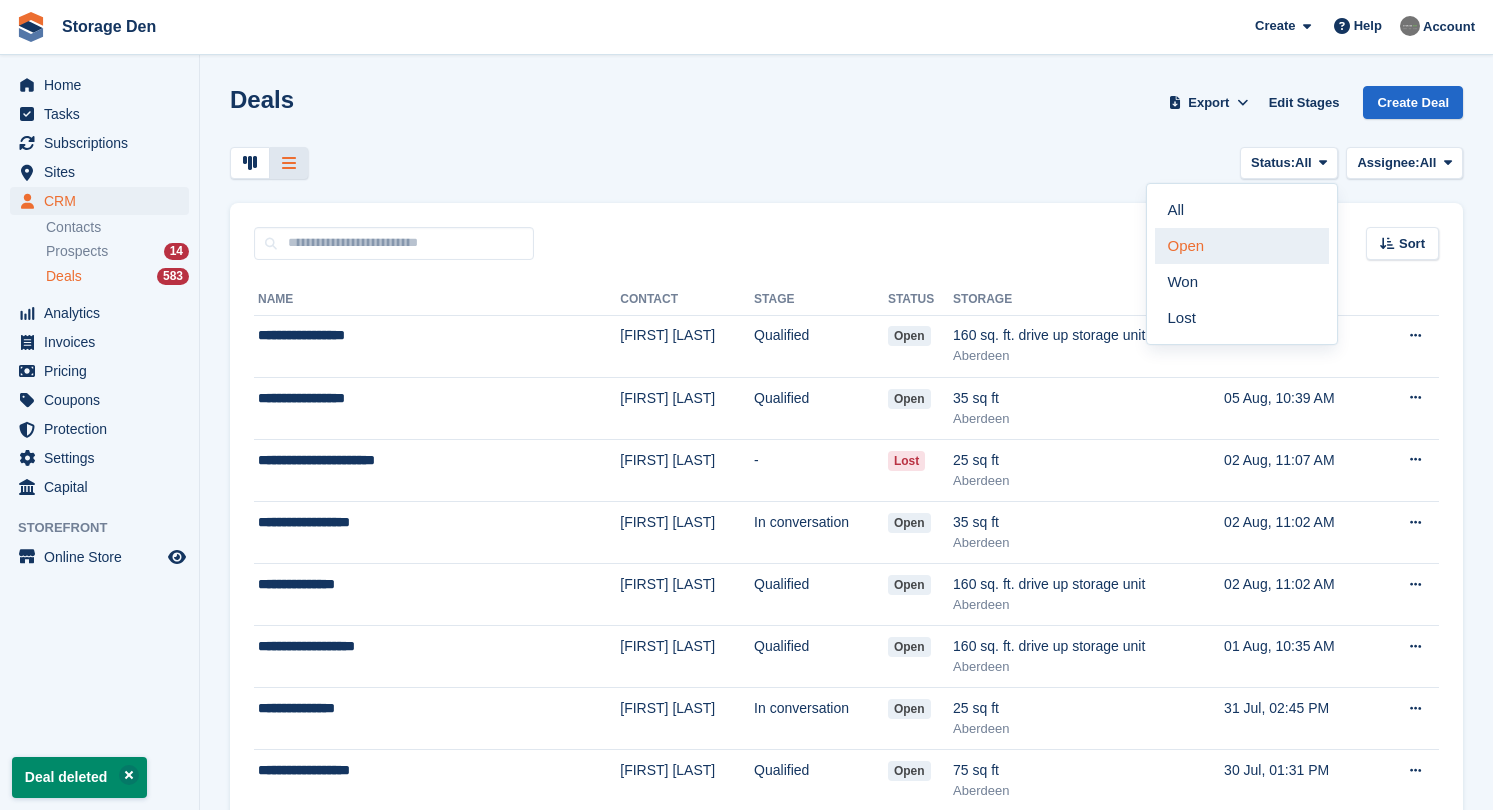 click on "Open" at bounding box center (1242, 246) 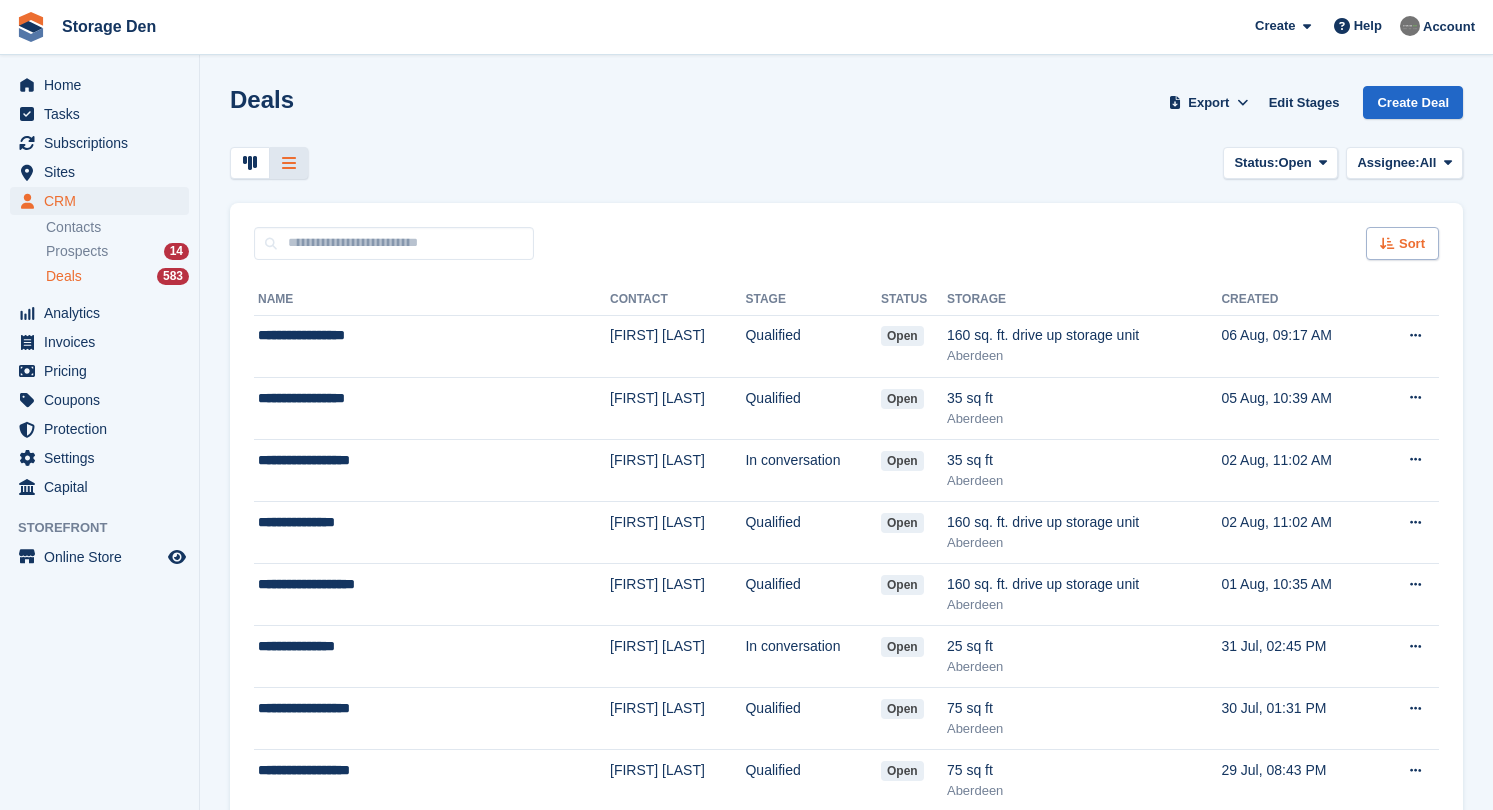 click on "Sort" at bounding box center [1402, 243] 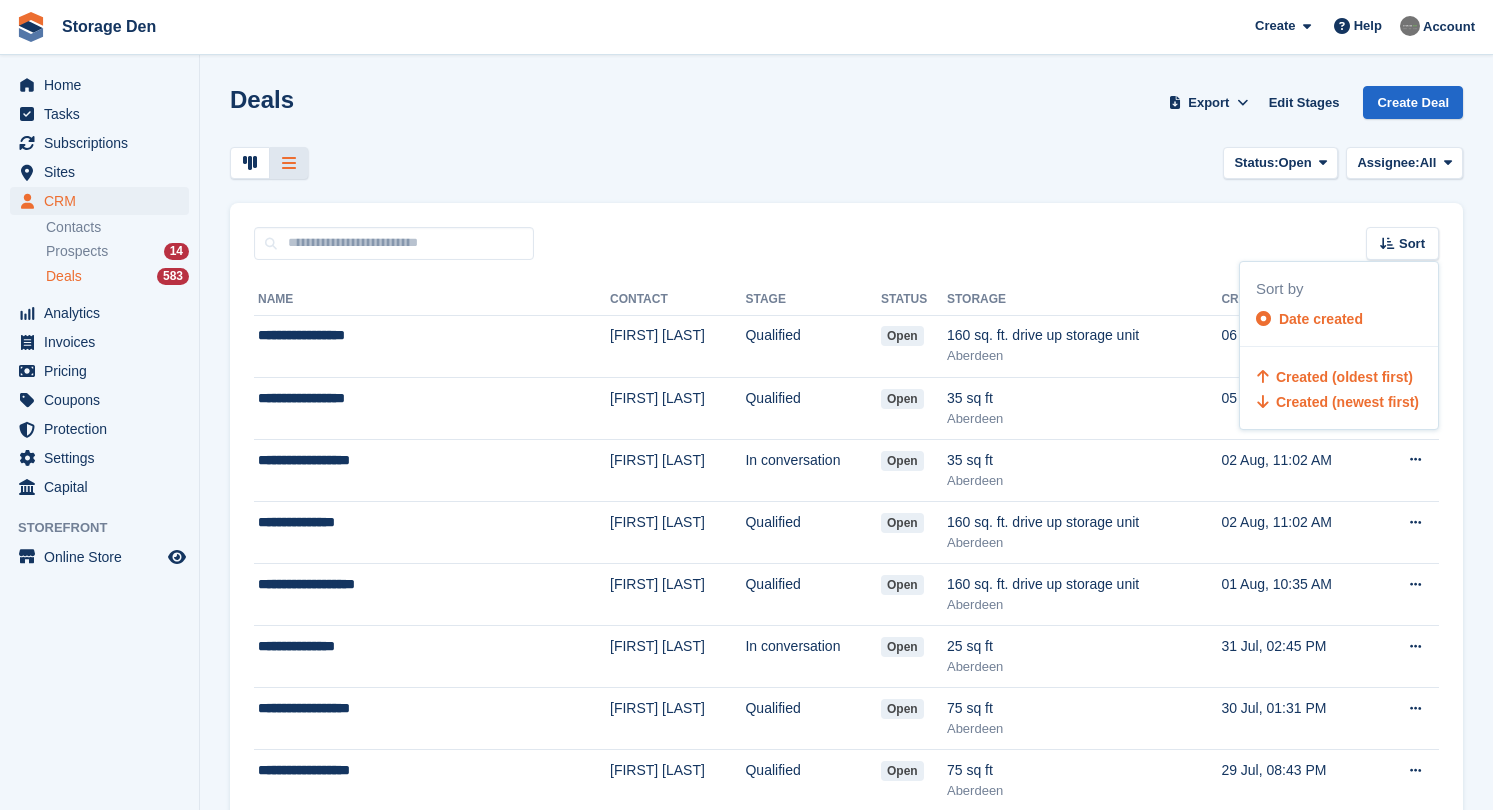 click on "Created (oldest first)" at bounding box center [1344, 377] 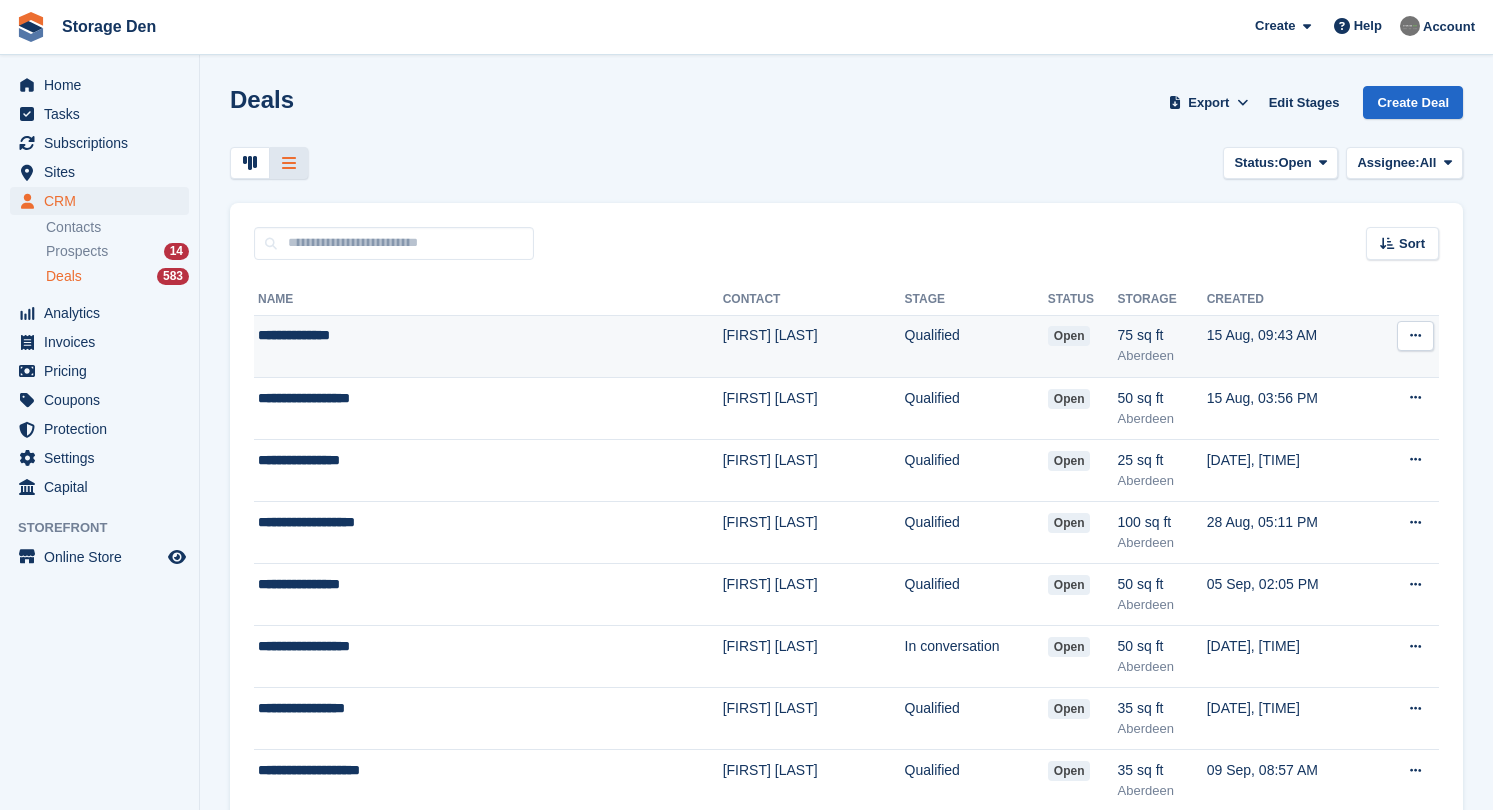 click at bounding box center [1415, 336] 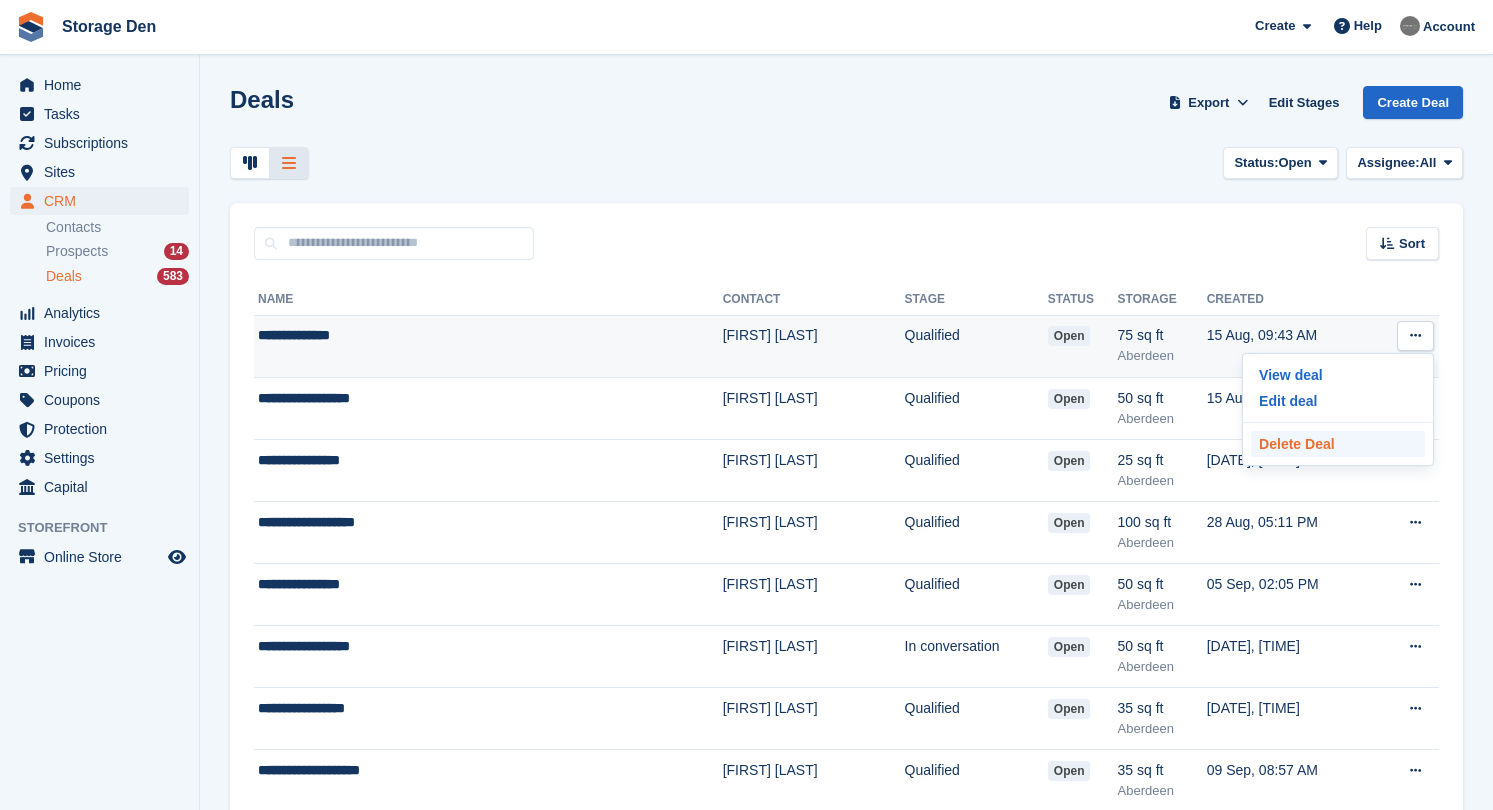 click on "Delete Deal" at bounding box center [1338, 444] 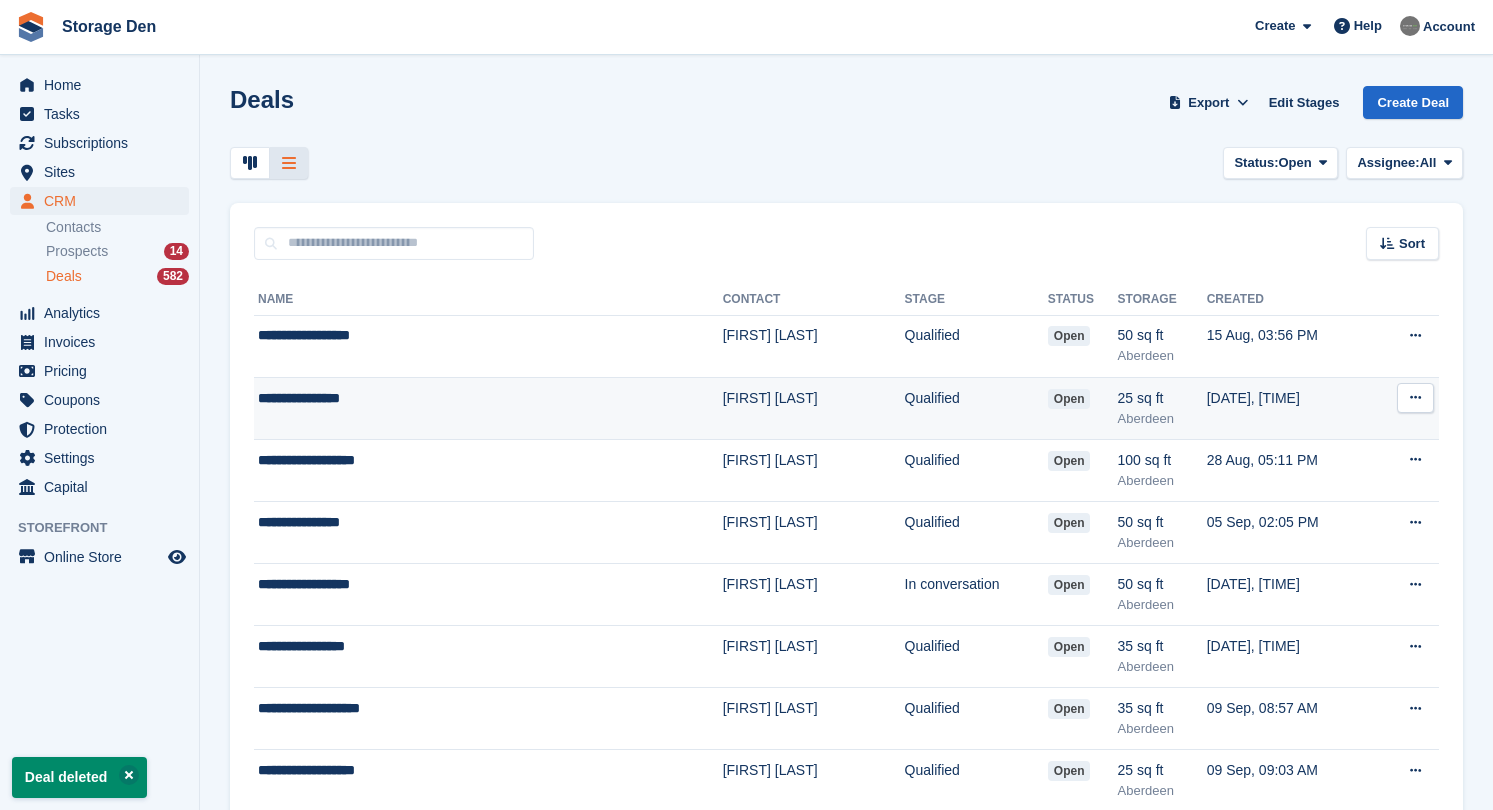 click at bounding box center [1415, 397] 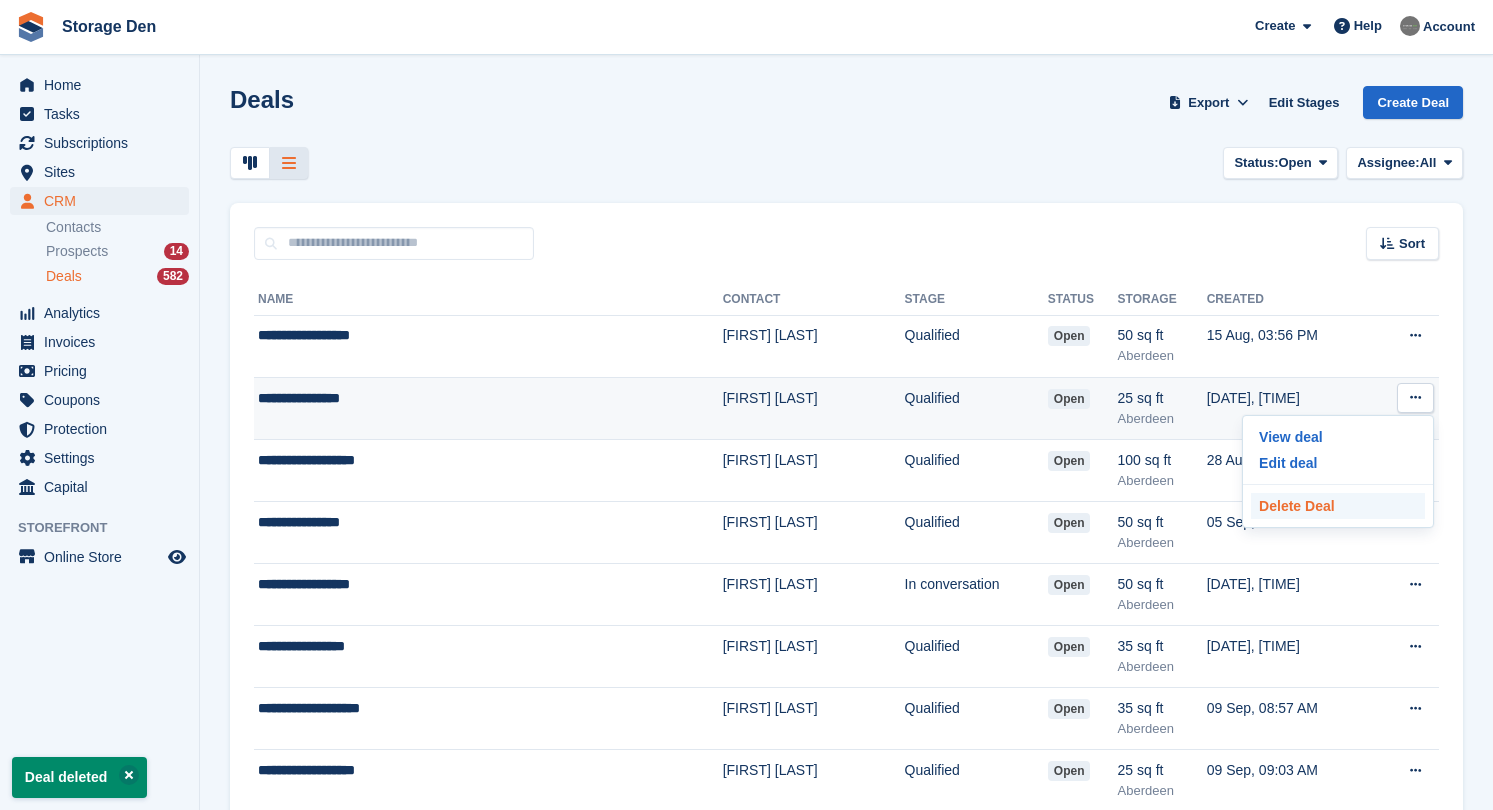 click on "Delete Deal" at bounding box center (1338, 506) 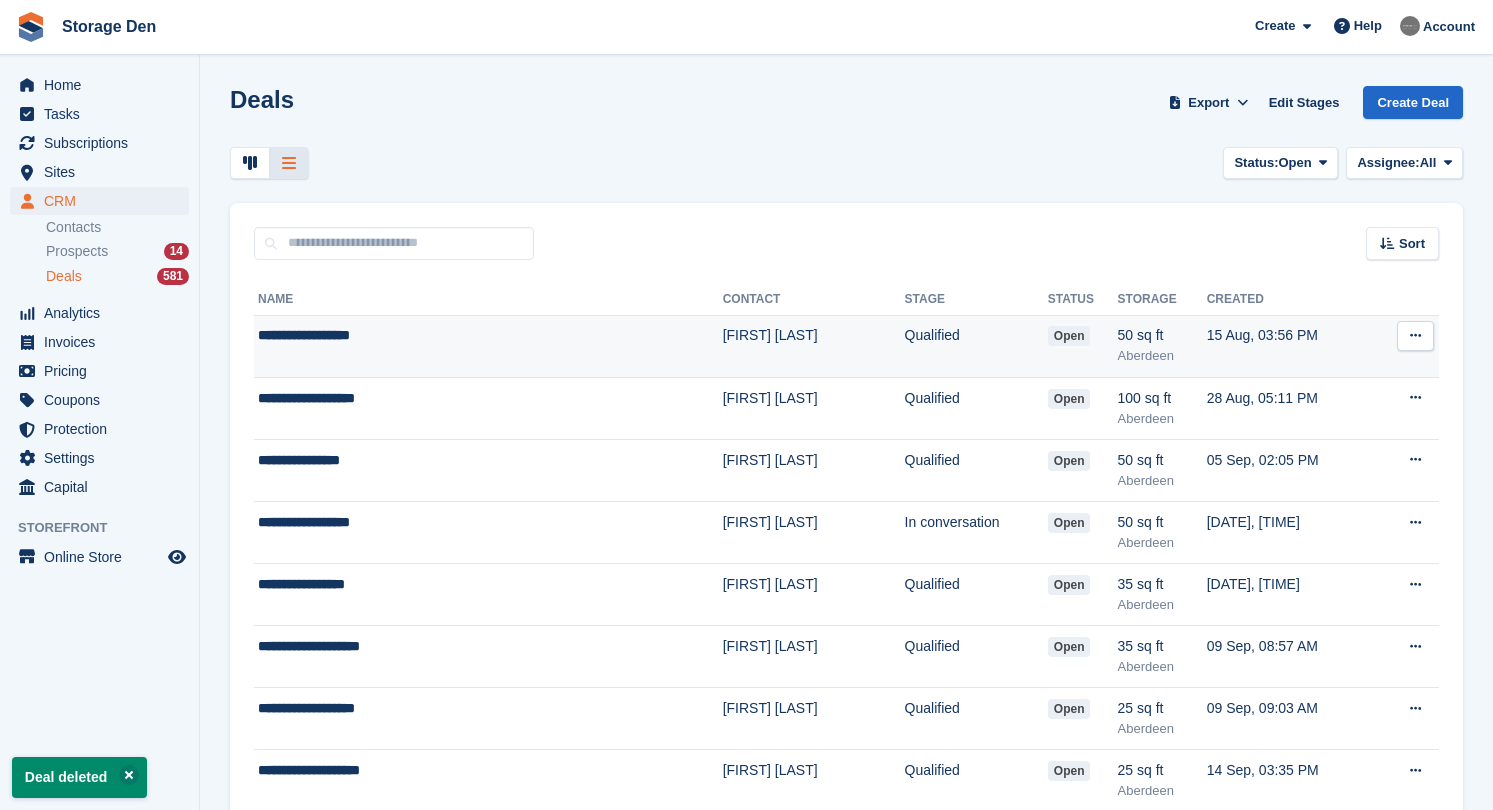 click at bounding box center [1415, 336] 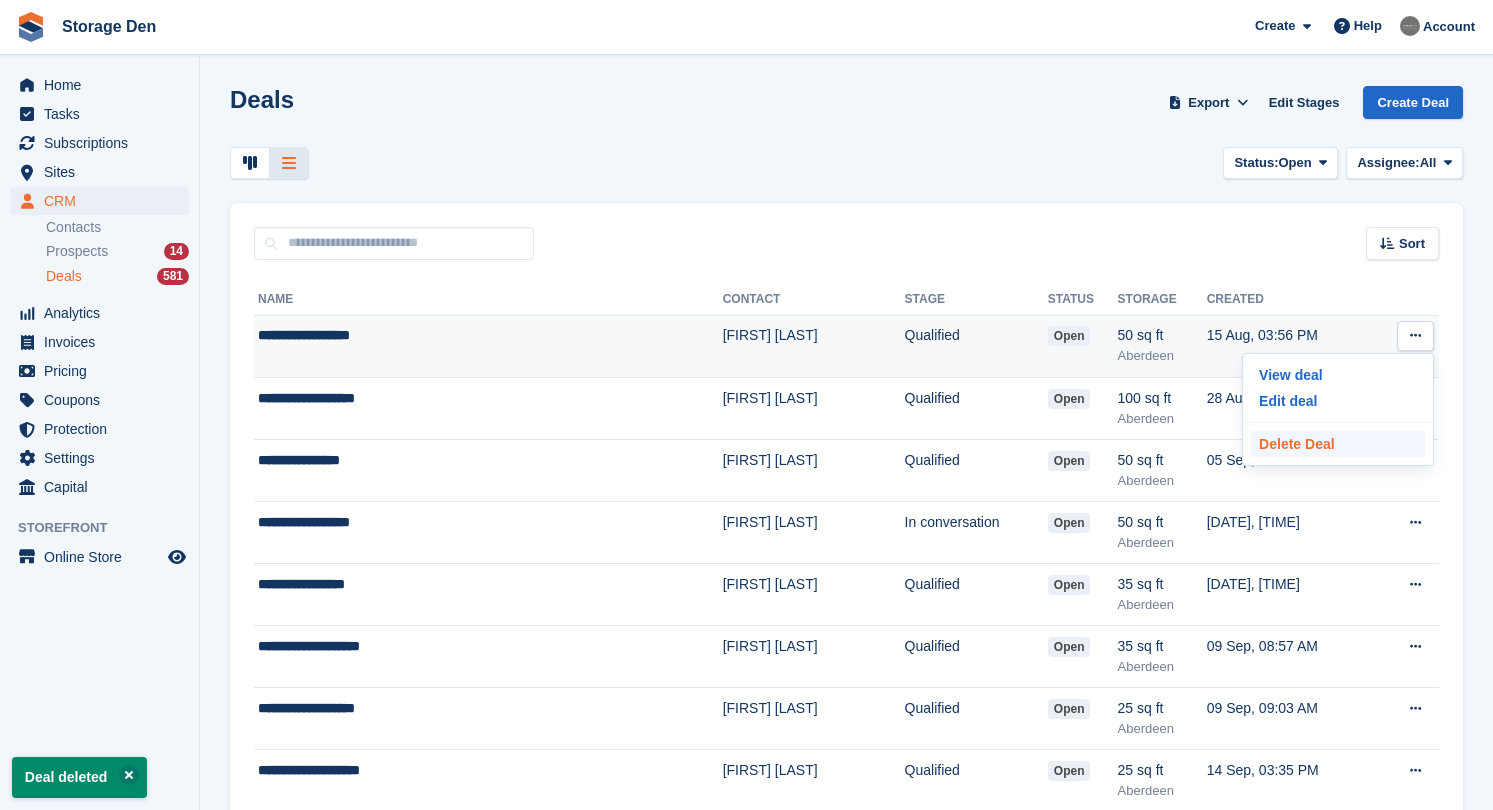 click on "Delete Deal" at bounding box center [1338, 444] 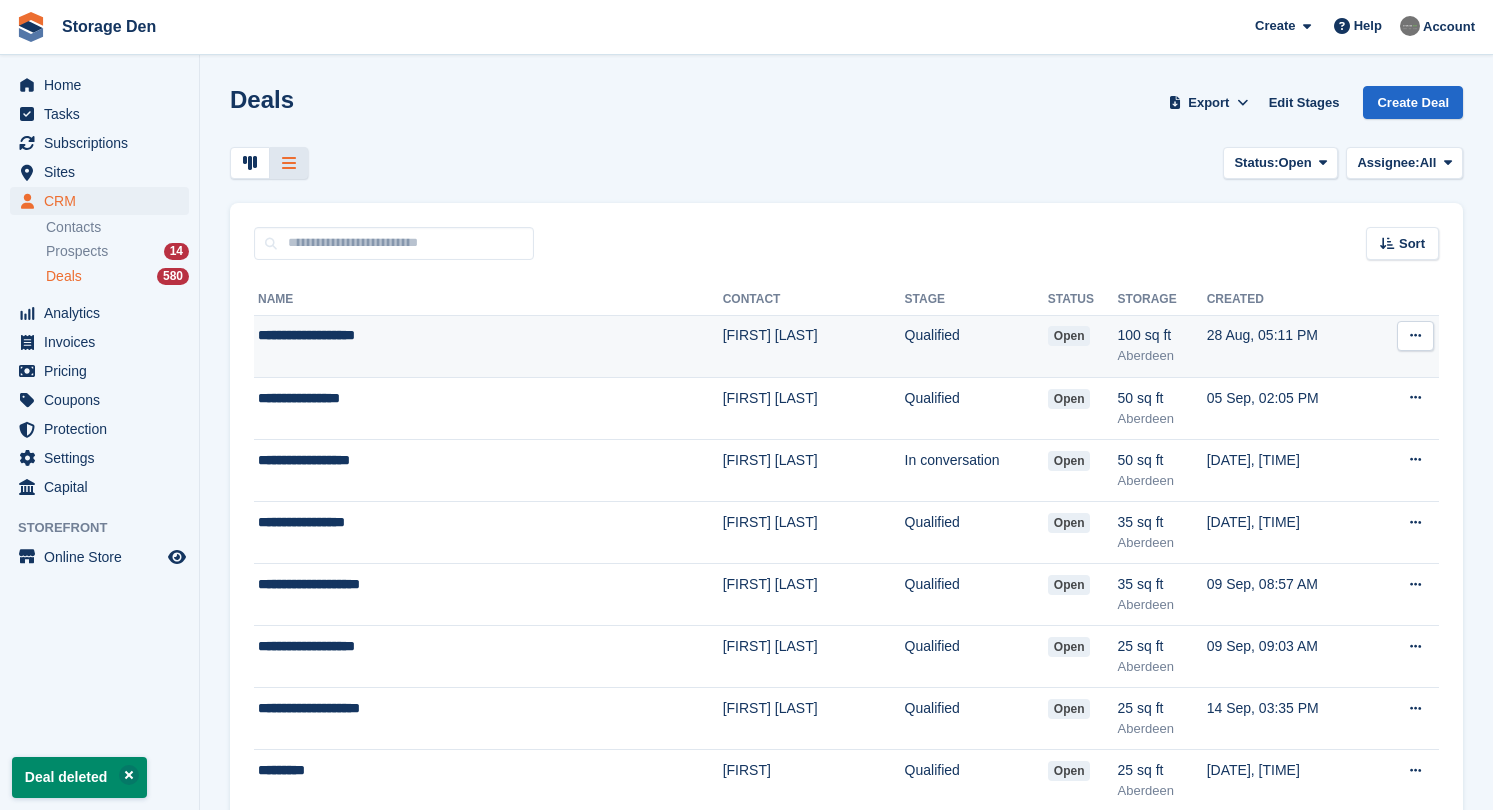 click at bounding box center (1415, 335) 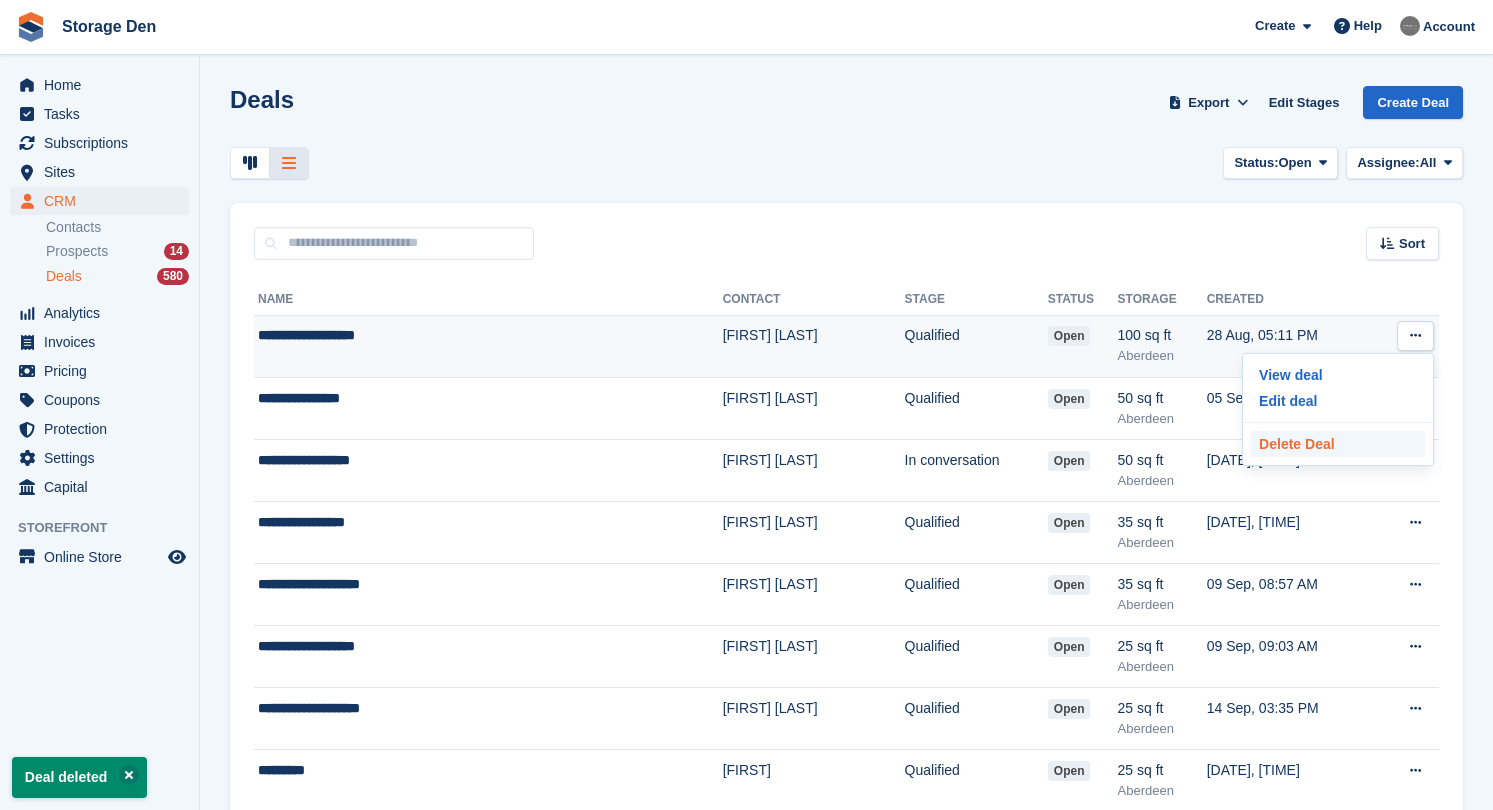 click on "Delete Deal" at bounding box center [1338, 444] 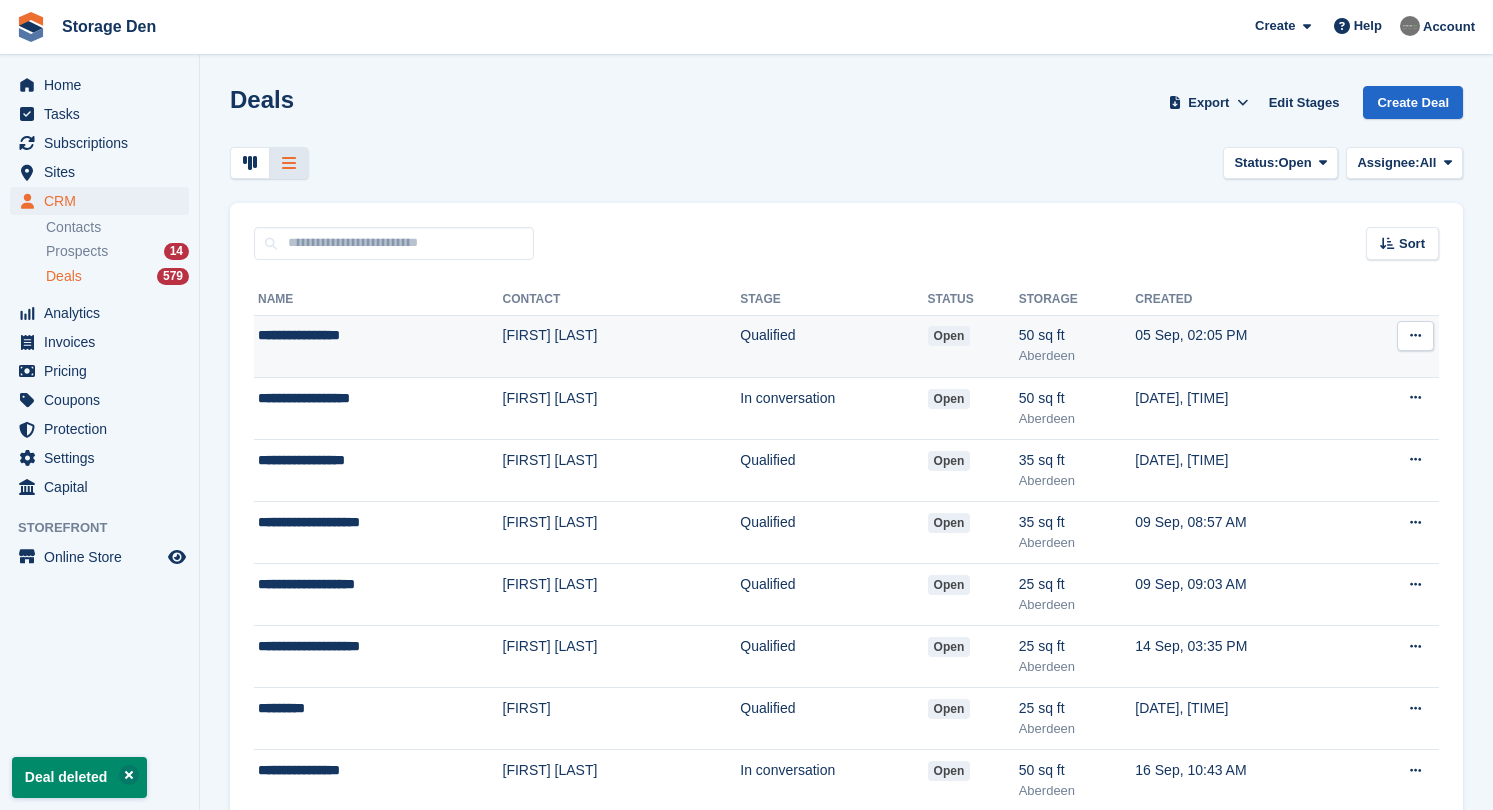 click at bounding box center [1415, 335] 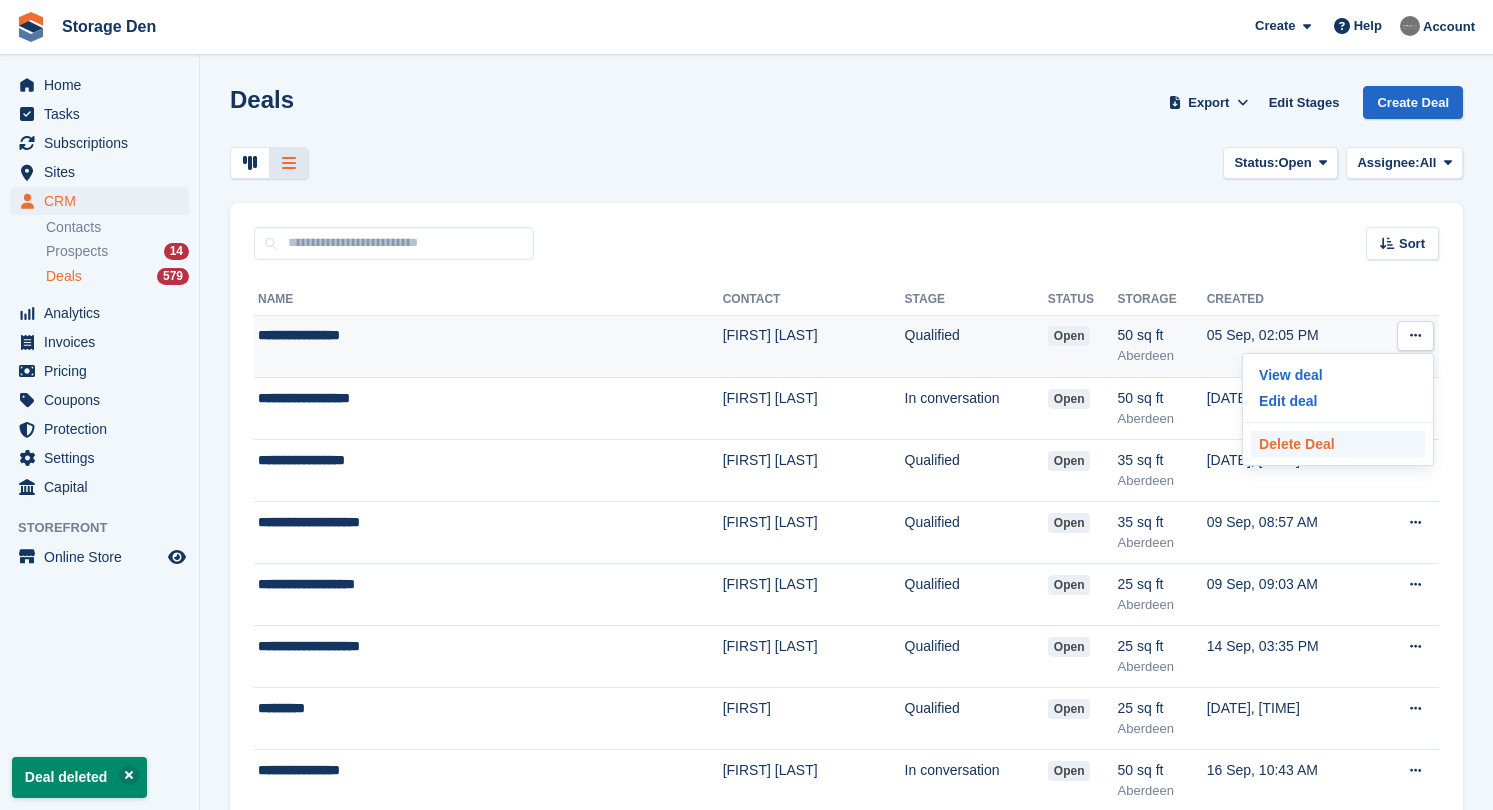 click on "Delete Deal" at bounding box center (1338, 444) 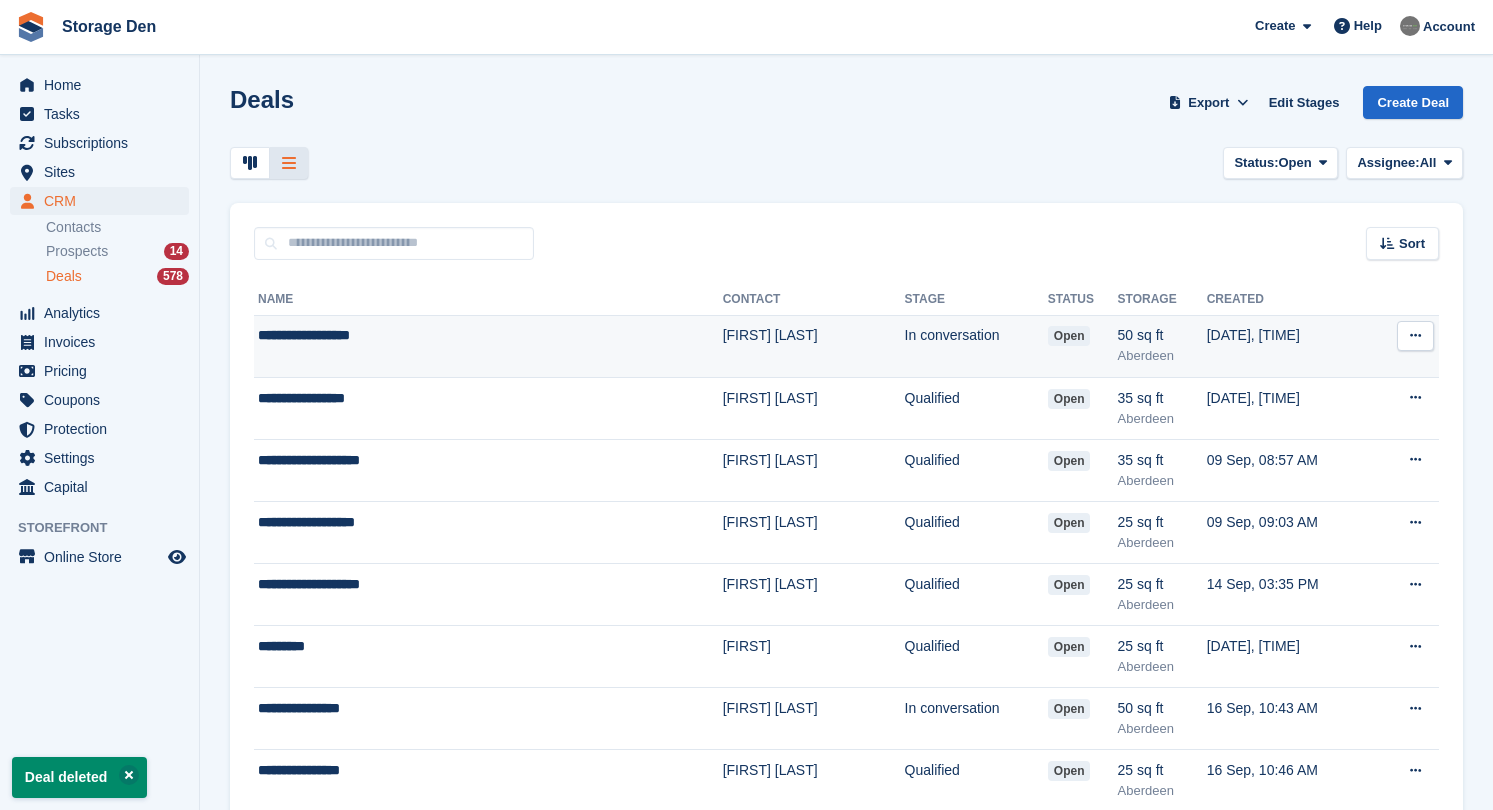 click at bounding box center (1415, 336) 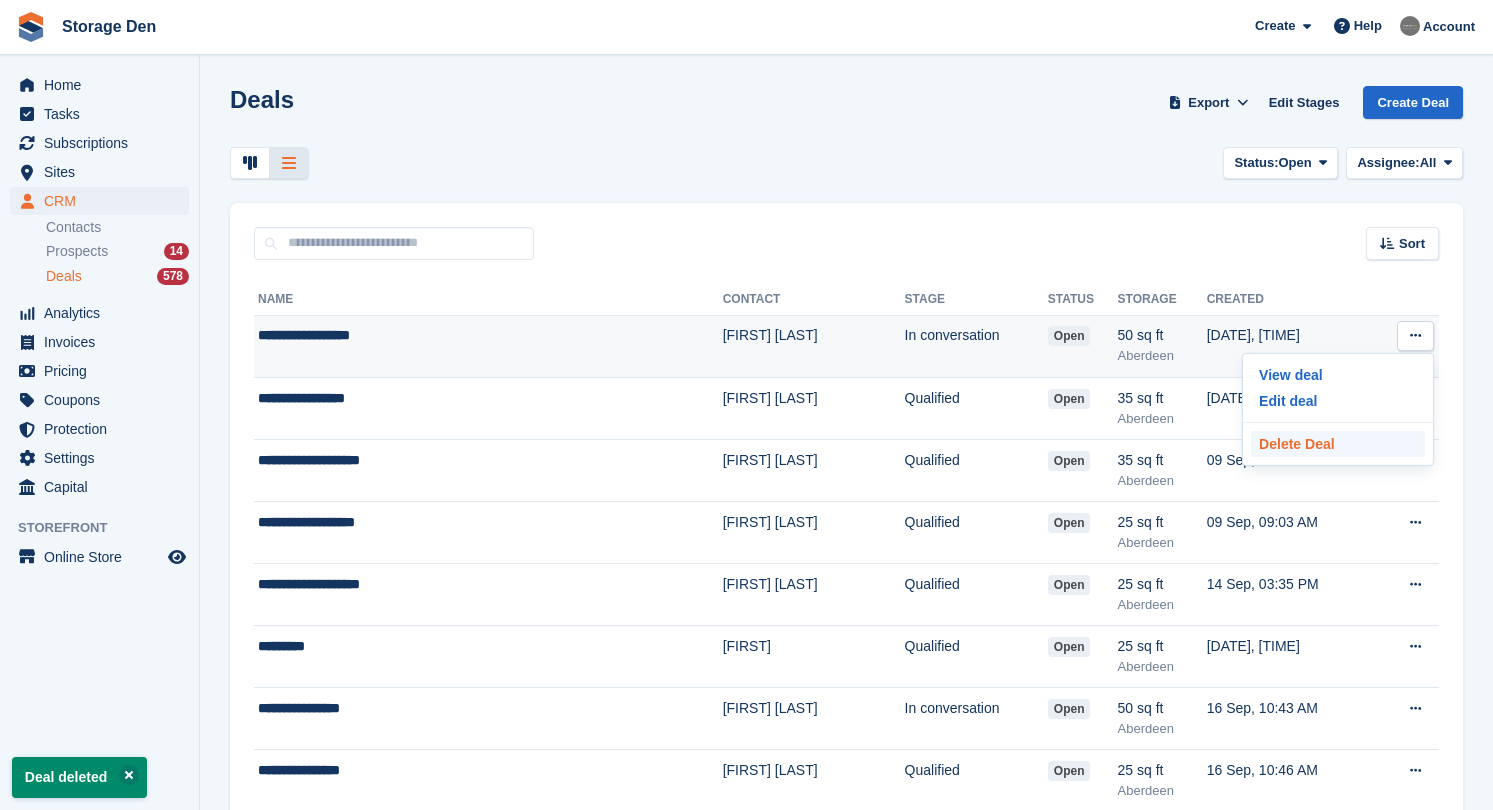 click on "Delete Deal" at bounding box center [1338, 444] 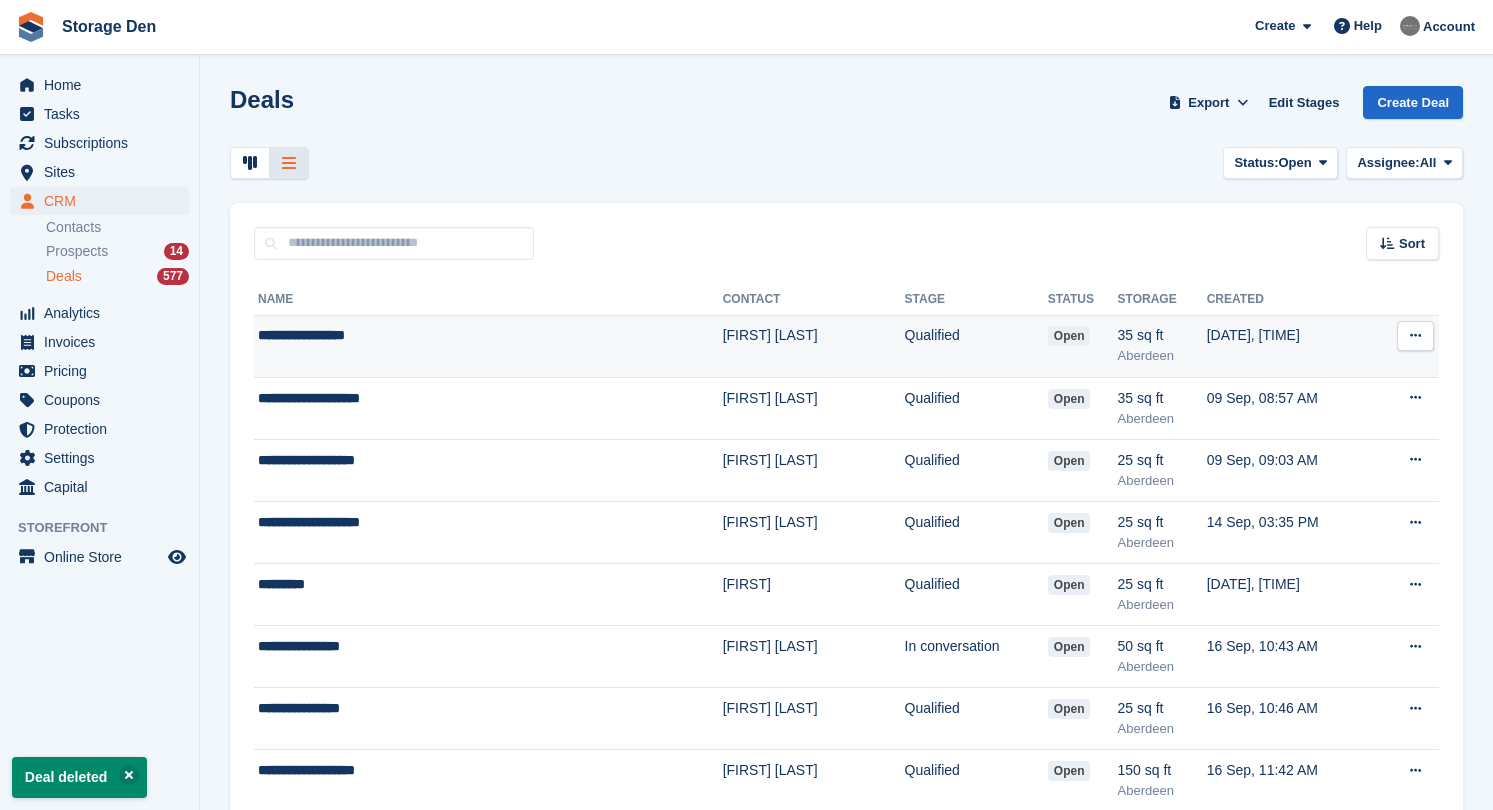 click at bounding box center (1415, 335) 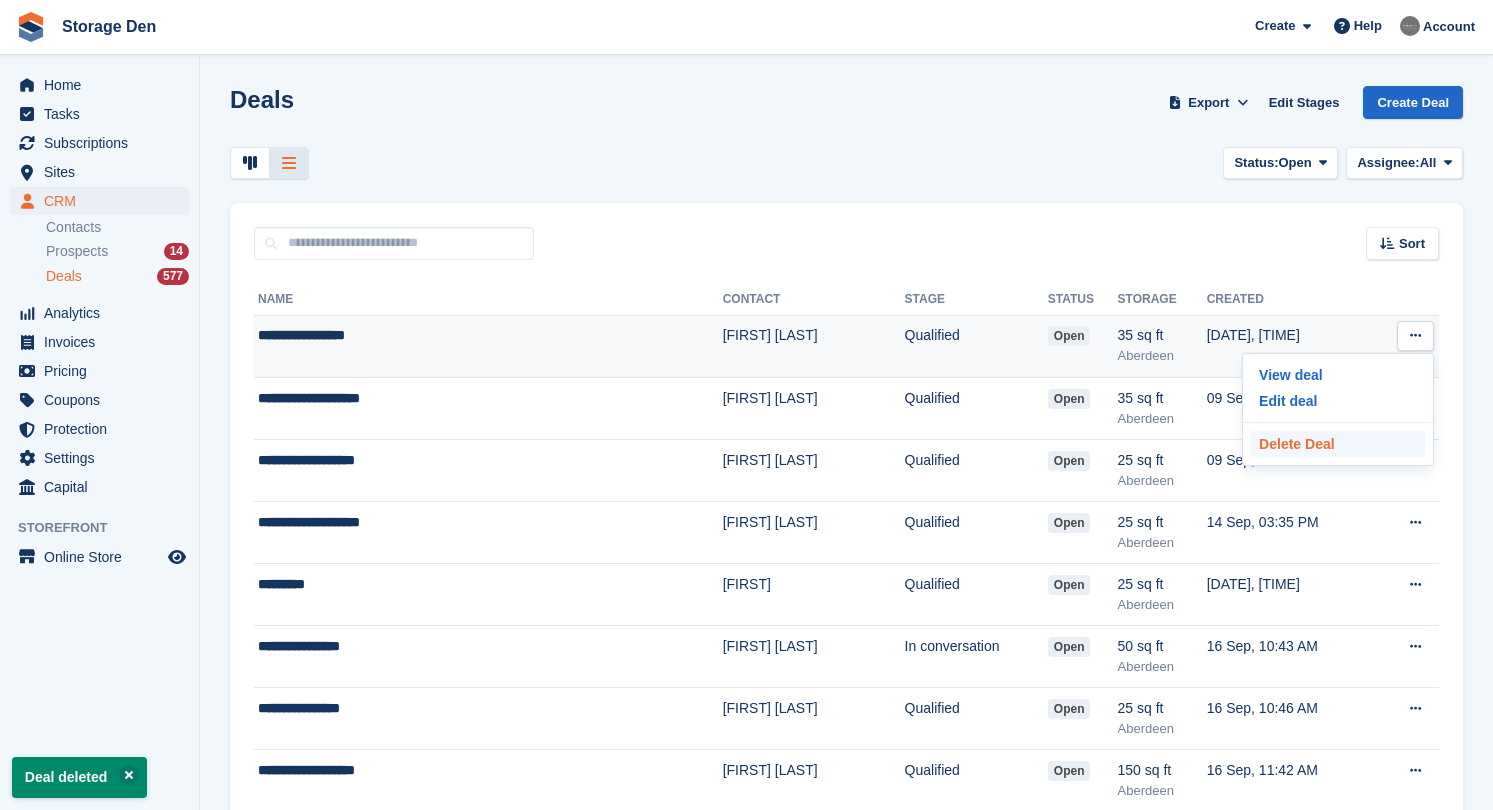 click on "Delete Deal" at bounding box center [1338, 444] 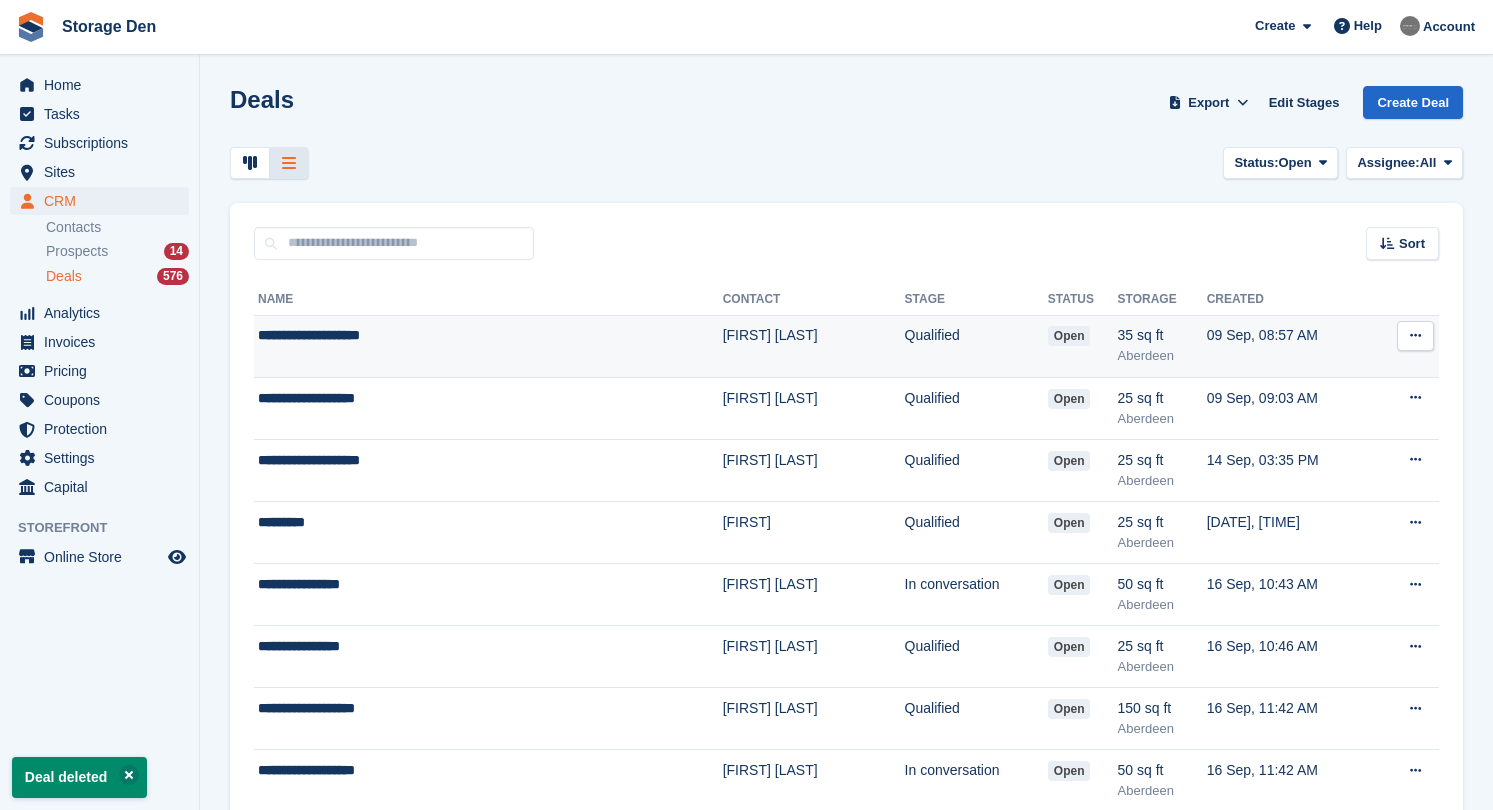click at bounding box center (1415, 335) 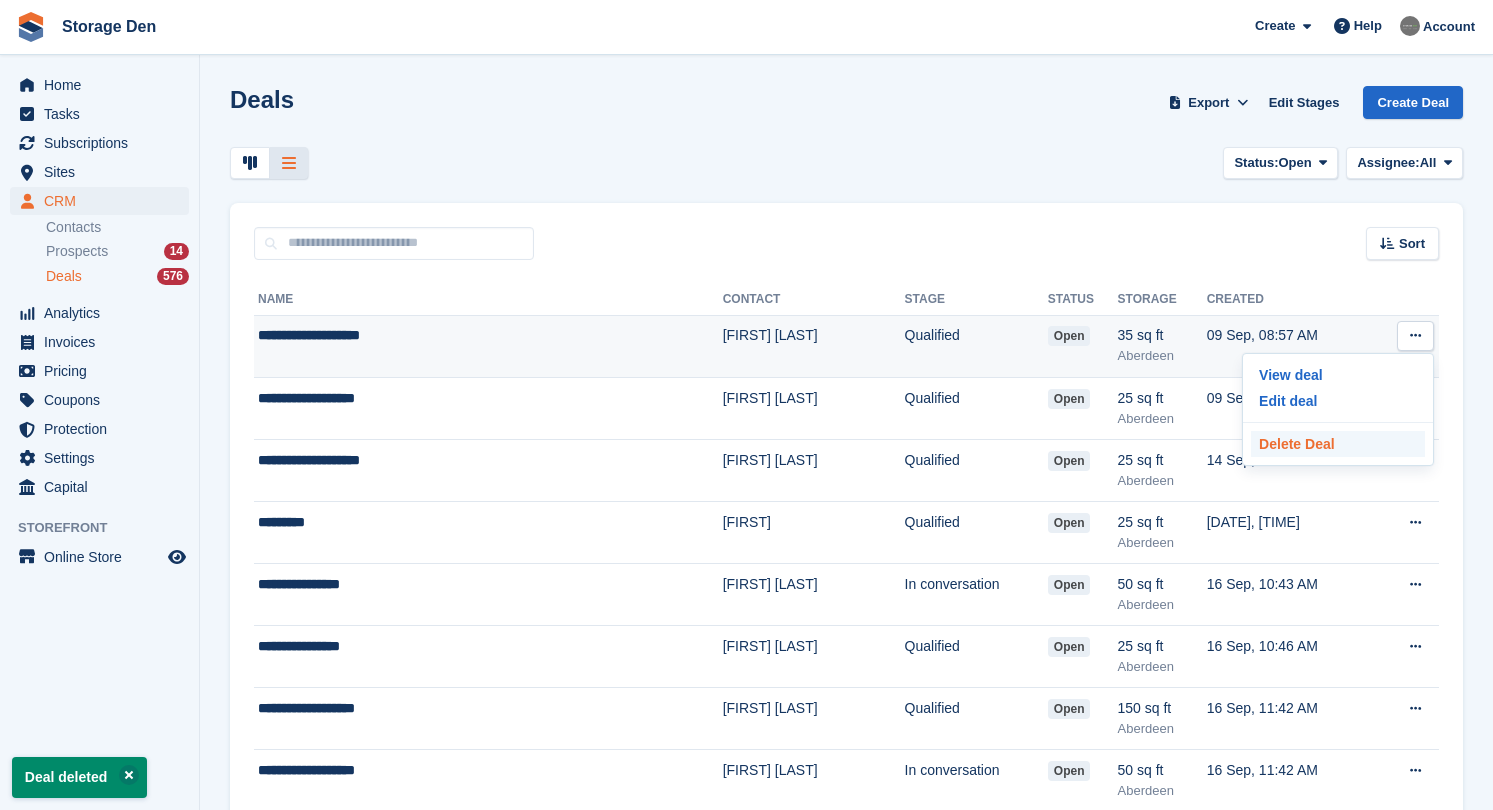 click on "Delete Deal" at bounding box center [1338, 444] 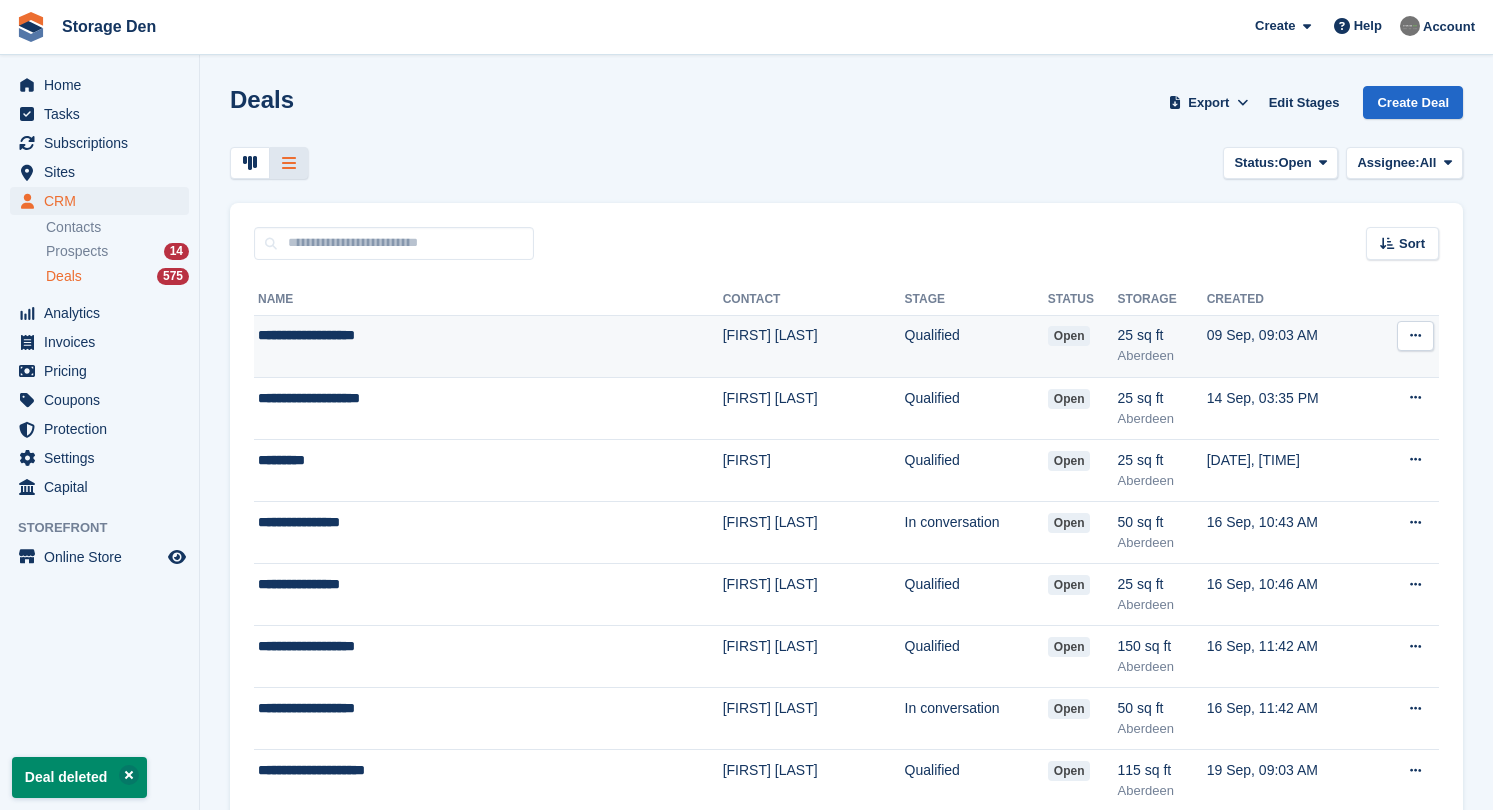 click at bounding box center [1415, 335] 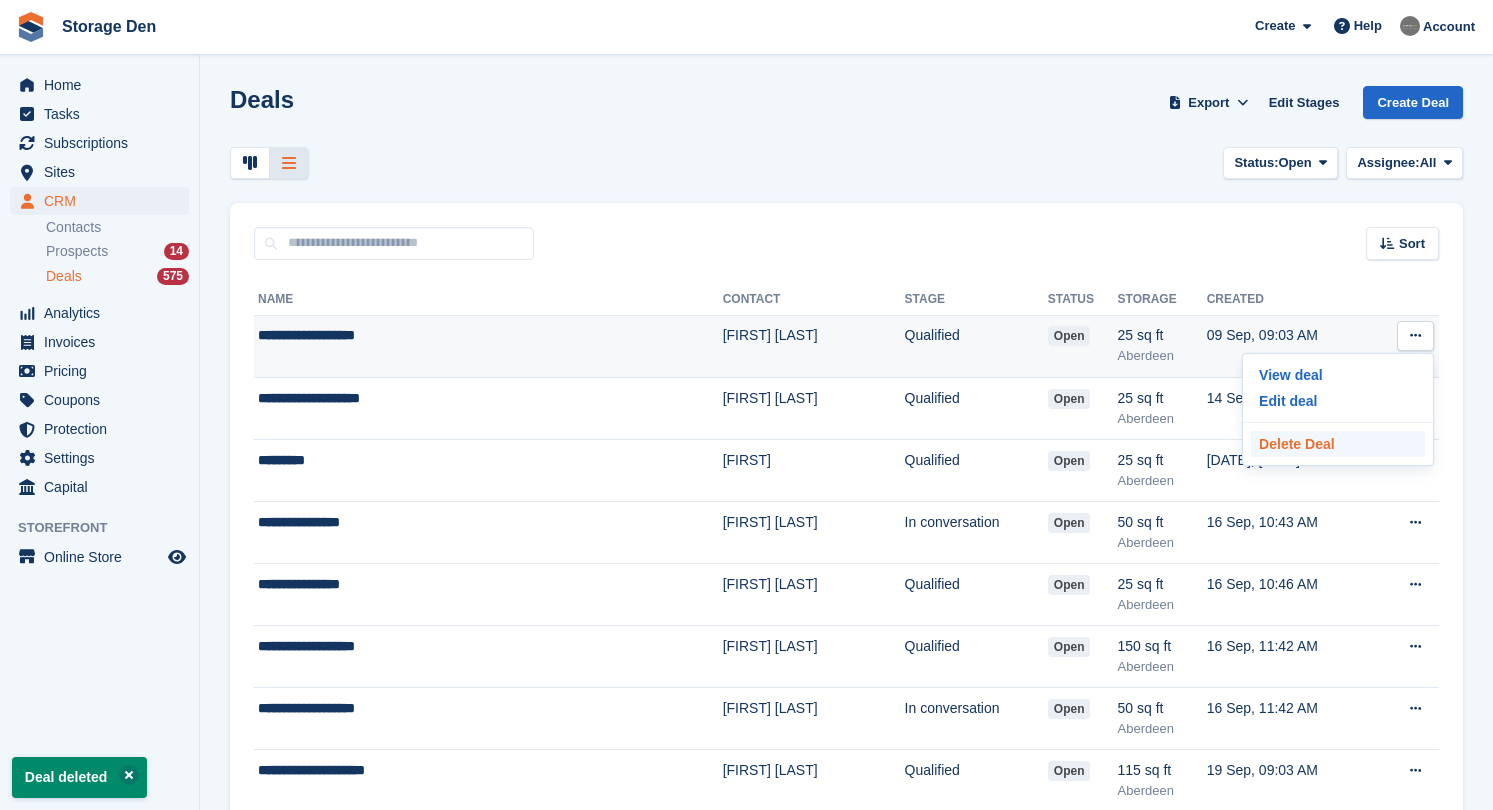 click on "Delete Deal" at bounding box center (1338, 444) 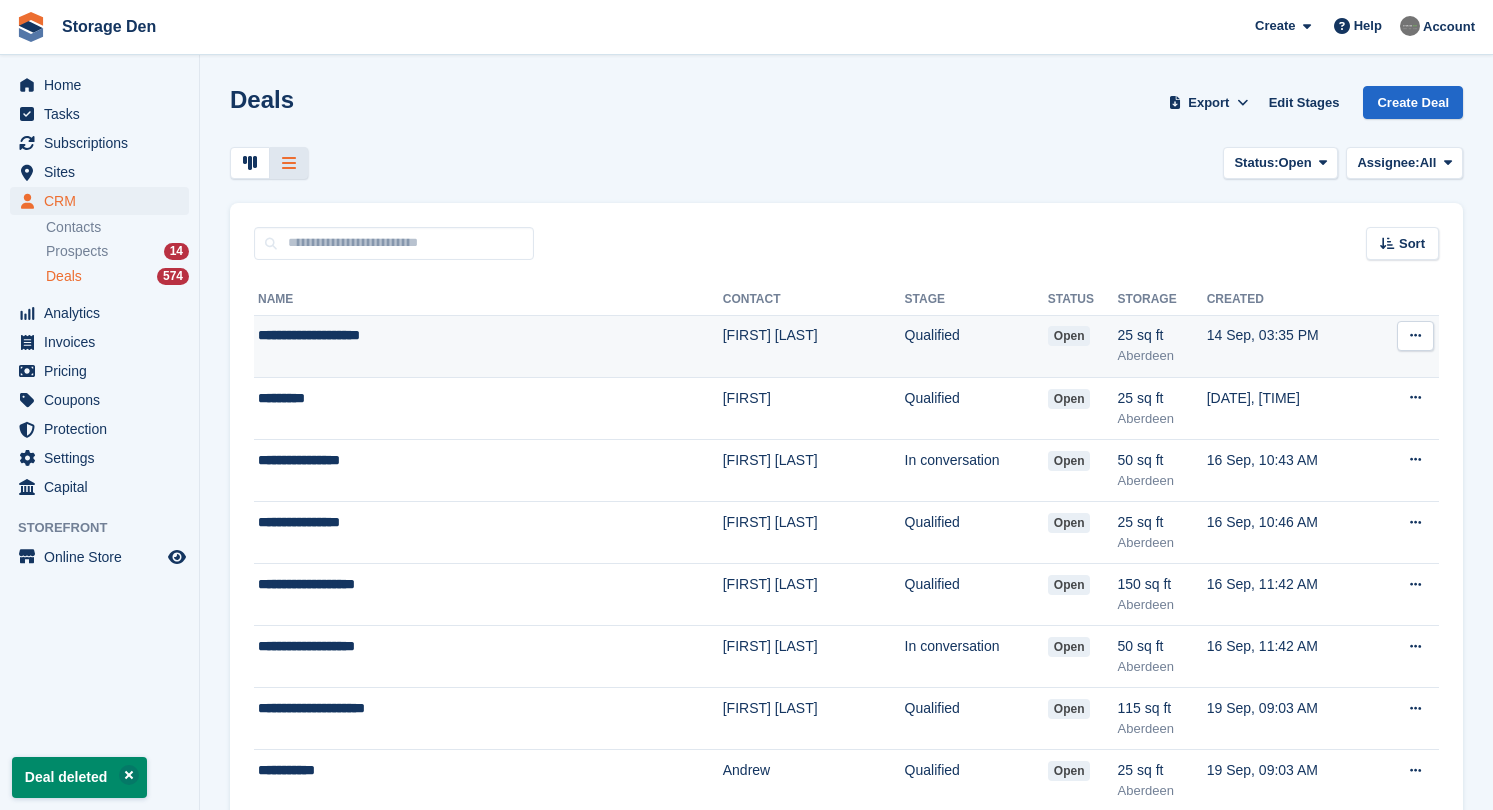 click at bounding box center (1415, 335) 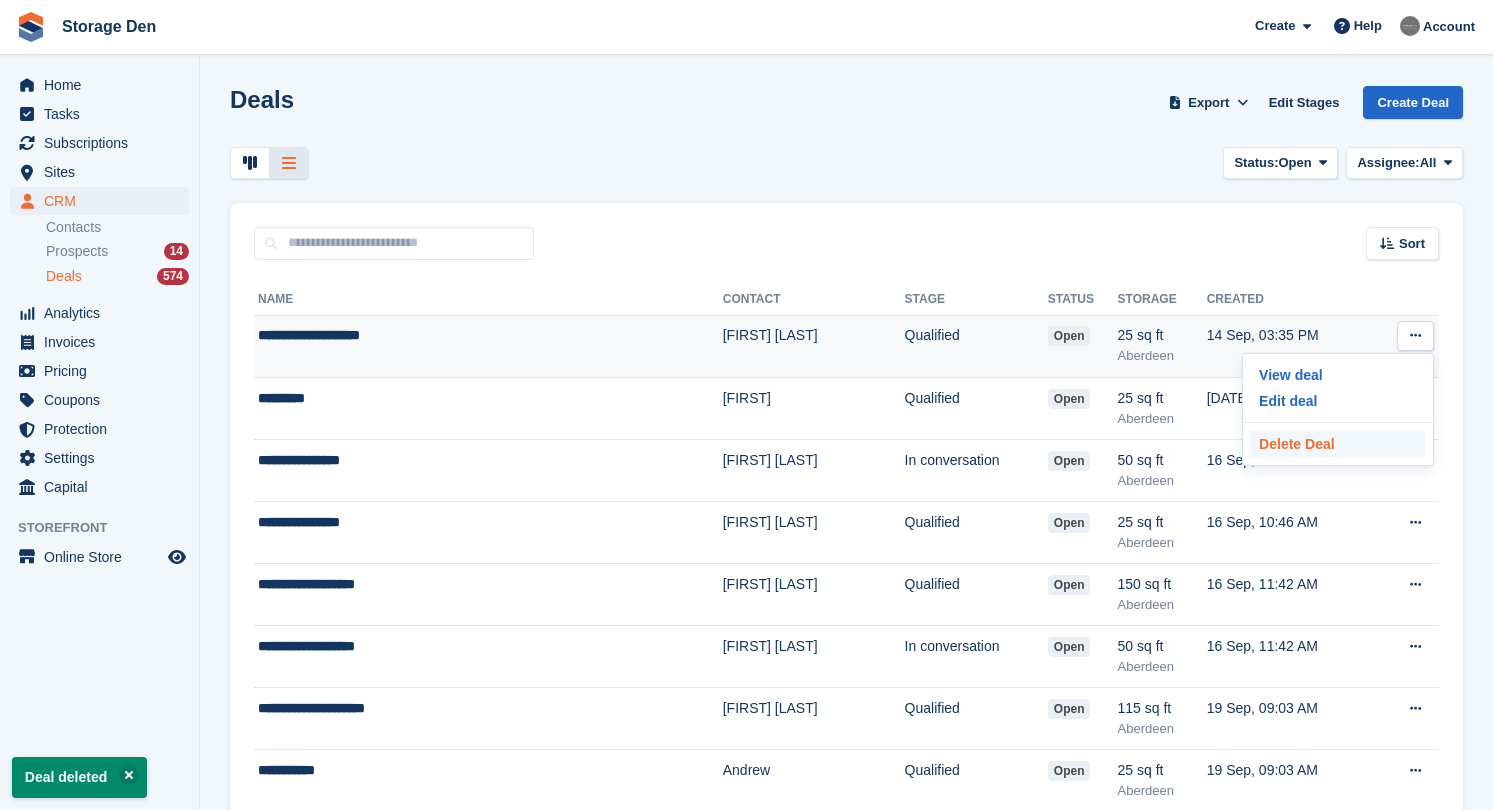click on "Delete Deal" at bounding box center (1338, 444) 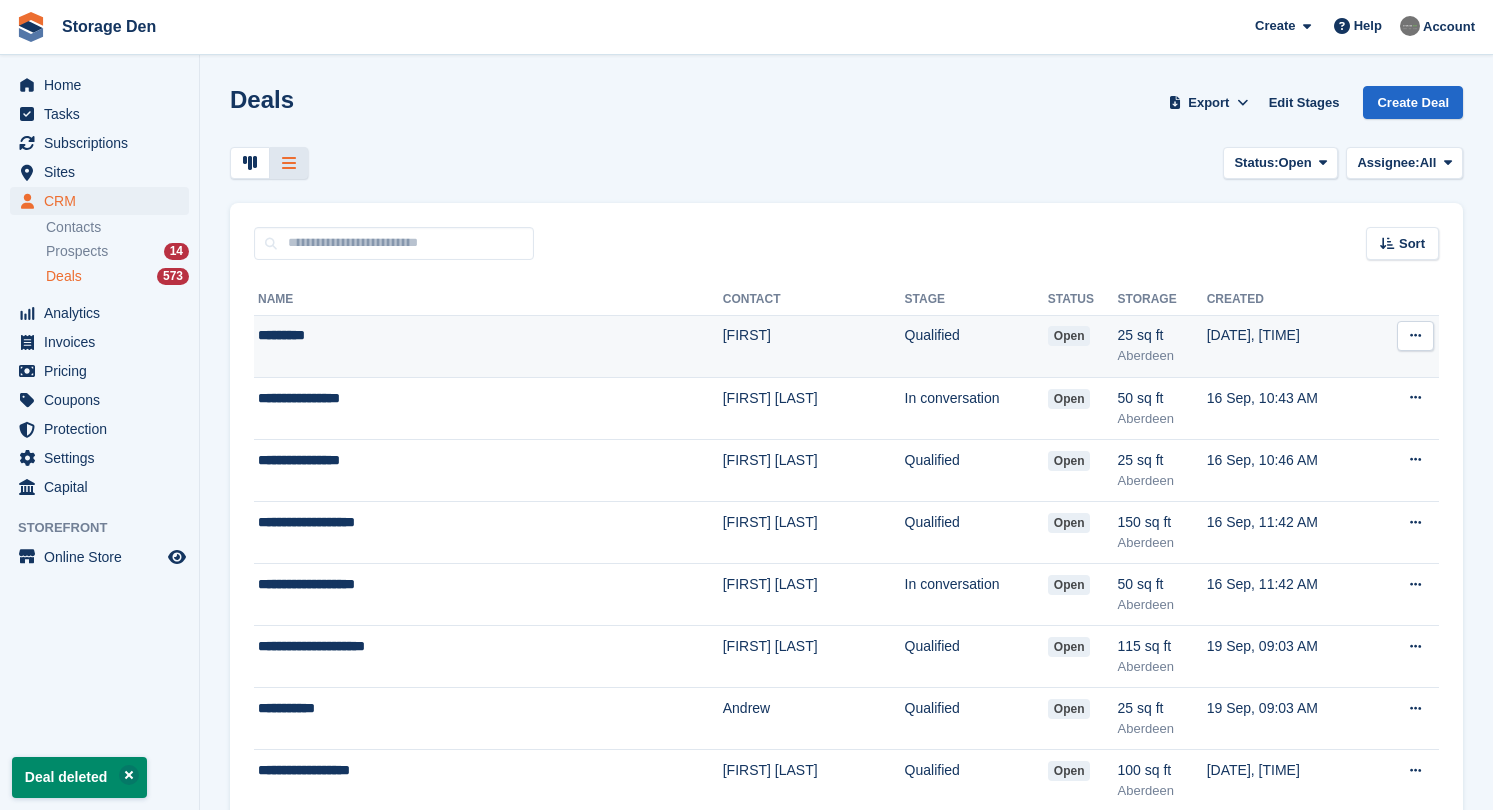 click at bounding box center (1415, 335) 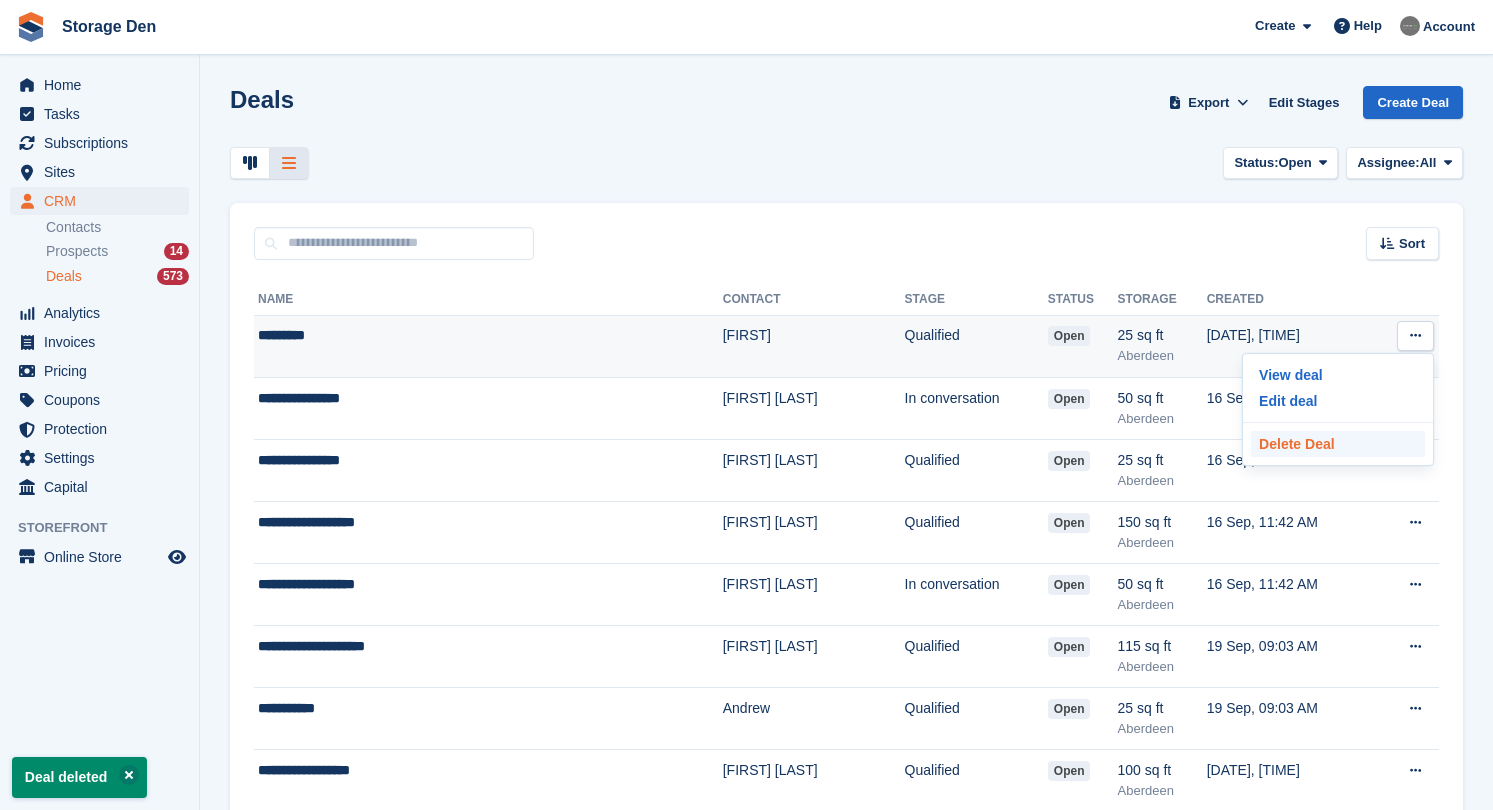 click on "Delete Deal" at bounding box center [1338, 444] 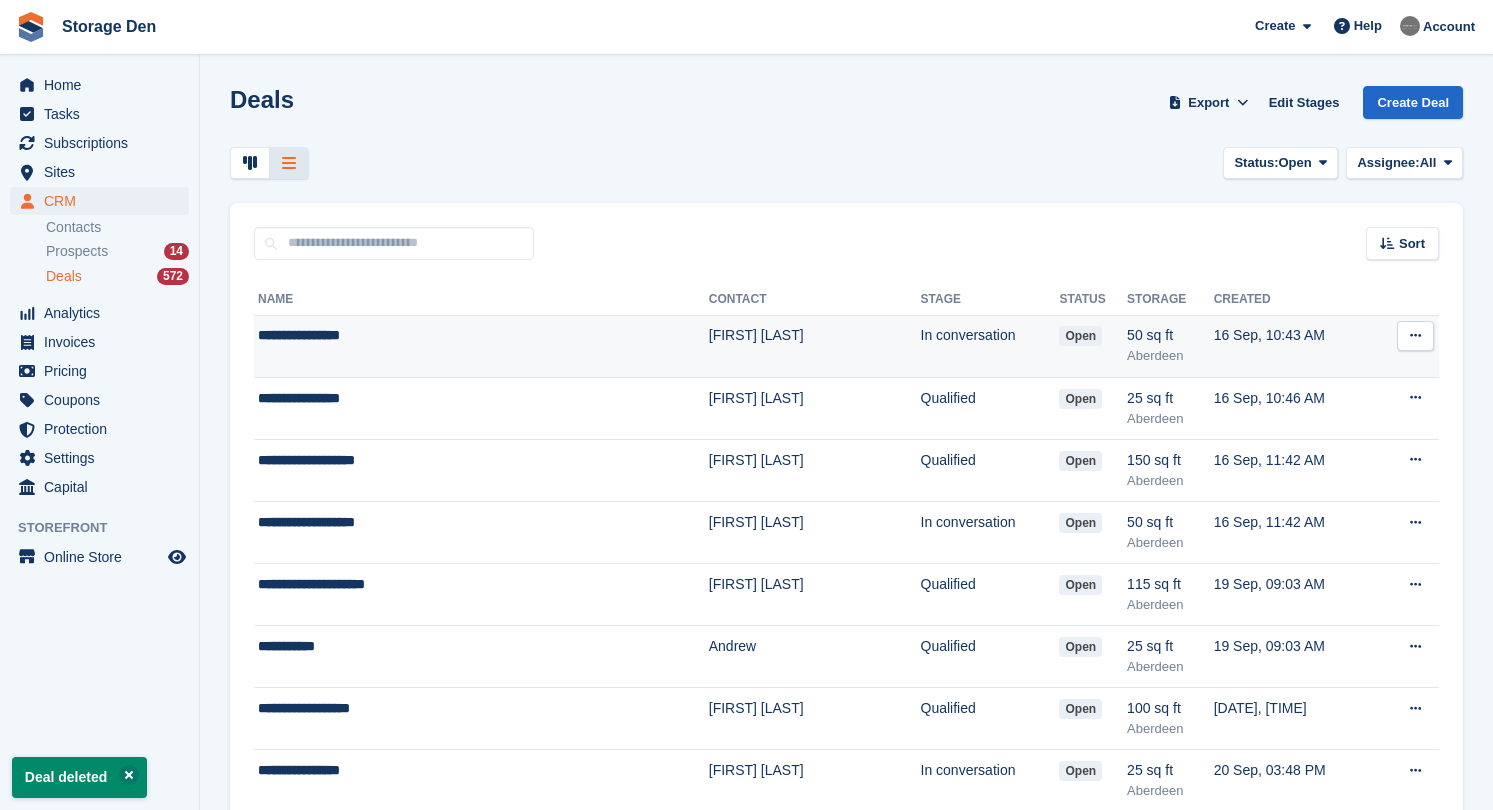 click at bounding box center (1415, 335) 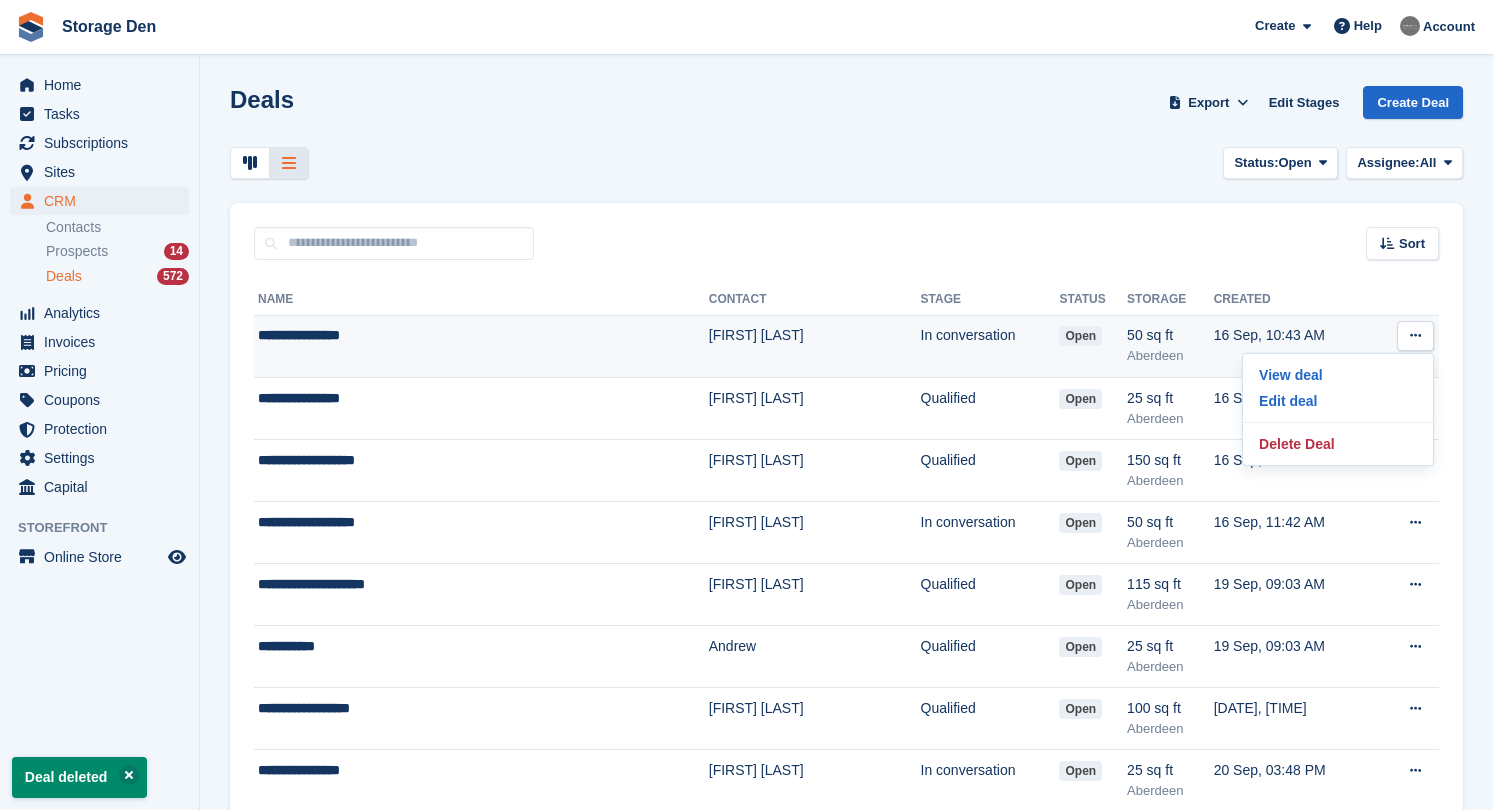 click on "View deal
Edit deal
Delete Deal" at bounding box center [1338, 409] 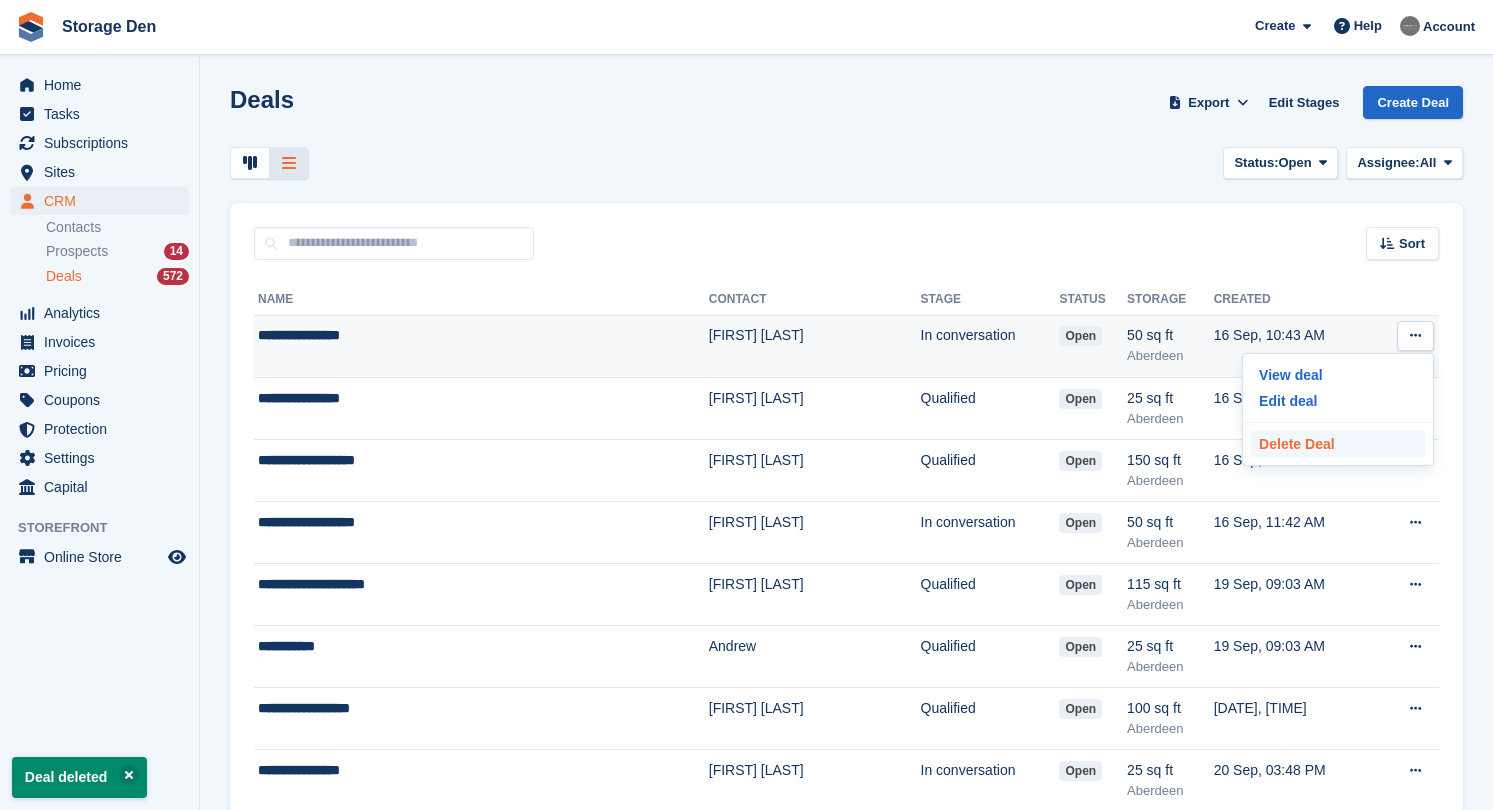 click on "Delete Deal" at bounding box center (1338, 444) 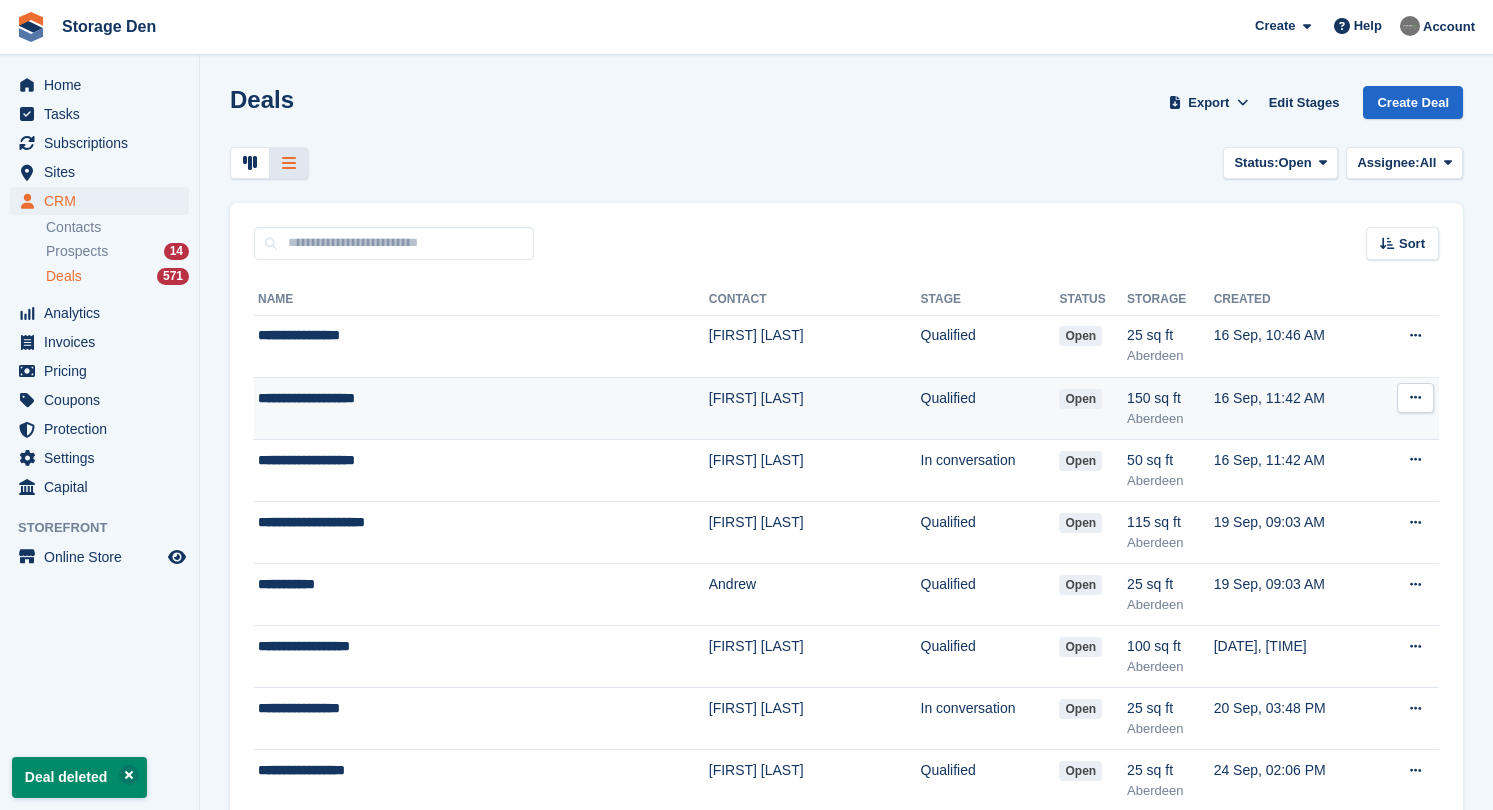 click at bounding box center [1415, 397] 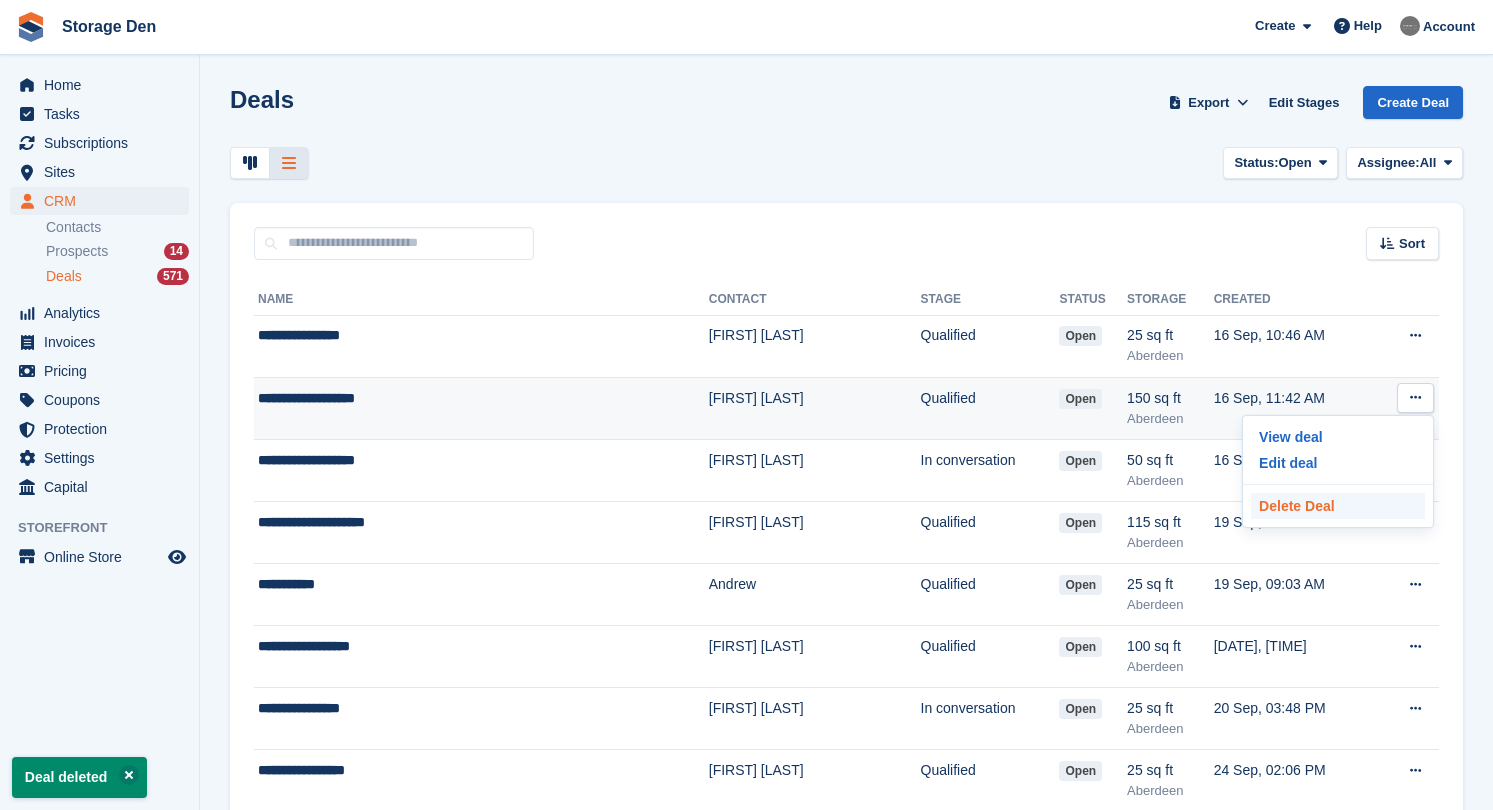 click on "Delete Deal" at bounding box center (1338, 506) 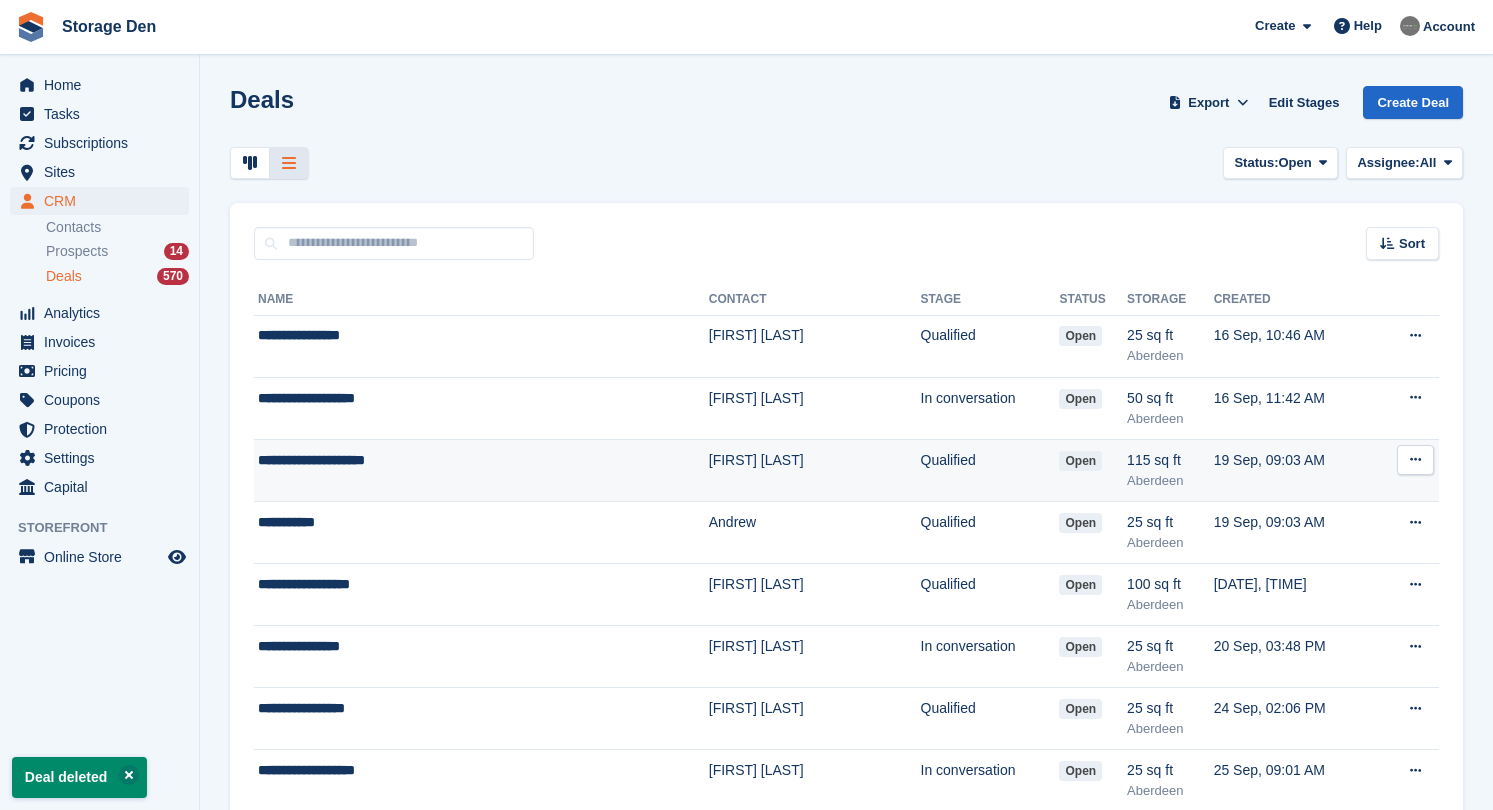 click at bounding box center [1415, 460] 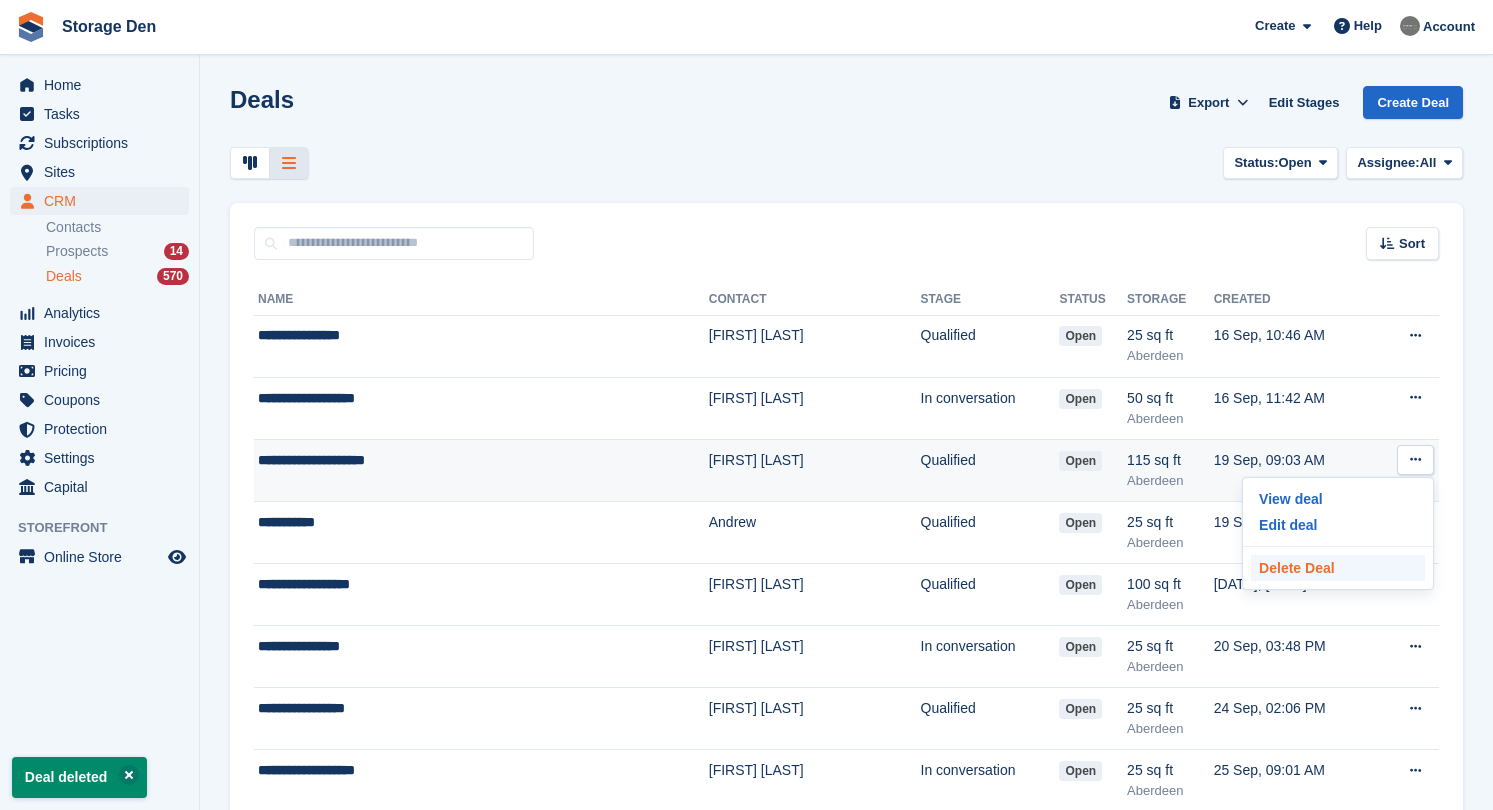 click on "Delete Deal" at bounding box center (1338, 568) 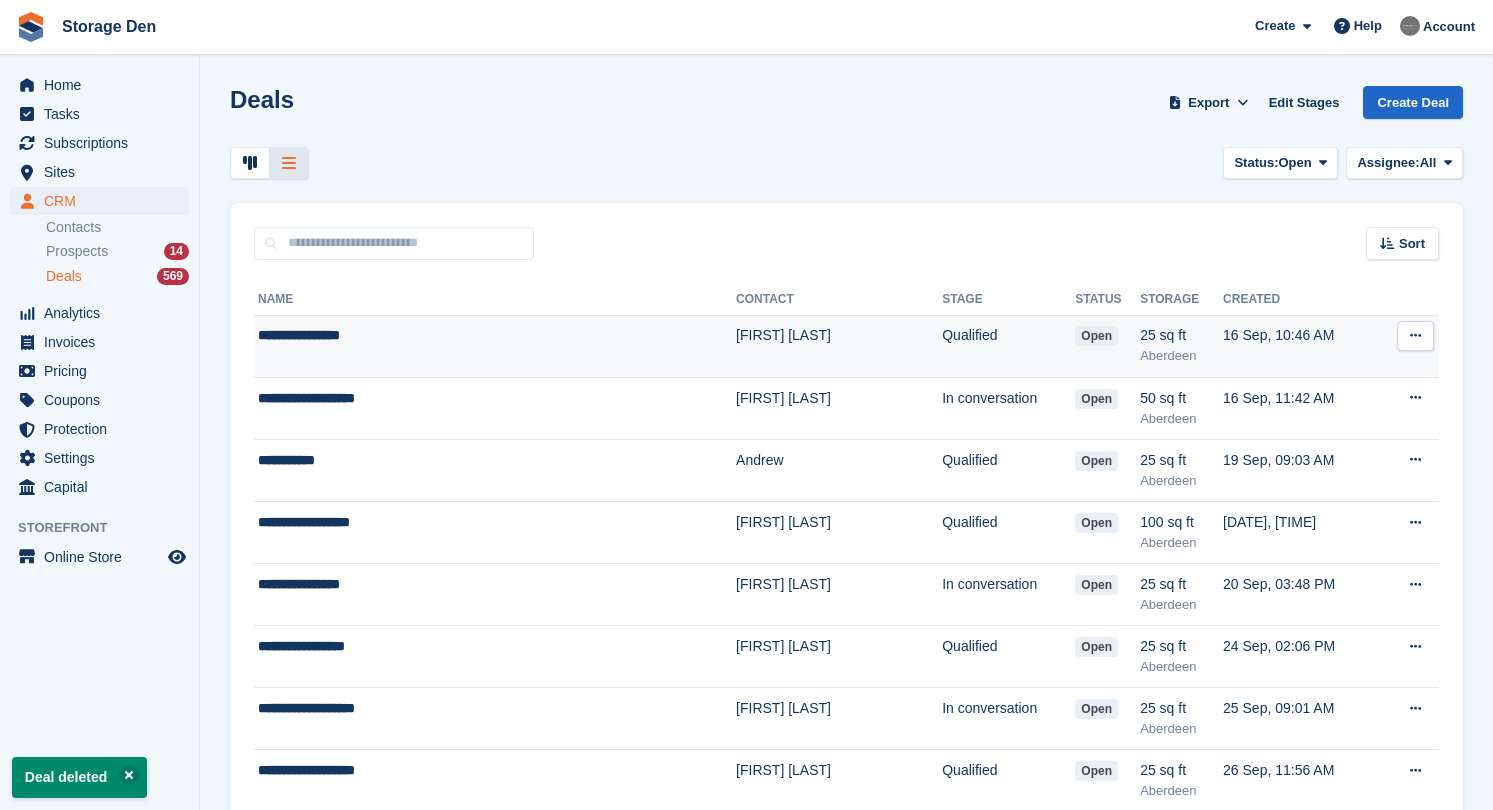 click at bounding box center [1415, 336] 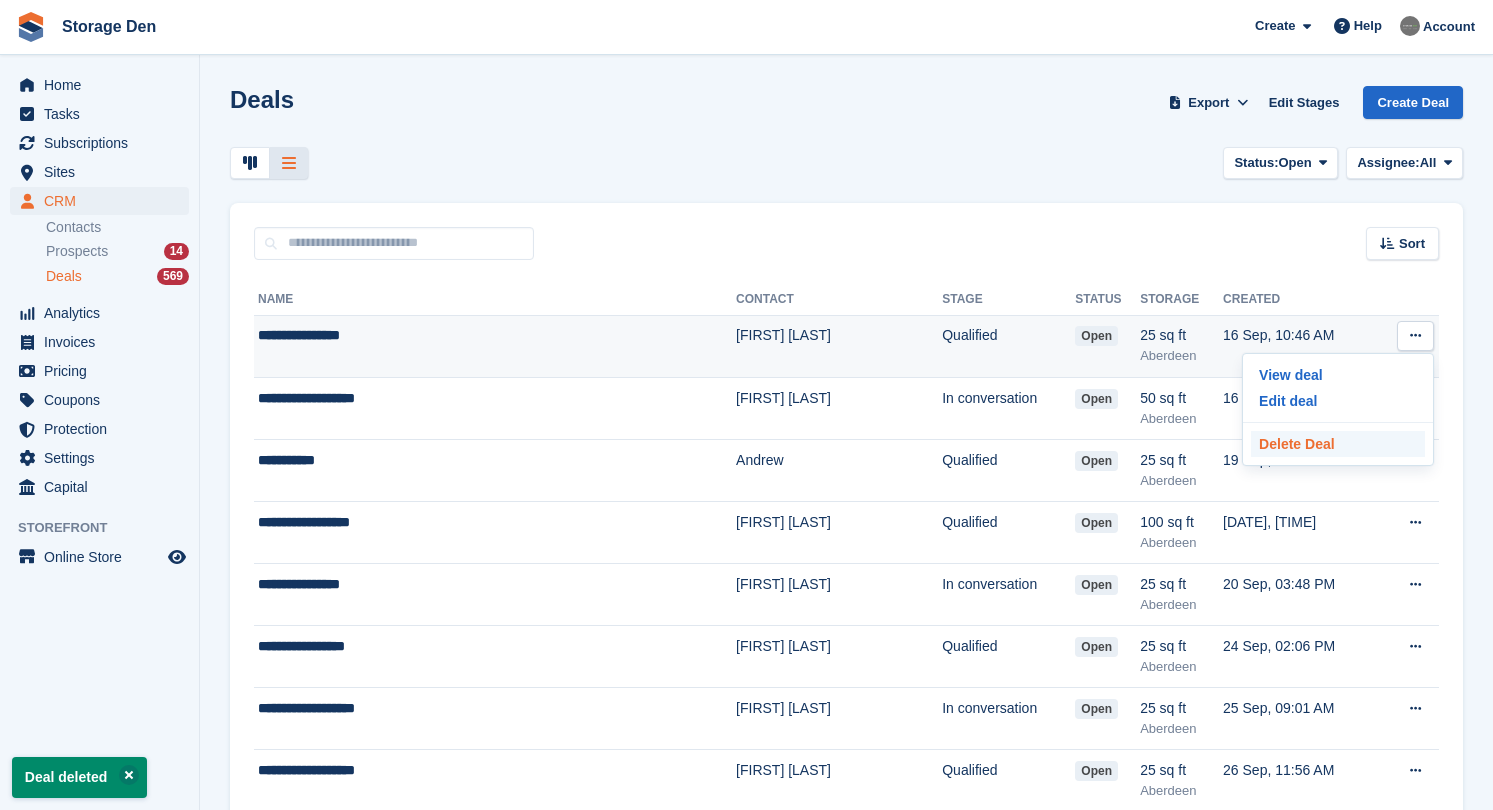click on "Delete Deal" at bounding box center [1338, 444] 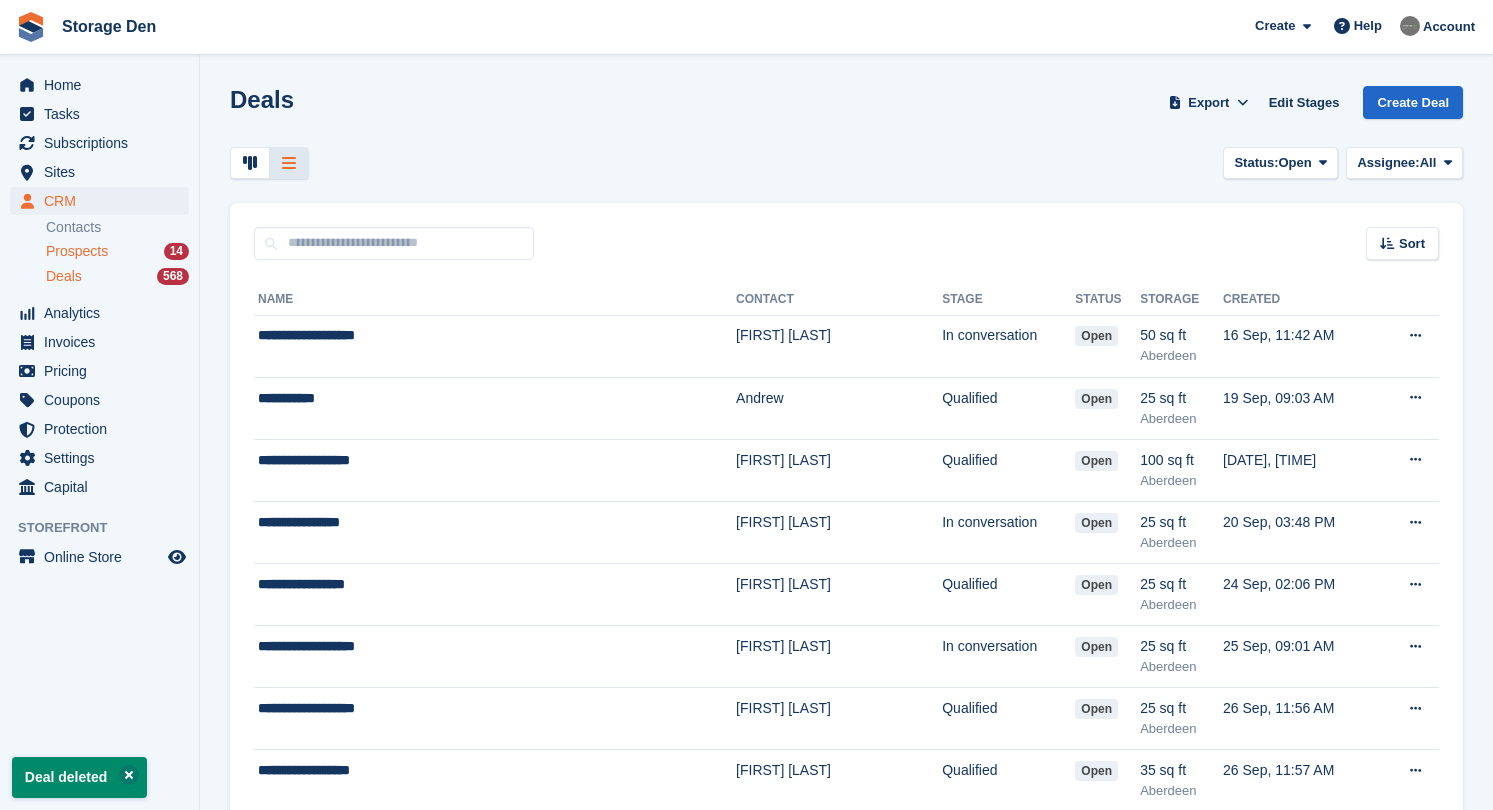click on "Prospects" at bounding box center (77, 251) 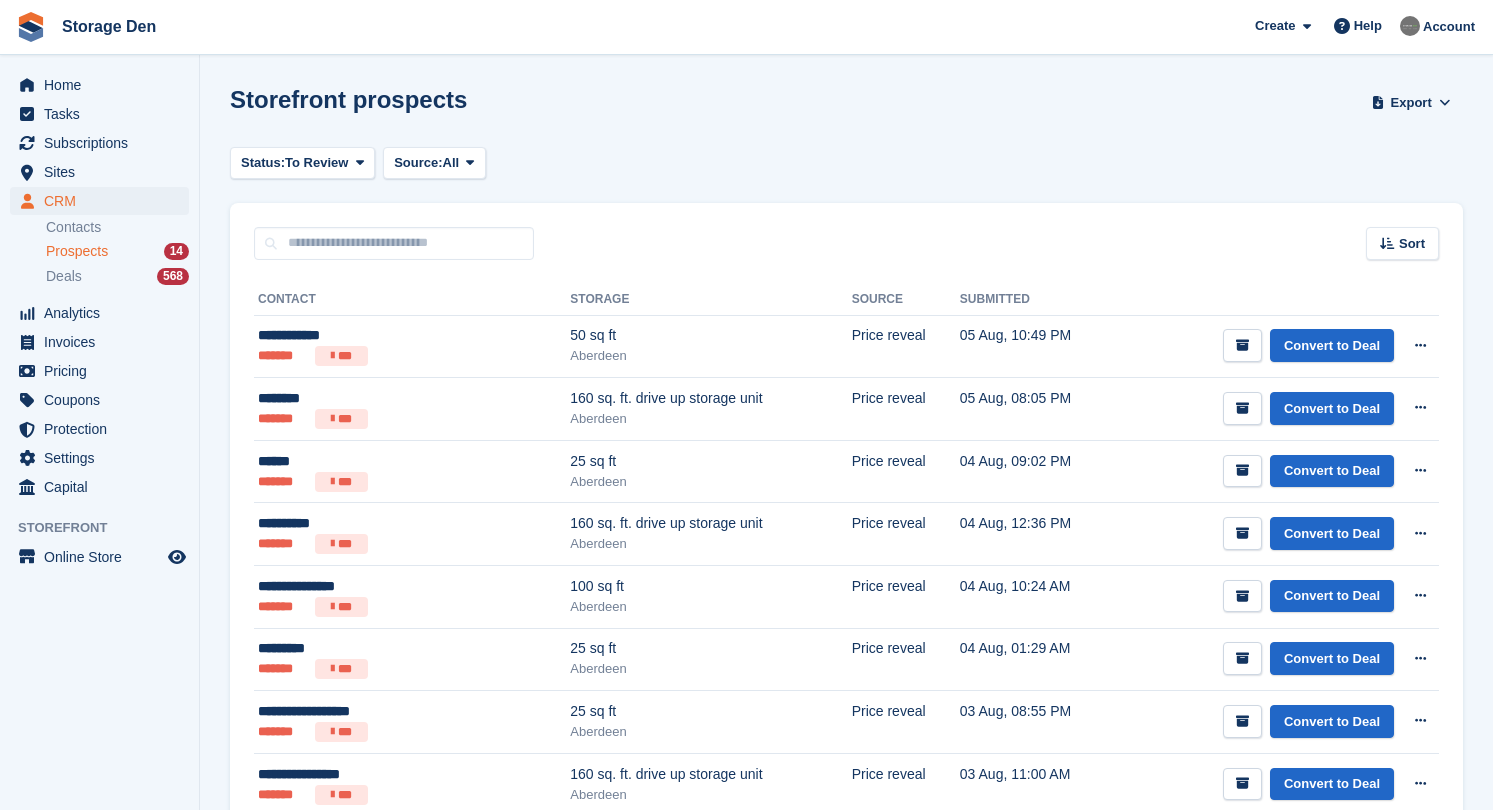 scroll, scrollTop: 0, scrollLeft: 0, axis: both 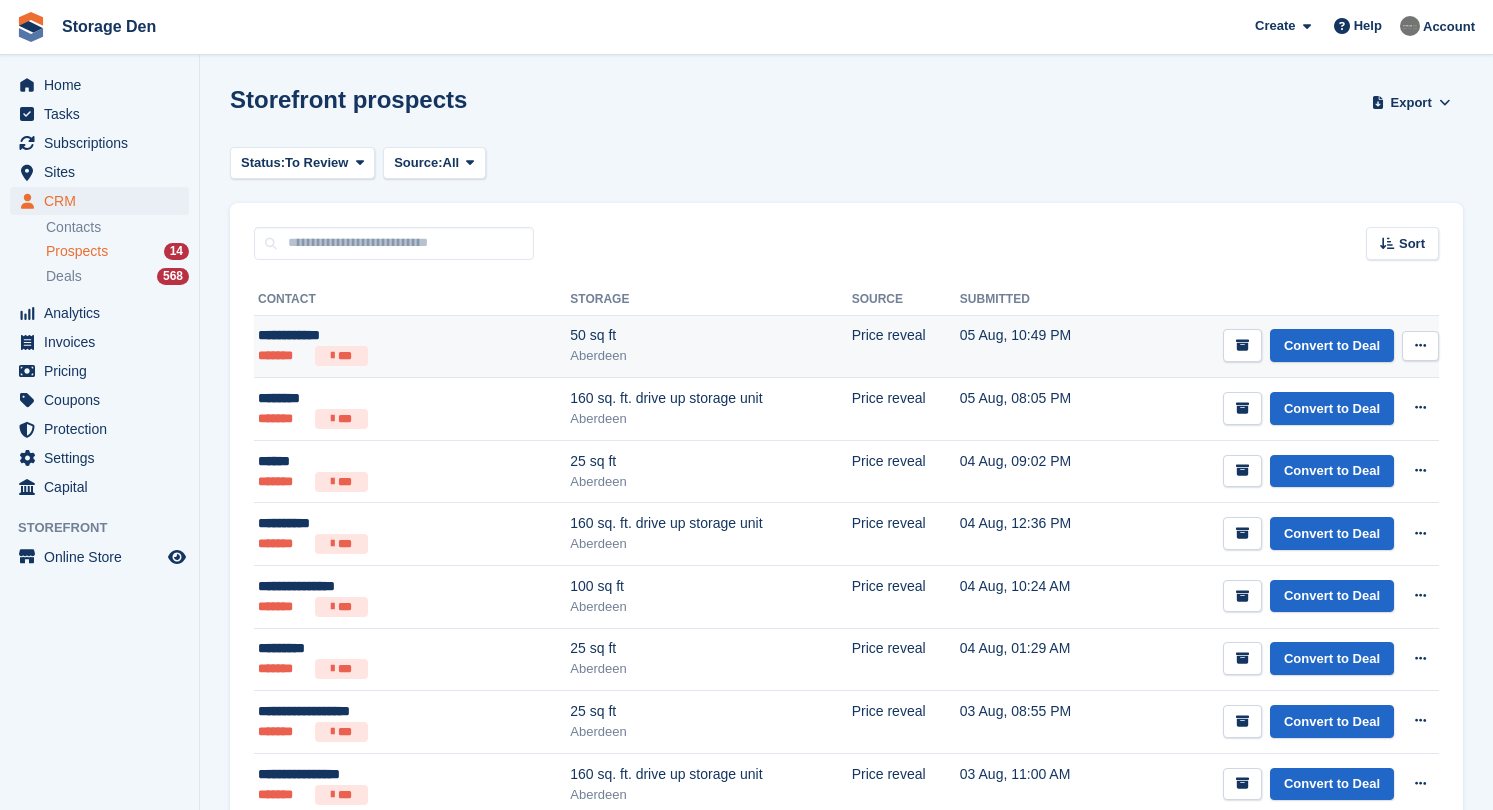 click on "*******
***" at bounding box center (364, 356) 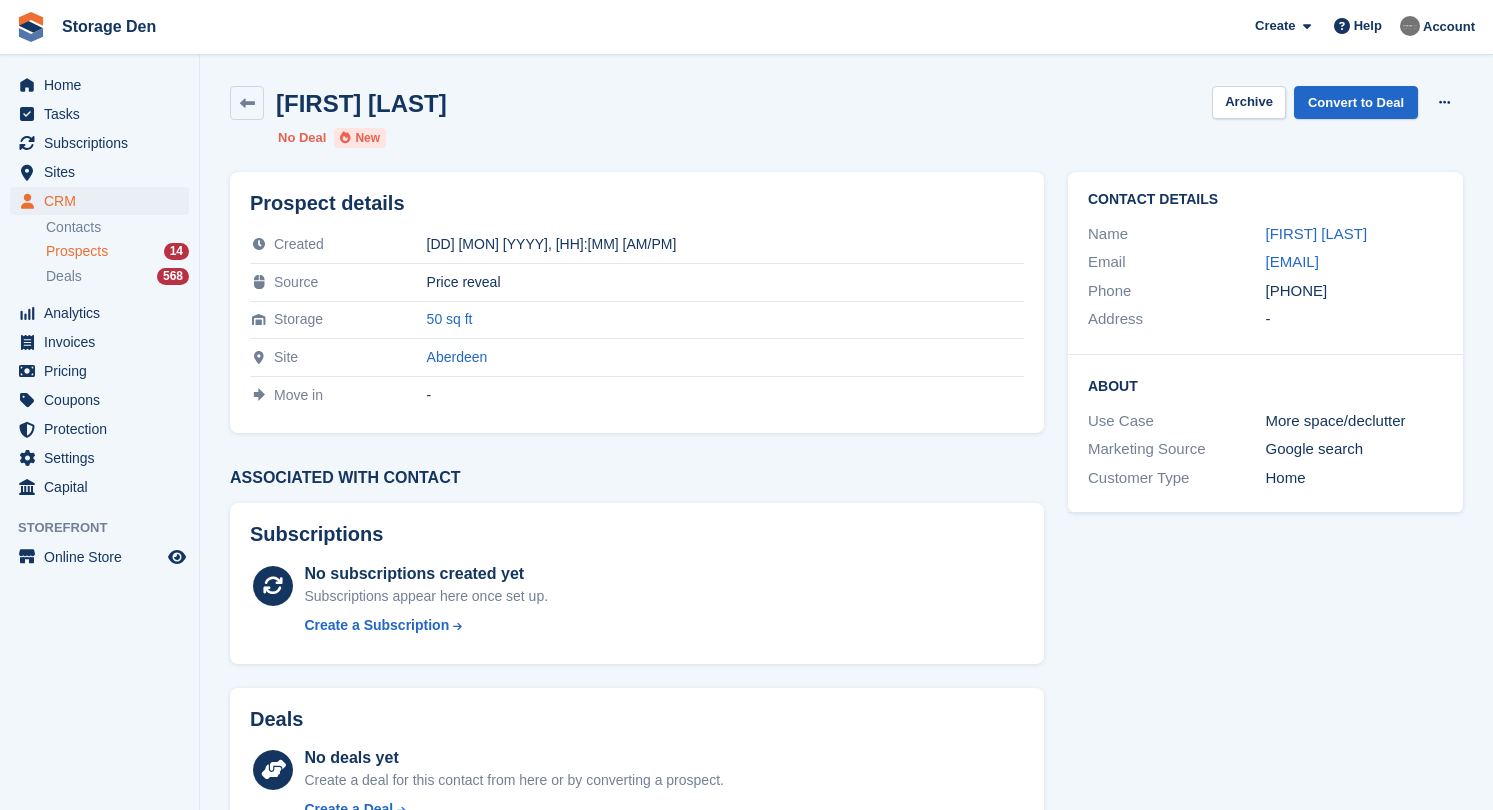 scroll, scrollTop: 0, scrollLeft: 0, axis: both 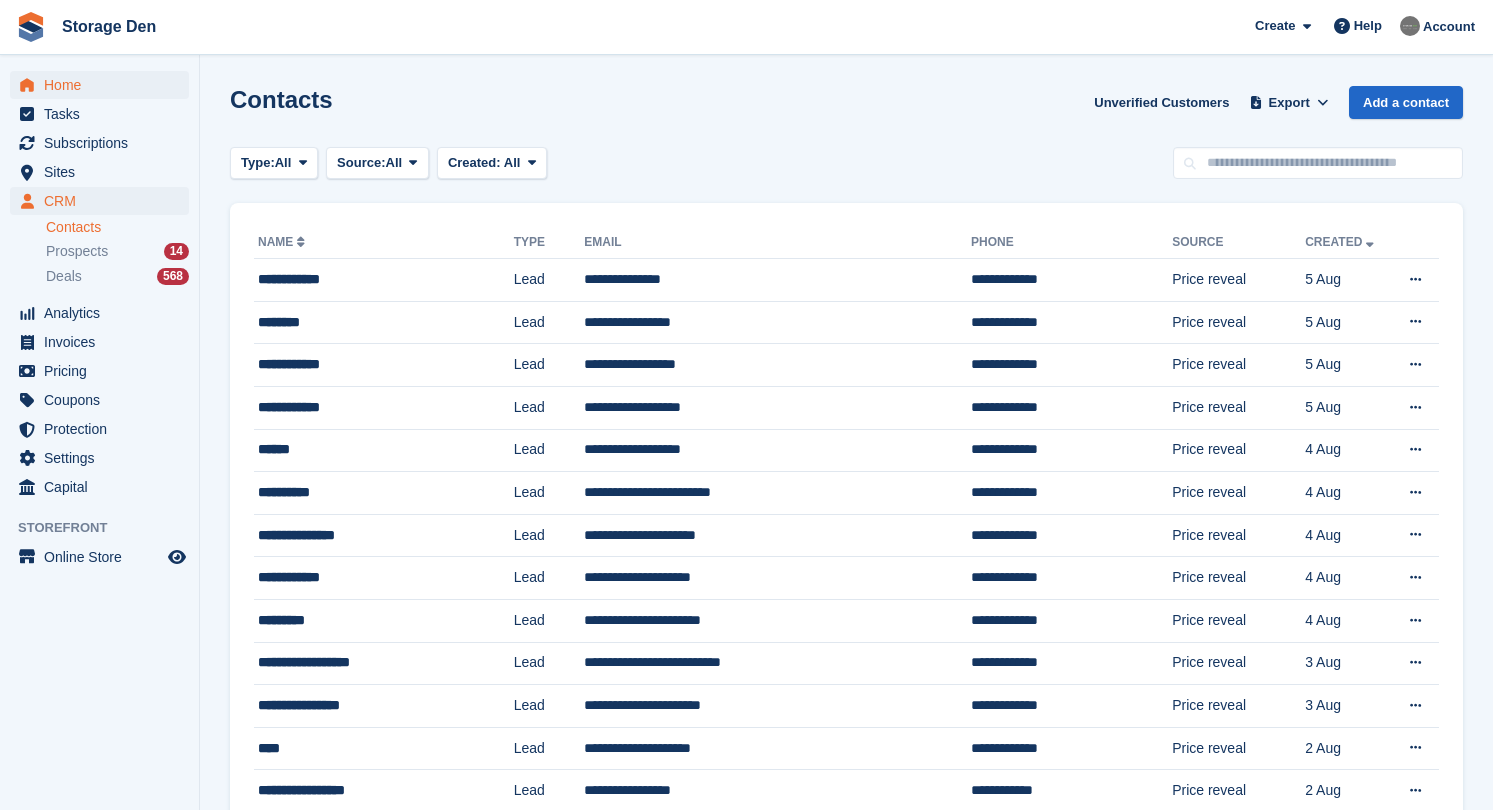 click on "Home" at bounding box center [104, 85] 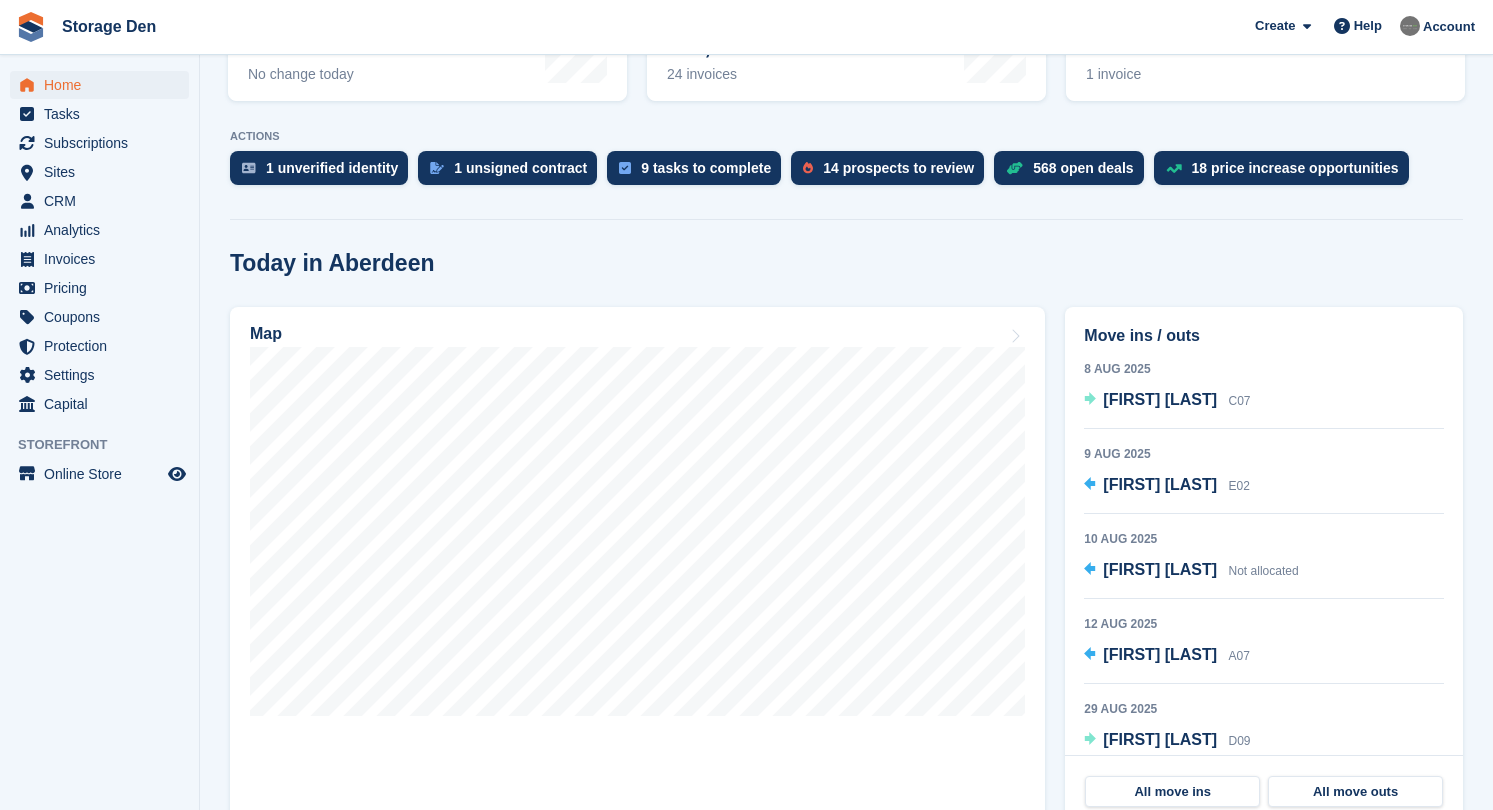 scroll, scrollTop: 348, scrollLeft: 0, axis: vertical 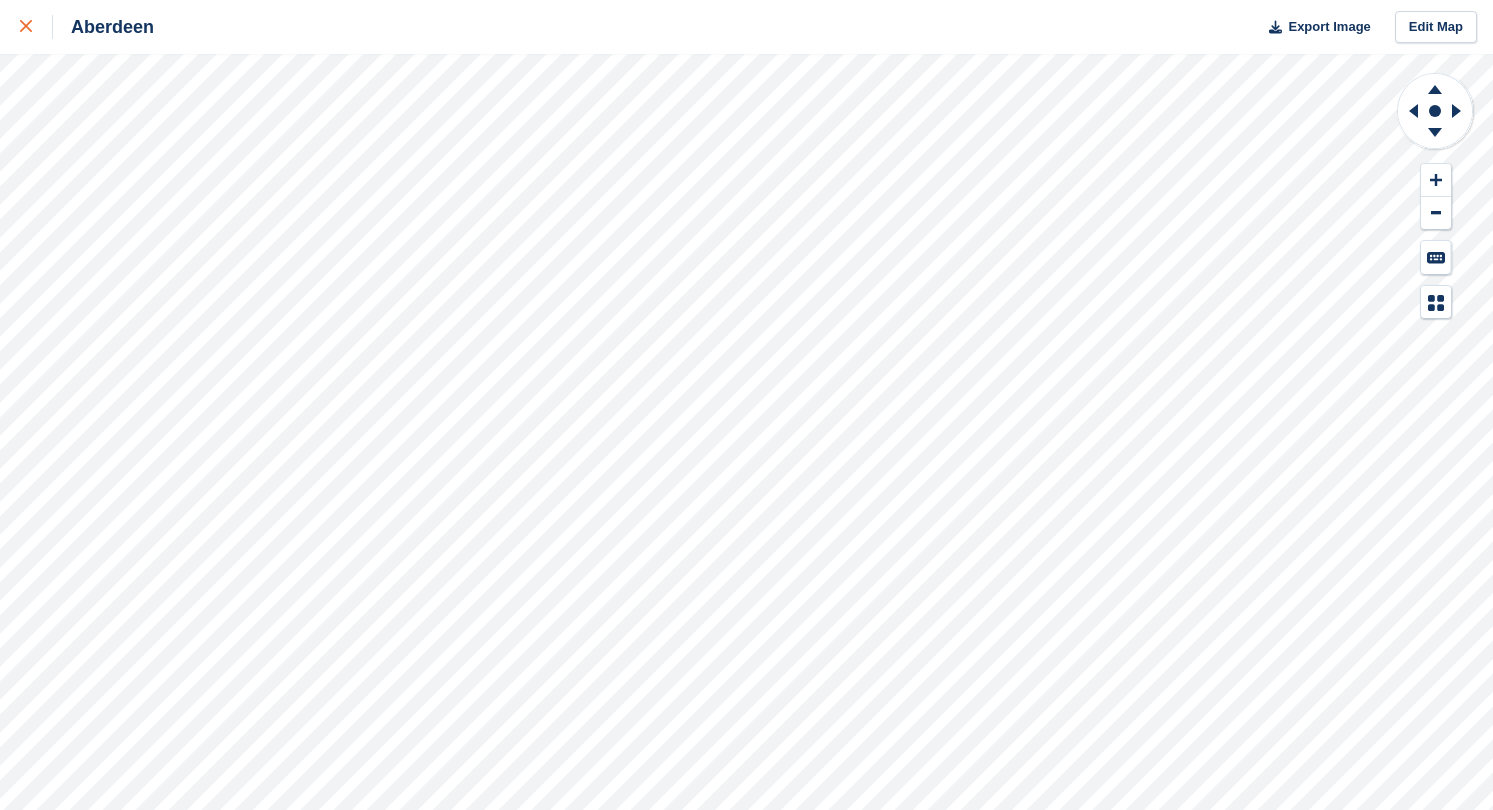 click at bounding box center (36, 27) 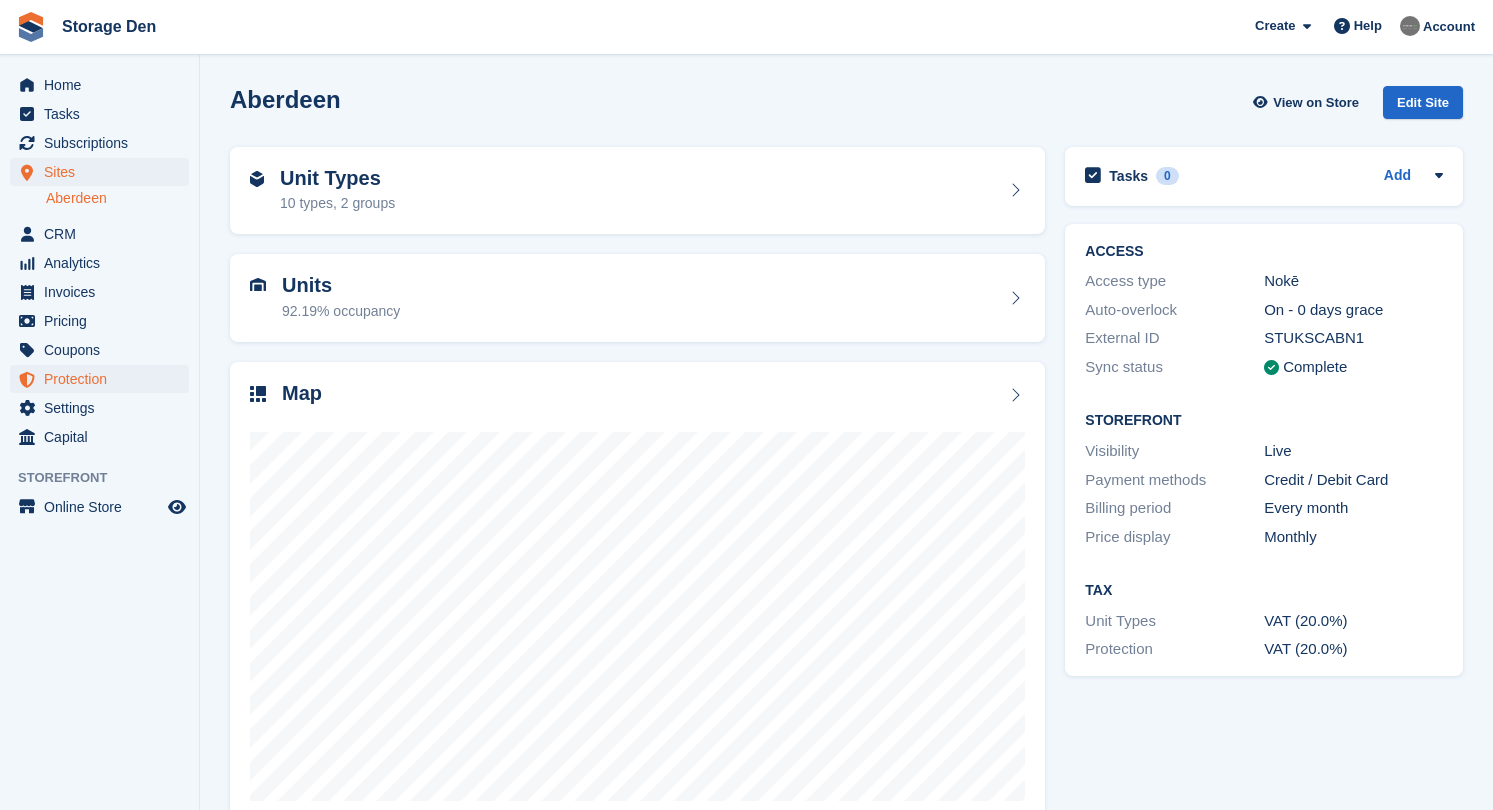 scroll, scrollTop: 0, scrollLeft: 0, axis: both 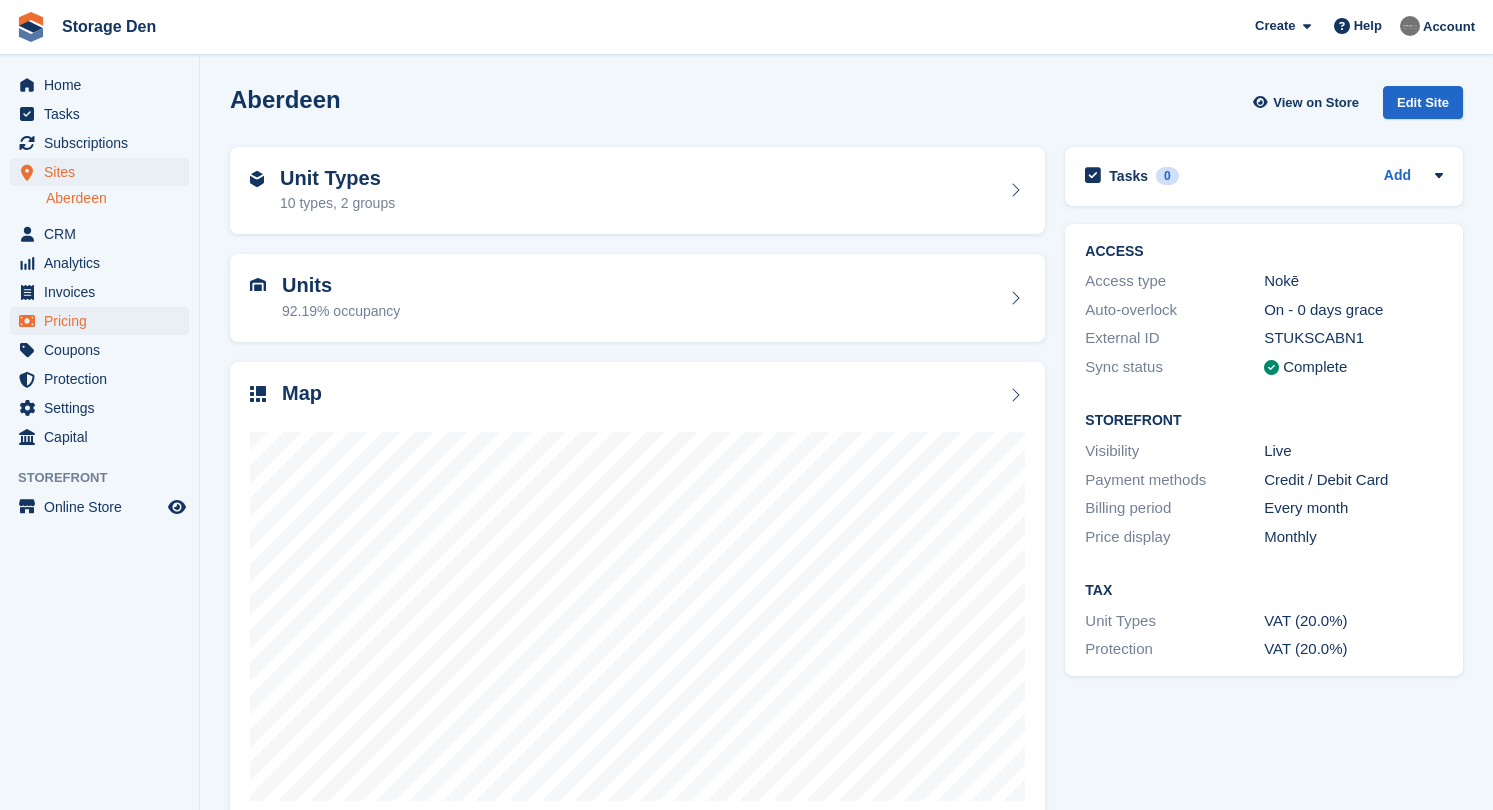 click on "Pricing" at bounding box center (104, 321) 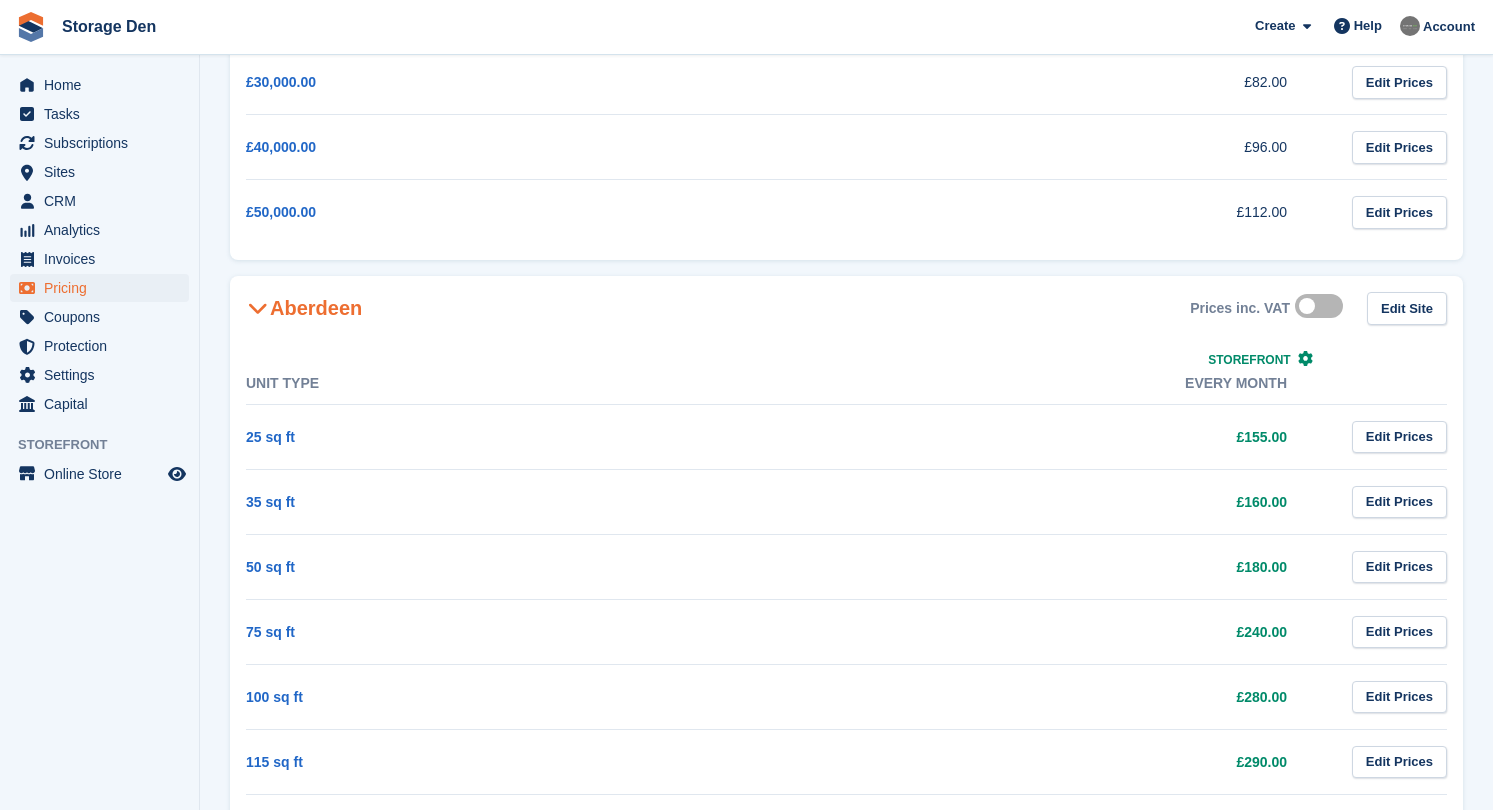 scroll, scrollTop: 617, scrollLeft: 0, axis: vertical 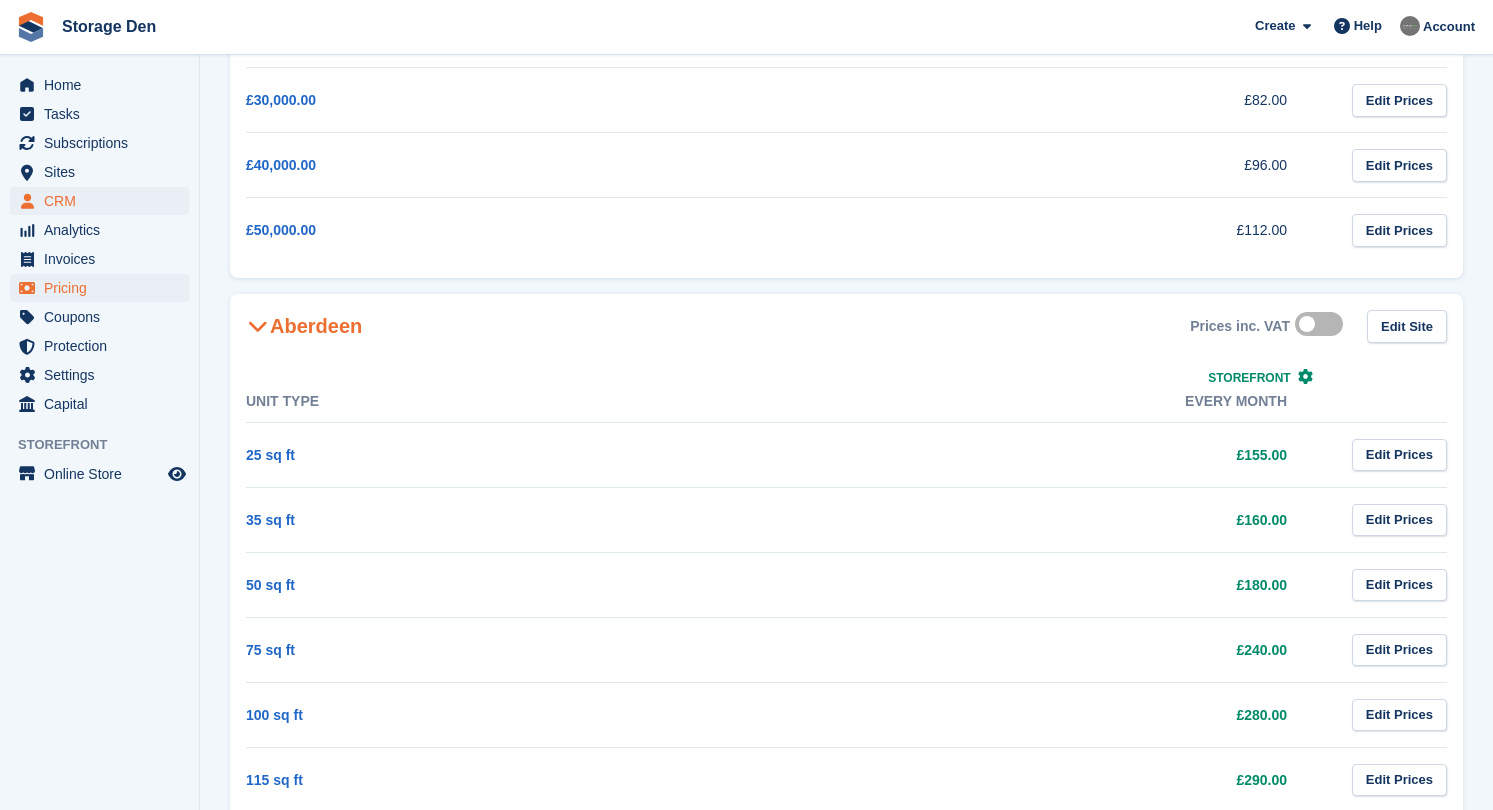 click on "CRM" at bounding box center [104, 201] 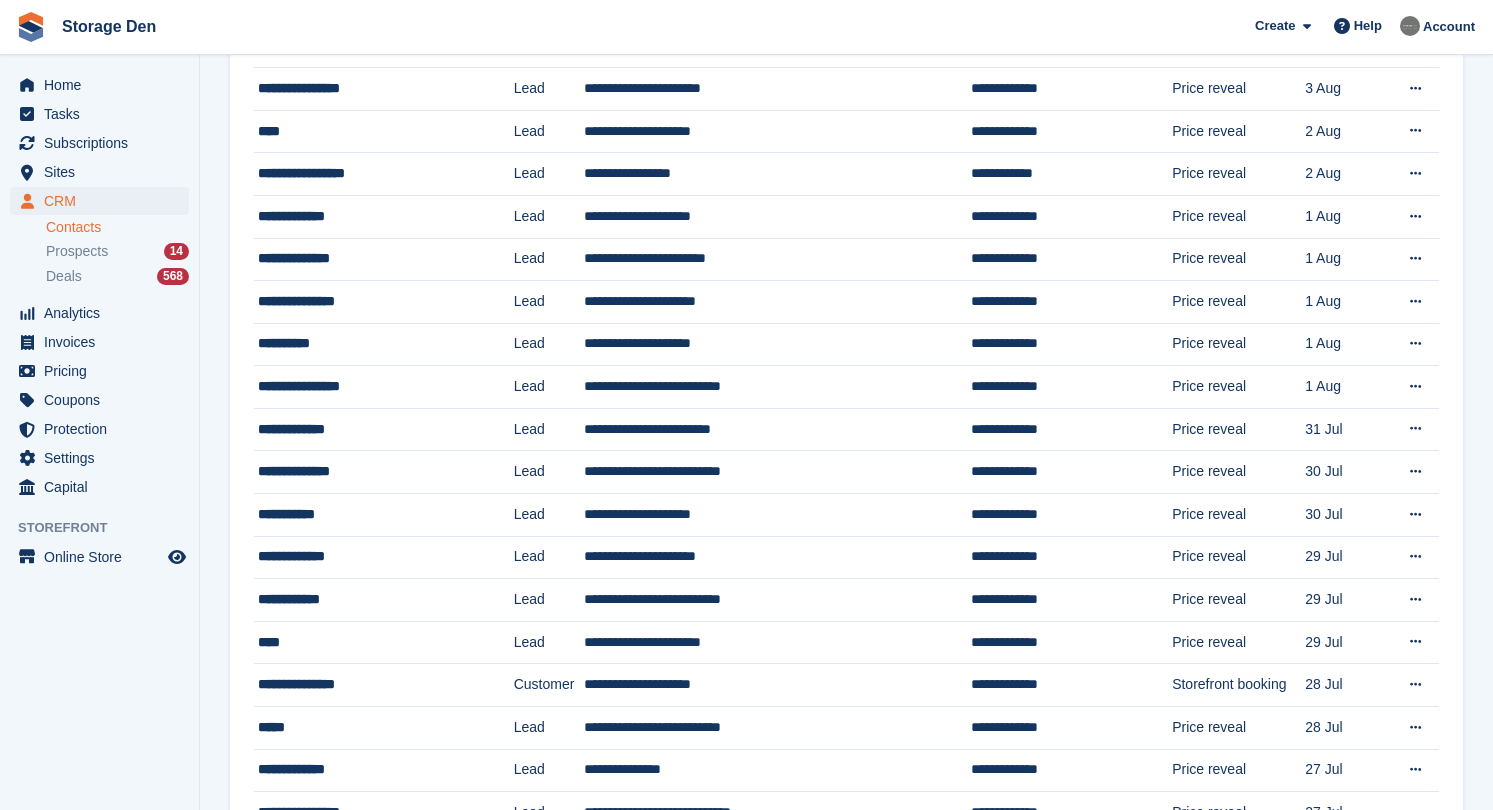 scroll, scrollTop: 0, scrollLeft: 0, axis: both 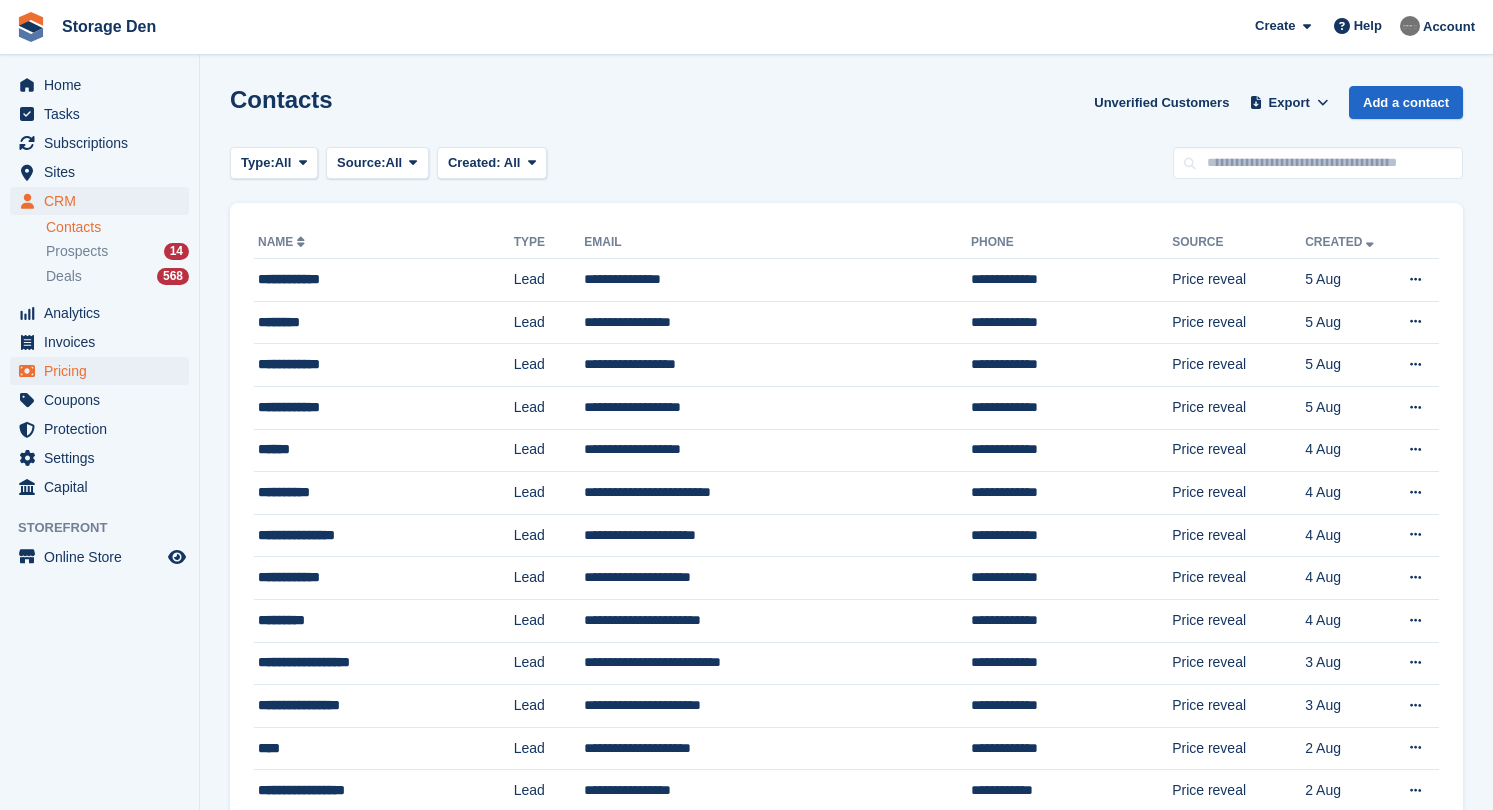 click on "Pricing" at bounding box center [104, 371] 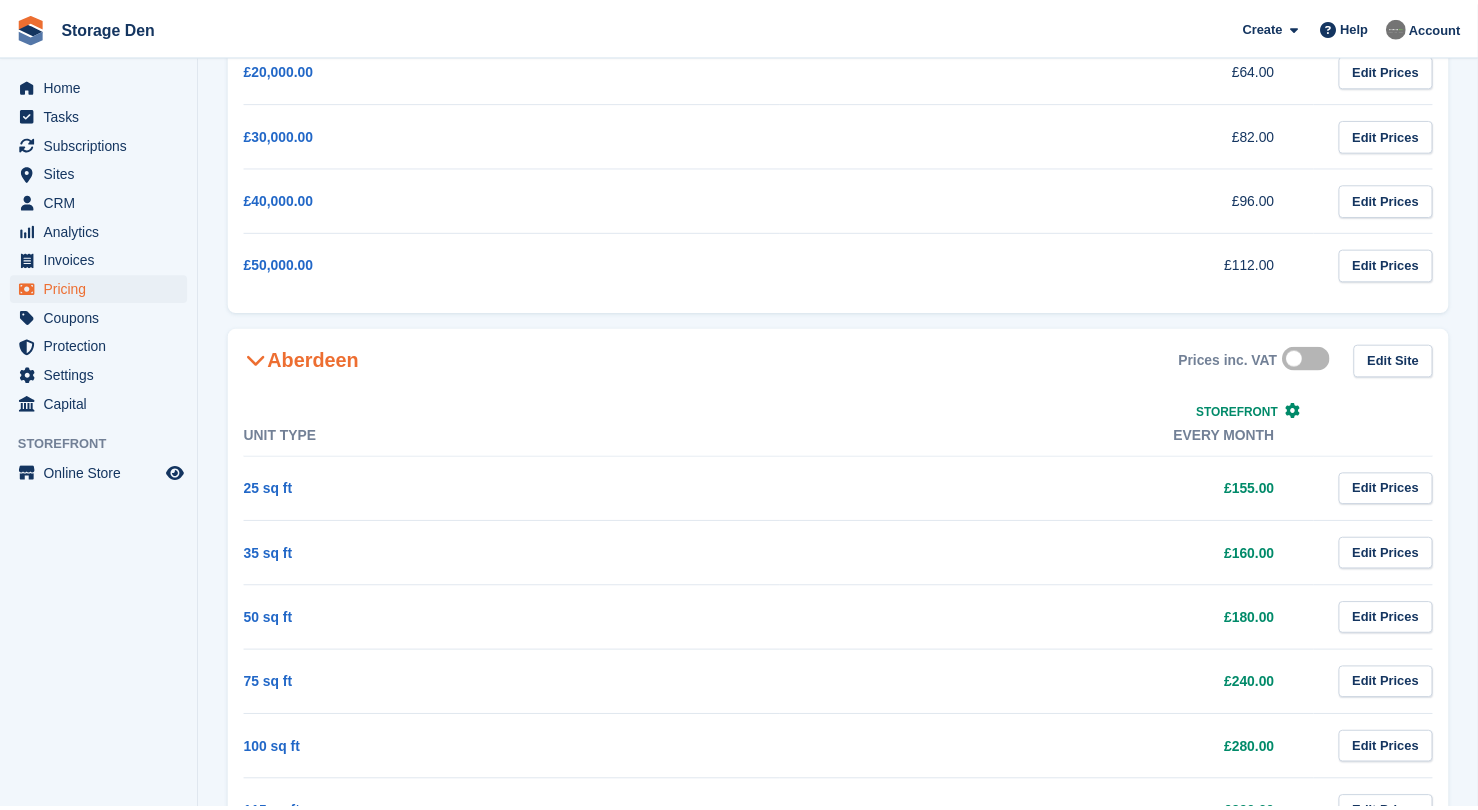 scroll, scrollTop: 606, scrollLeft: 0, axis: vertical 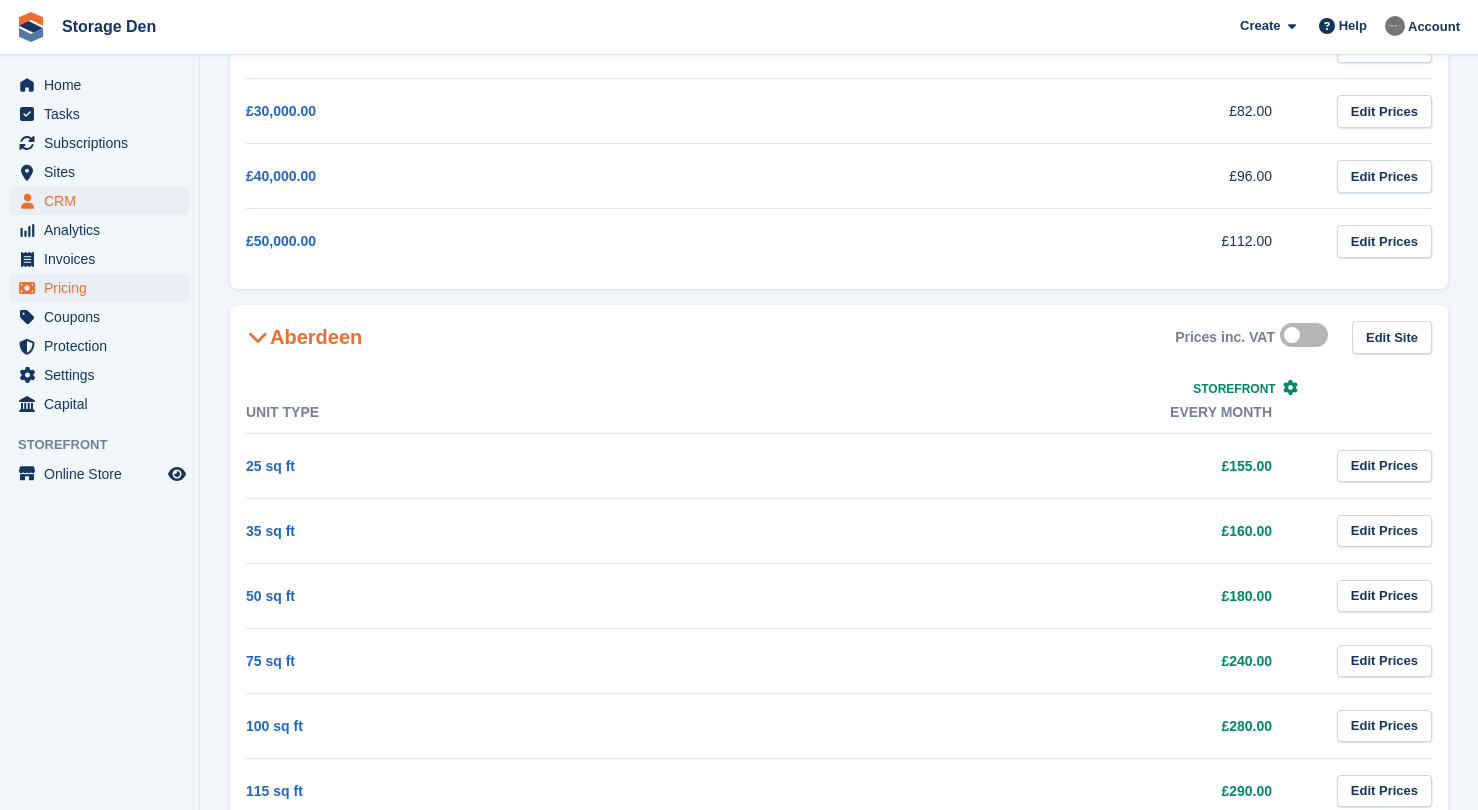 click on "CRM" at bounding box center [104, 201] 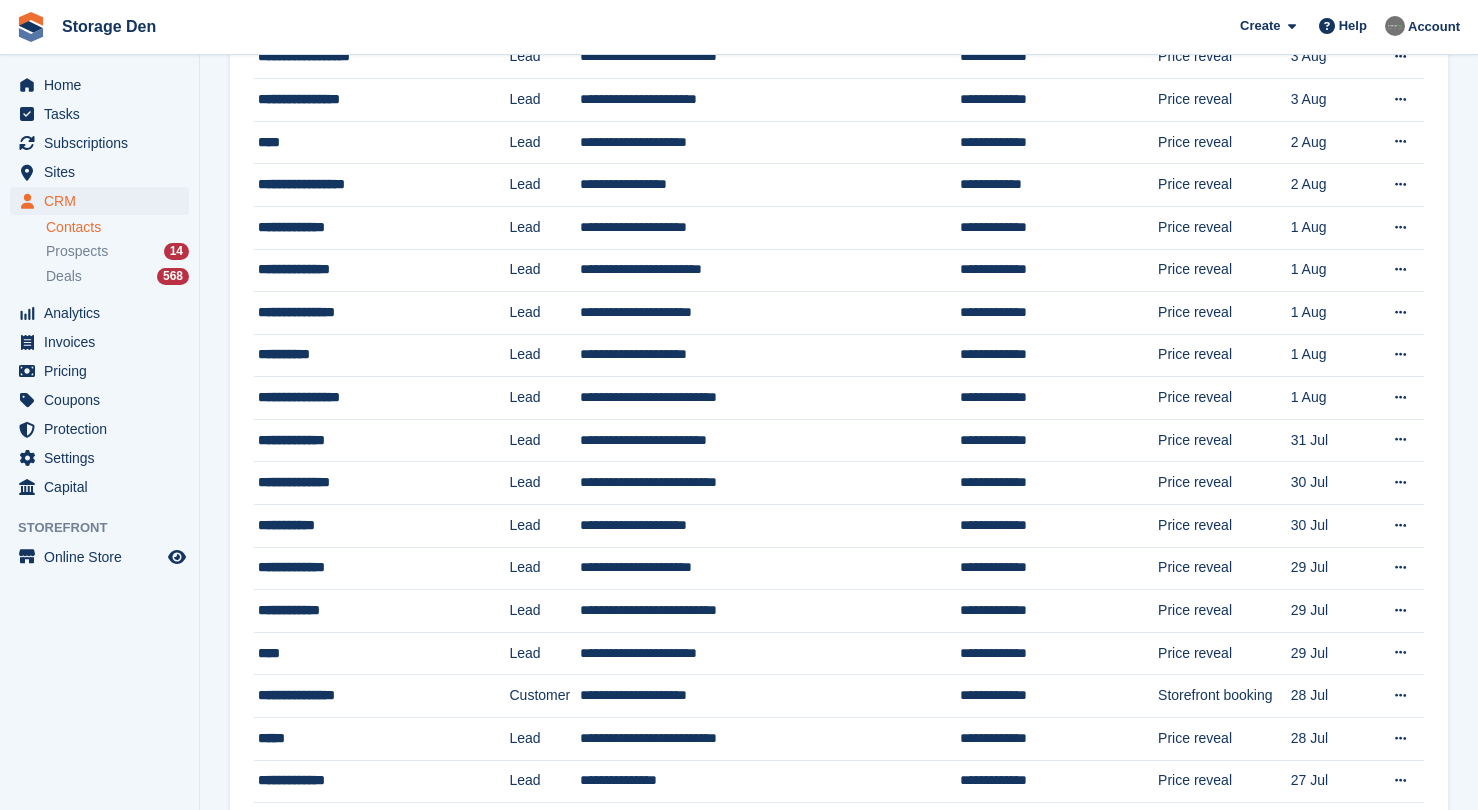 scroll, scrollTop: 0, scrollLeft: 0, axis: both 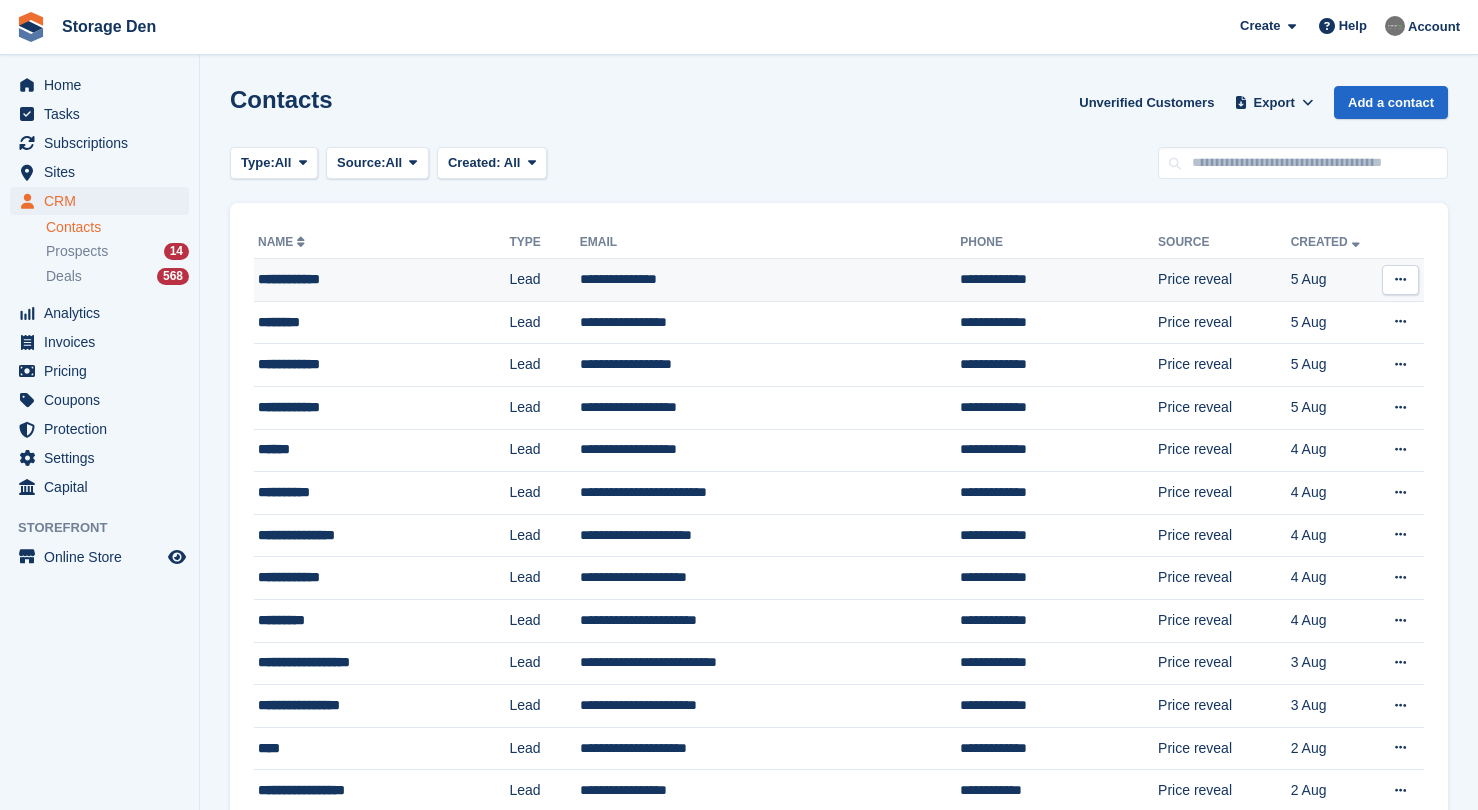 click on "**********" at bounding box center [366, 279] 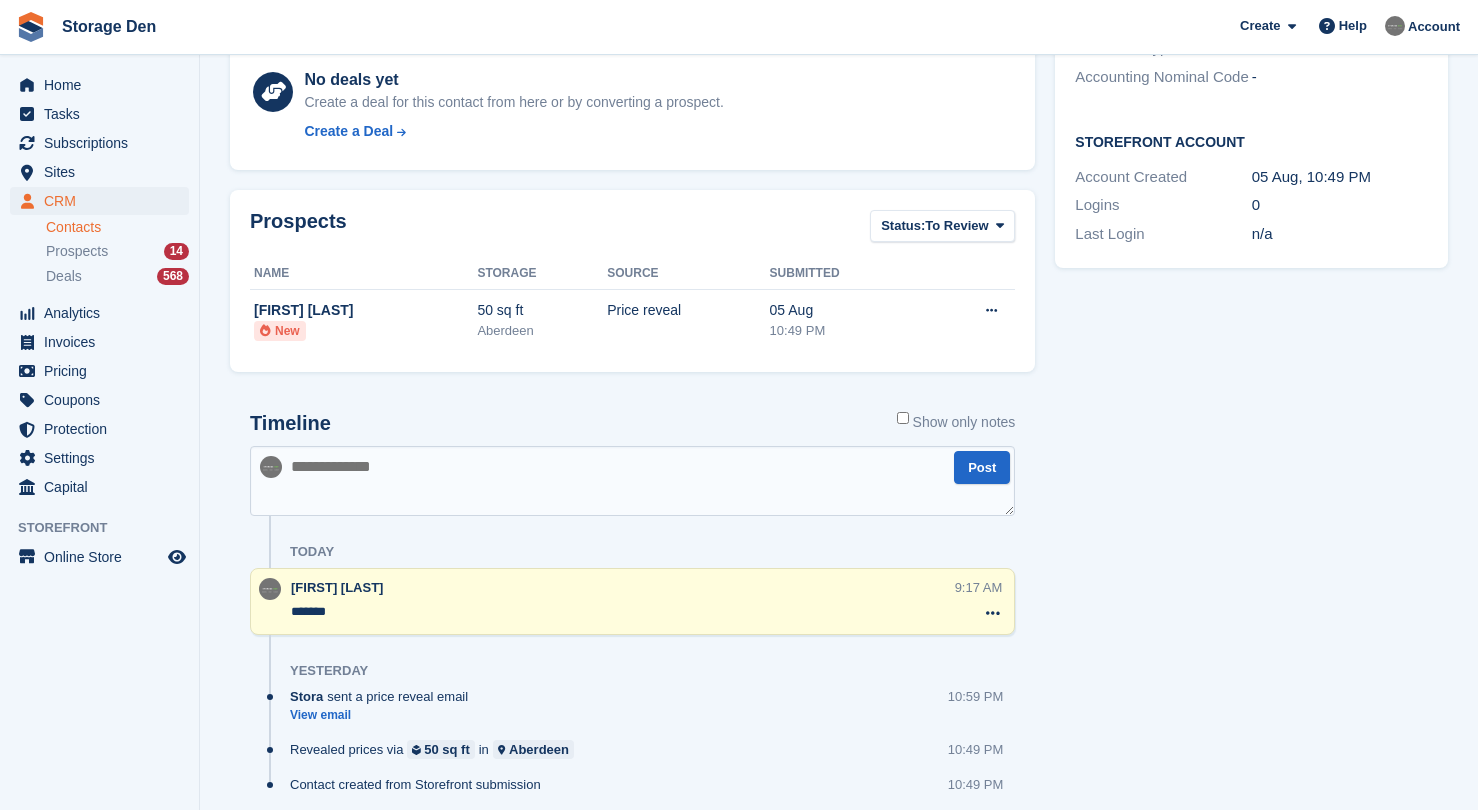 scroll, scrollTop: 581, scrollLeft: 0, axis: vertical 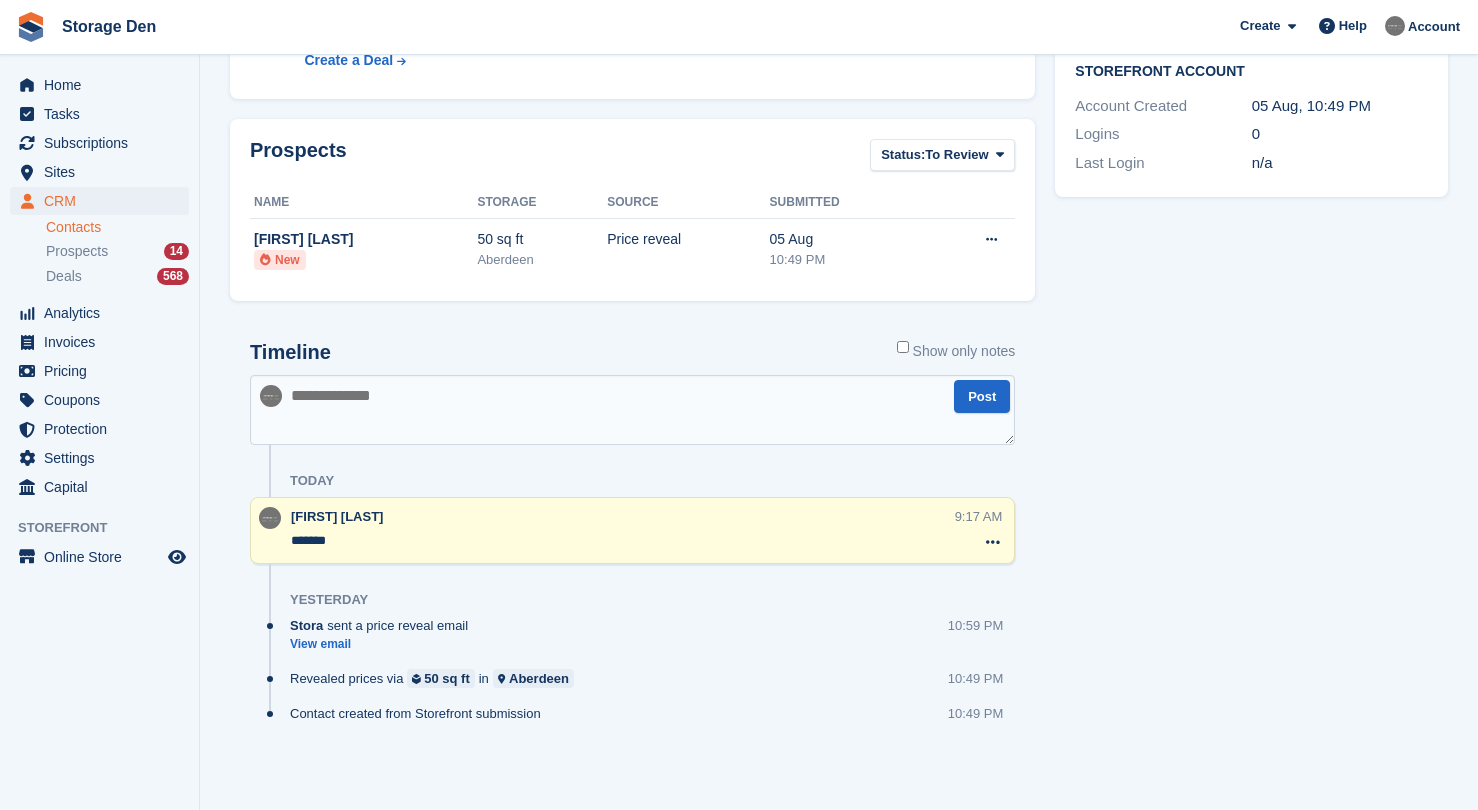 click at bounding box center [632, 410] 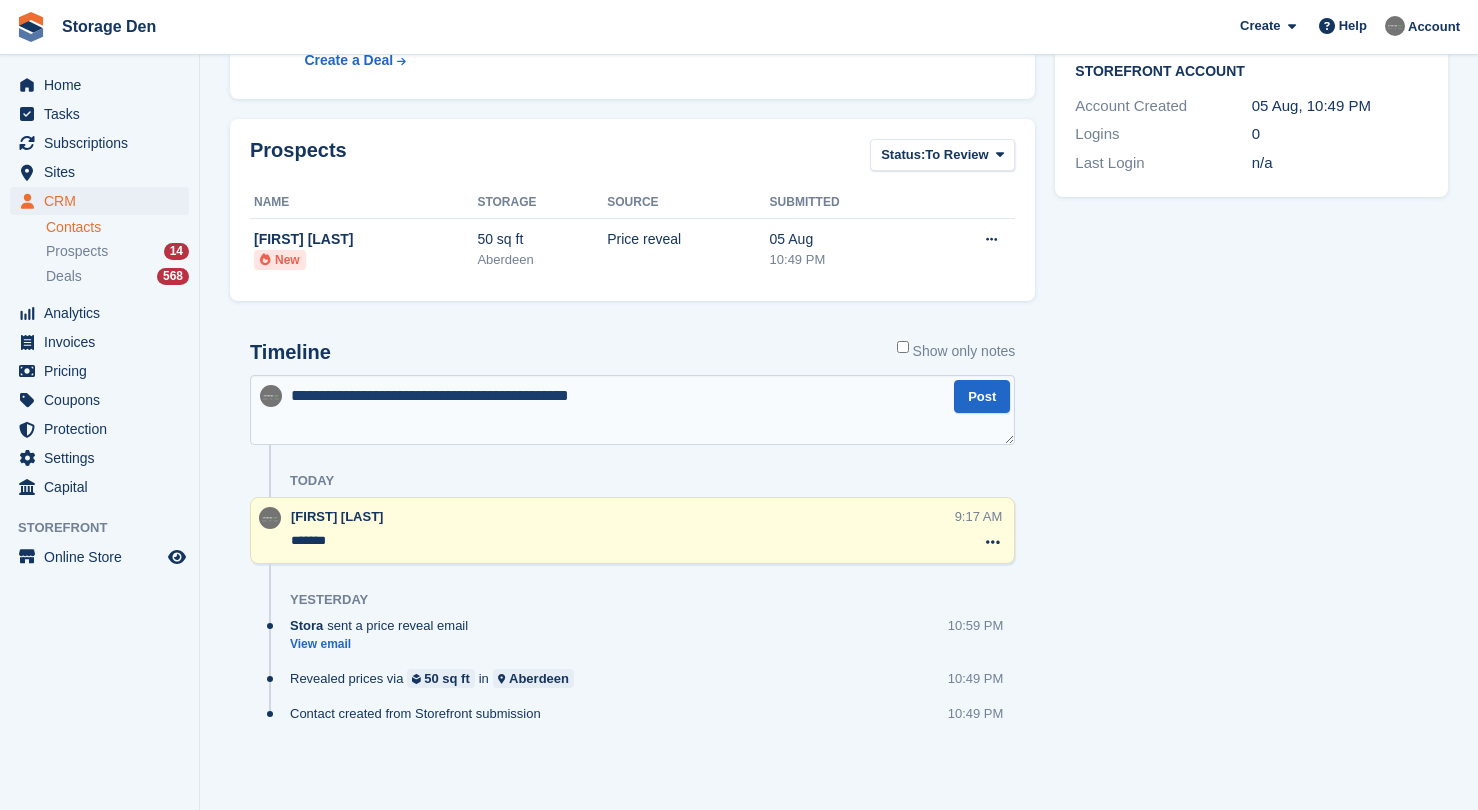 type on "**********" 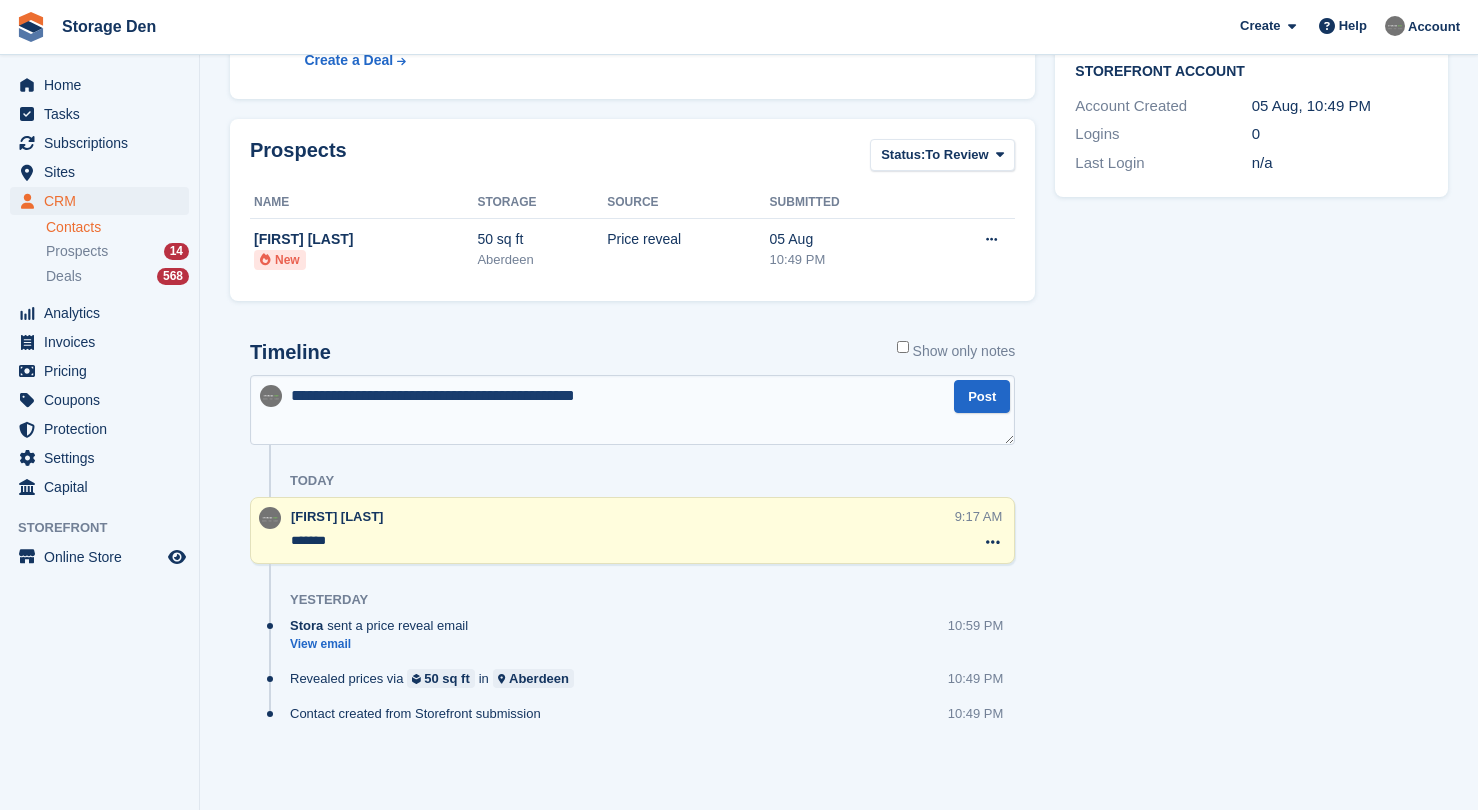 type 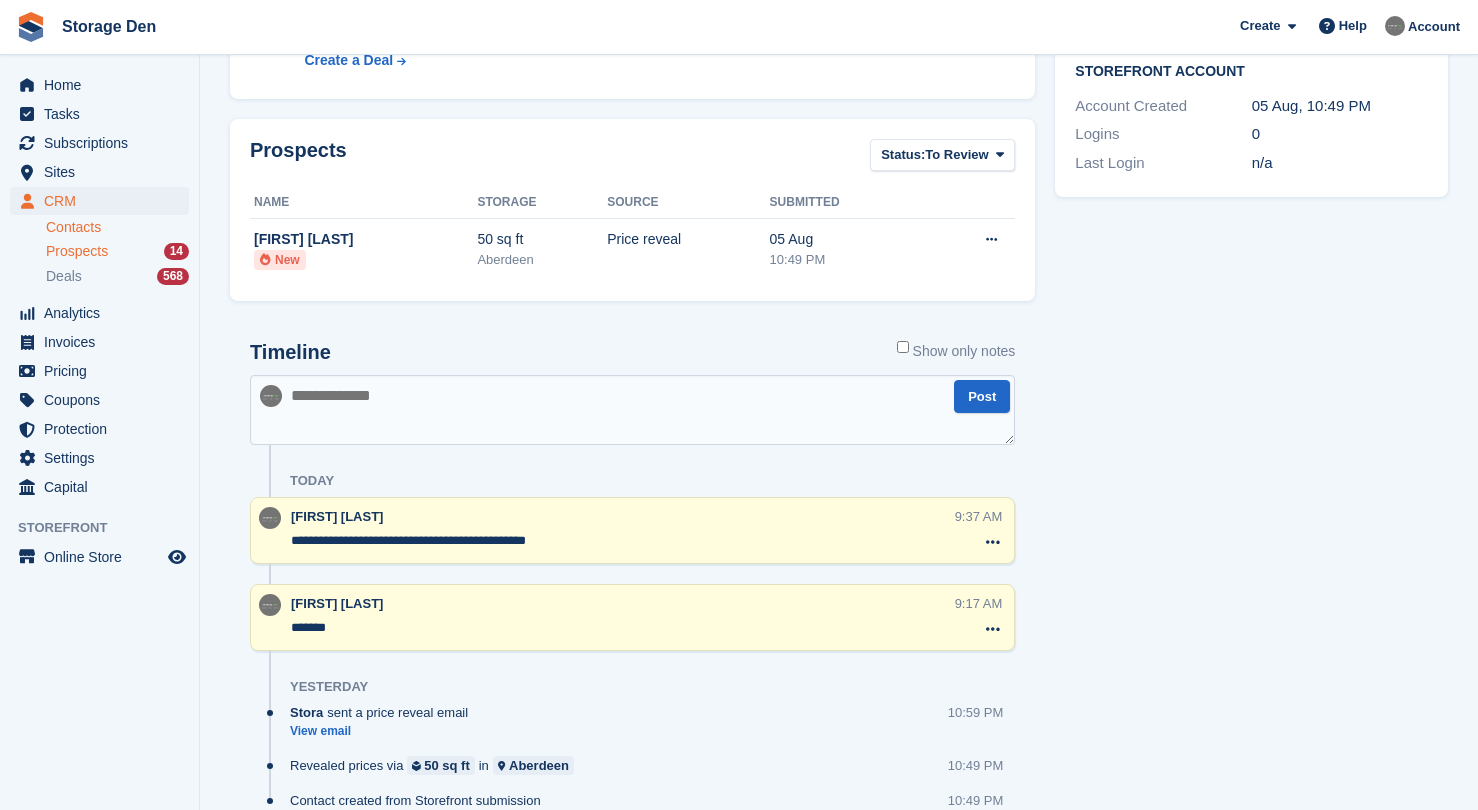 click on "Prospects" at bounding box center (77, 251) 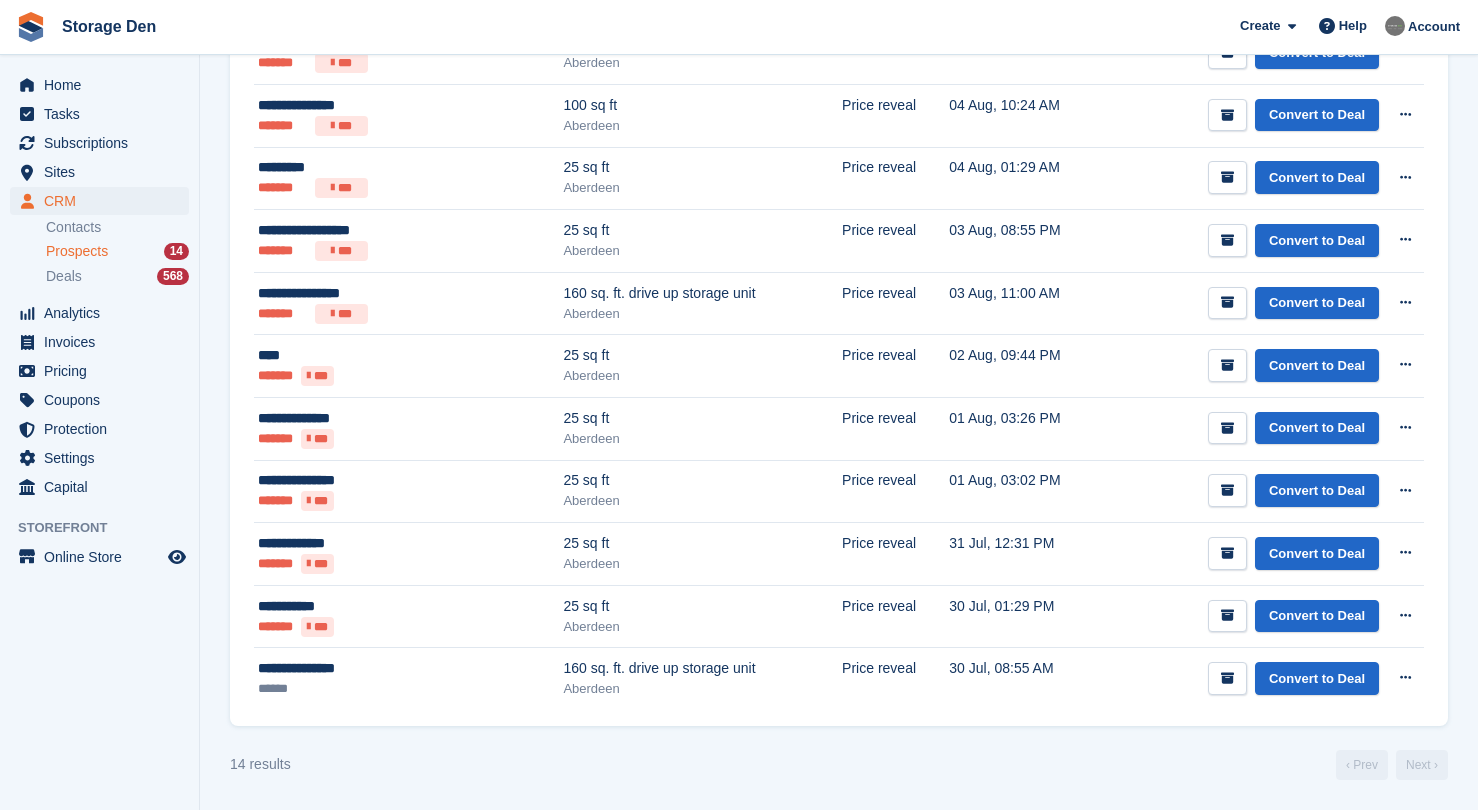 scroll, scrollTop: 0, scrollLeft: 0, axis: both 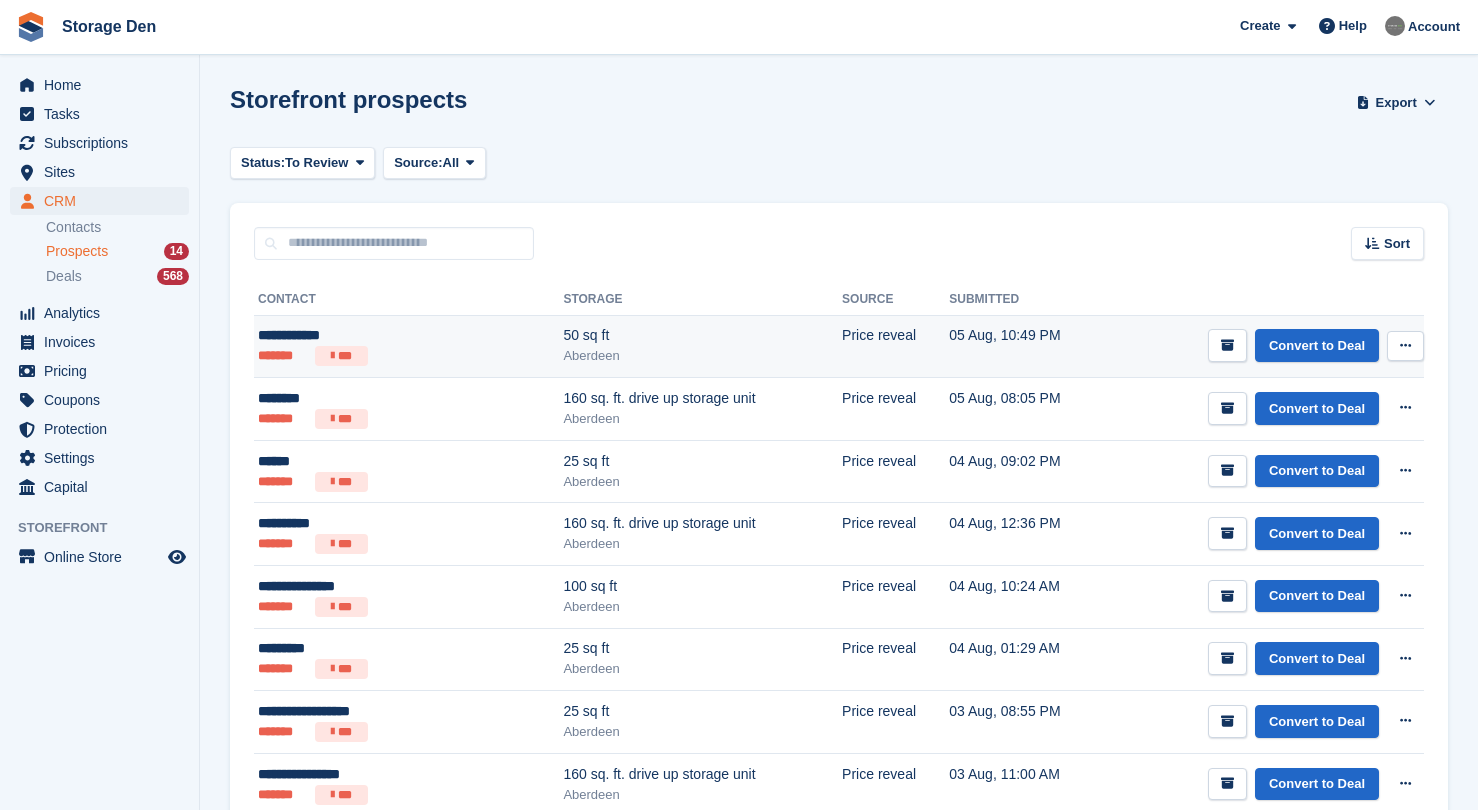 click at bounding box center (1405, 346) 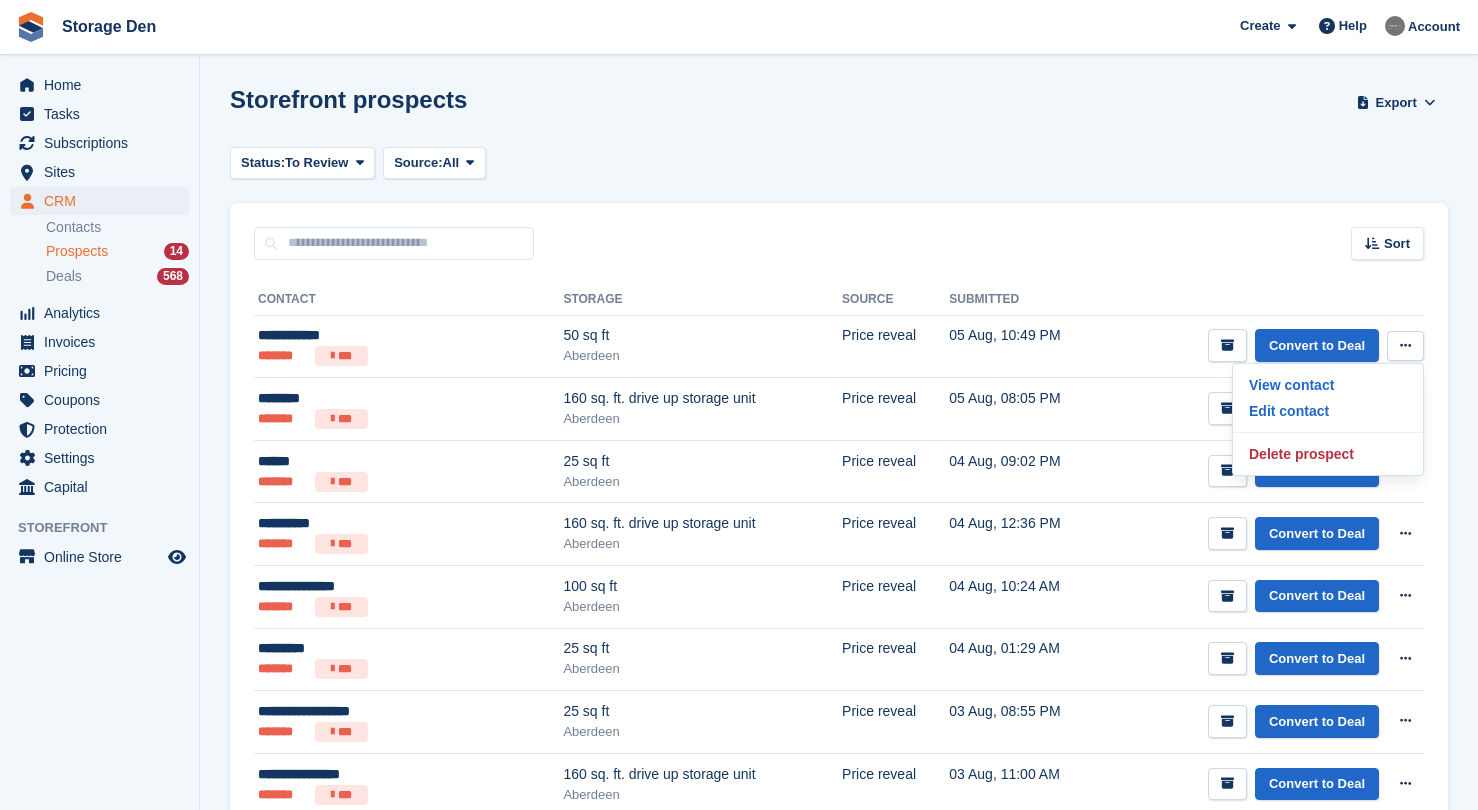 click on "Prospects" at bounding box center [77, 251] 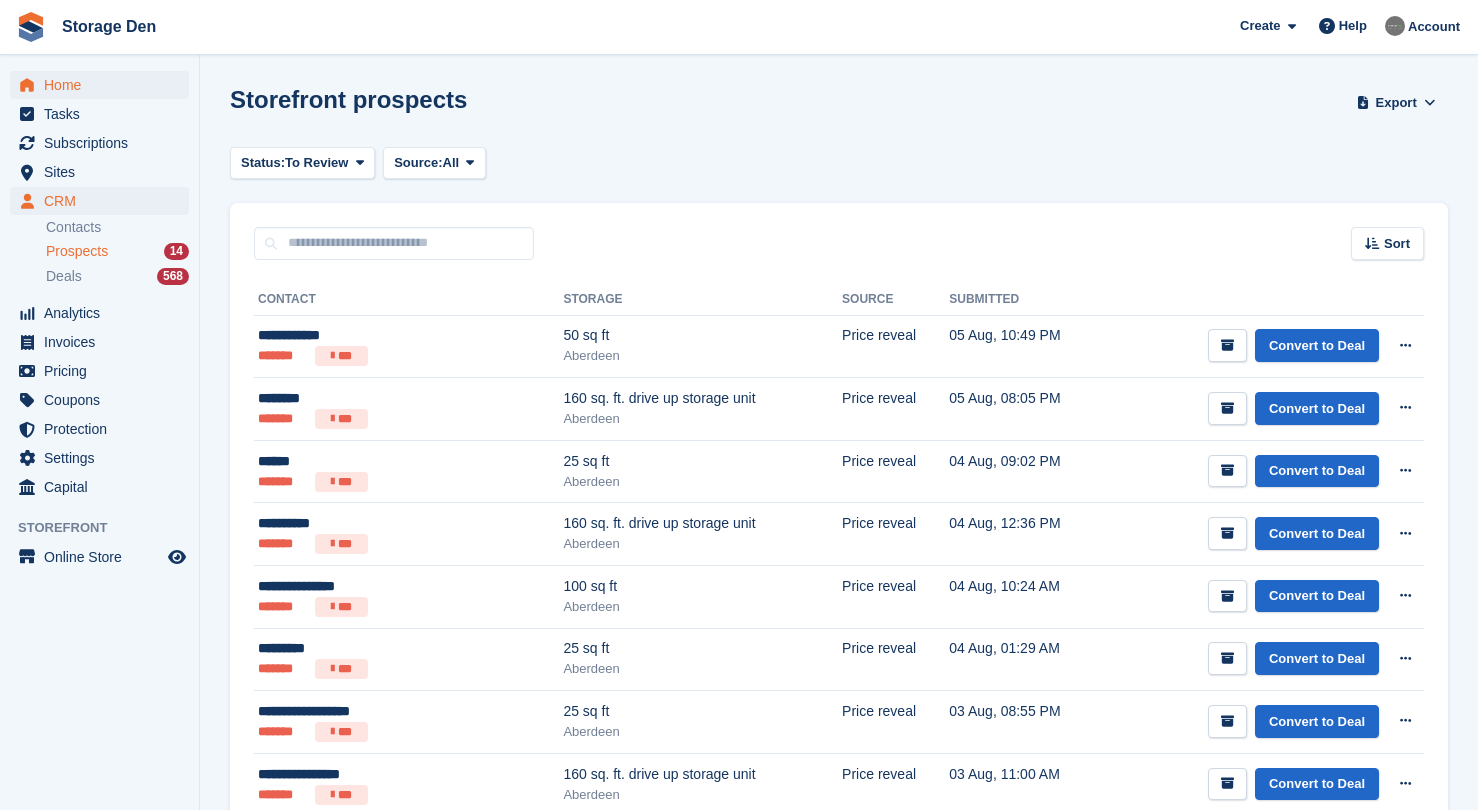 click on "Home" at bounding box center [104, 85] 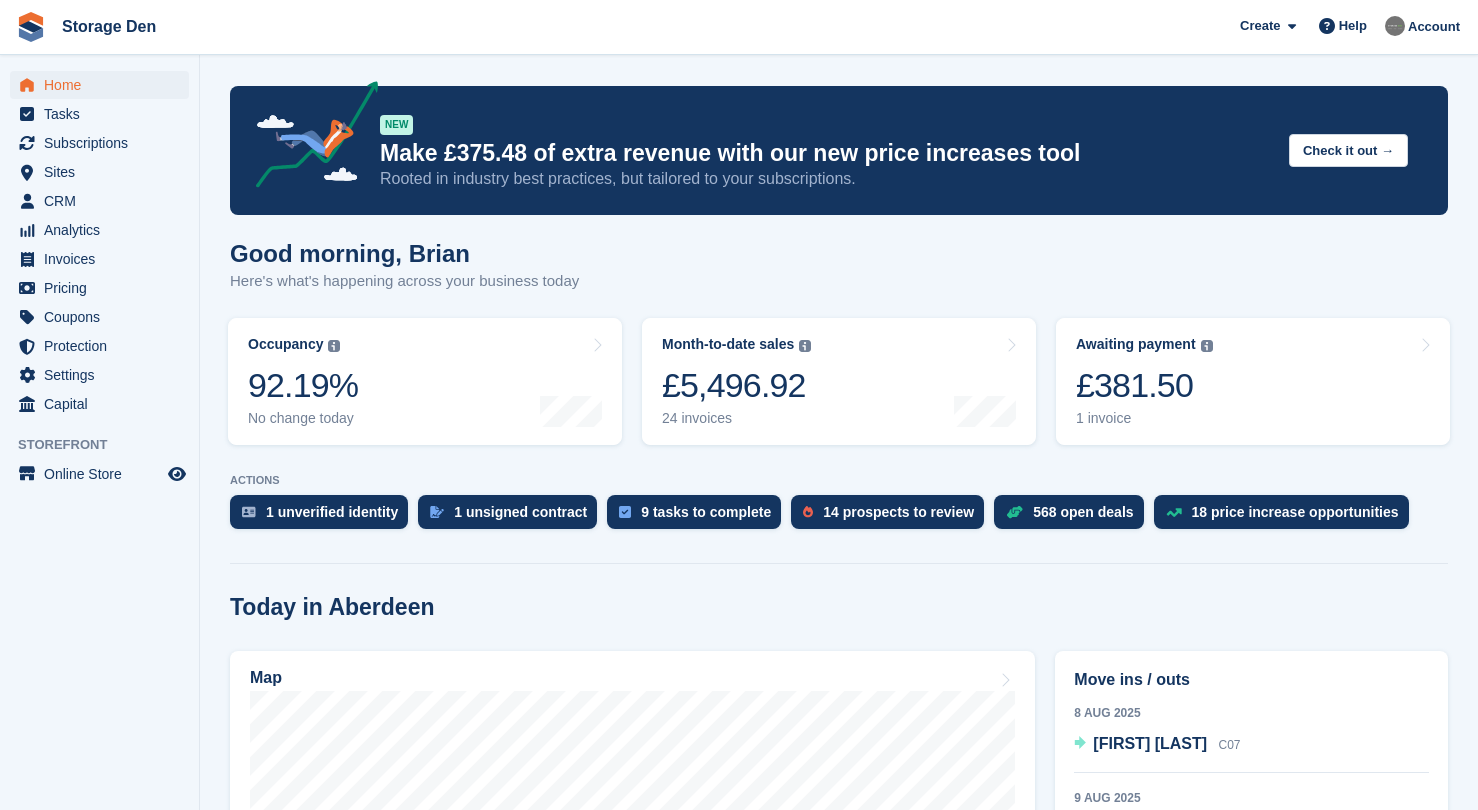 scroll, scrollTop: 0, scrollLeft: 0, axis: both 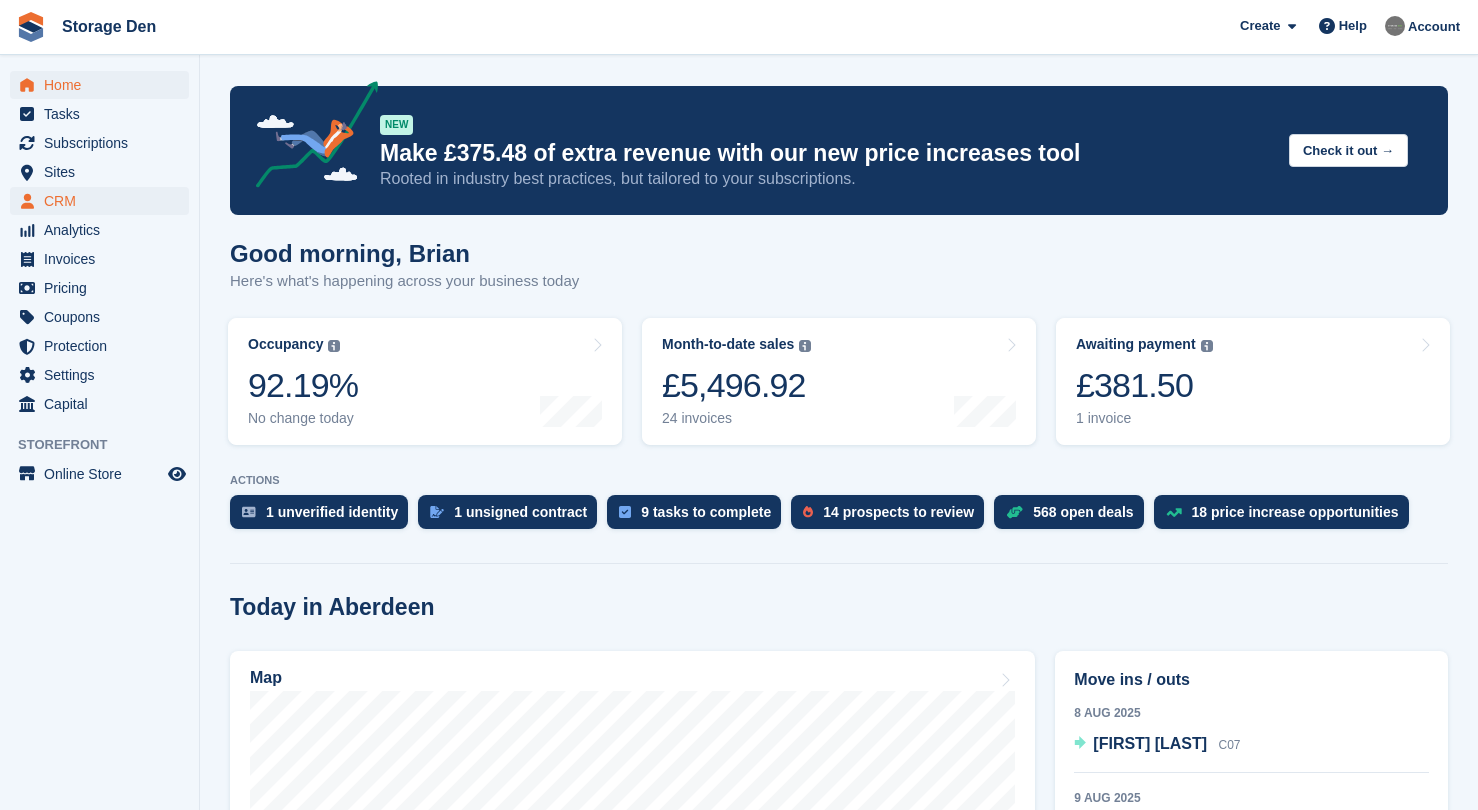 click on "CRM" at bounding box center (104, 201) 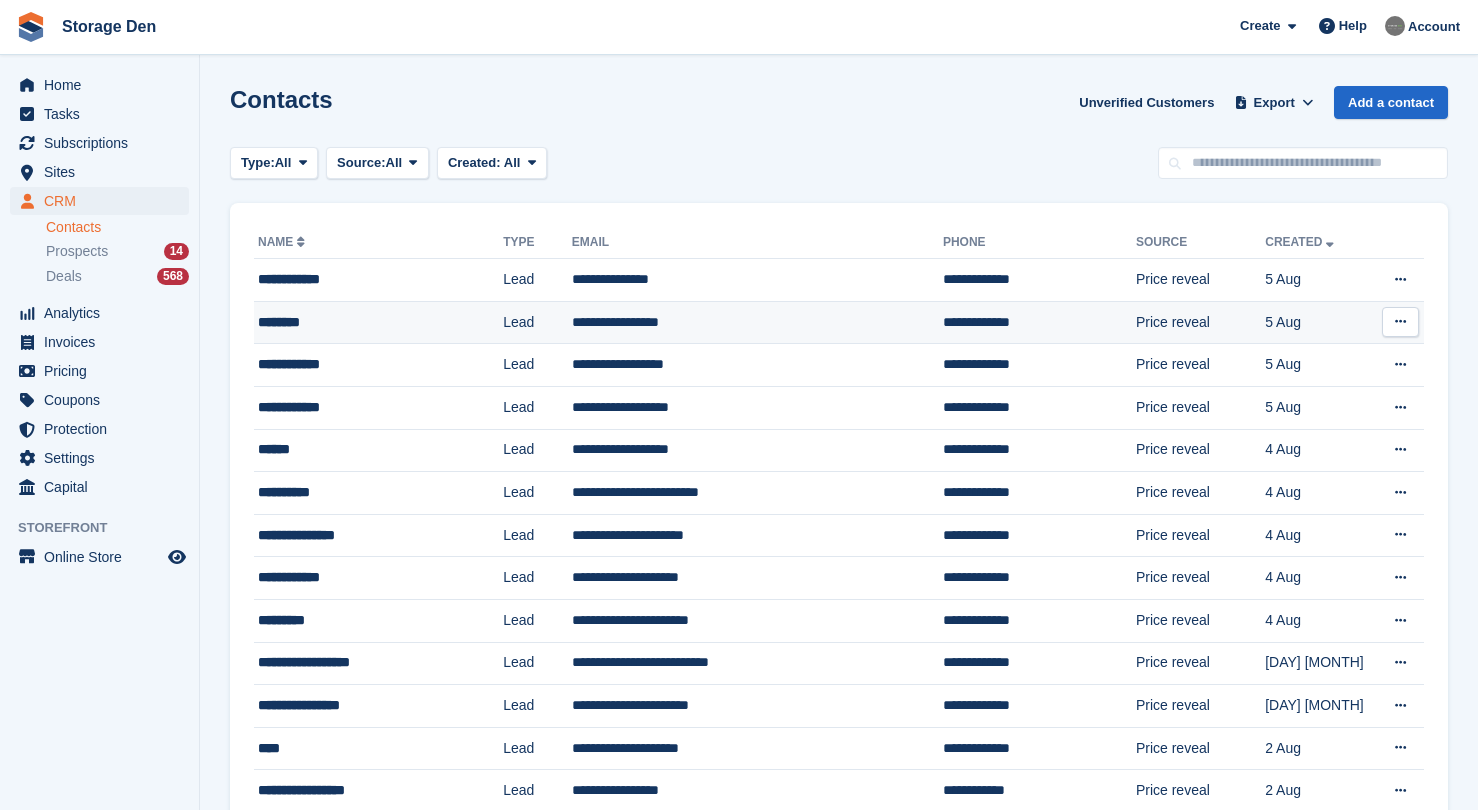 scroll, scrollTop: 0, scrollLeft: 0, axis: both 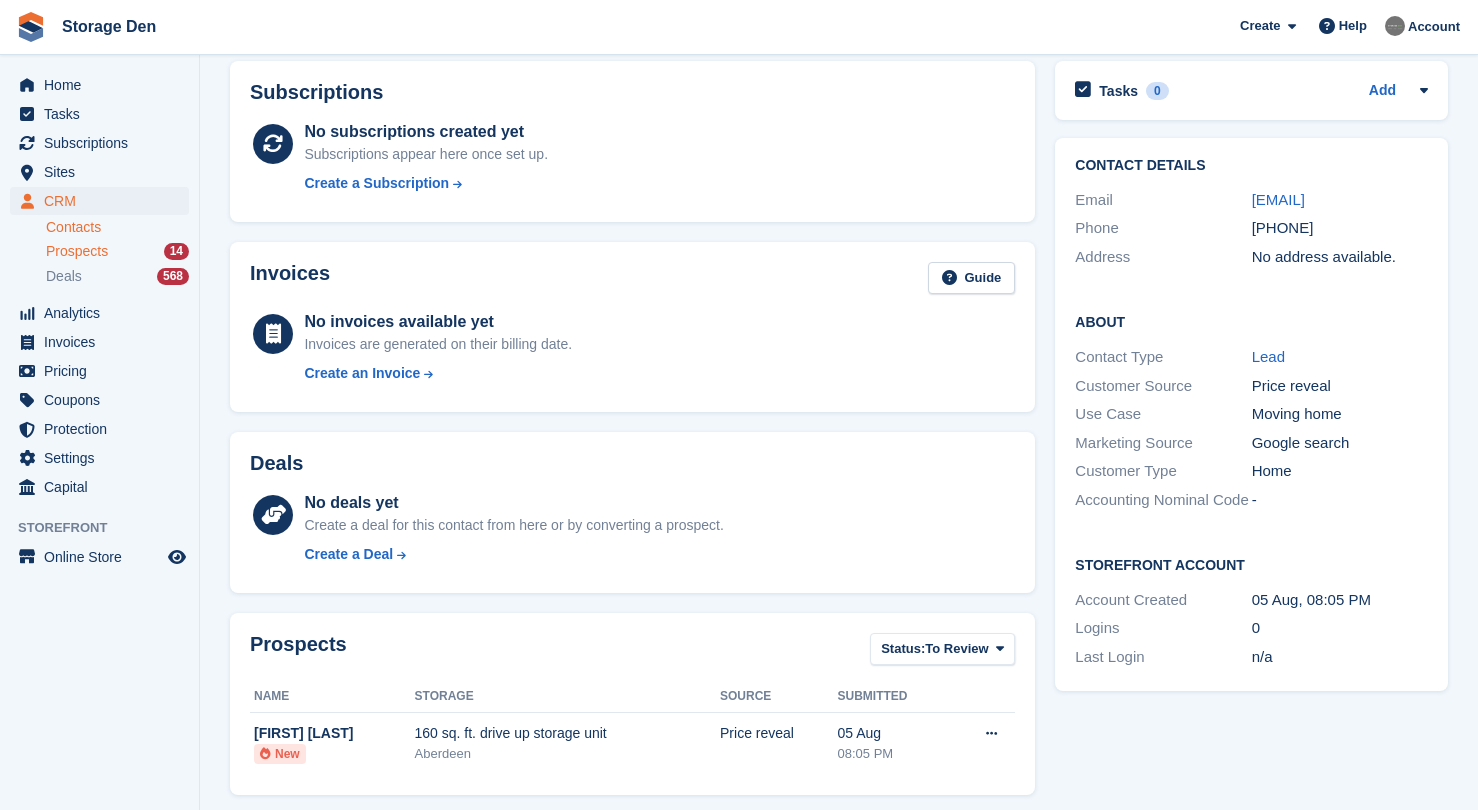 click on "Prospects
14" at bounding box center [117, 251] 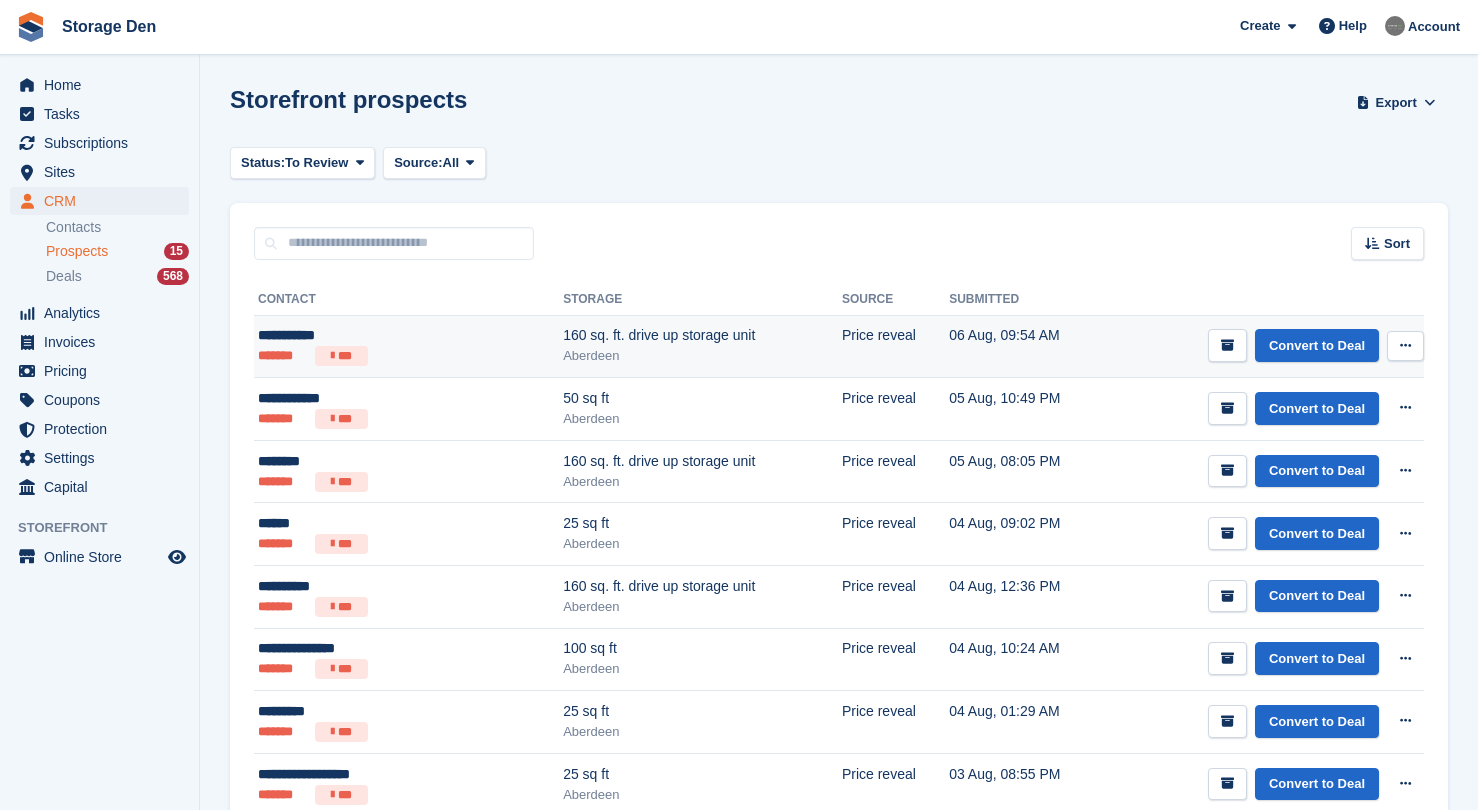click on "*******
***" at bounding box center [362, 356] 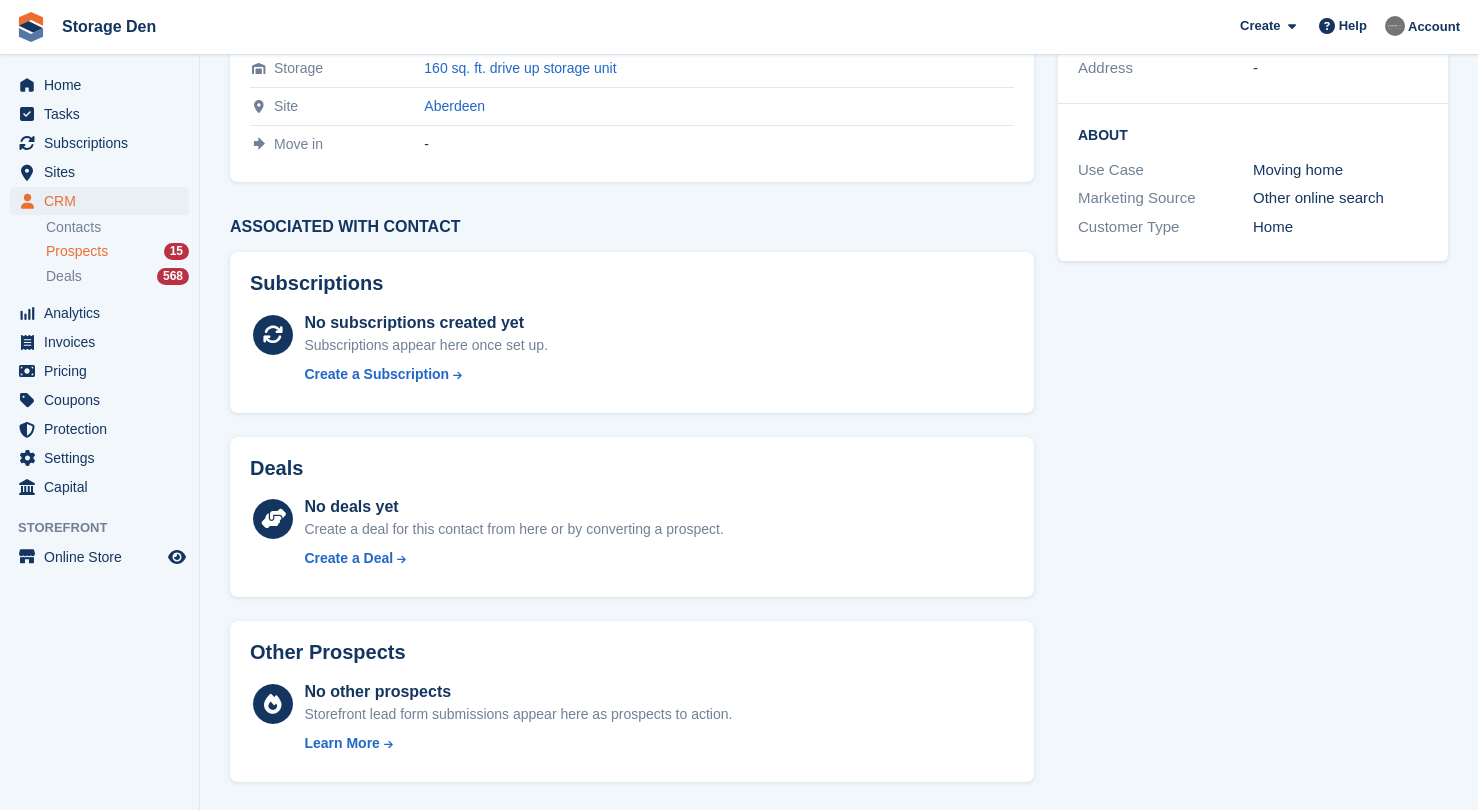 scroll, scrollTop: 0, scrollLeft: 0, axis: both 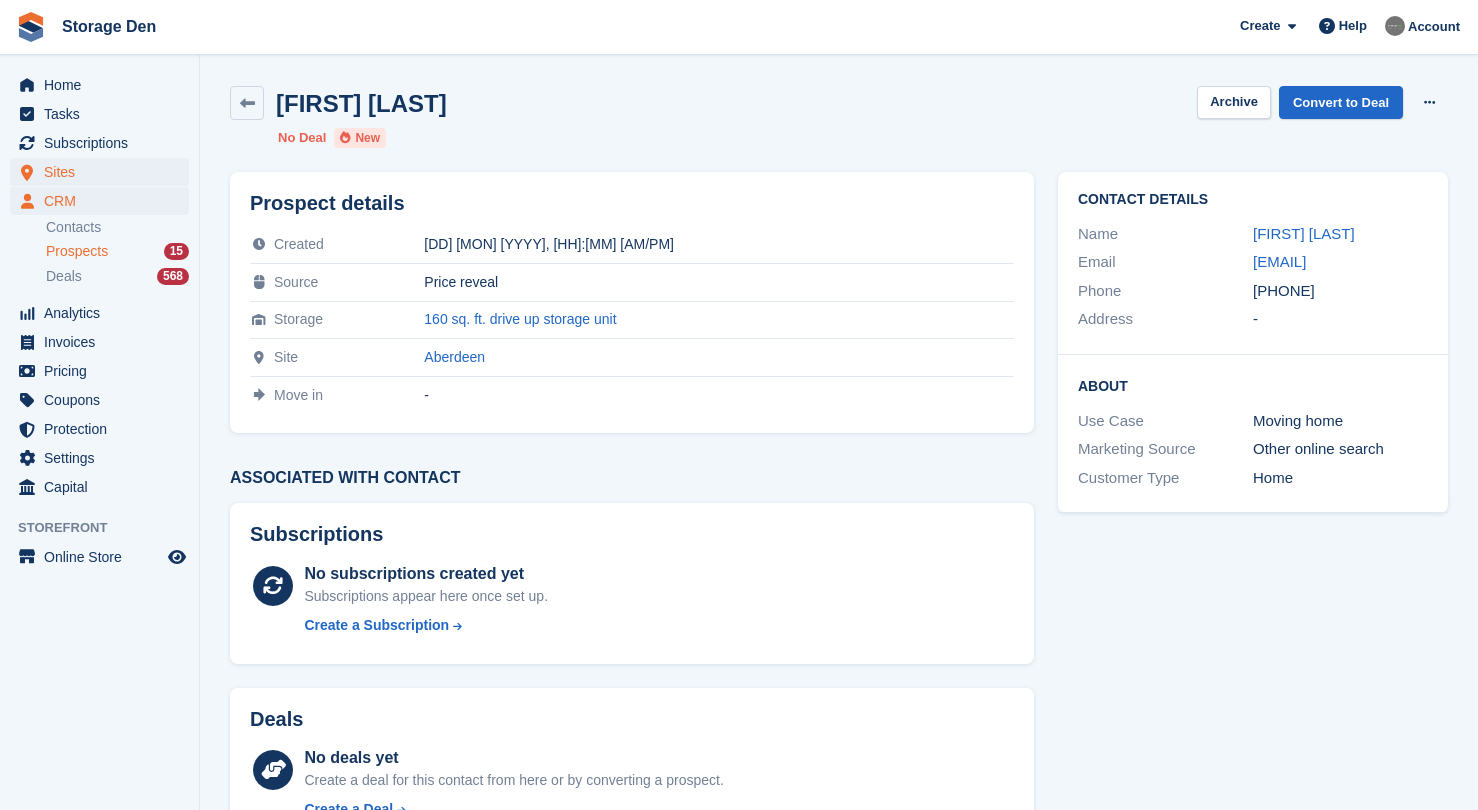 click on "Sites" at bounding box center [104, 172] 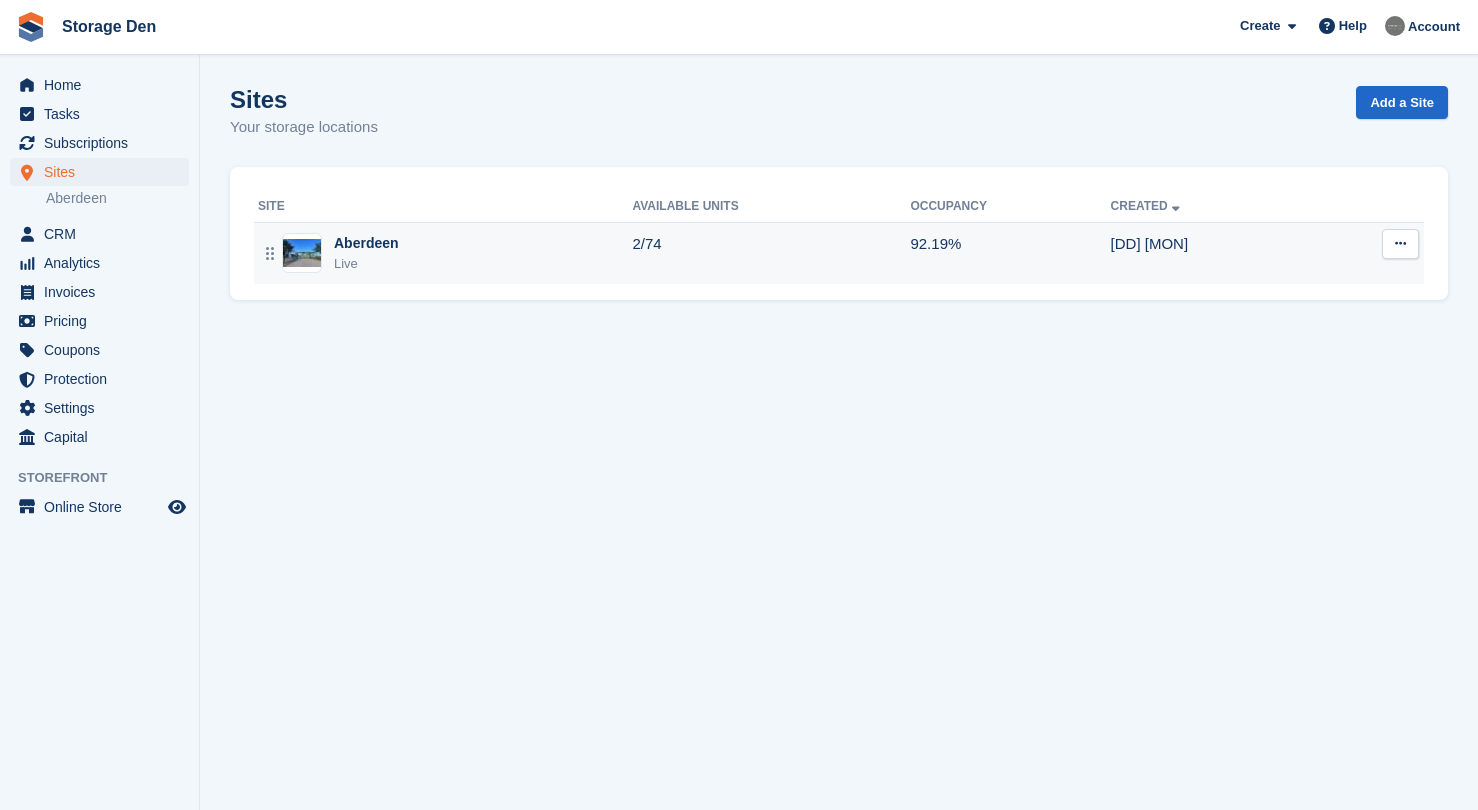 click on "Aberdeen
Live" at bounding box center (443, 253) 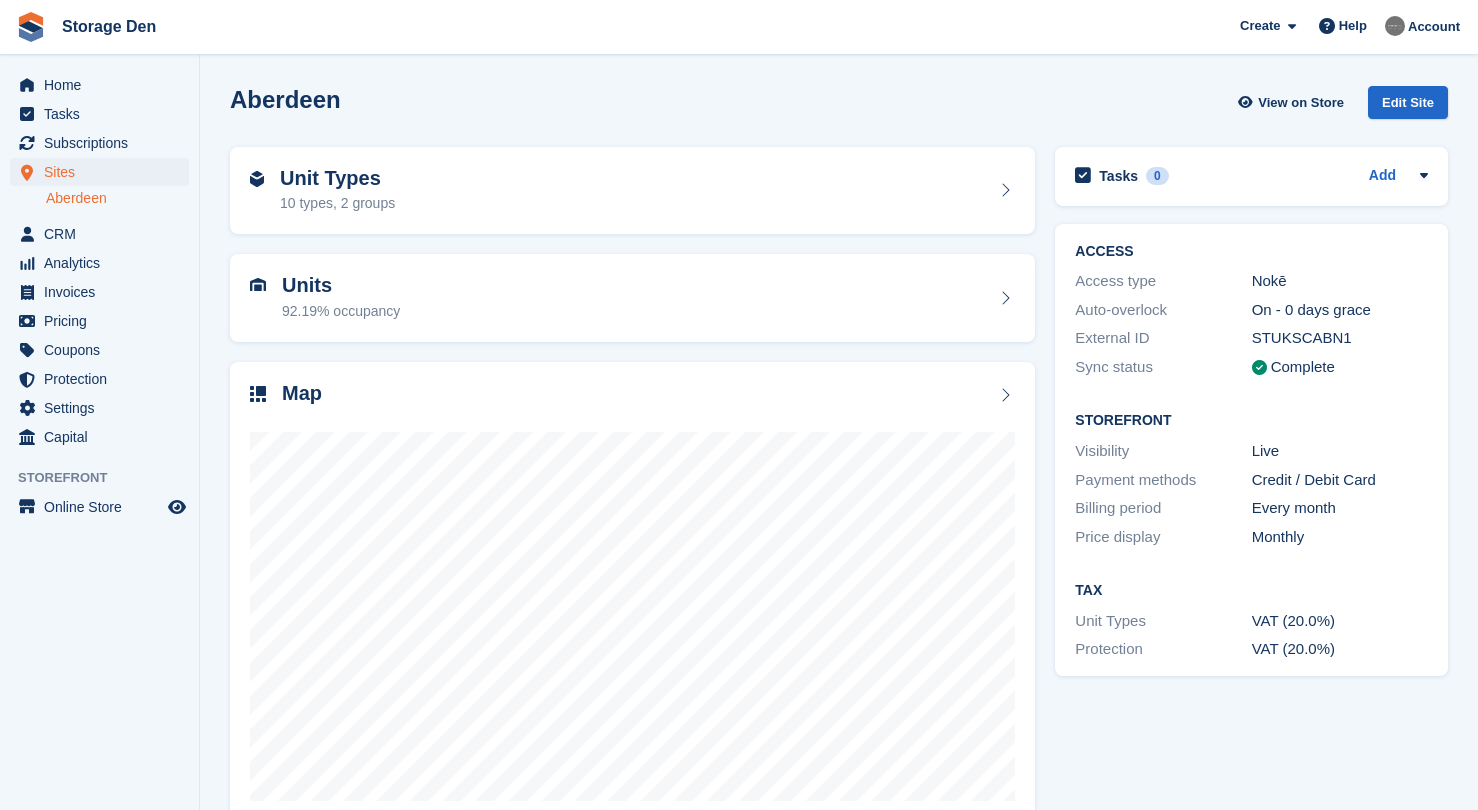 scroll, scrollTop: 0, scrollLeft: 0, axis: both 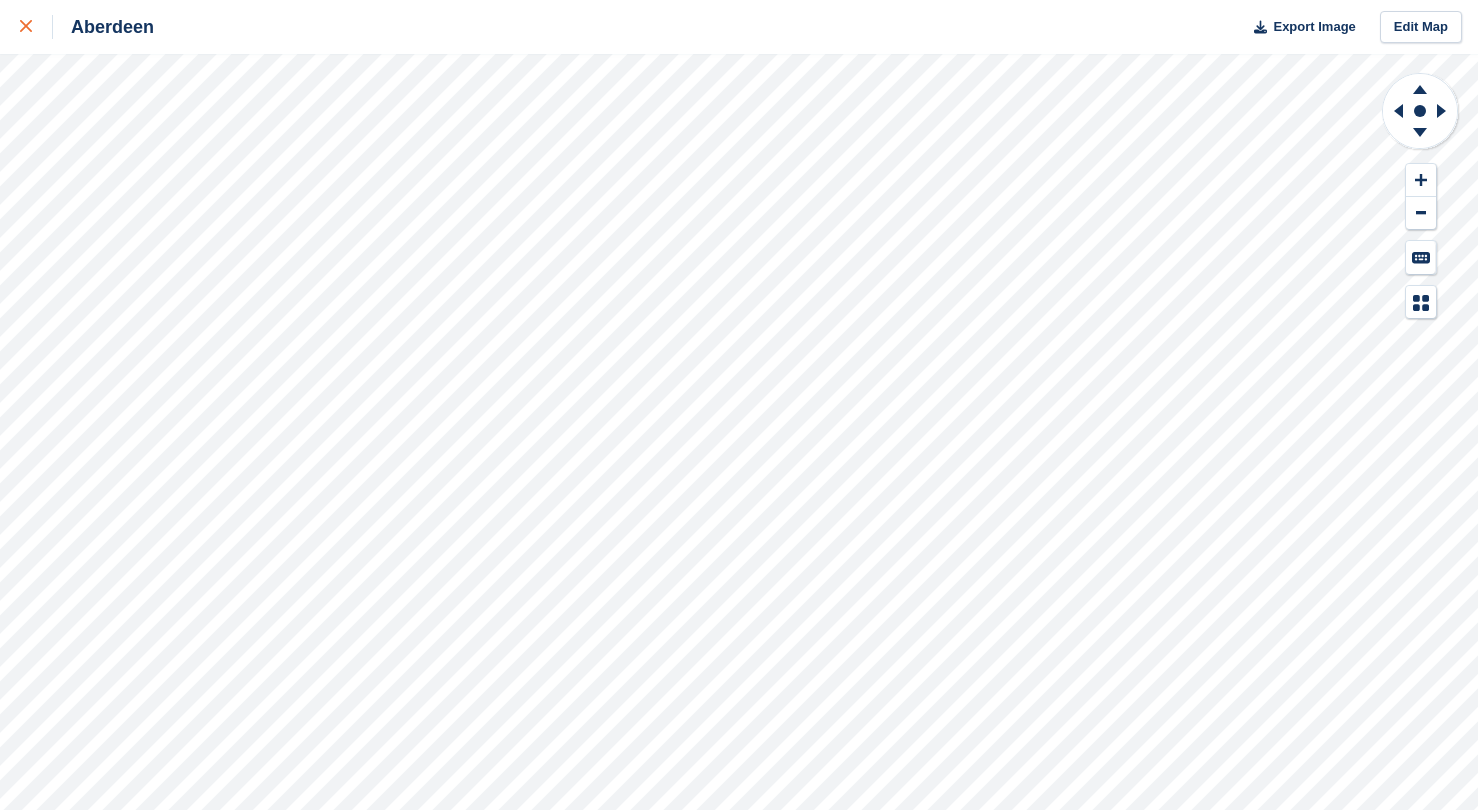 click 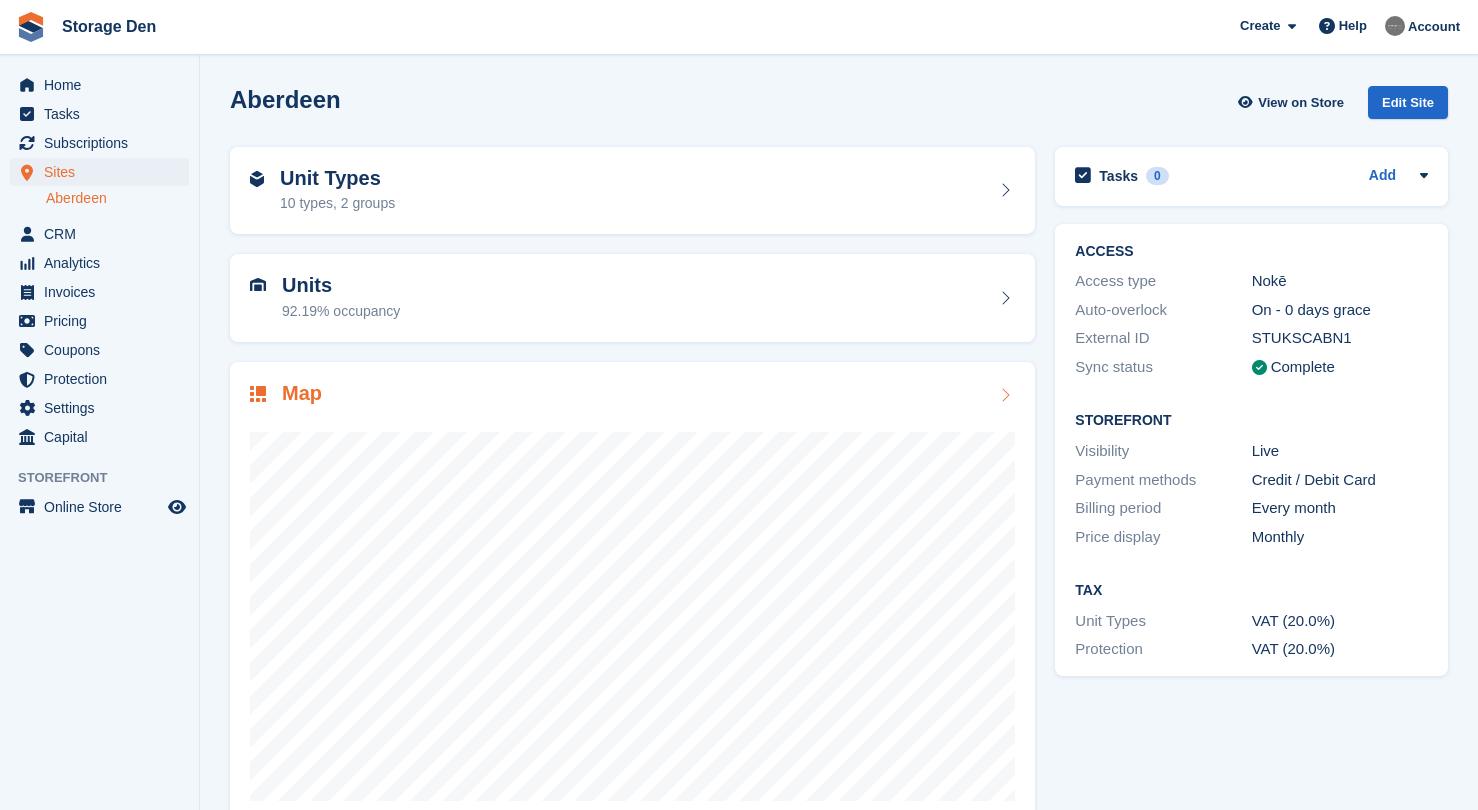 scroll, scrollTop: 0, scrollLeft: 0, axis: both 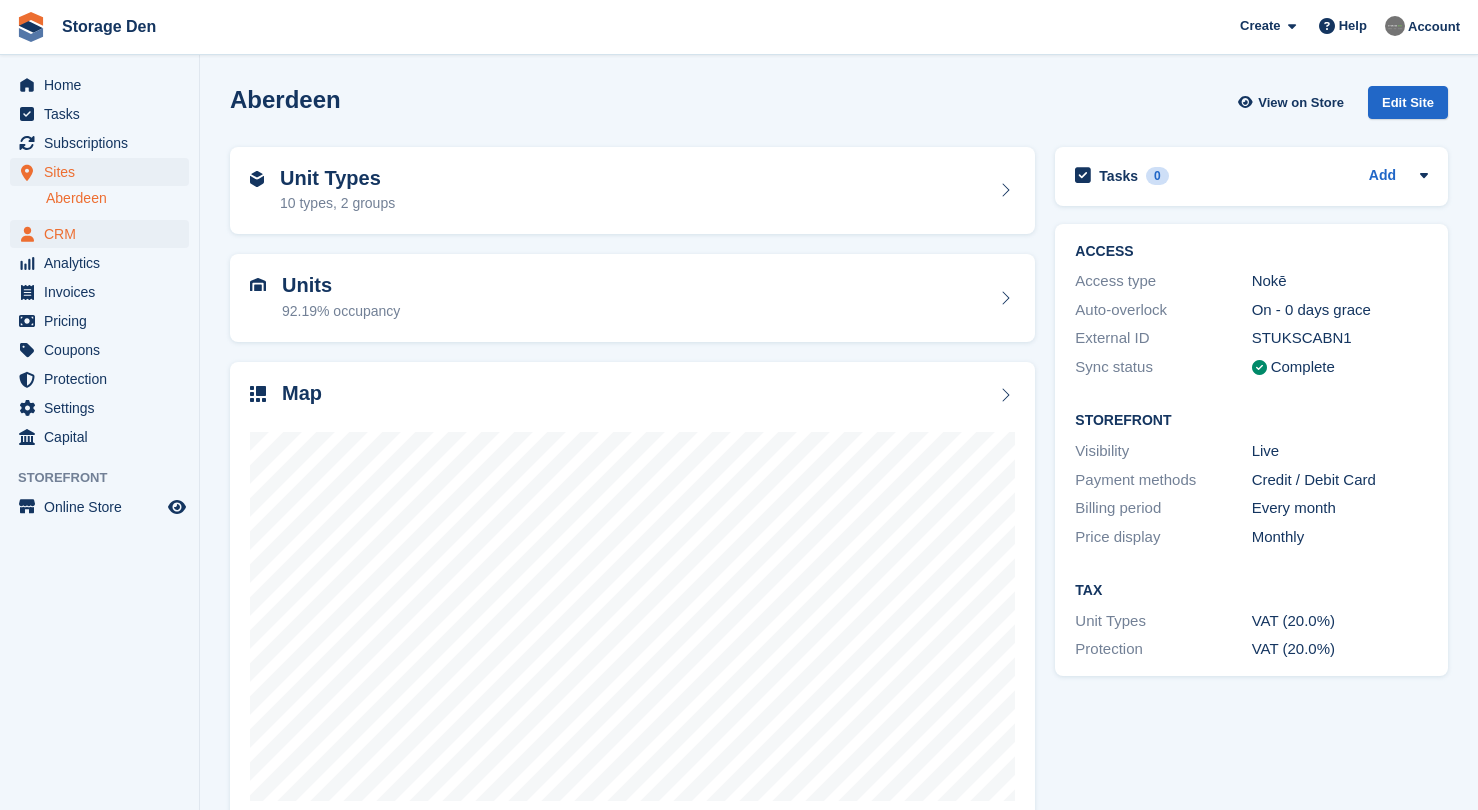 click on "CRM" at bounding box center (104, 234) 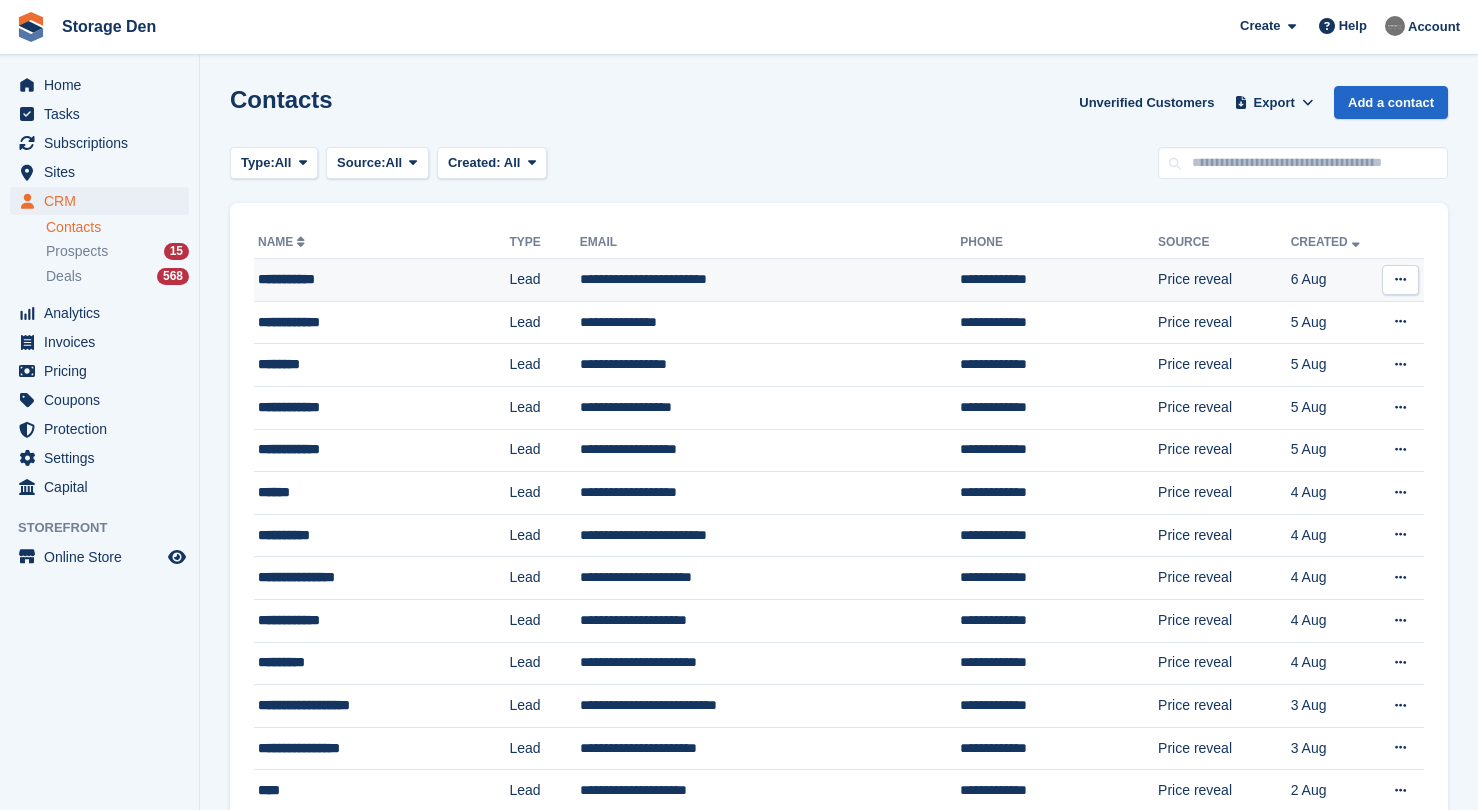 scroll, scrollTop: 0, scrollLeft: 0, axis: both 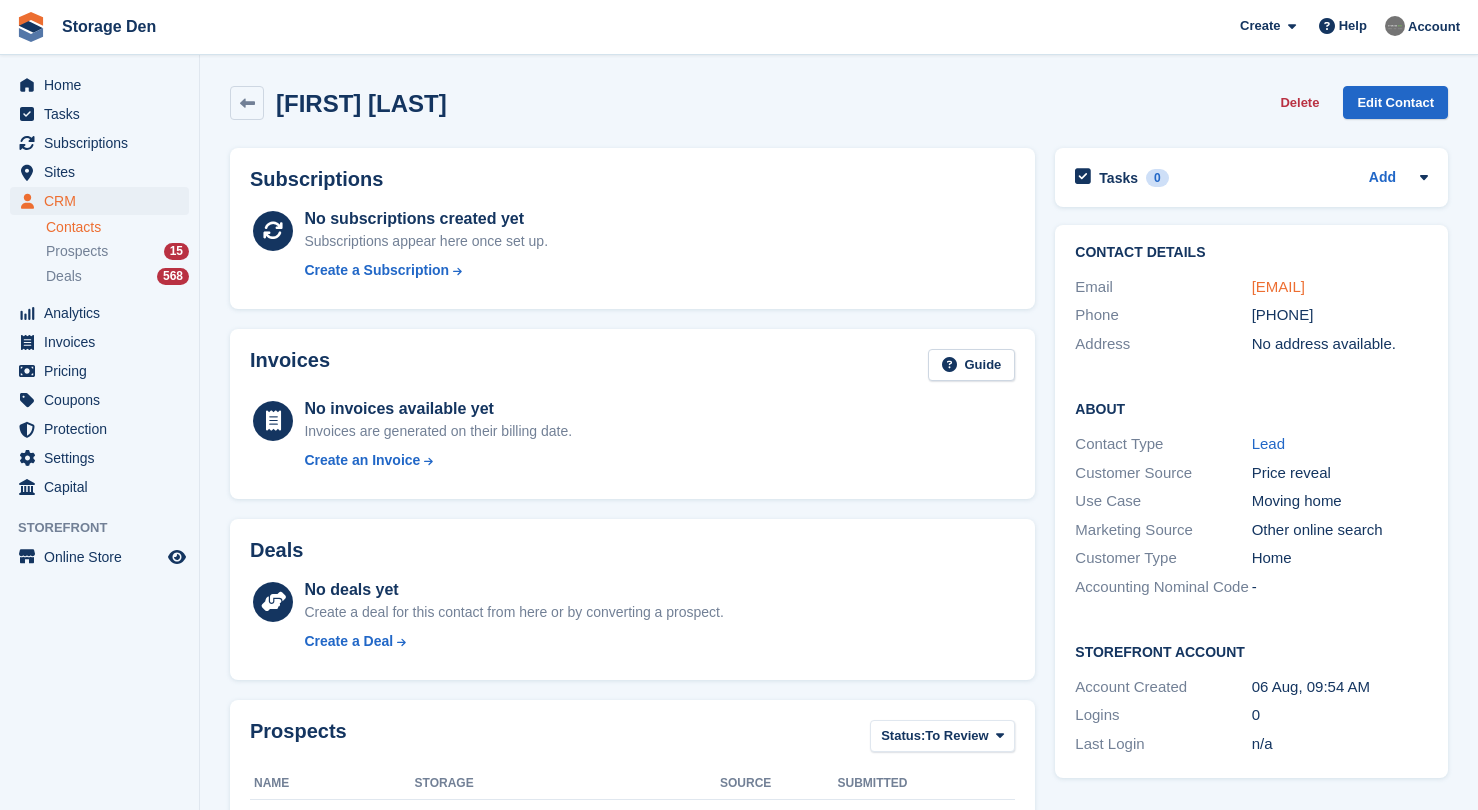 drag, startPoint x: 1297, startPoint y: 312, endPoint x: 1253, endPoint y: 286, distance: 51.10773 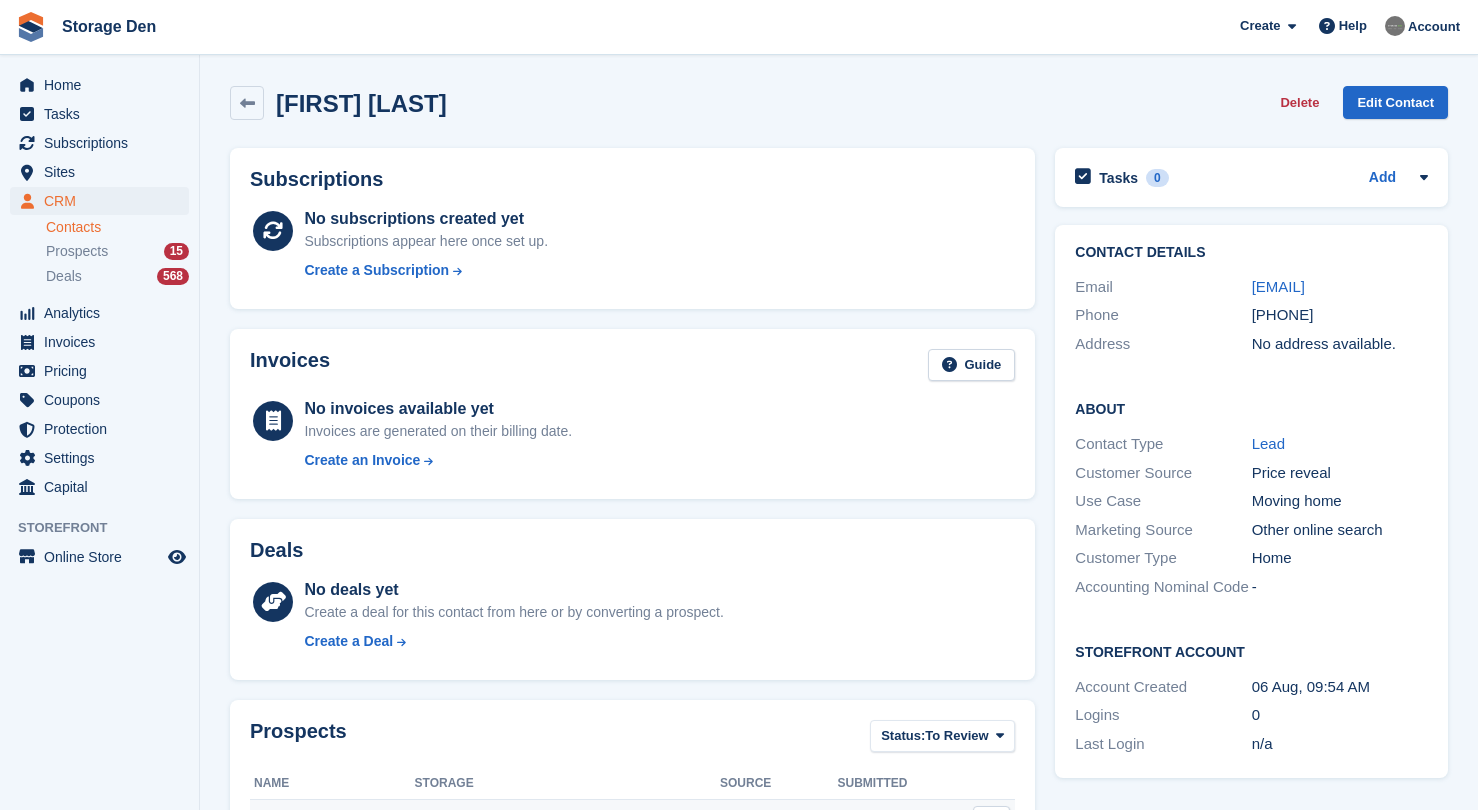 scroll, scrollTop: 409, scrollLeft: 0, axis: vertical 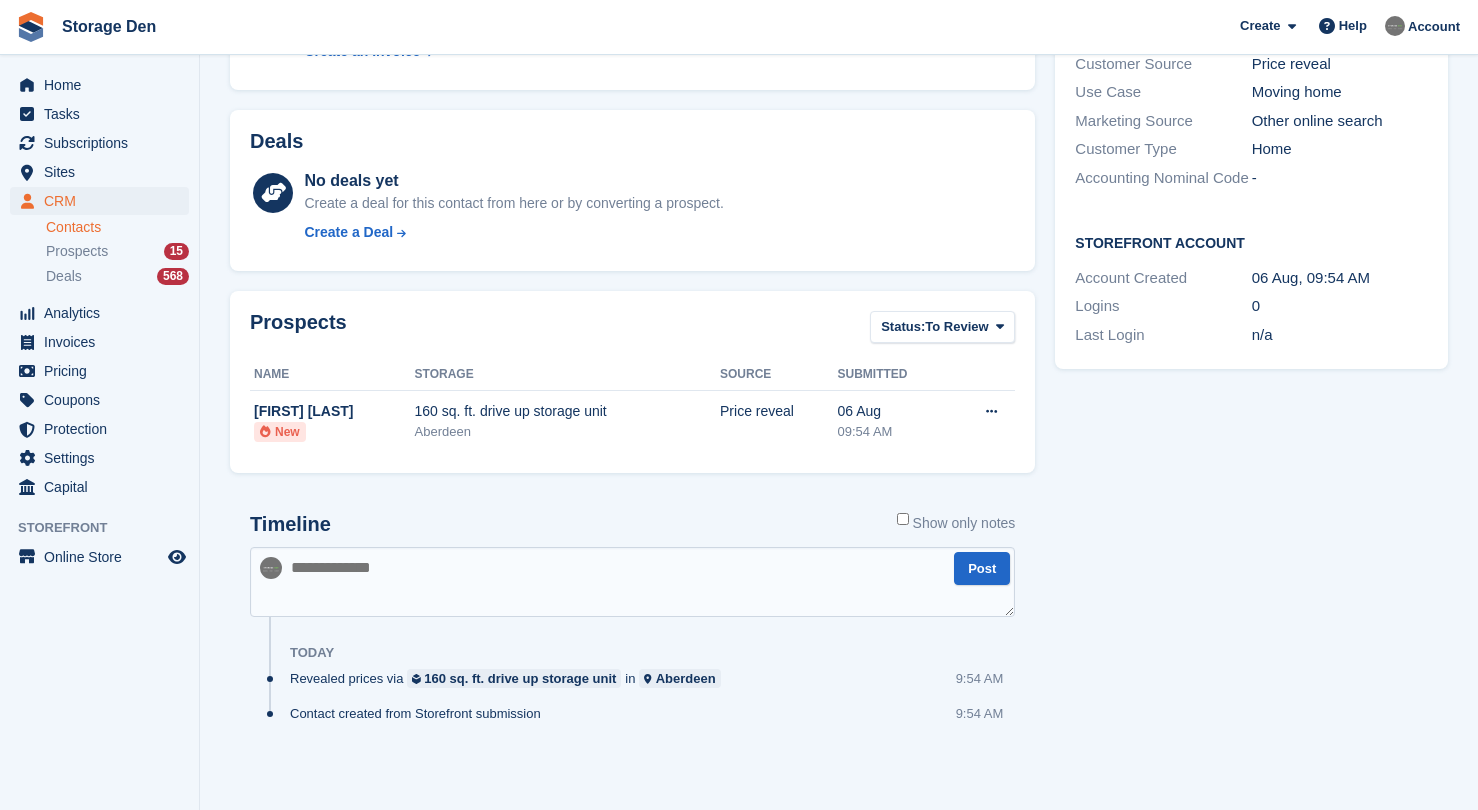 click at bounding box center (632, 582) 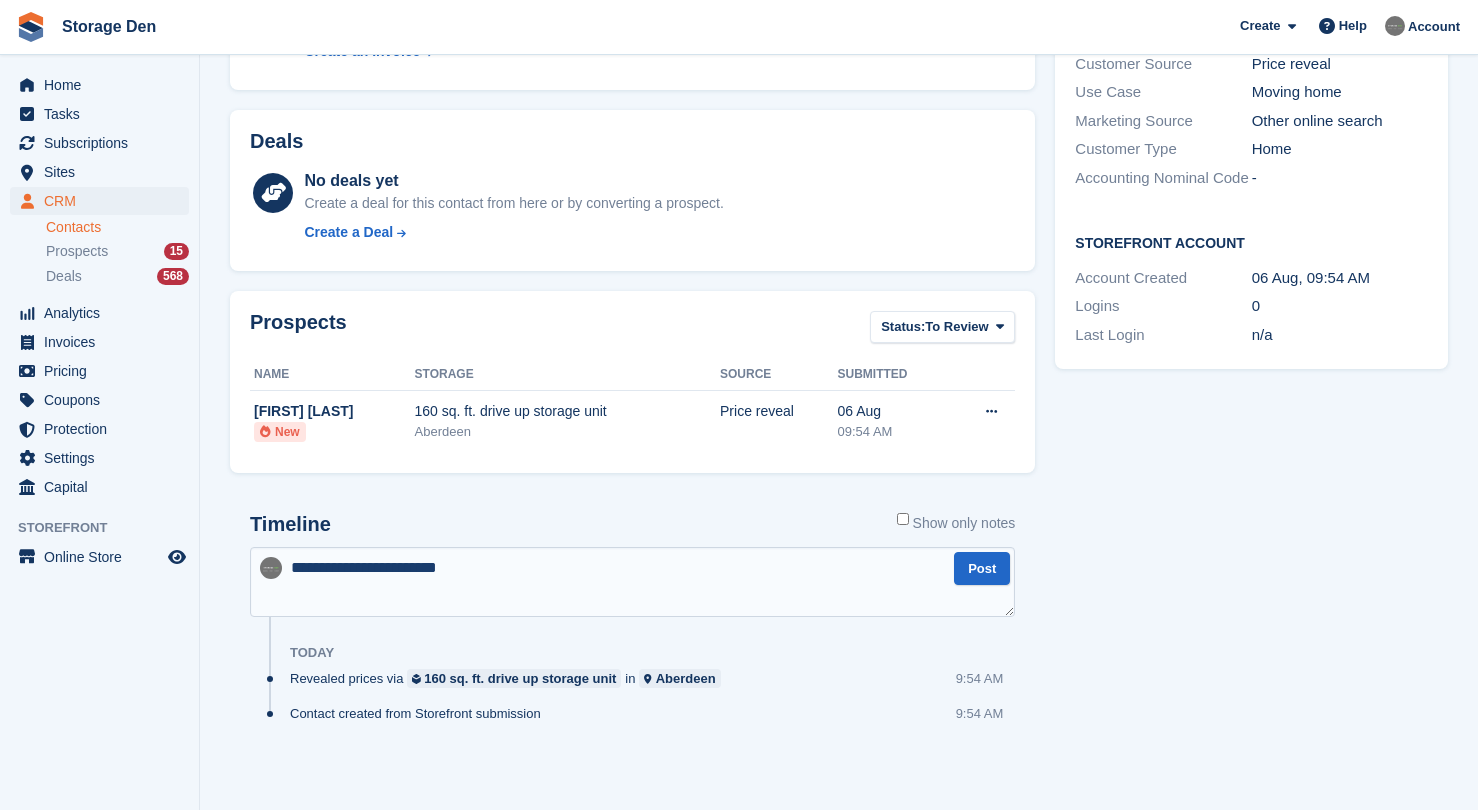 type on "**********" 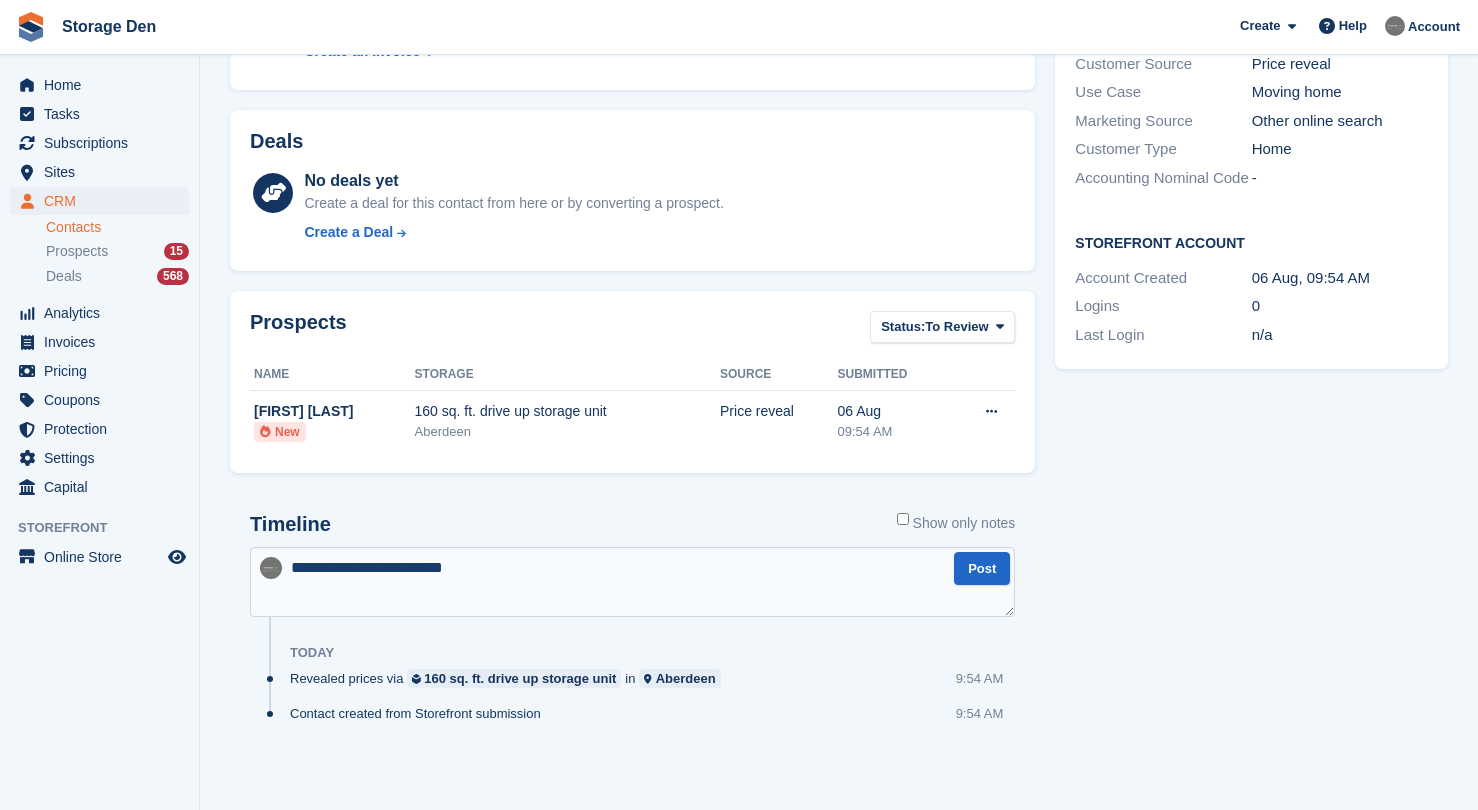 type 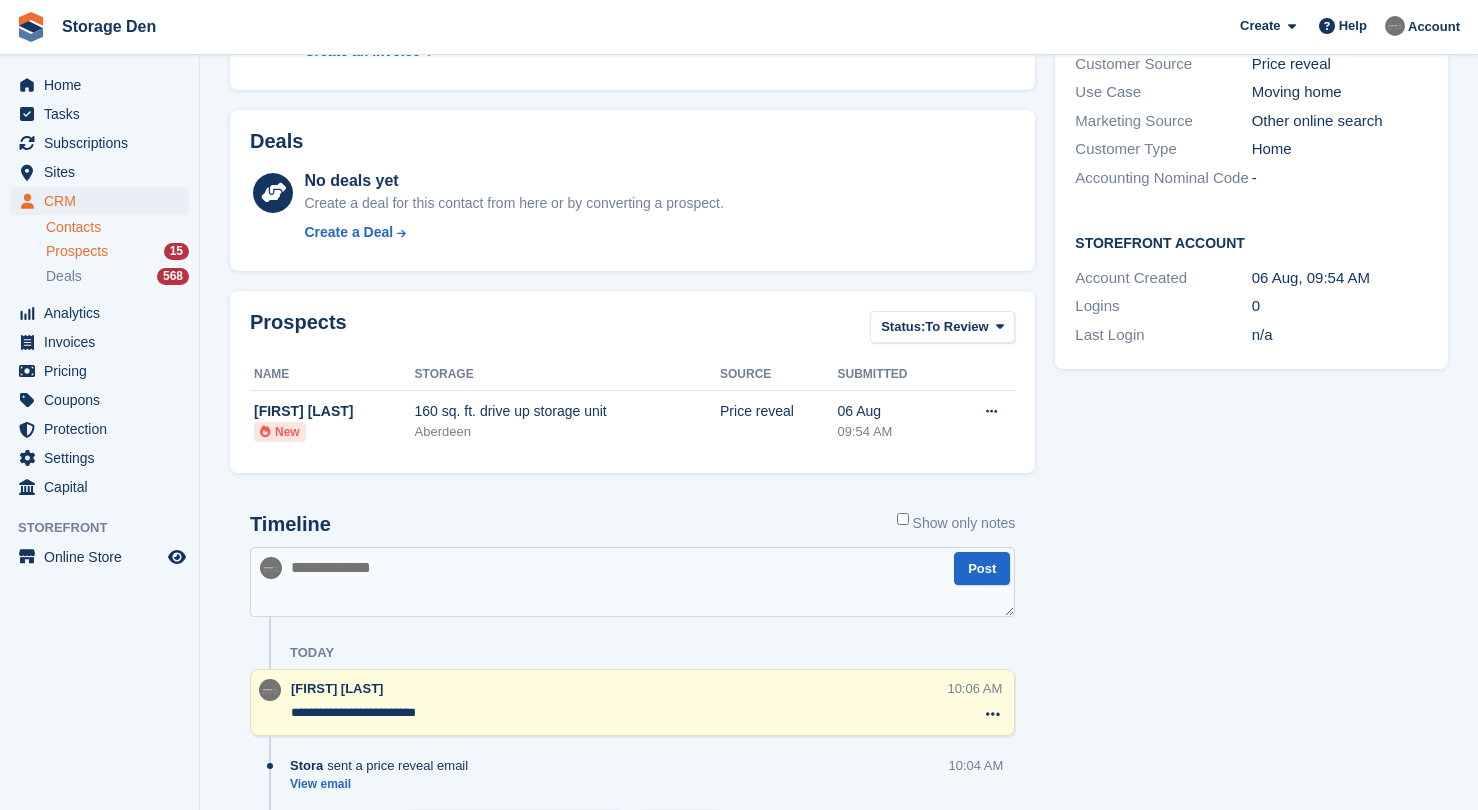 click on "Prospects" at bounding box center [77, 251] 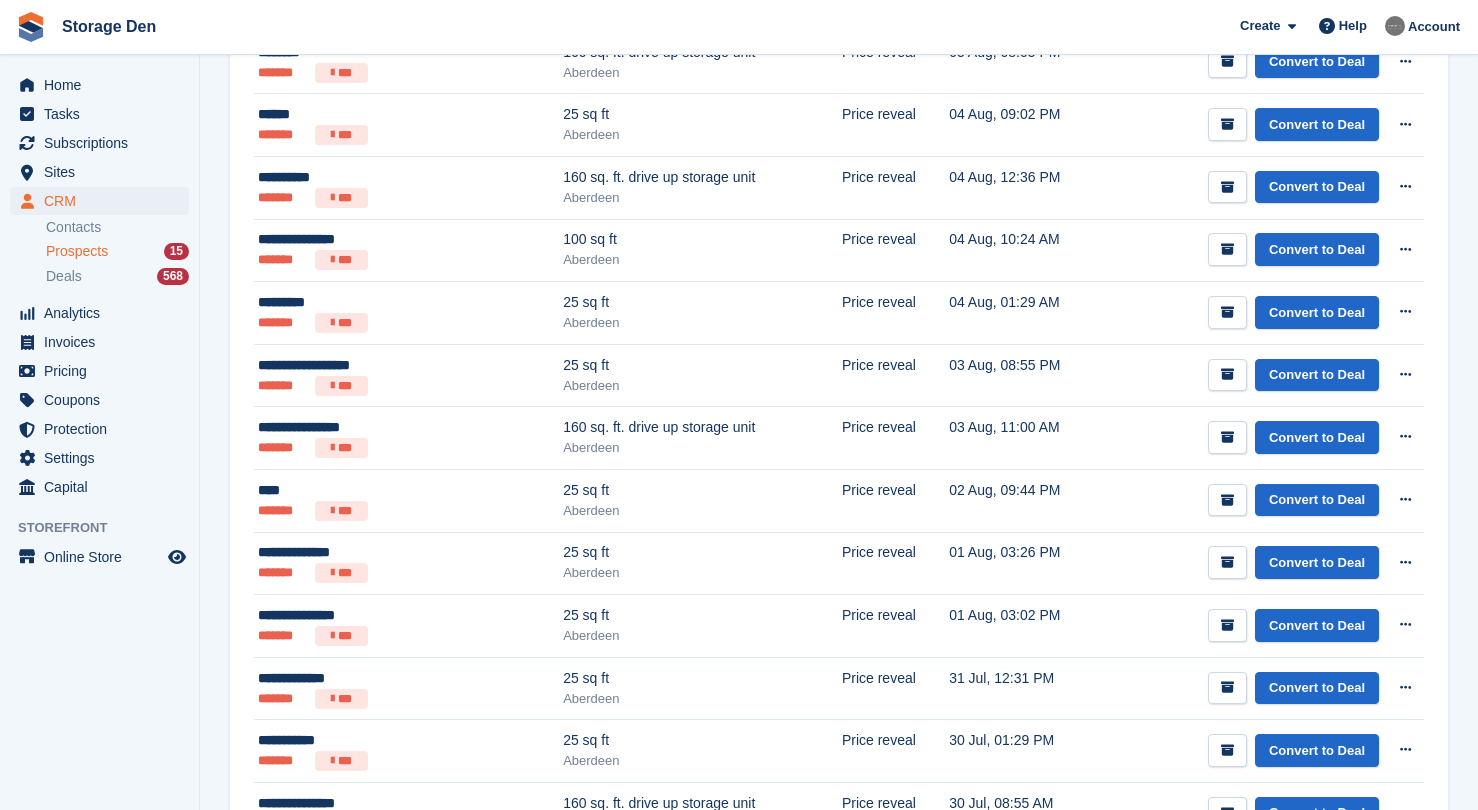 scroll, scrollTop: 0, scrollLeft: 0, axis: both 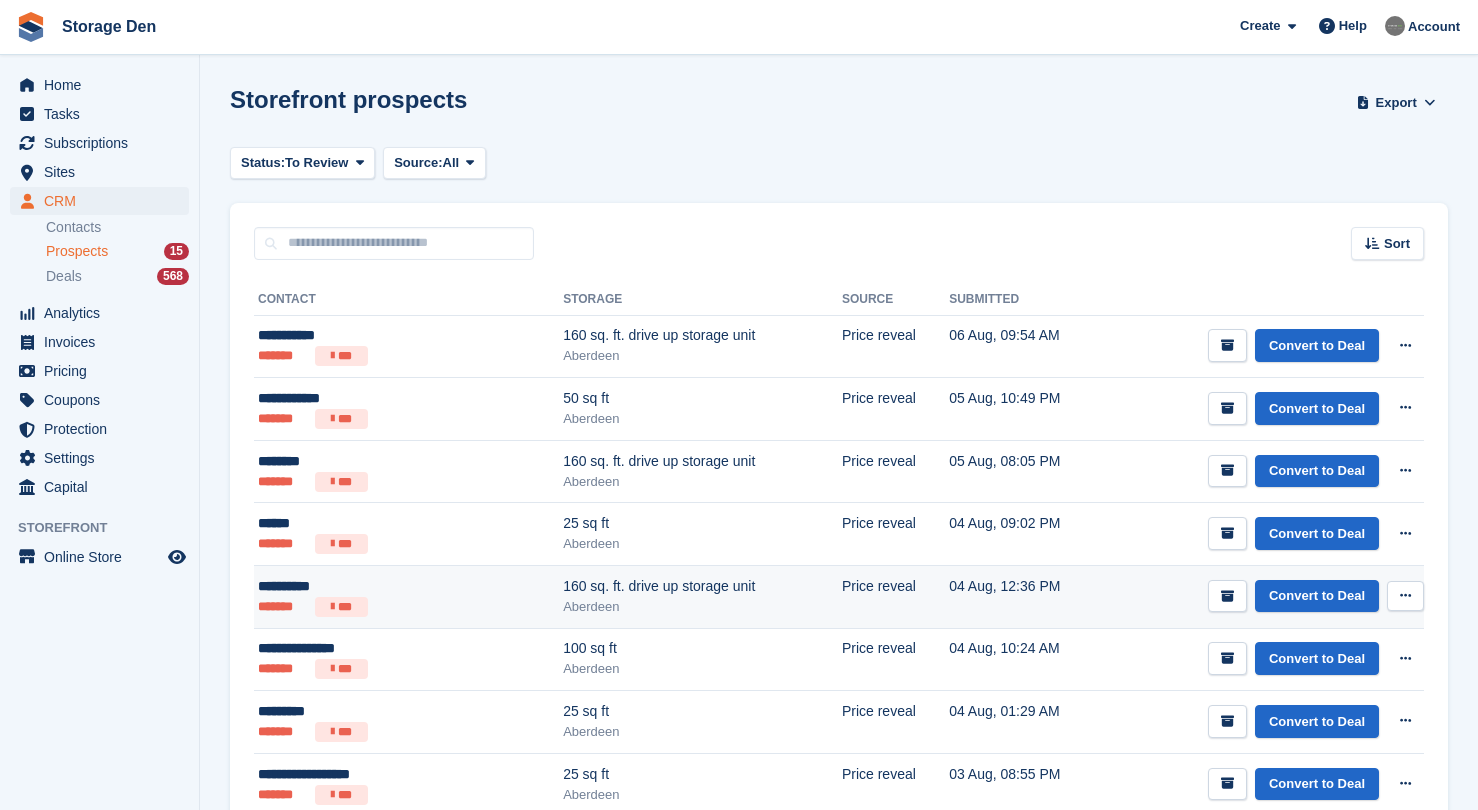 click on "*******
***" at bounding box center (362, 607) 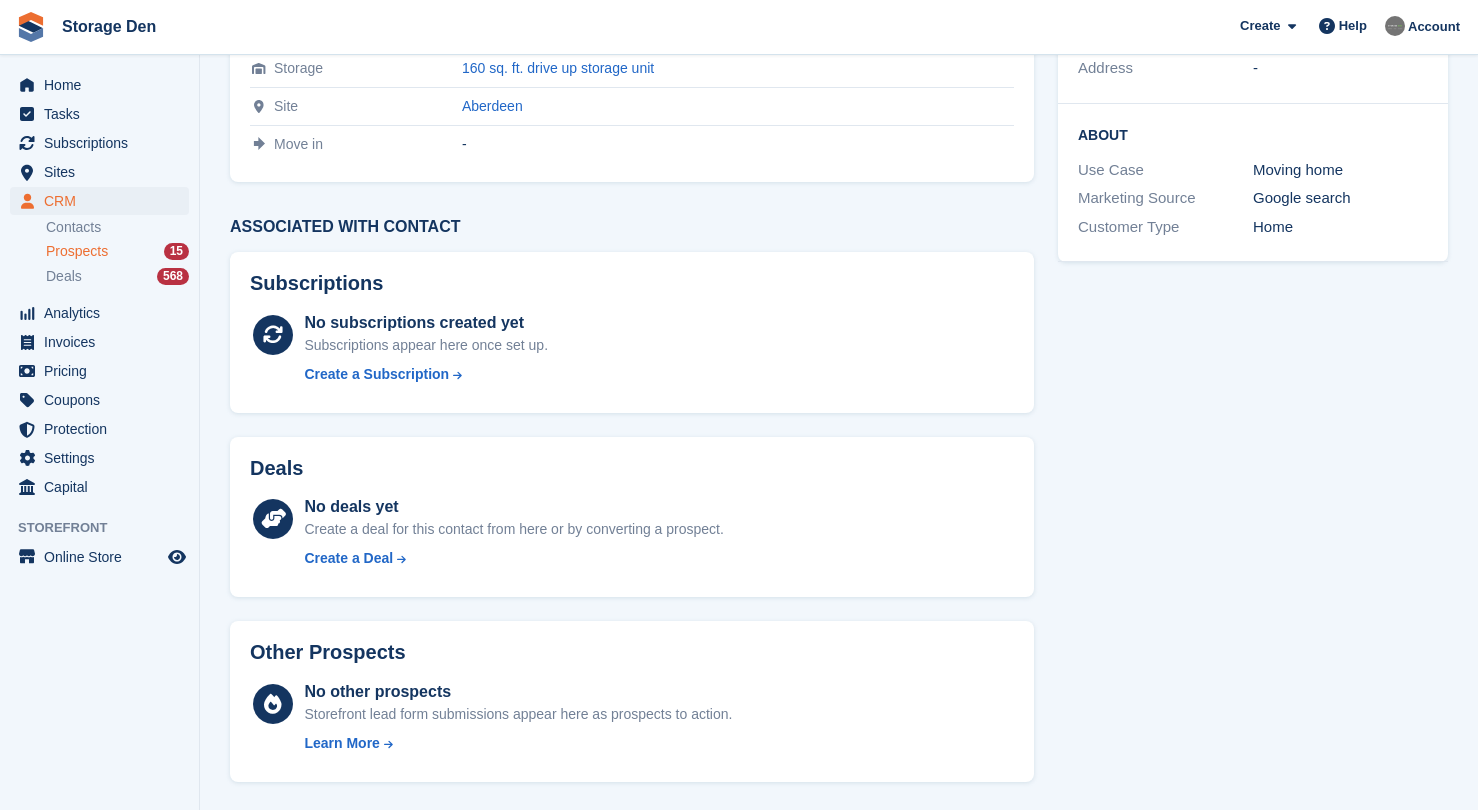 scroll, scrollTop: 0, scrollLeft: 0, axis: both 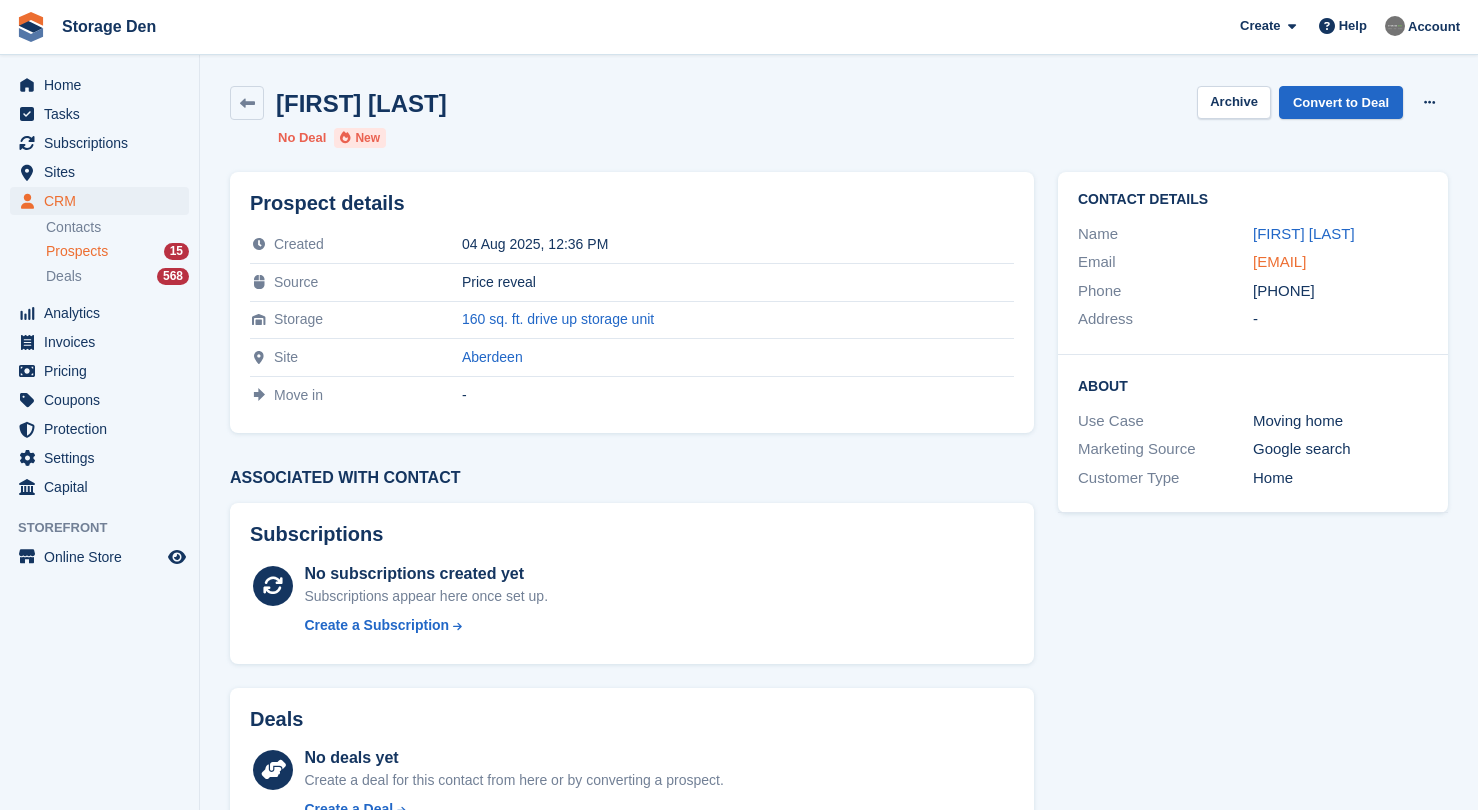 drag, startPoint x: 1282, startPoint y: 275, endPoint x: 1283, endPoint y: 257, distance: 18.027756 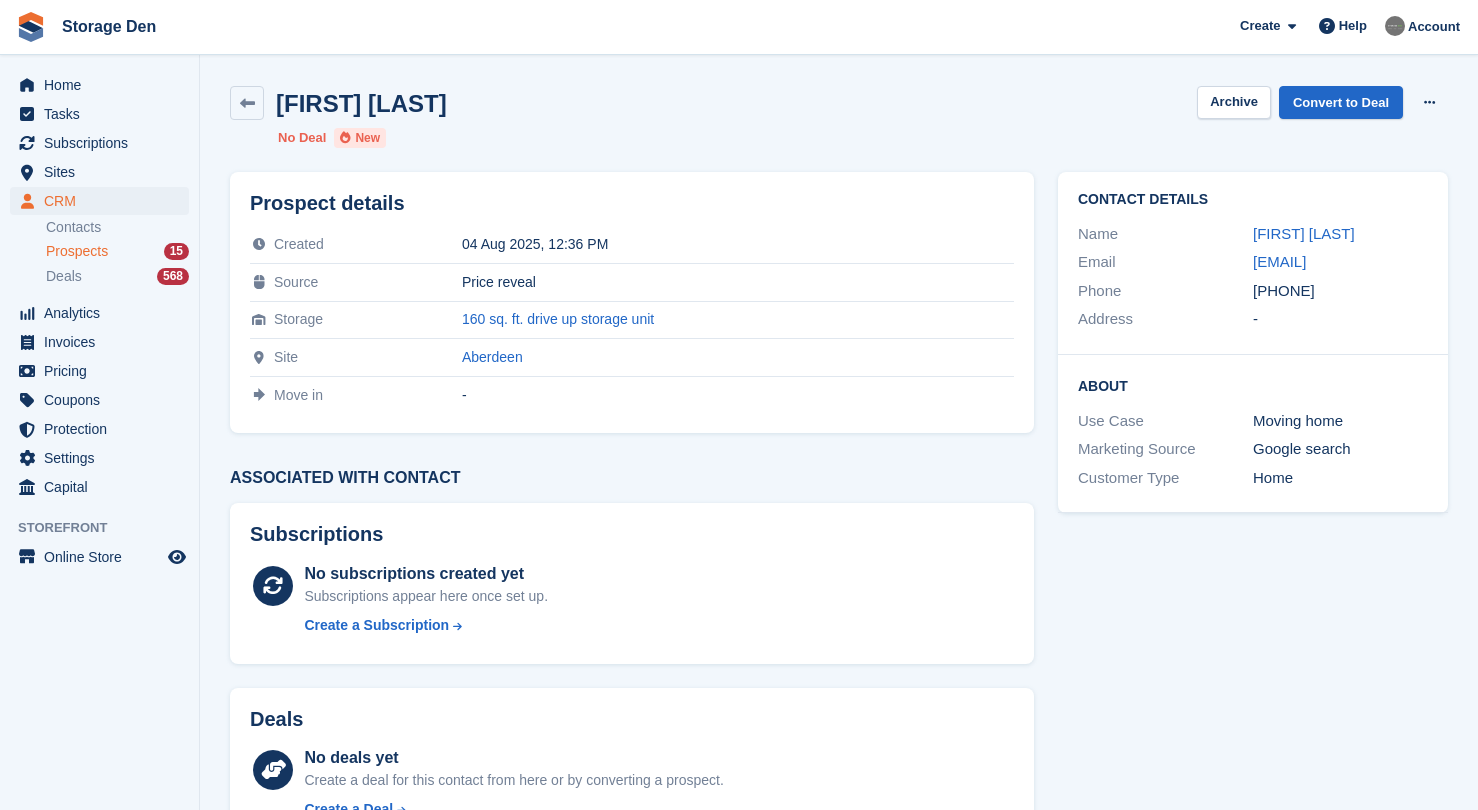 click on "idun.smith.1997@gmail.com" at bounding box center [1340, 262] 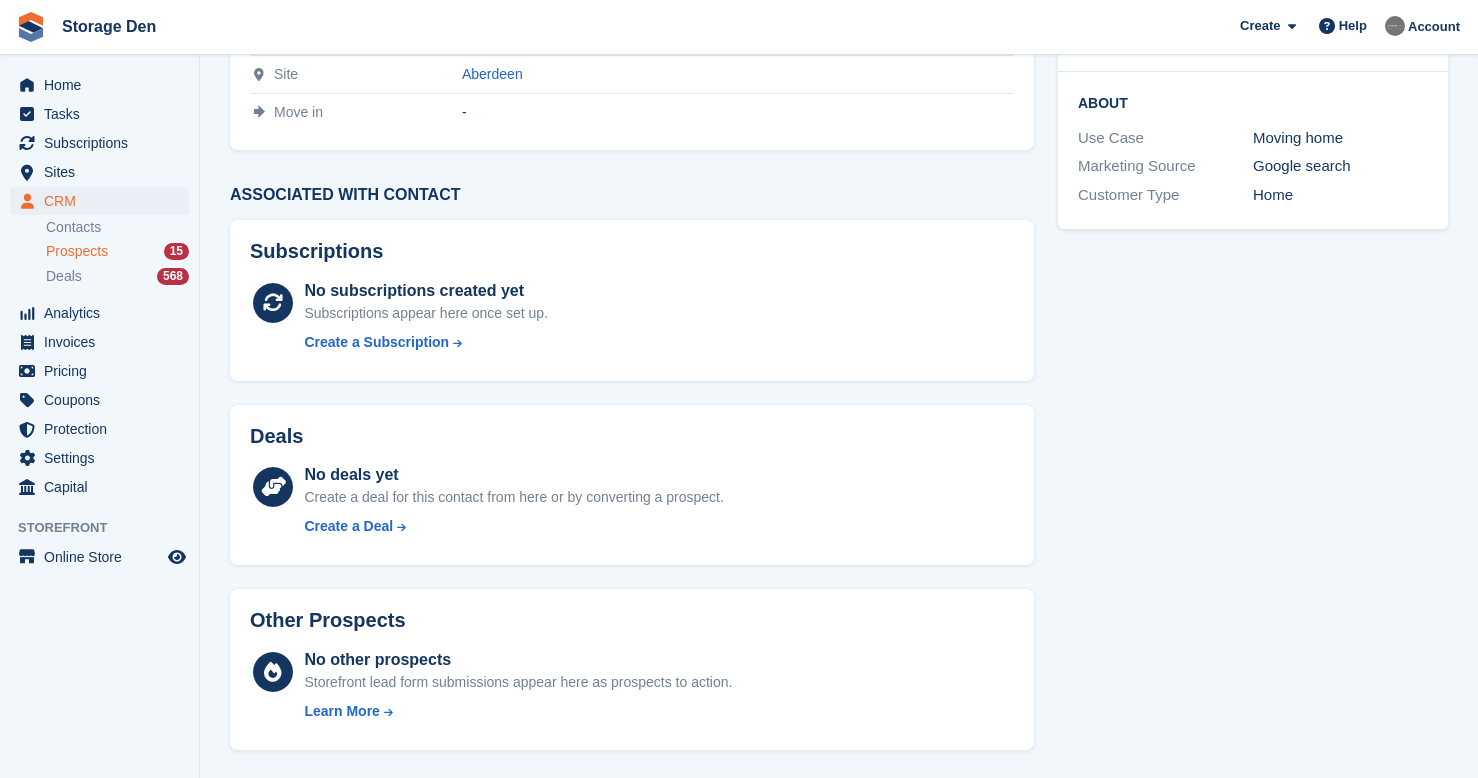 scroll, scrollTop: 0, scrollLeft: 0, axis: both 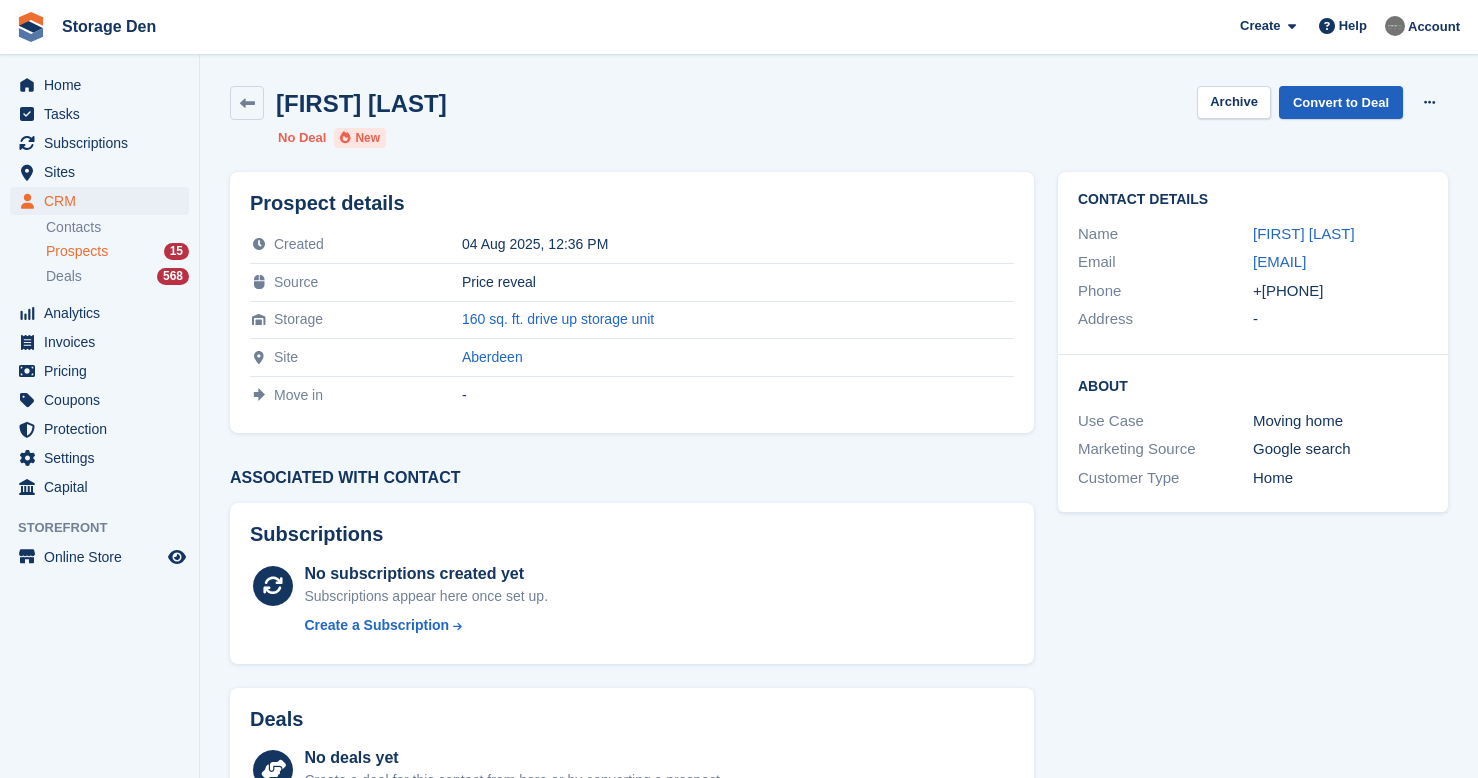 click on "Convert to Deal" at bounding box center (1341, 102) 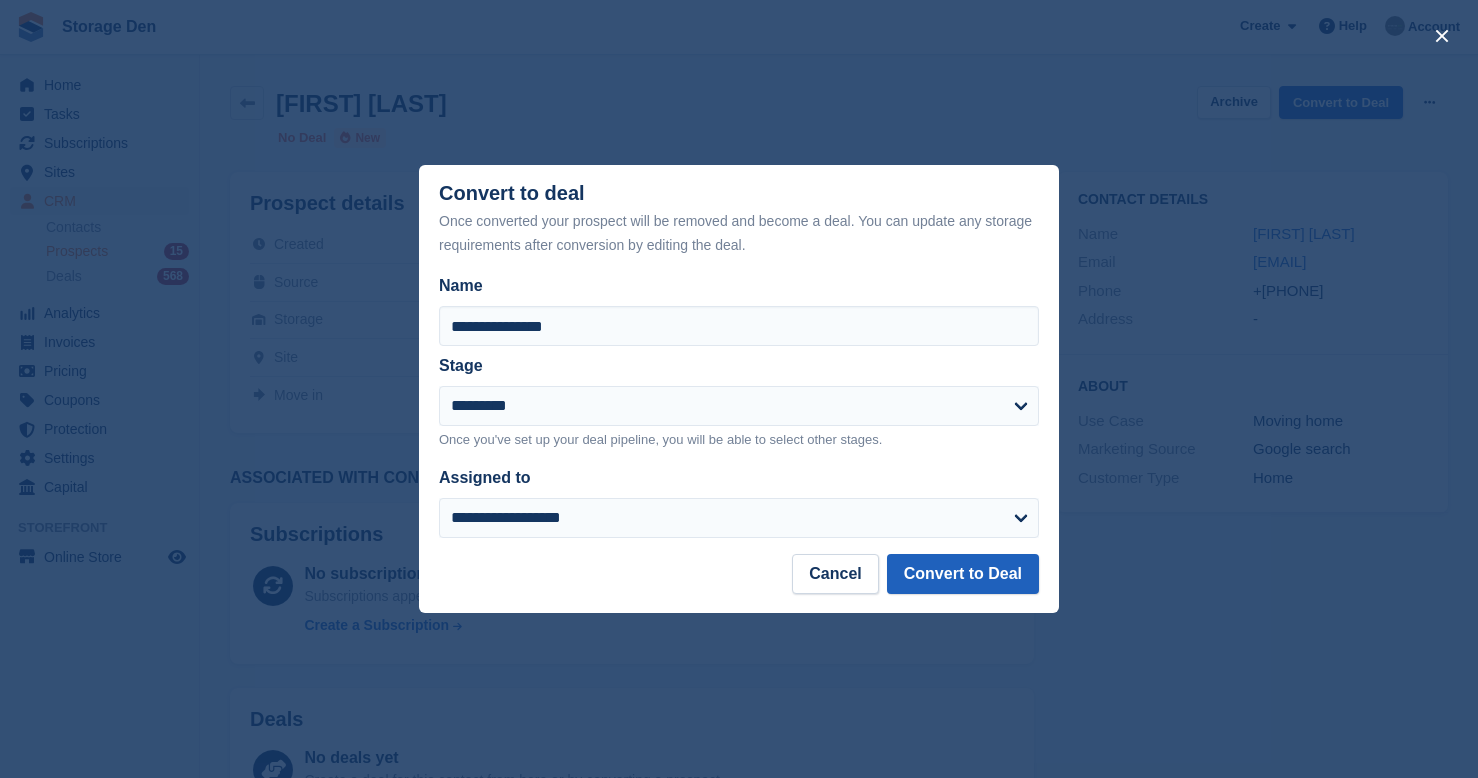 click on "Convert to Deal" at bounding box center (963, 574) 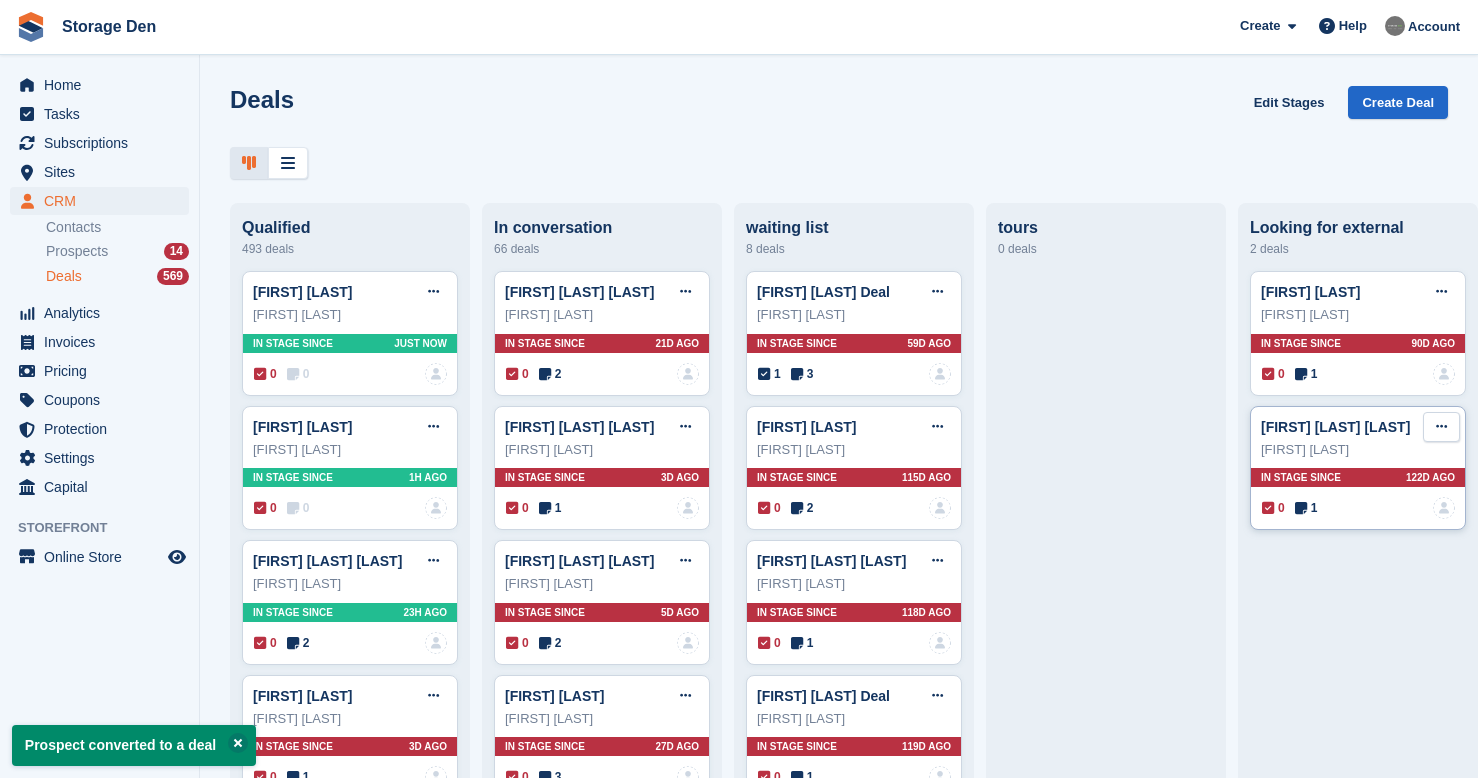 click at bounding box center (1441, 427) 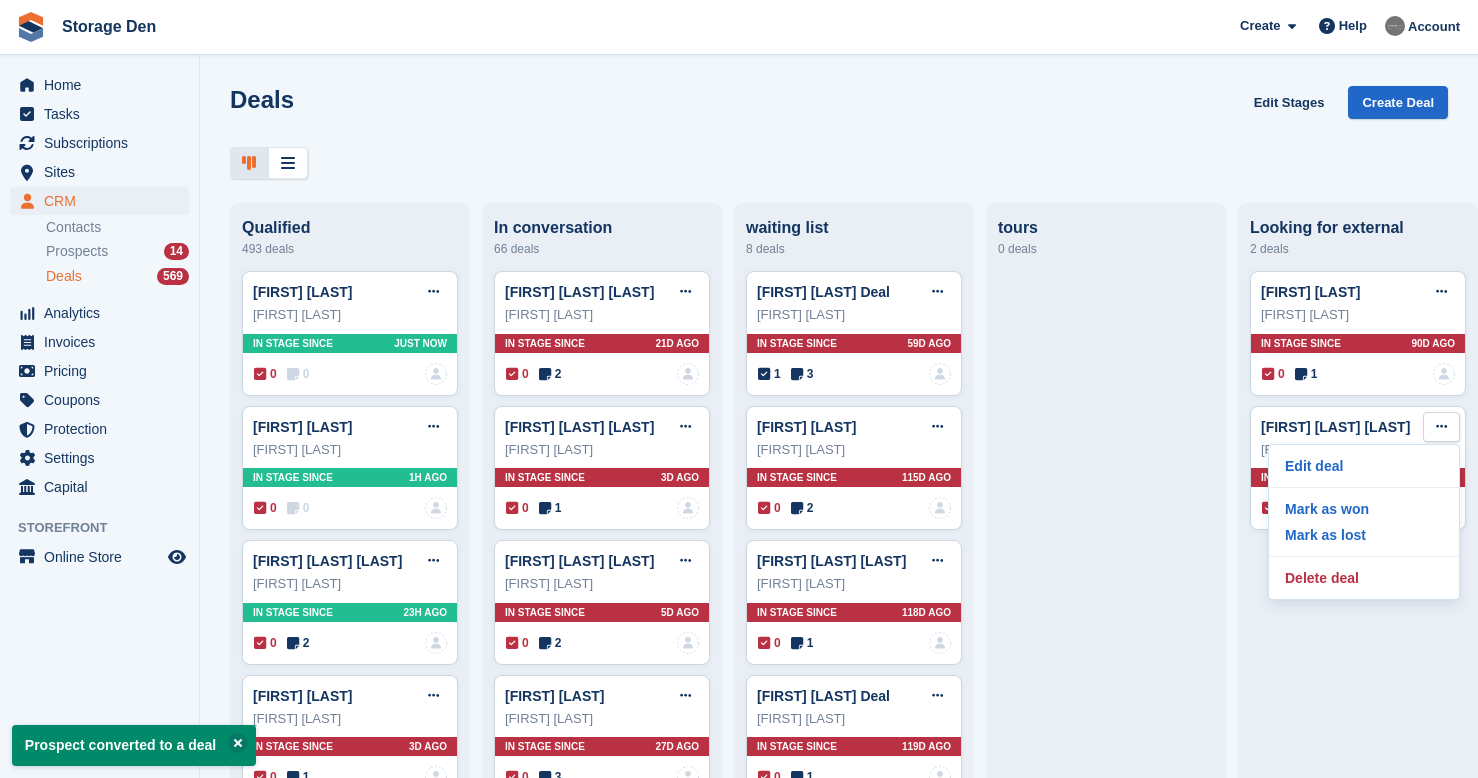 click on "Delete deal" at bounding box center (1364, 578) 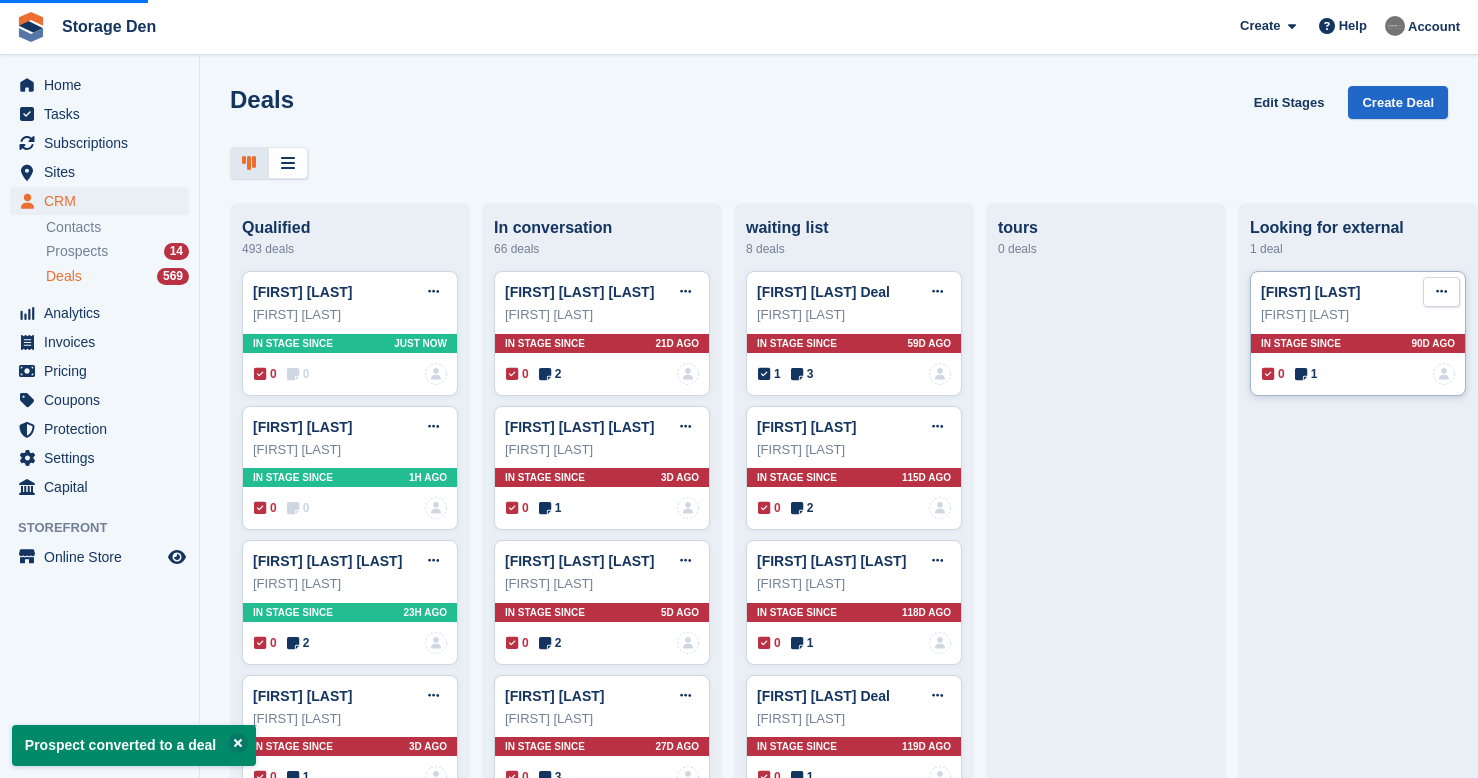 click at bounding box center (1441, 291) 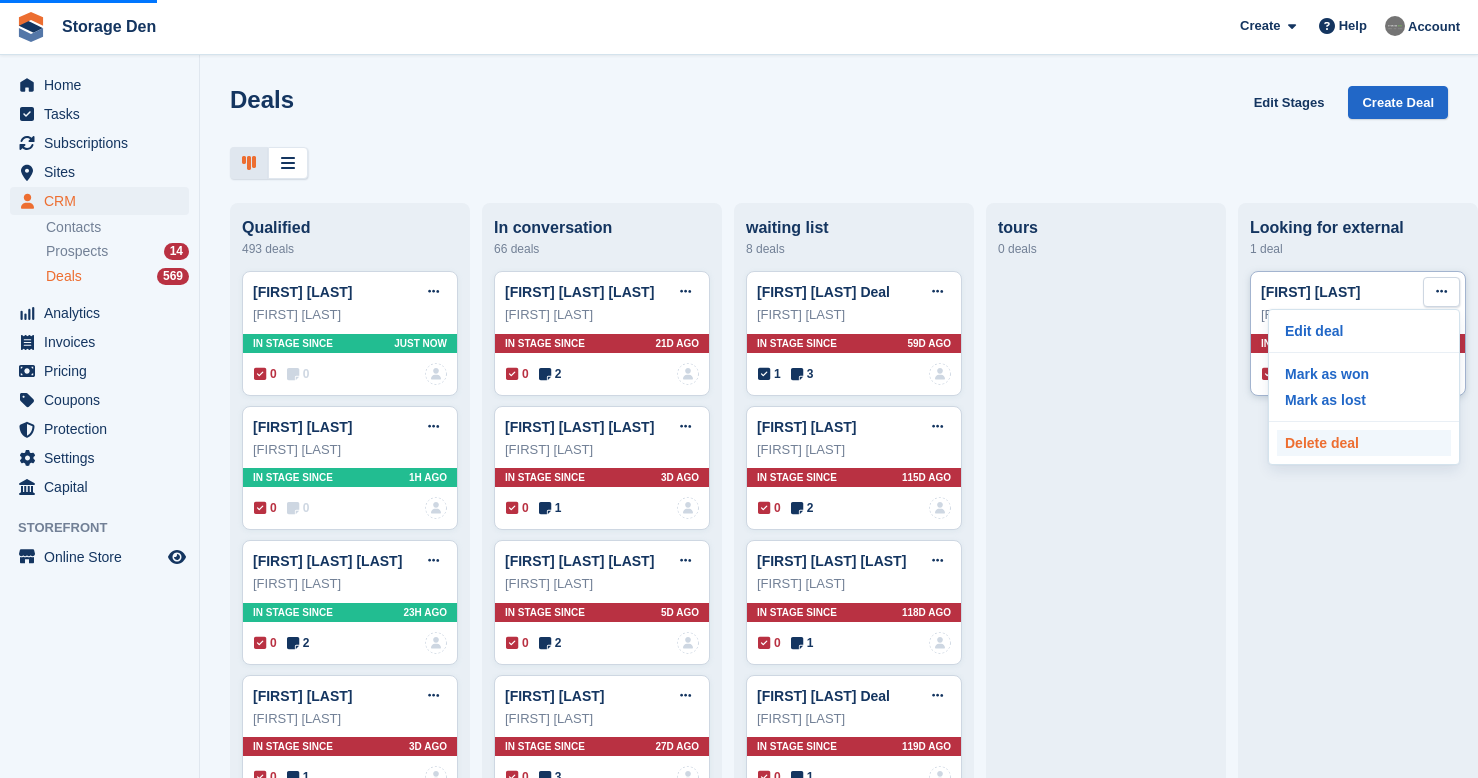 click on "Delete deal" at bounding box center [1364, 443] 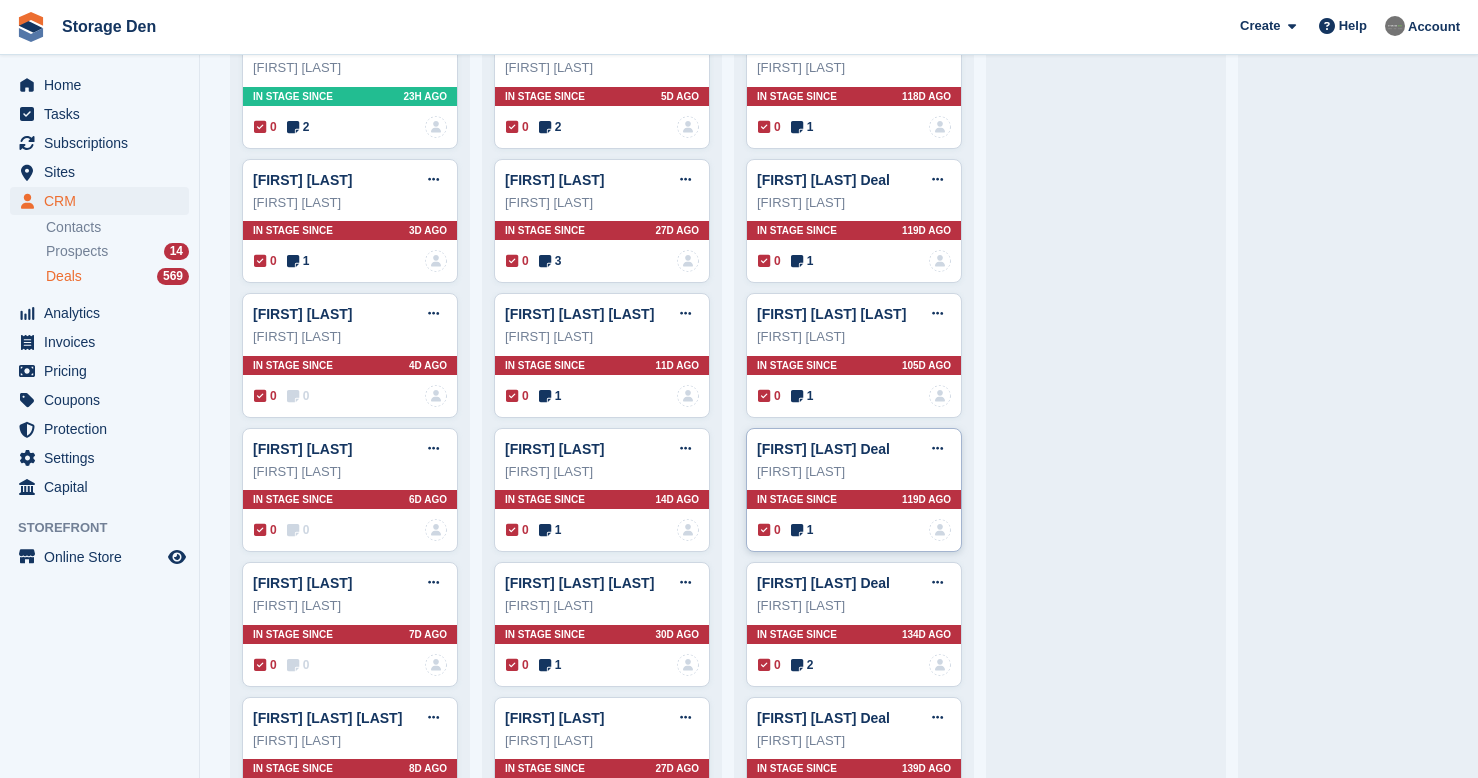 scroll, scrollTop: 715, scrollLeft: 0, axis: vertical 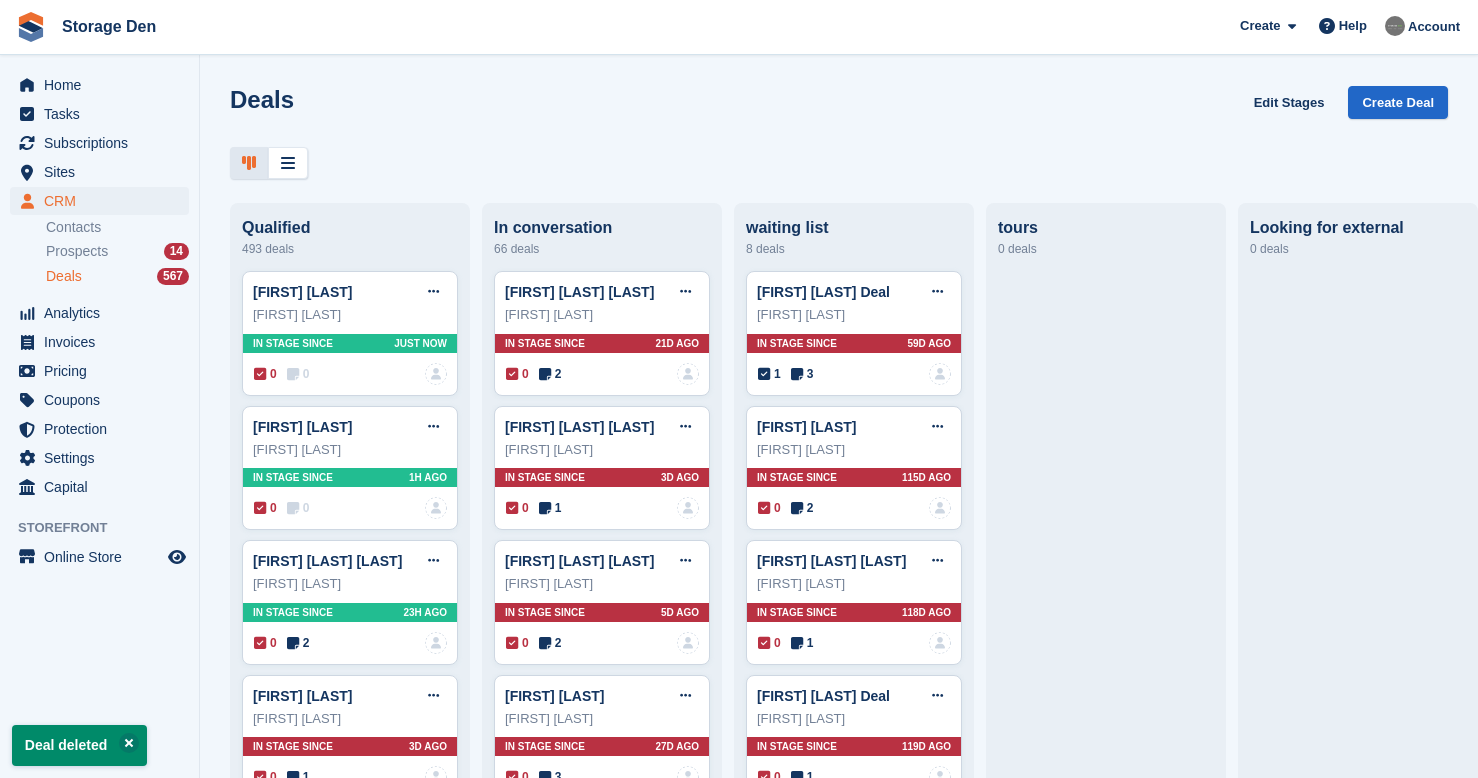 click on "Naeem Akhtar Deal
Edit deal
Mark as won
Mark as lost
Delete deal
Naeem Akhtar
In stage since 115D AGO
0
2
No one is assigned to this deal" at bounding box center (854, 468) 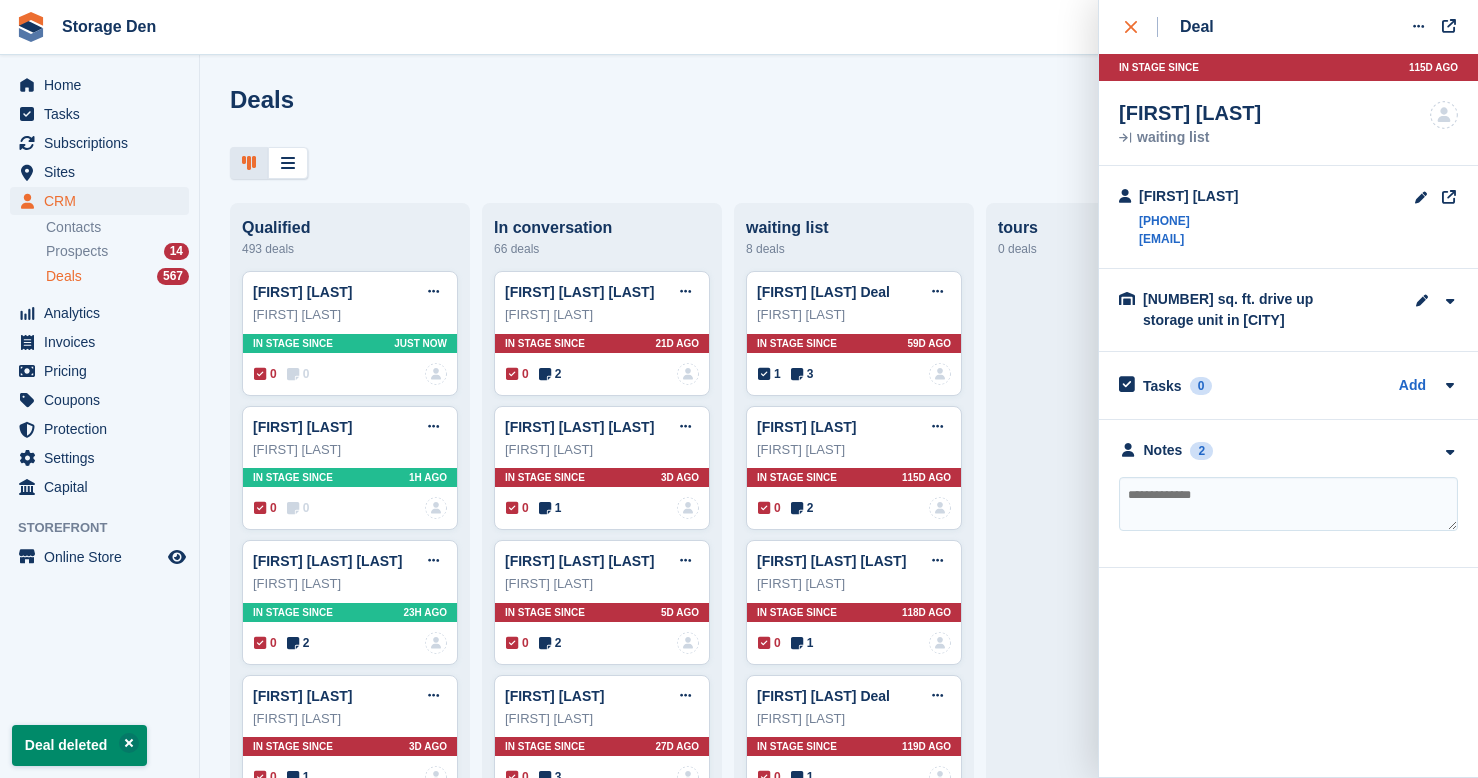 click at bounding box center (1141, 27) 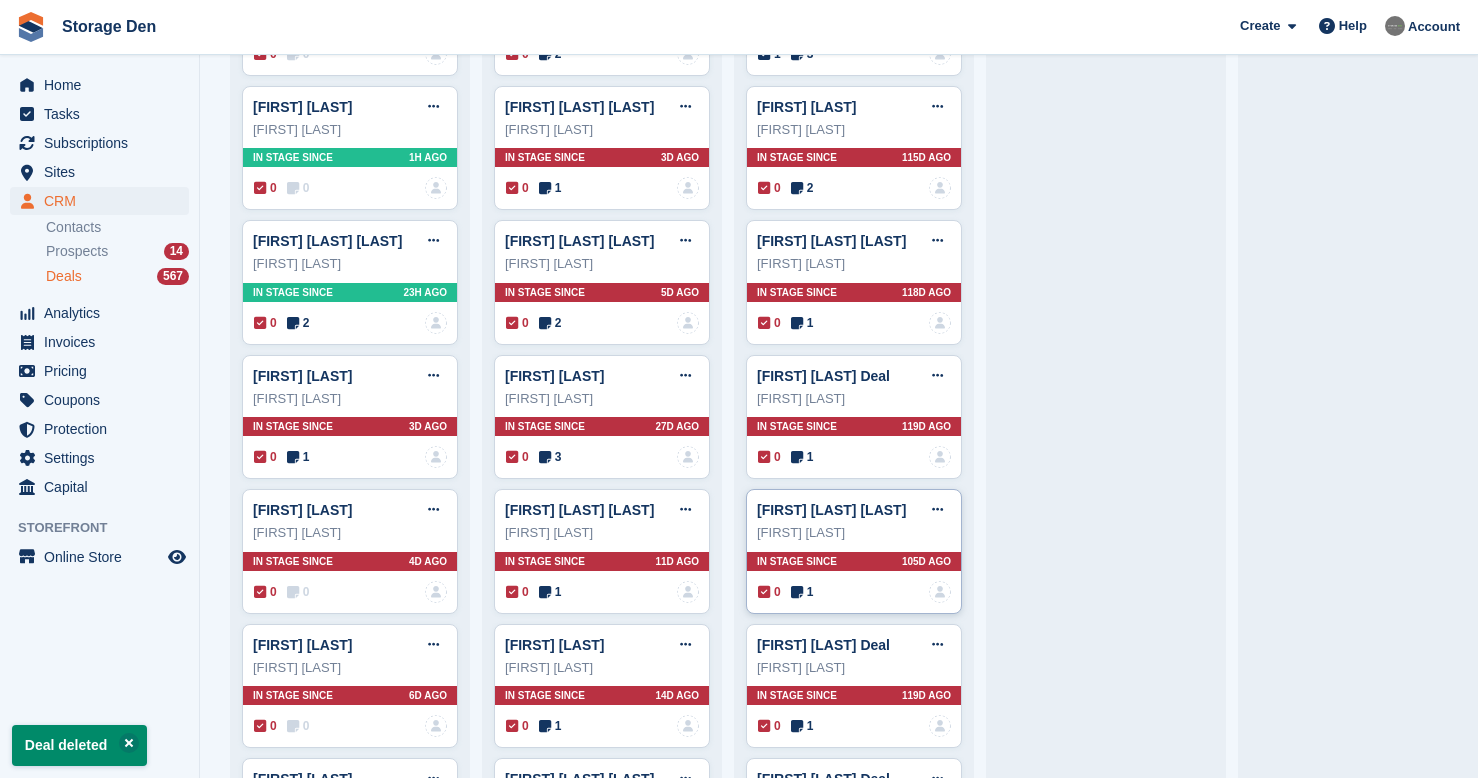 scroll, scrollTop: 631, scrollLeft: 0, axis: vertical 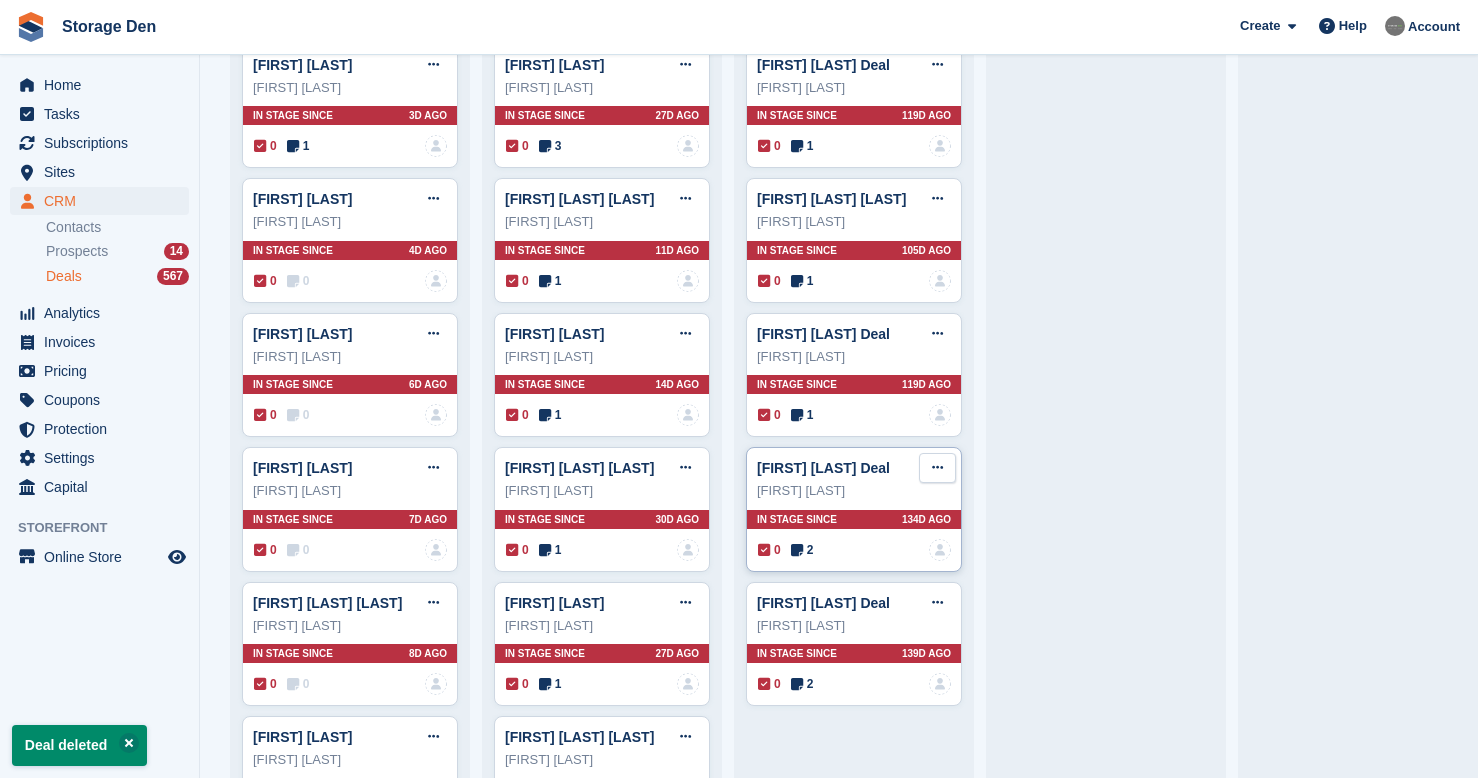 click at bounding box center [937, 467] 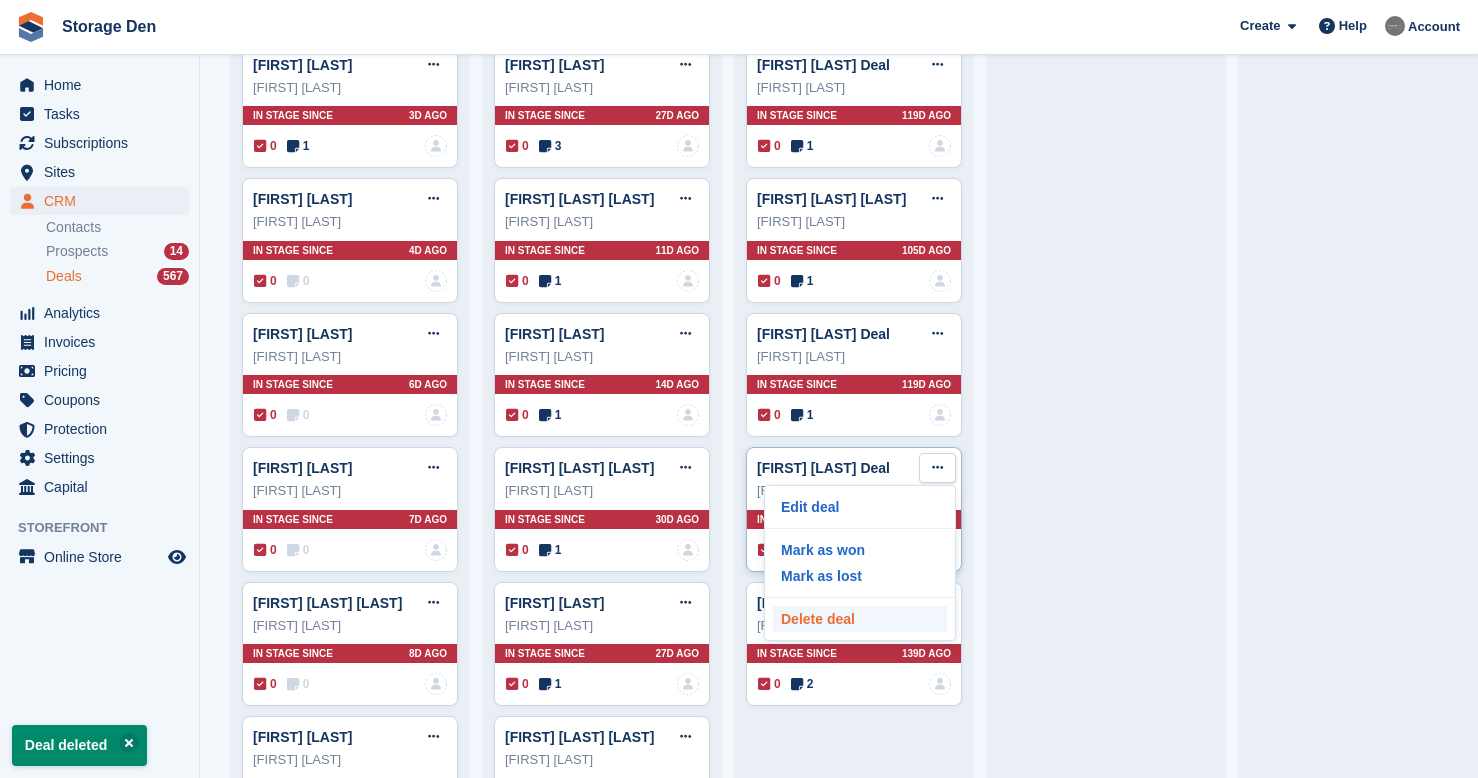 click on "Delete deal" at bounding box center [860, 619] 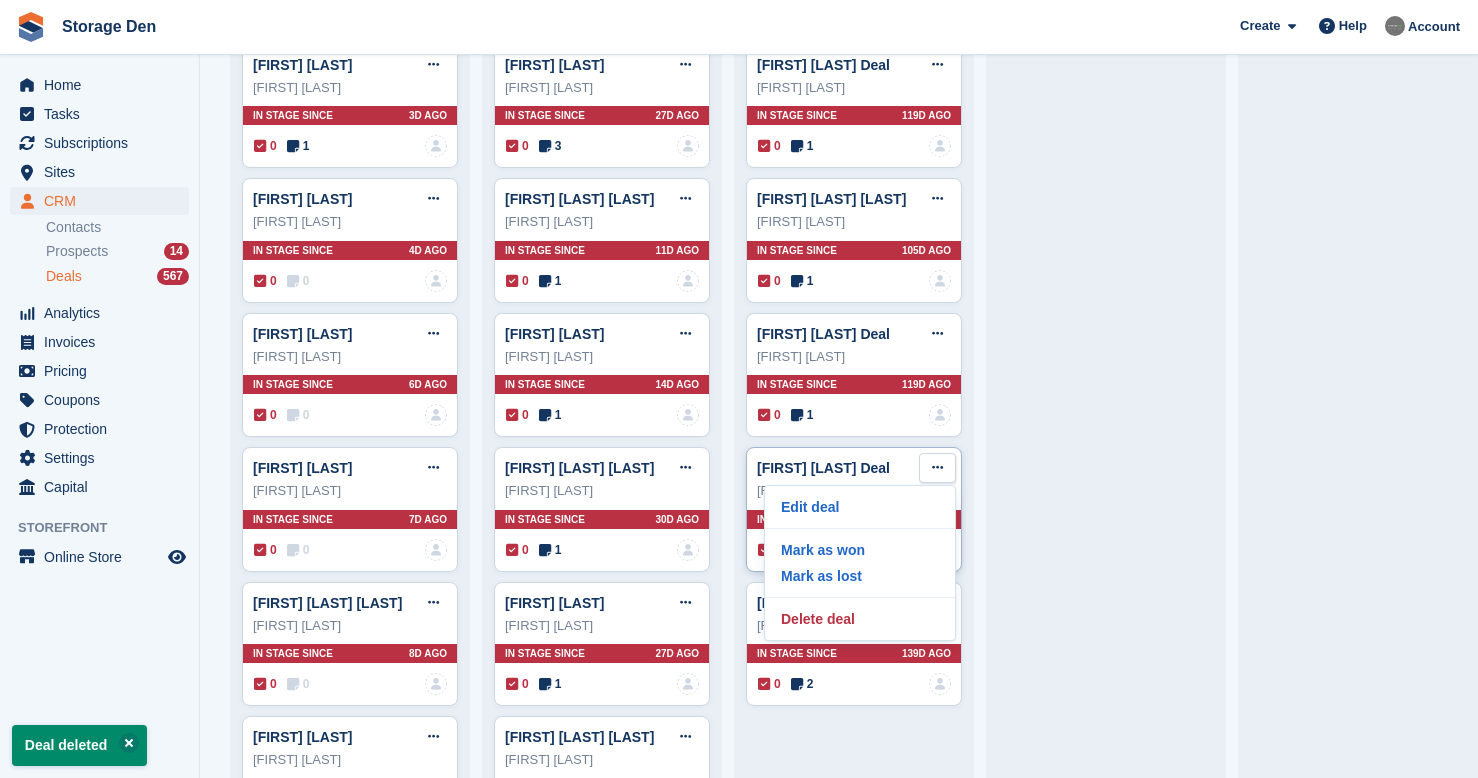 click on "Chris Robertson  Deal
Edit deal
Mark as won
Mark as lost
Delete deal
Chris Robertson
In stage since 134D AGO
0
2
No one is assigned to this deal" at bounding box center (854, 509) 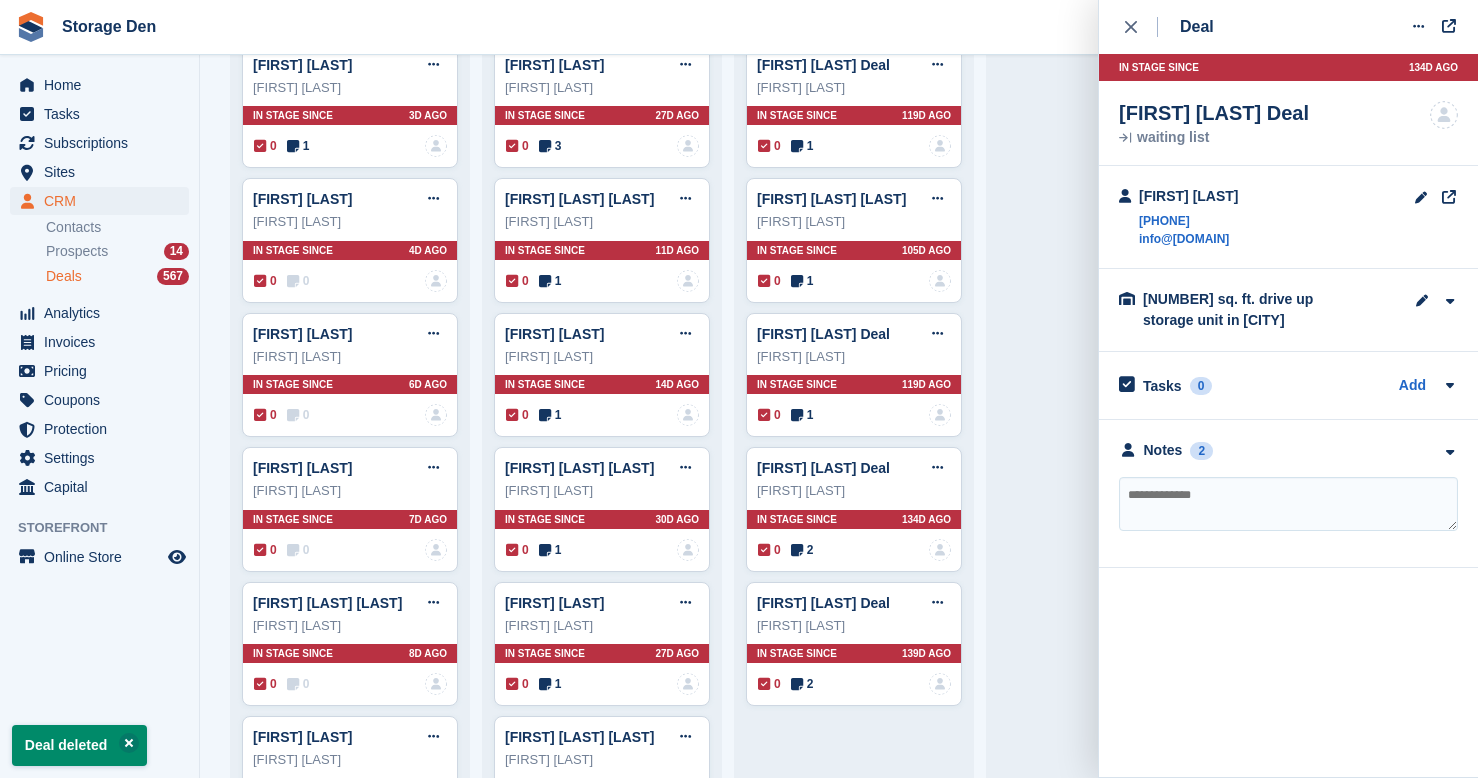 click on "**********" at bounding box center [1288, 494] 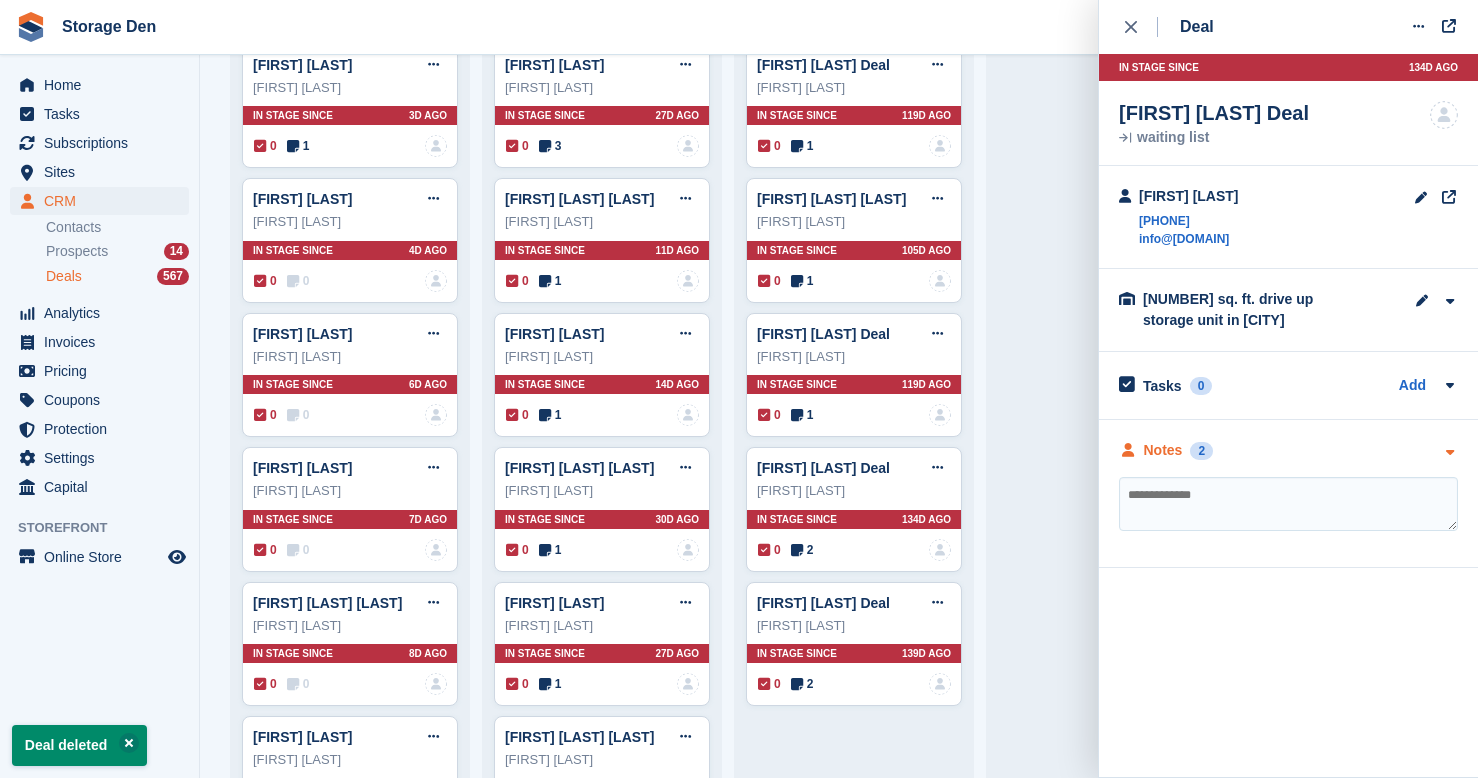 click on "Notes" at bounding box center (1163, 450) 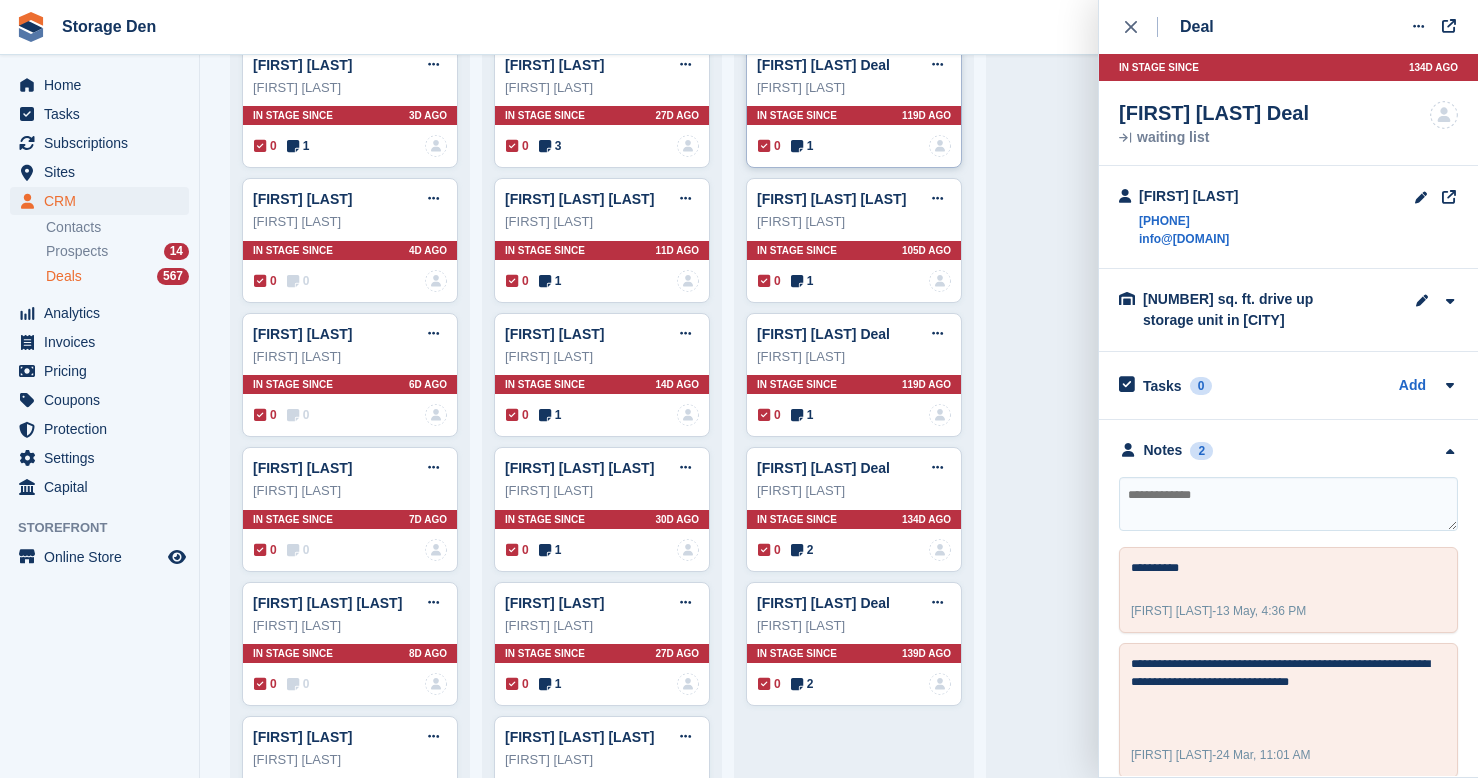 scroll, scrollTop: 0, scrollLeft: 0, axis: both 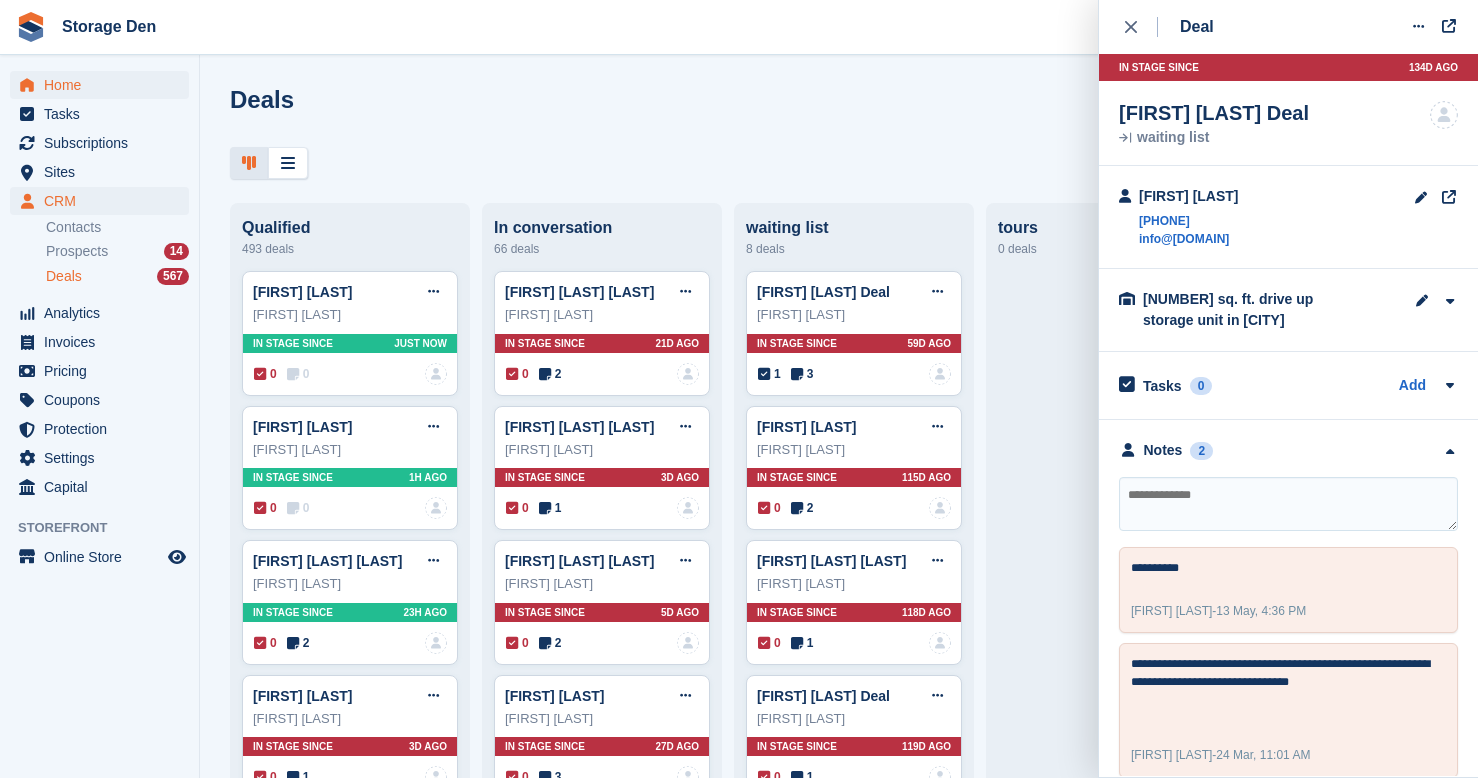 click on "Home" at bounding box center (99, 85) 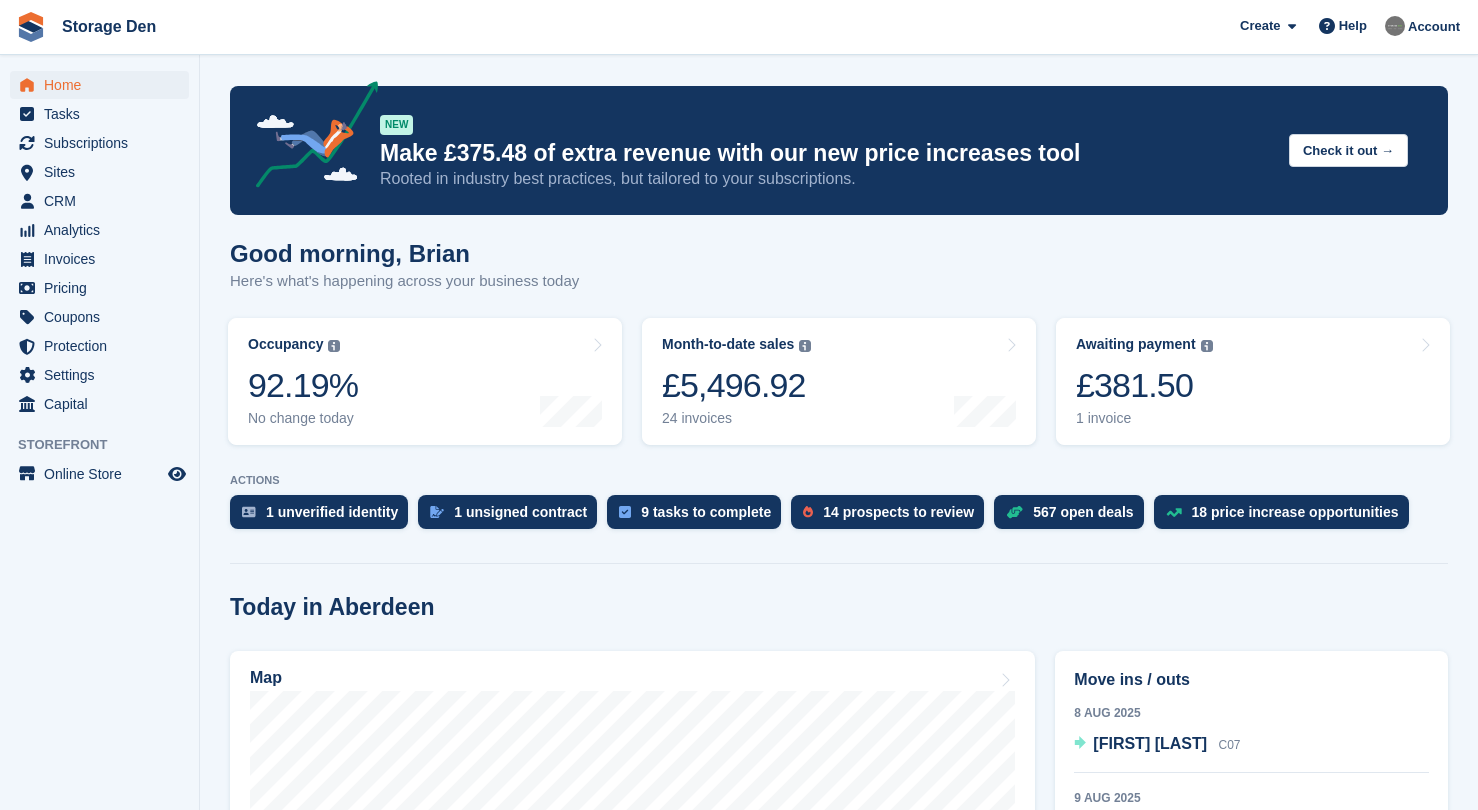 scroll, scrollTop: 0, scrollLeft: 0, axis: both 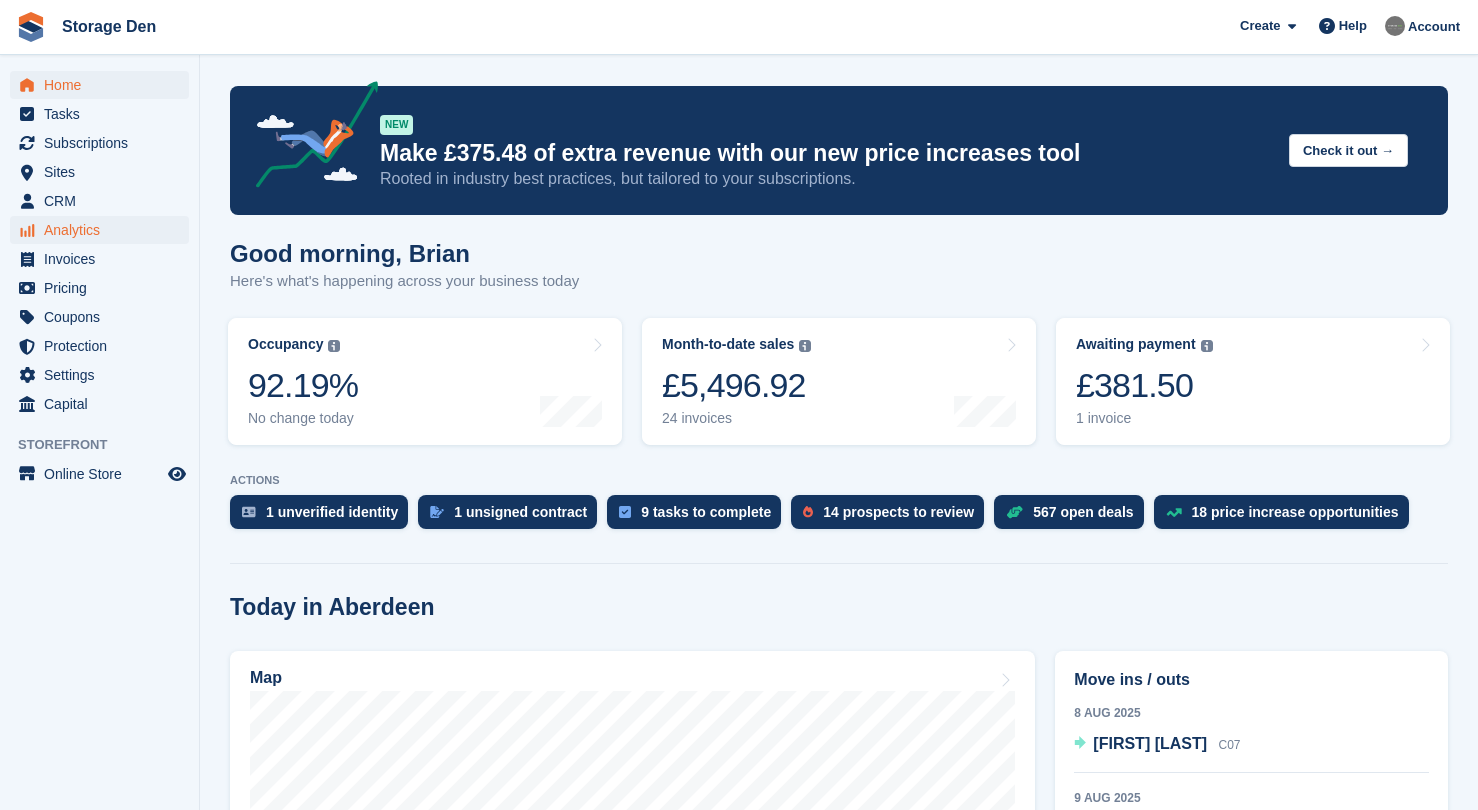 click on "Analytics" at bounding box center (104, 230) 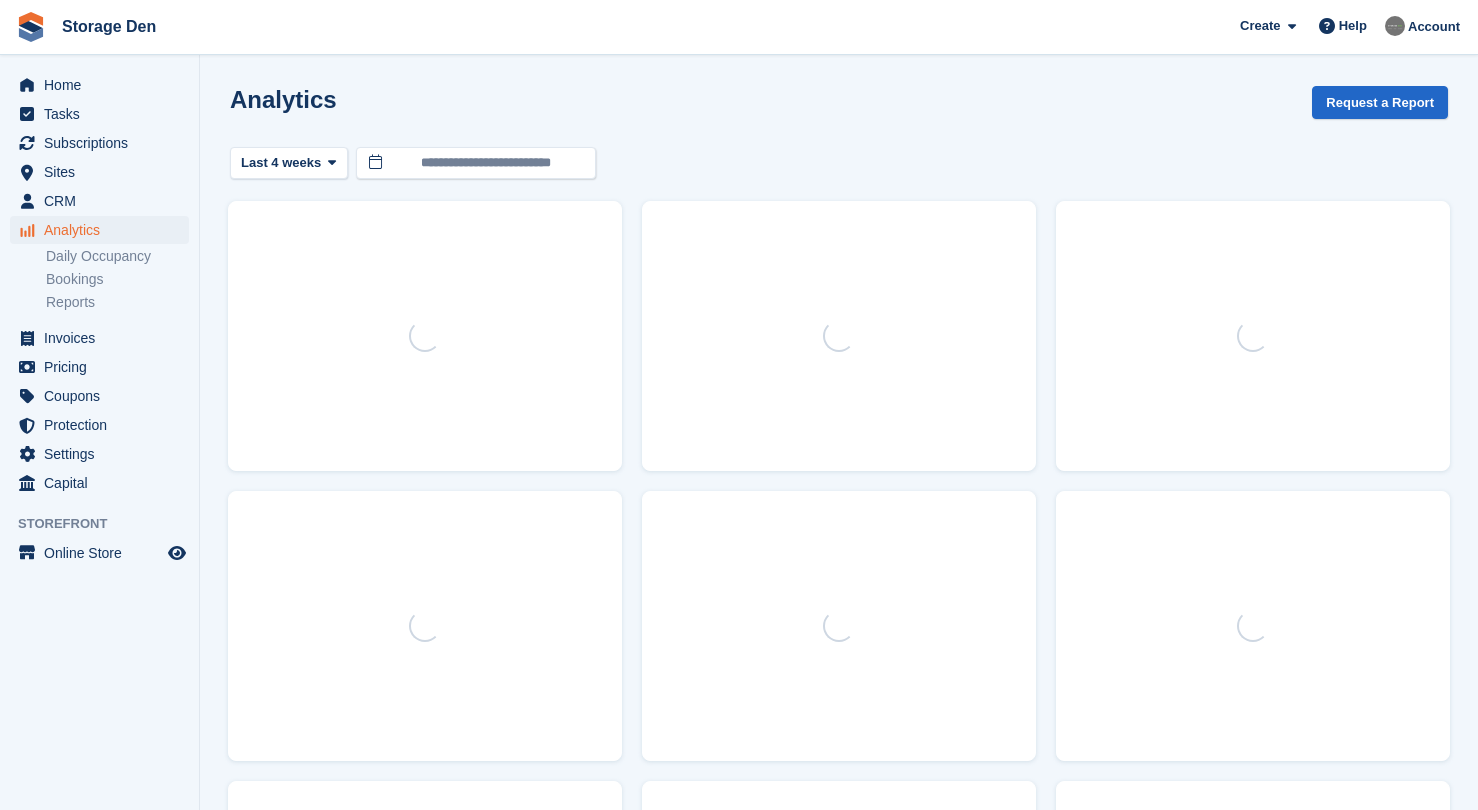 scroll, scrollTop: 0, scrollLeft: 0, axis: both 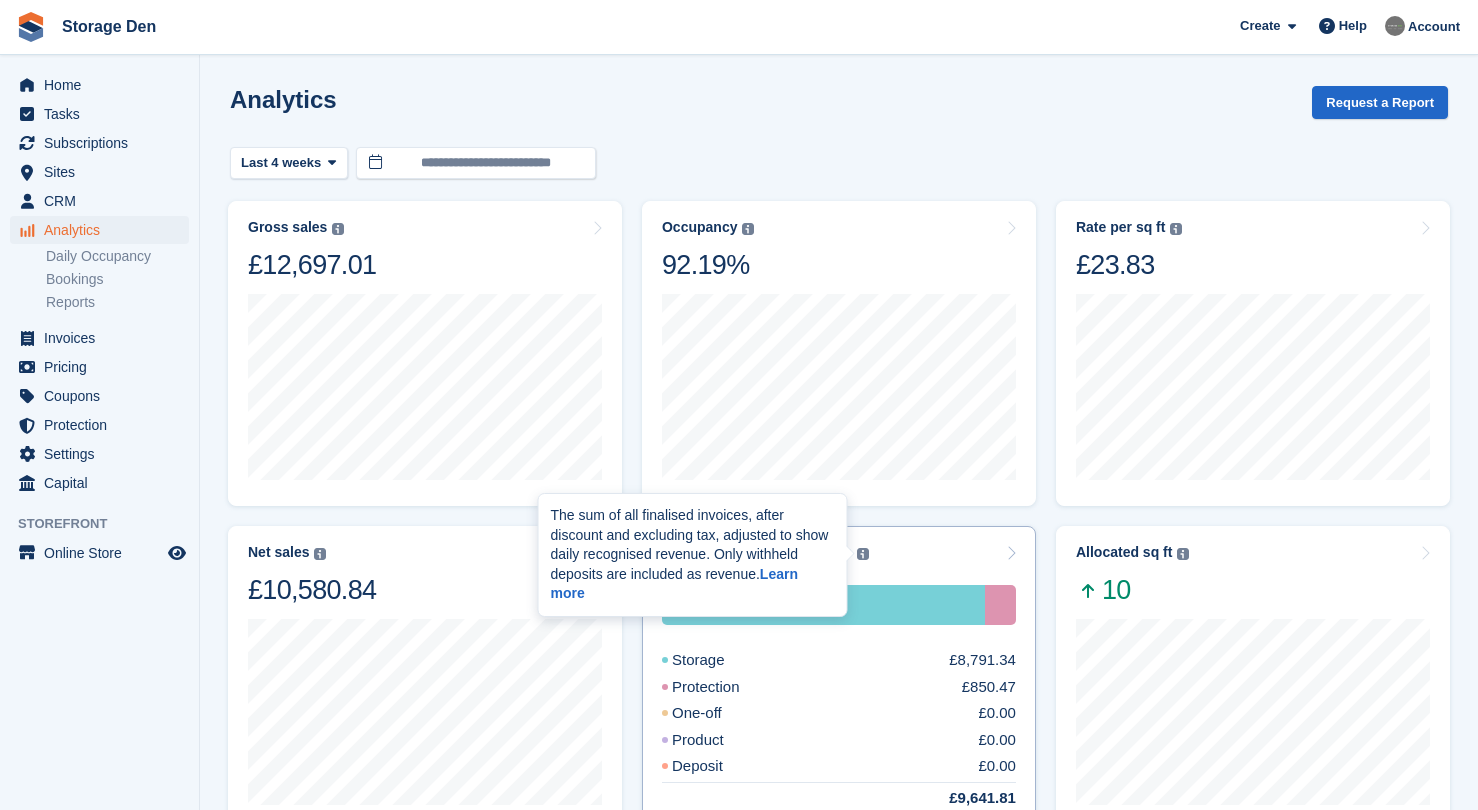 click on "Storage
£8,791.34
Protection
£850.47
One-off
£0.00
Product
£0.00
Deposit
£0.00
£9,641.81" at bounding box center [839, 687] 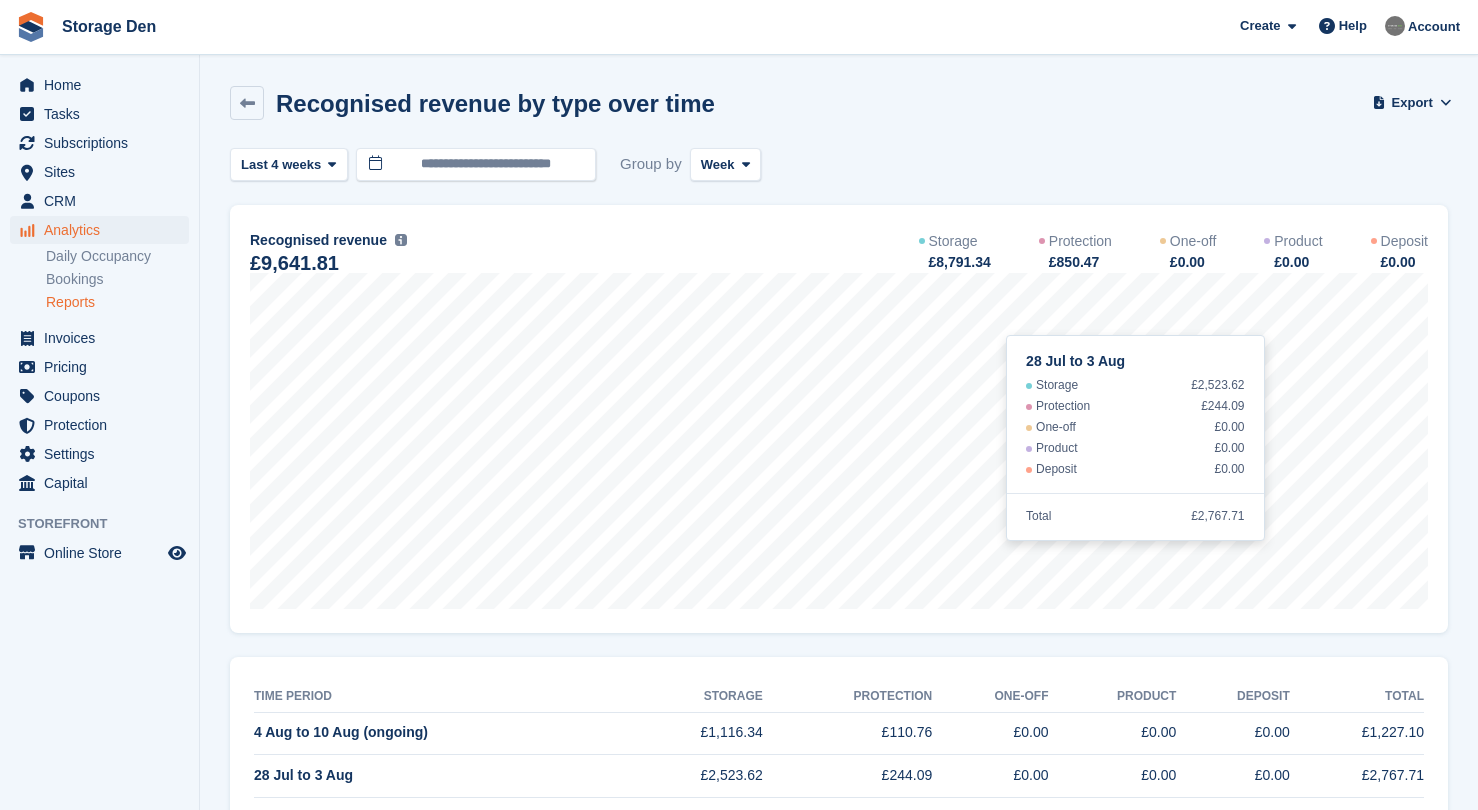 scroll, scrollTop: 0, scrollLeft: 0, axis: both 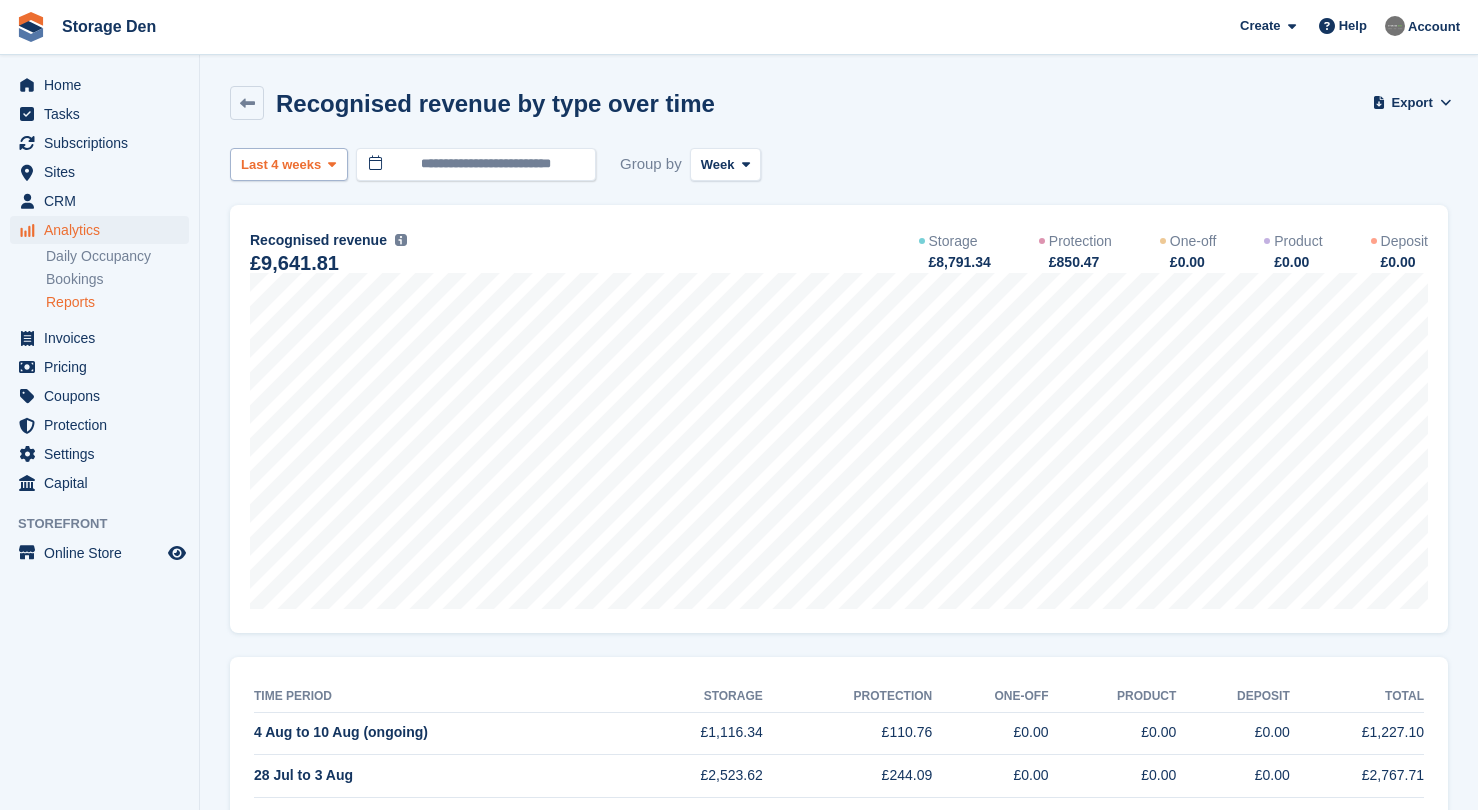 click on "Last 4 weeks" at bounding box center [281, 165] 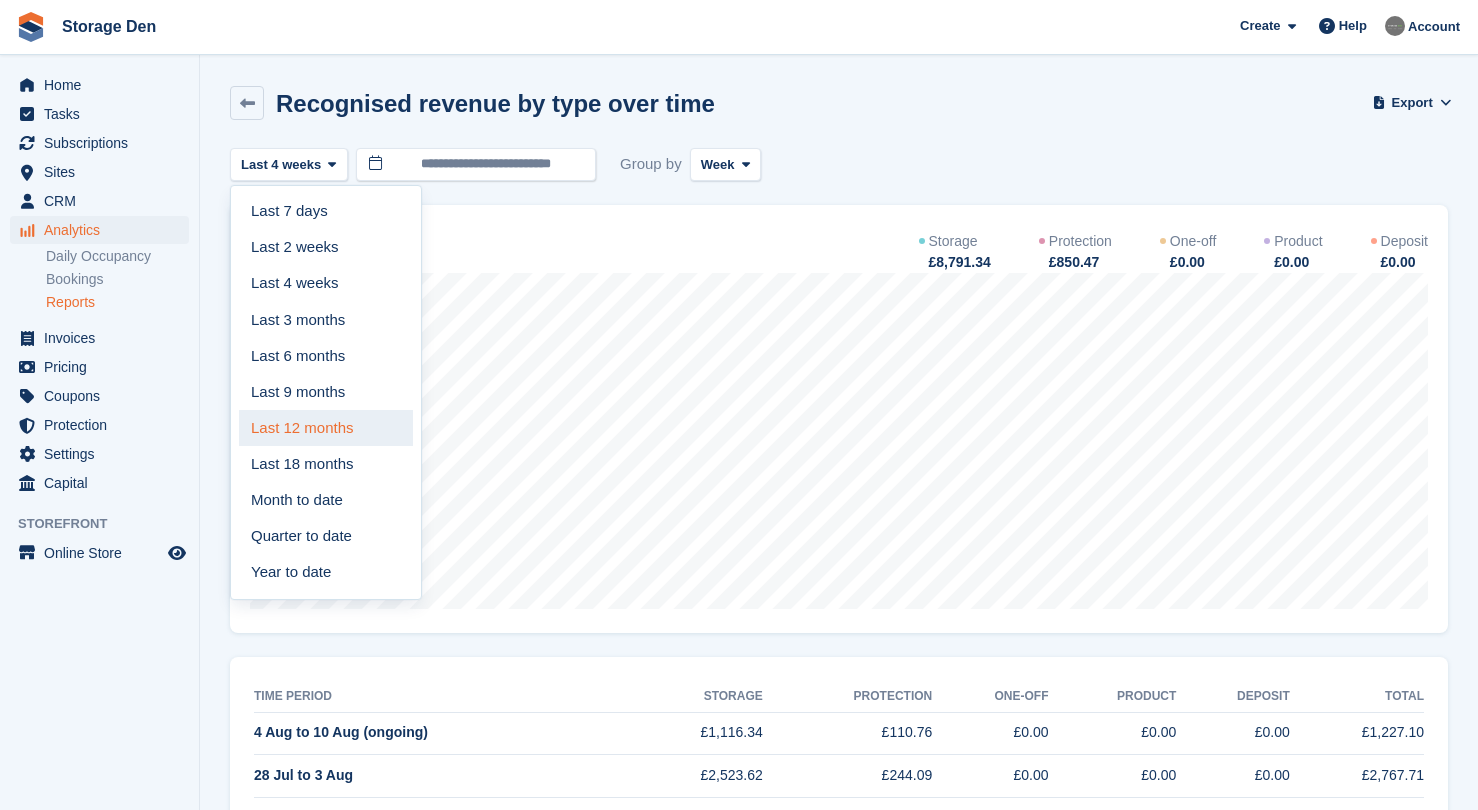 click on "Last 12 months" at bounding box center [326, 428] 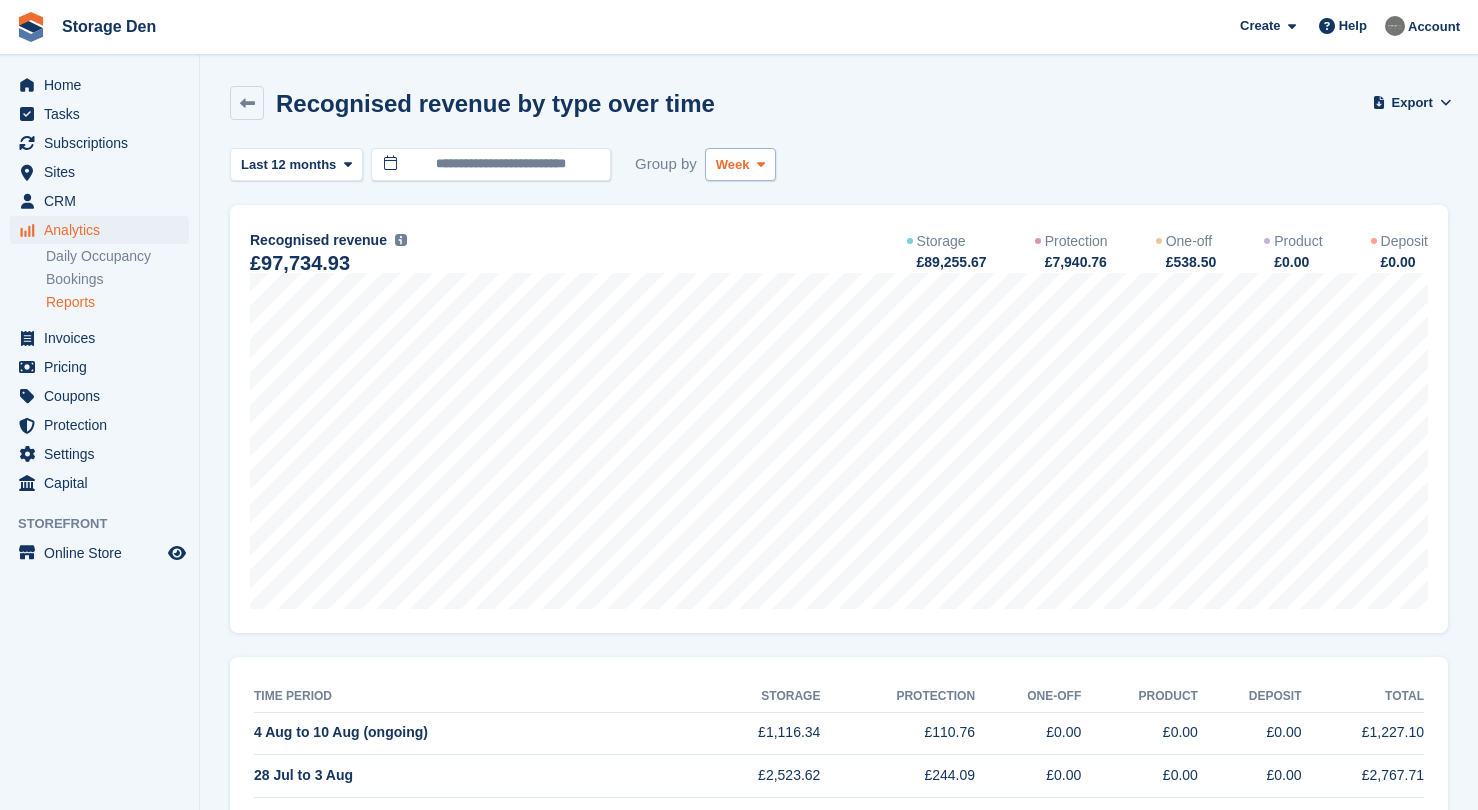 click on "Week" at bounding box center (740, 164) 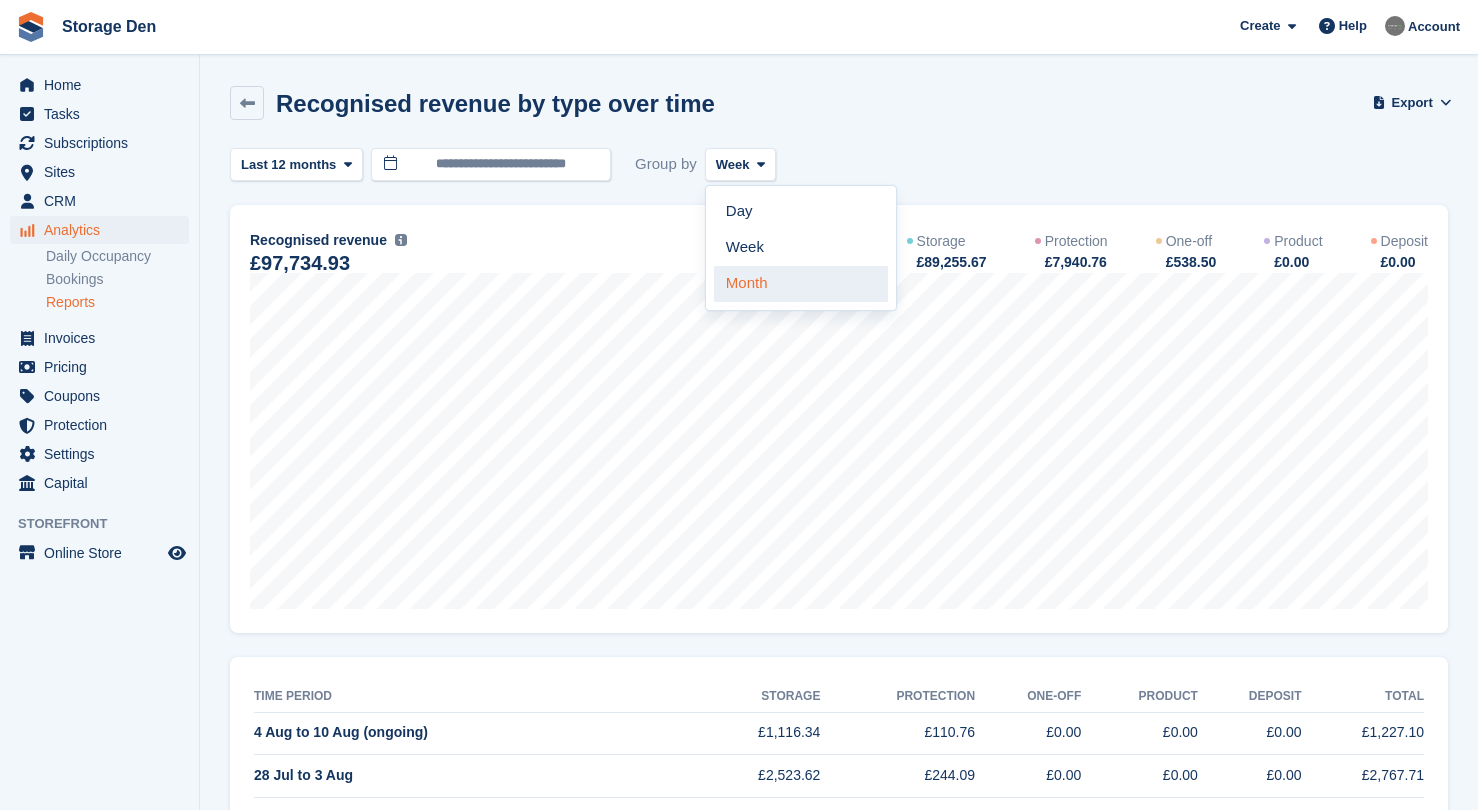 click on "Month" at bounding box center (801, 284) 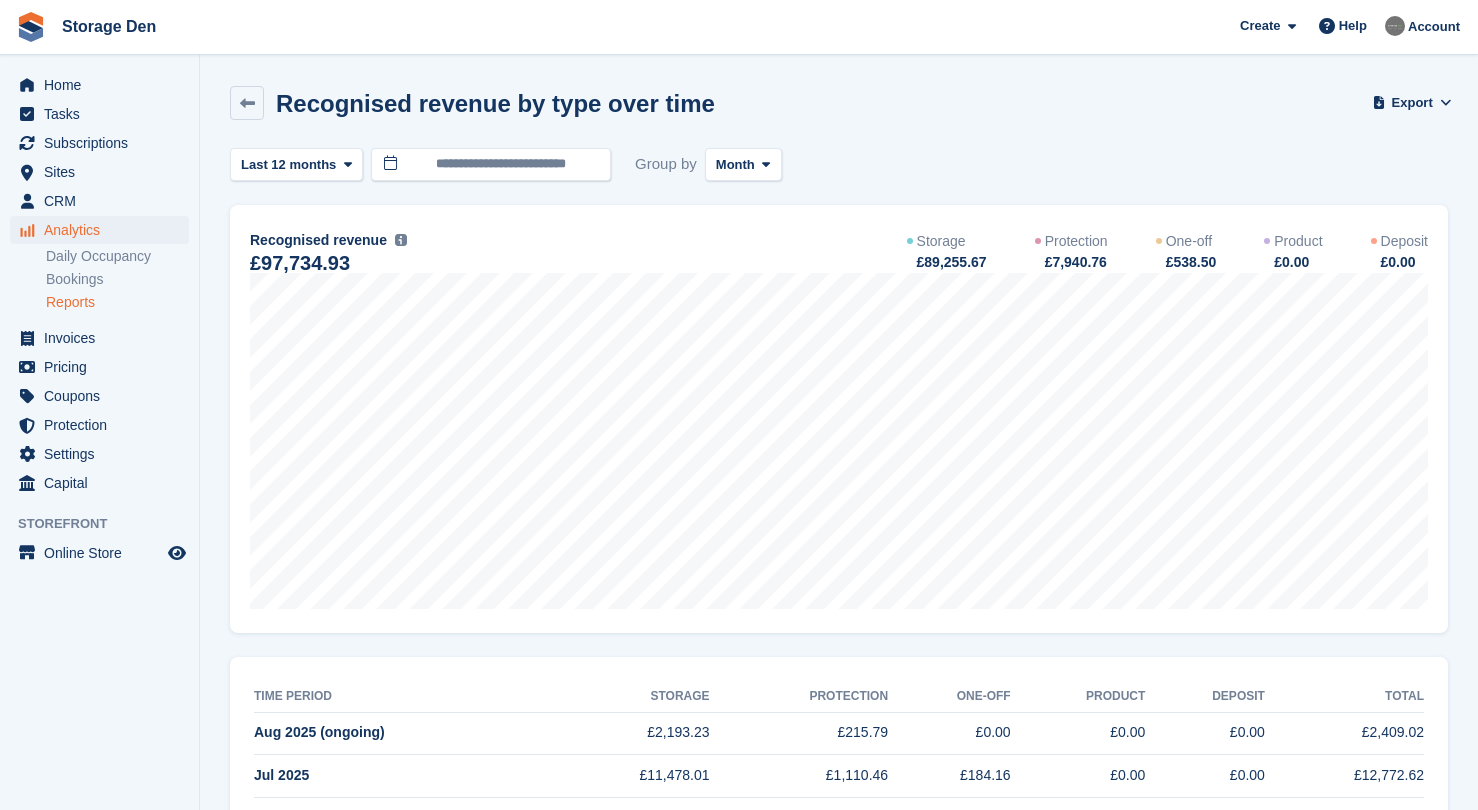 click on "Analytics" at bounding box center [104, 230] 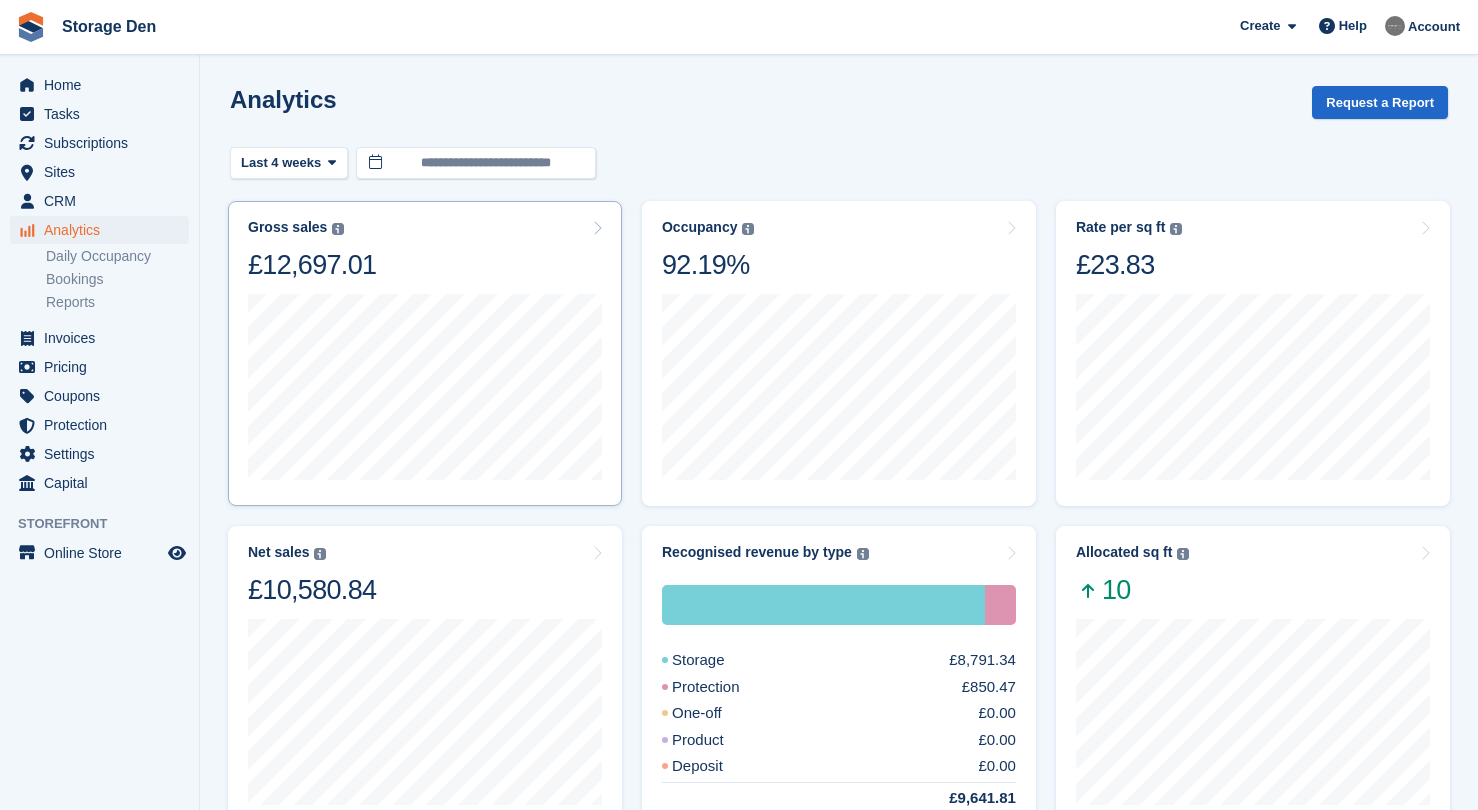 click on "Gross sales
The sum of all finalised invoices, after discount and including tax.  Learn more
£12,697.01" at bounding box center (425, 250) 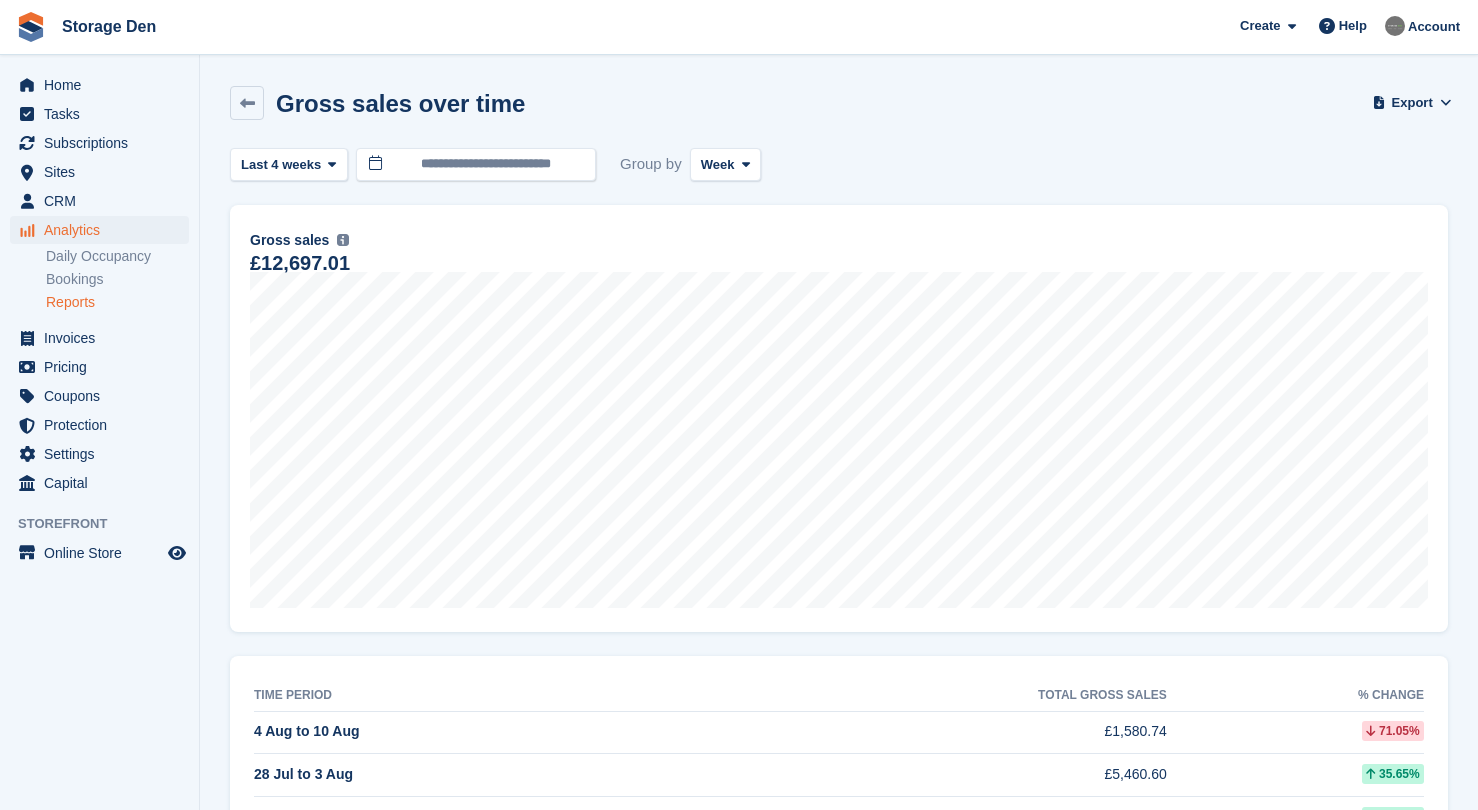 scroll, scrollTop: 0, scrollLeft: 0, axis: both 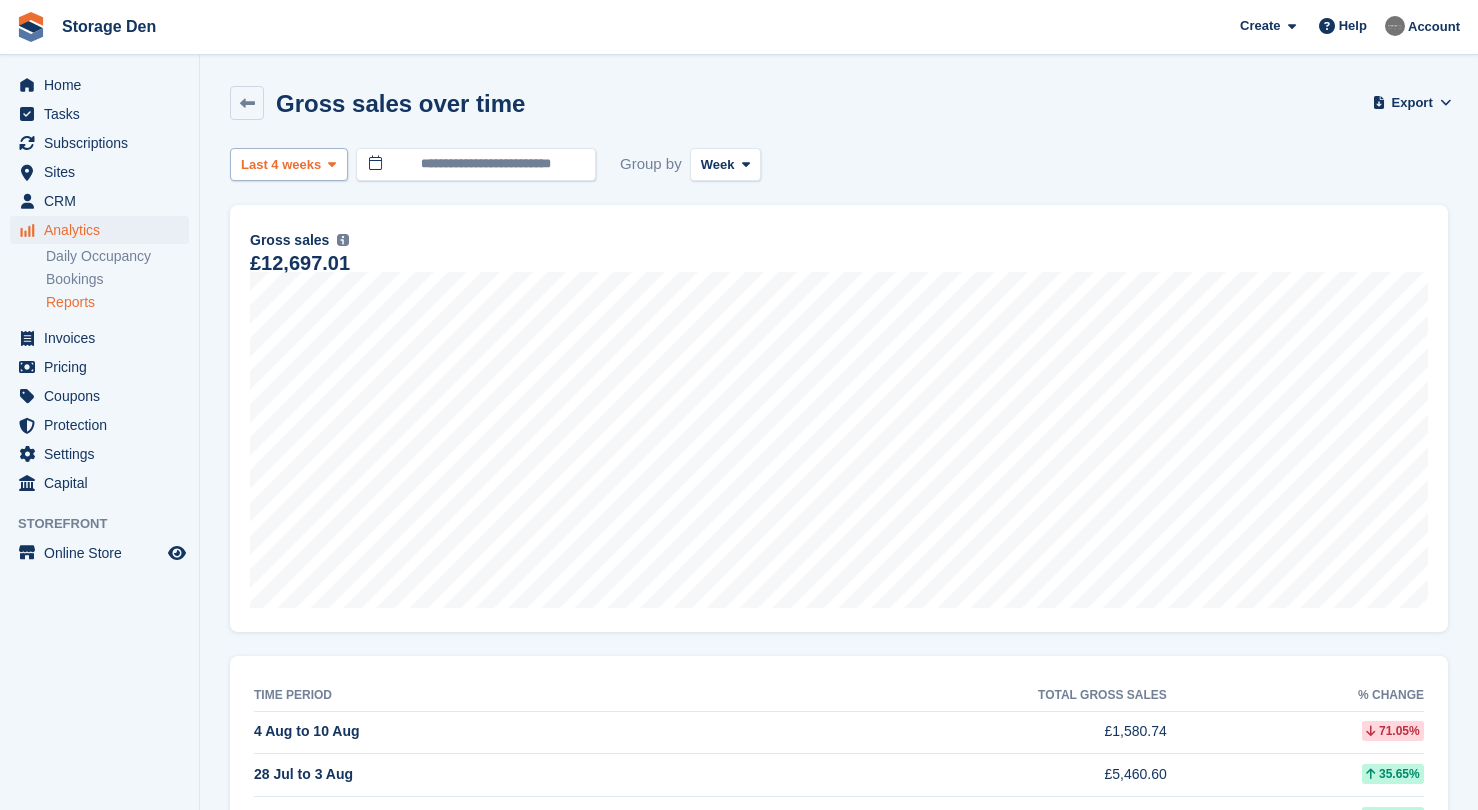 click on "Last 4 weeks" at bounding box center (289, 164) 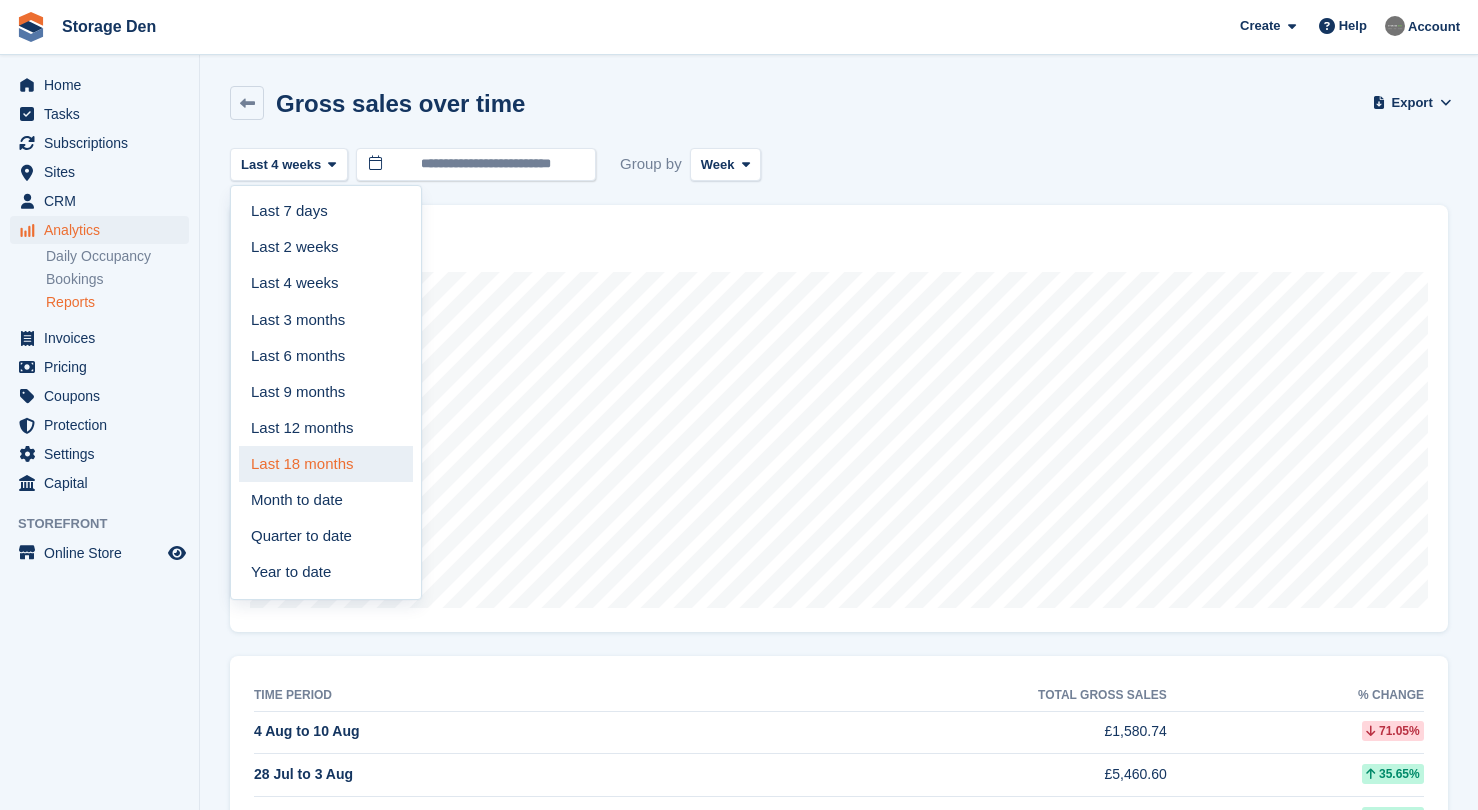 click on "Last 18 months" at bounding box center [326, 464] 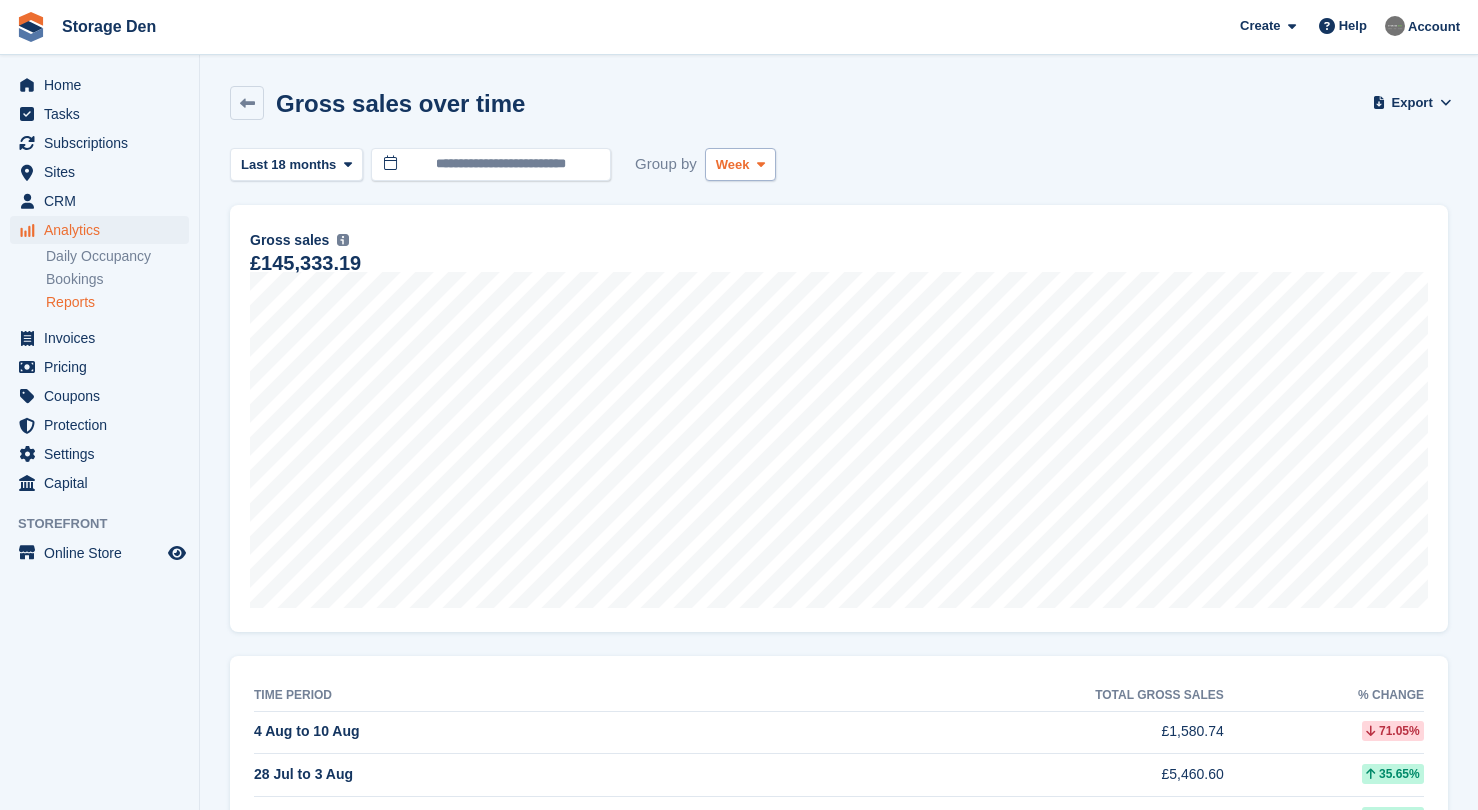 click on "Week" at bounding box center [733, 165] 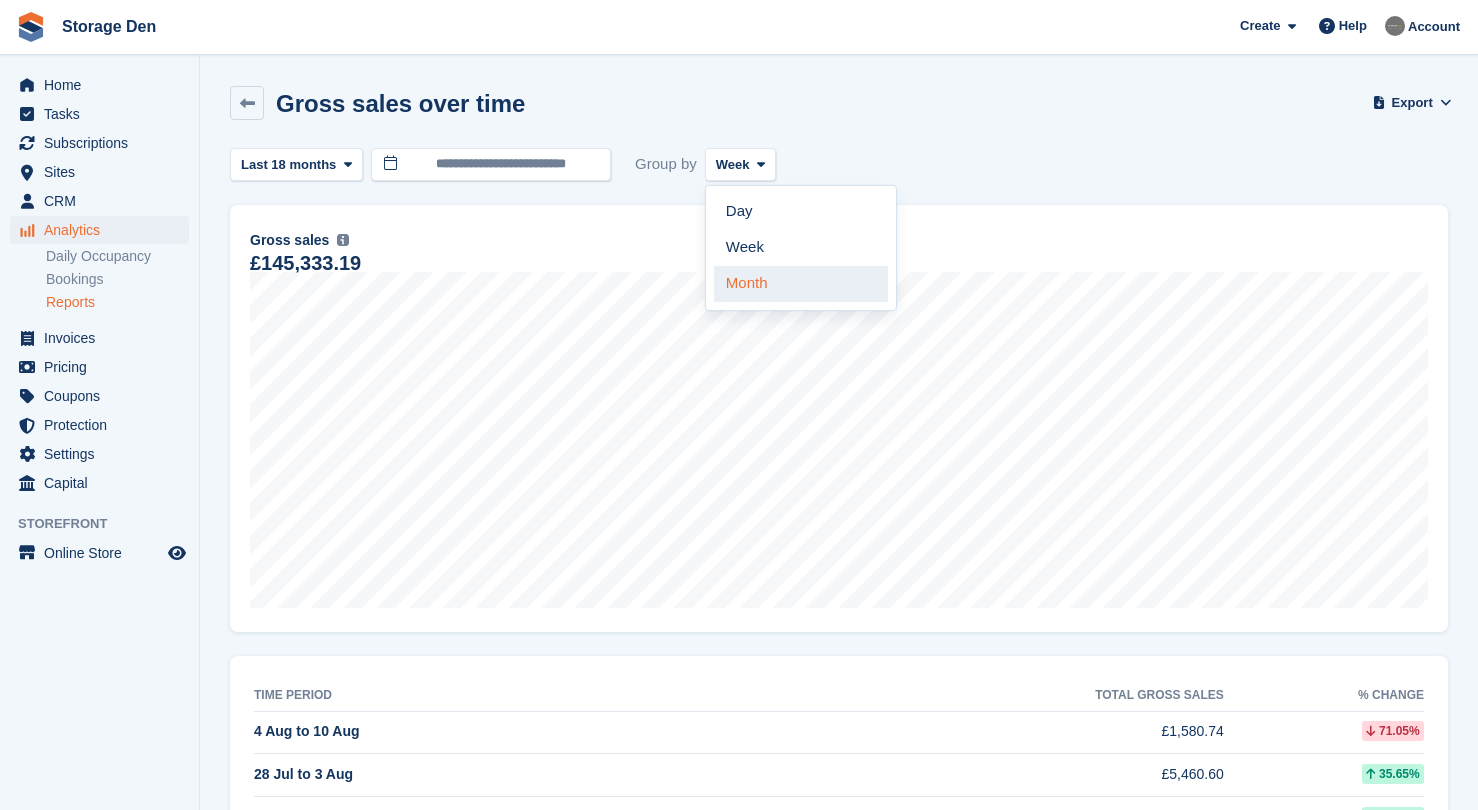 click on "Month" at bounding box center [801, 284] 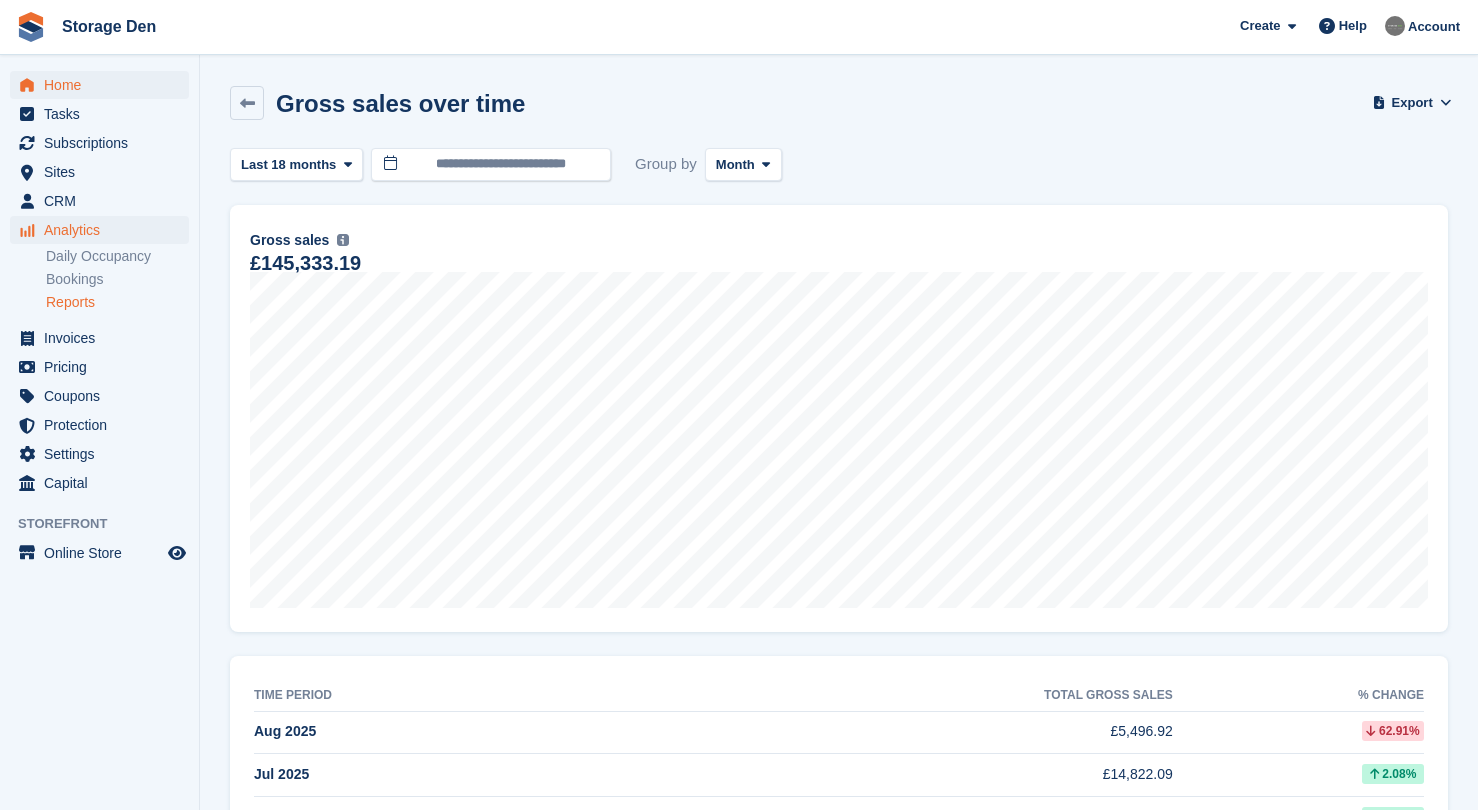 click on "Home" at bounding box center (104, 85) 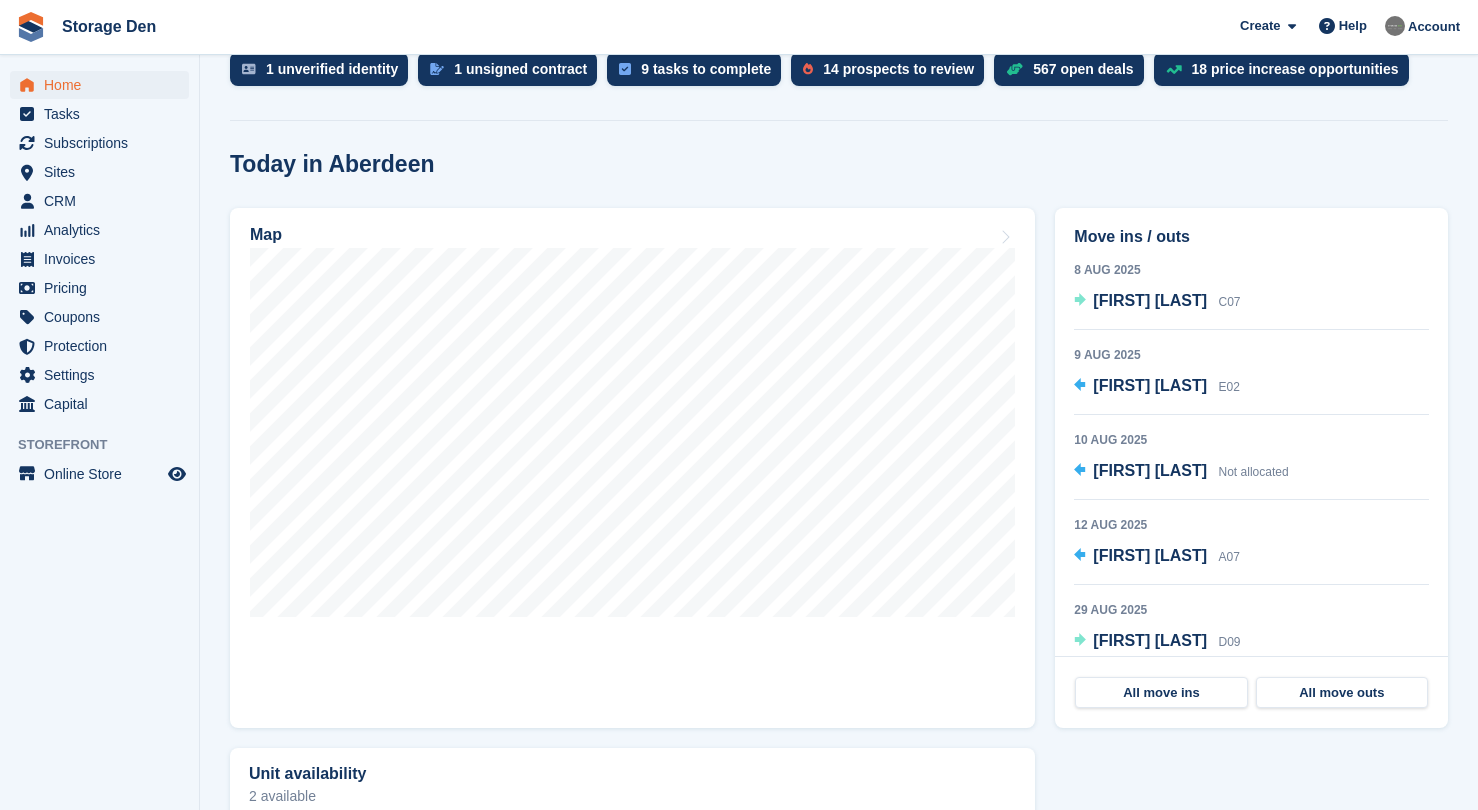 scroll, scrollTop: 222, scrollLeft: 0, axis: vertical 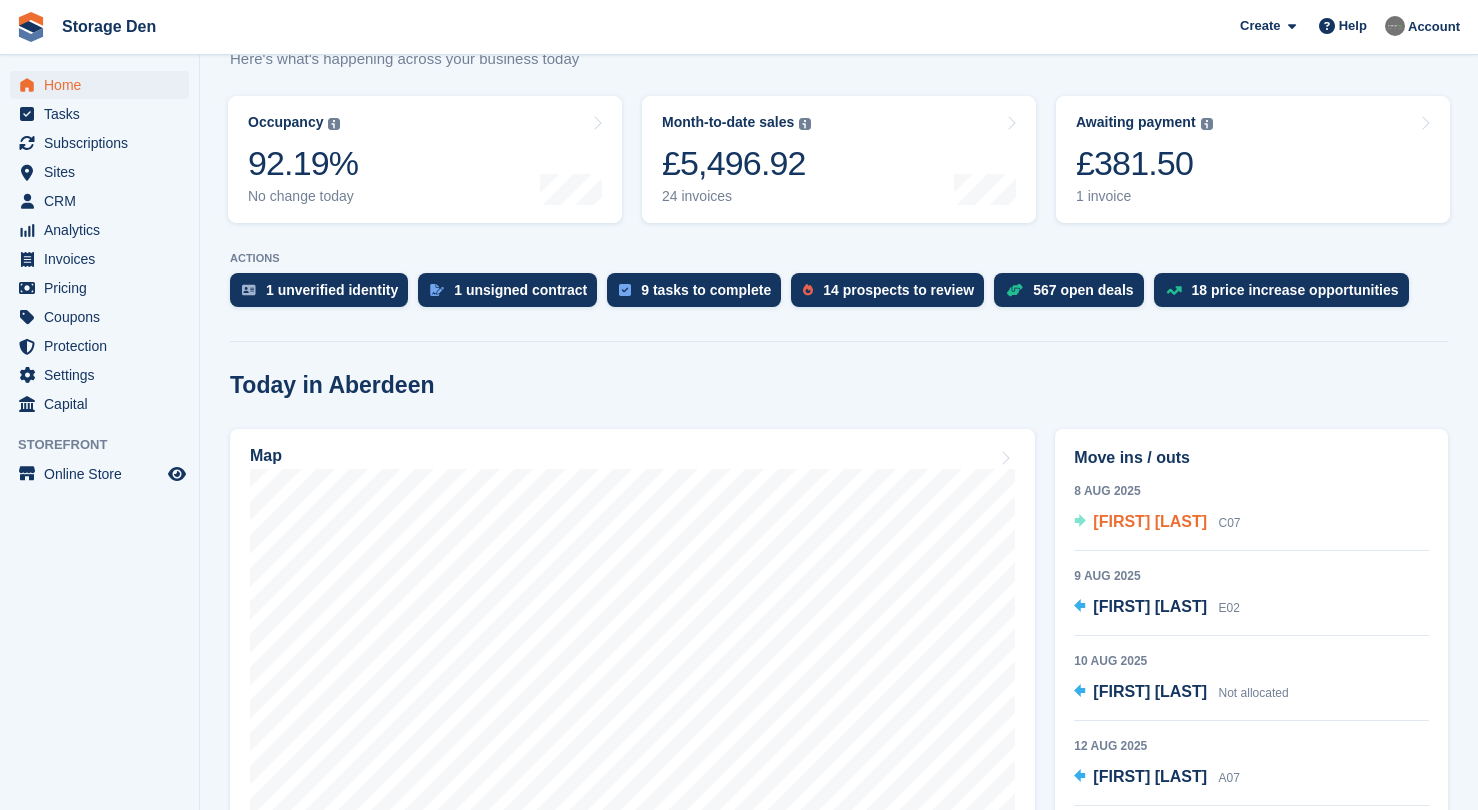 click on "[FIRST] [LAST]" at bounding box center (1150, 521) 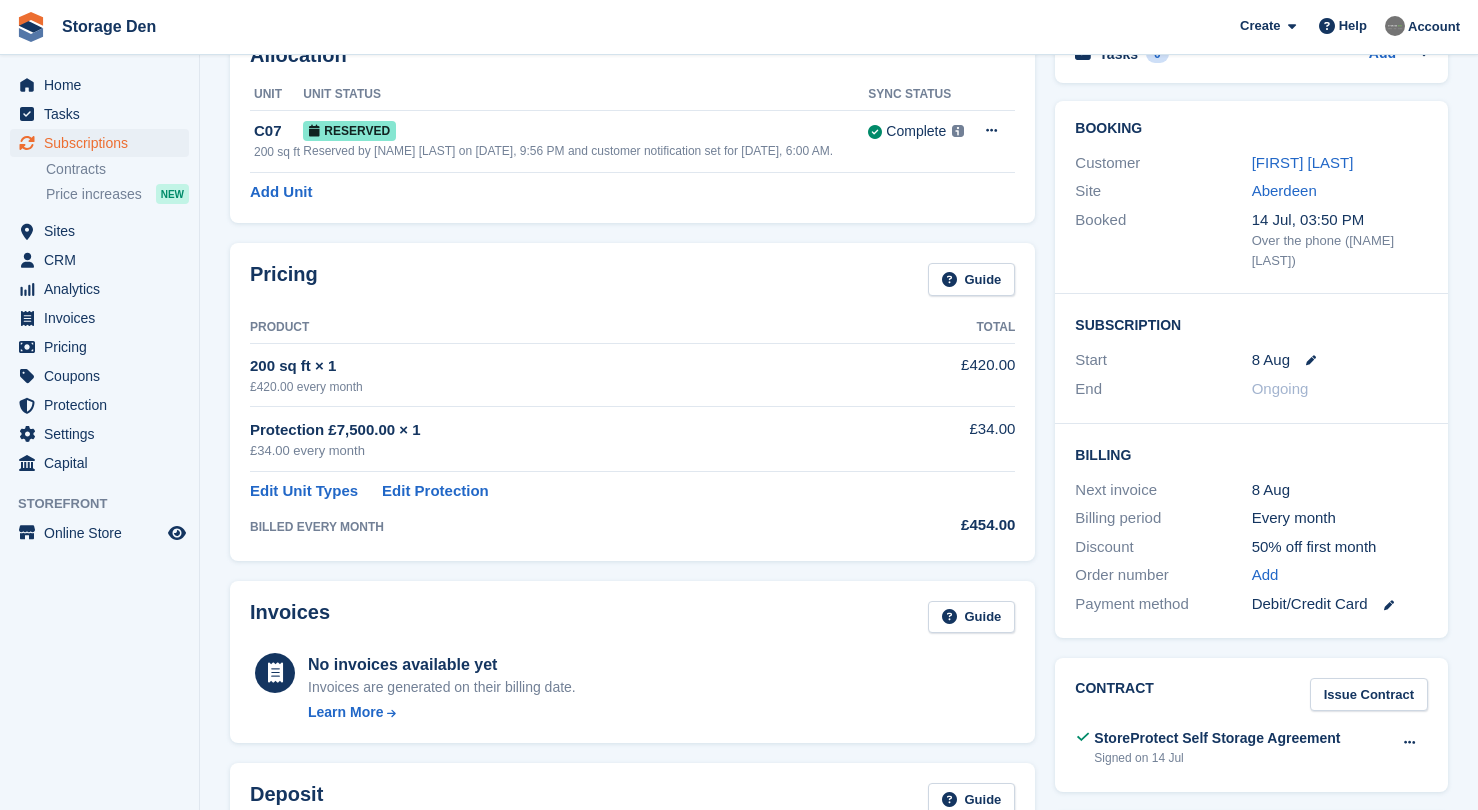 scroll, scrollTop: 0, scrollLeft: 0, axis: both 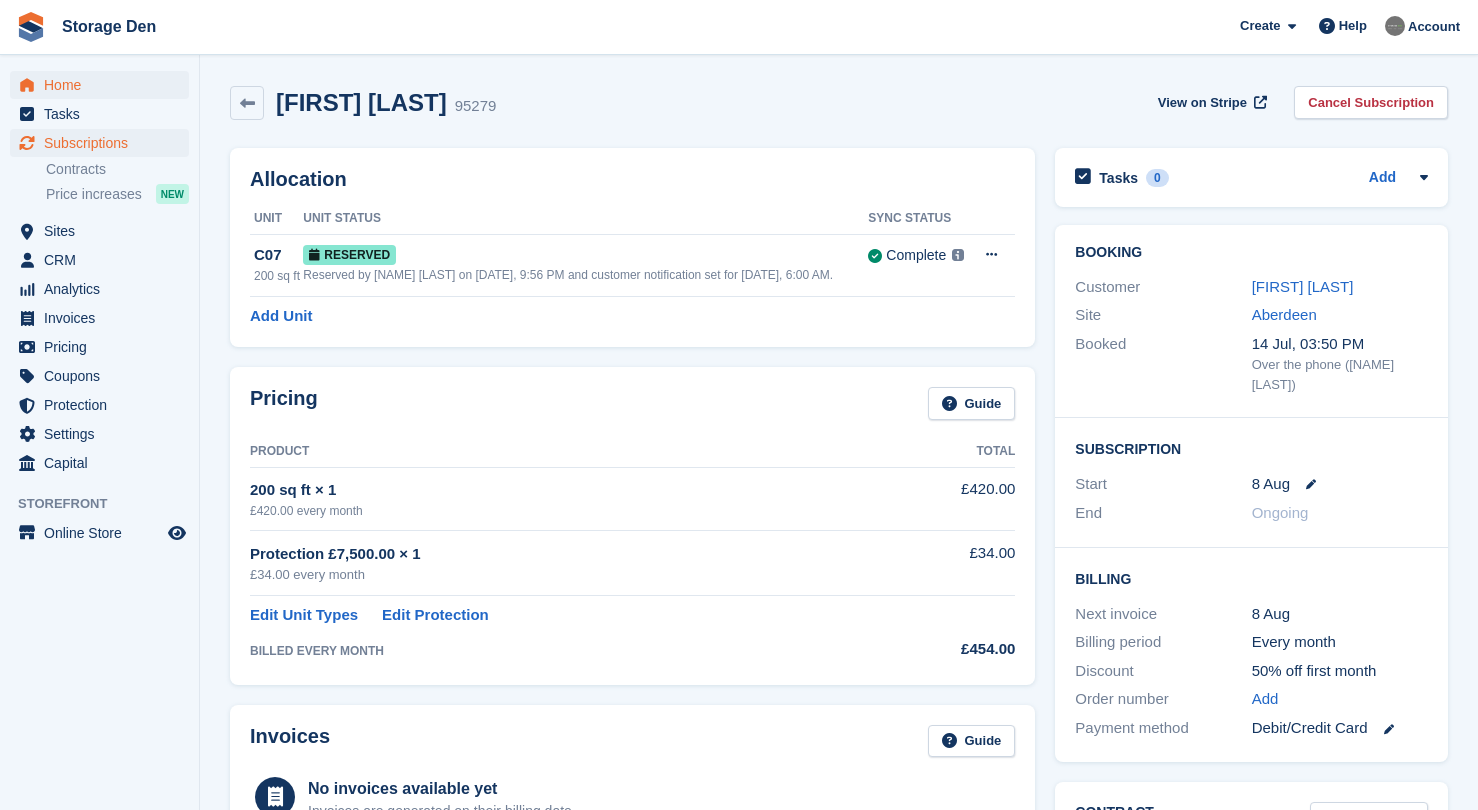 click on "Home" at bounding box center (104, 85) 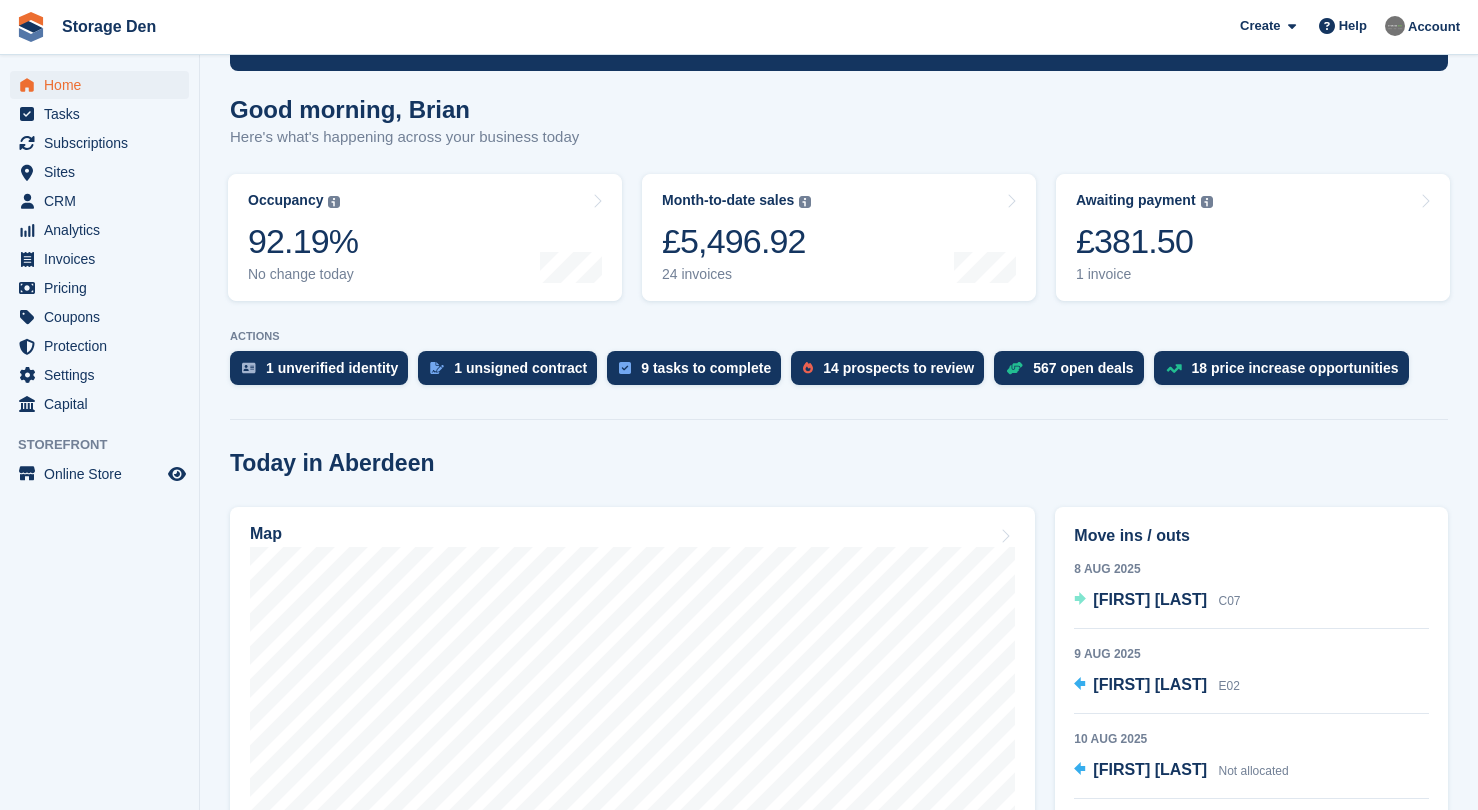 scroll, scrollTop: 276, scrollLeft: 0, axis: vertical 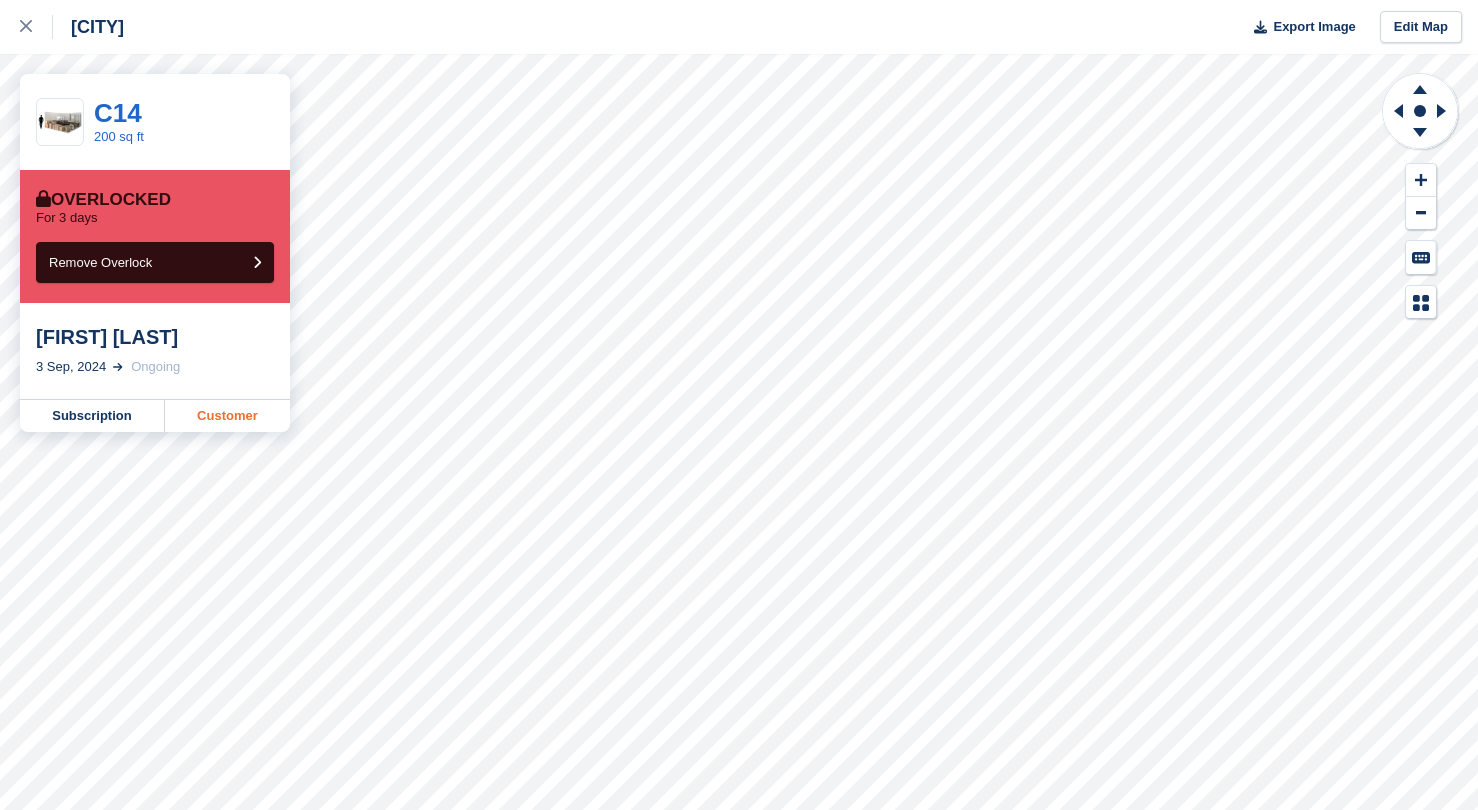 click on "Customer" at bounding box center (227, 416) 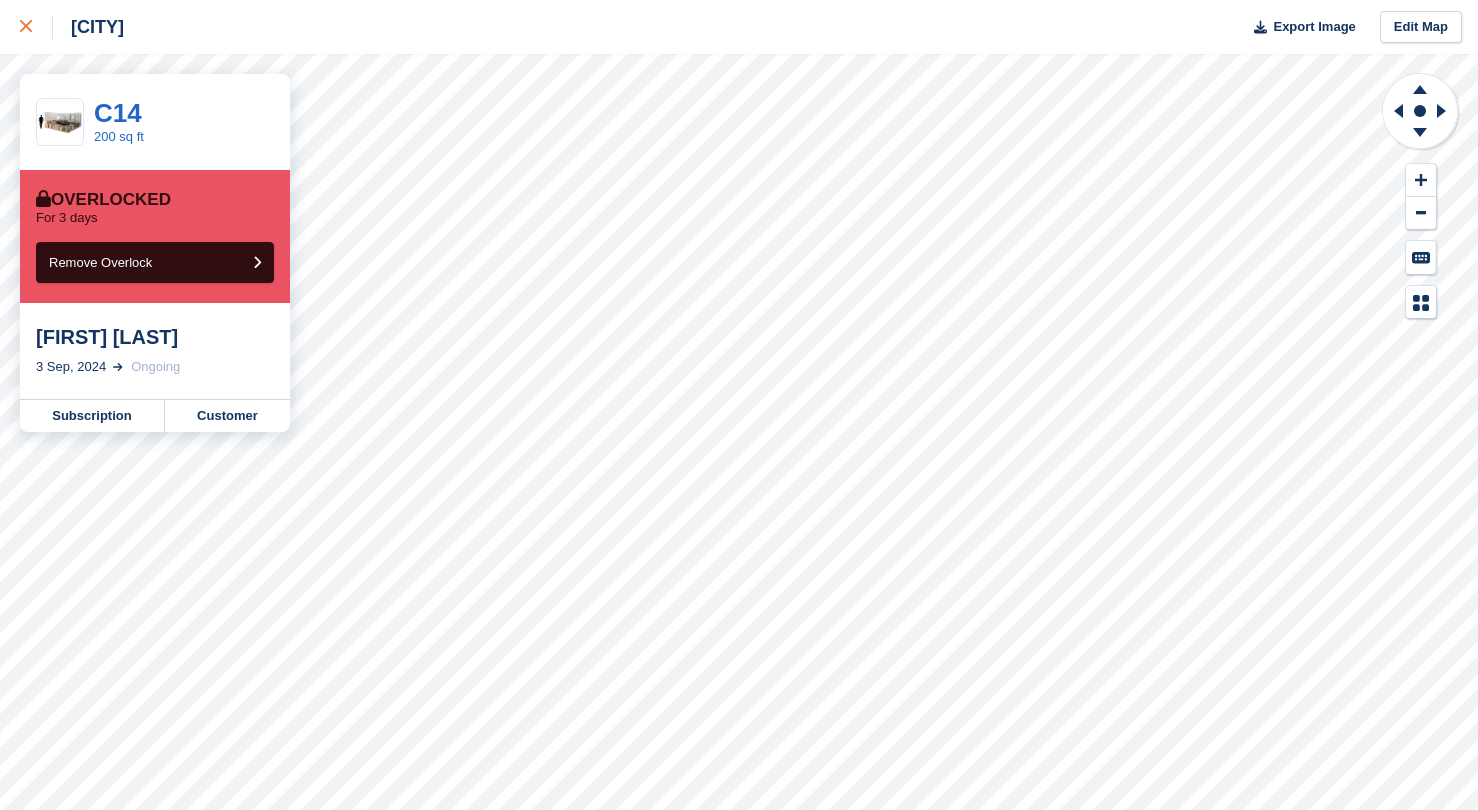 click at bounding box center [26, 27] 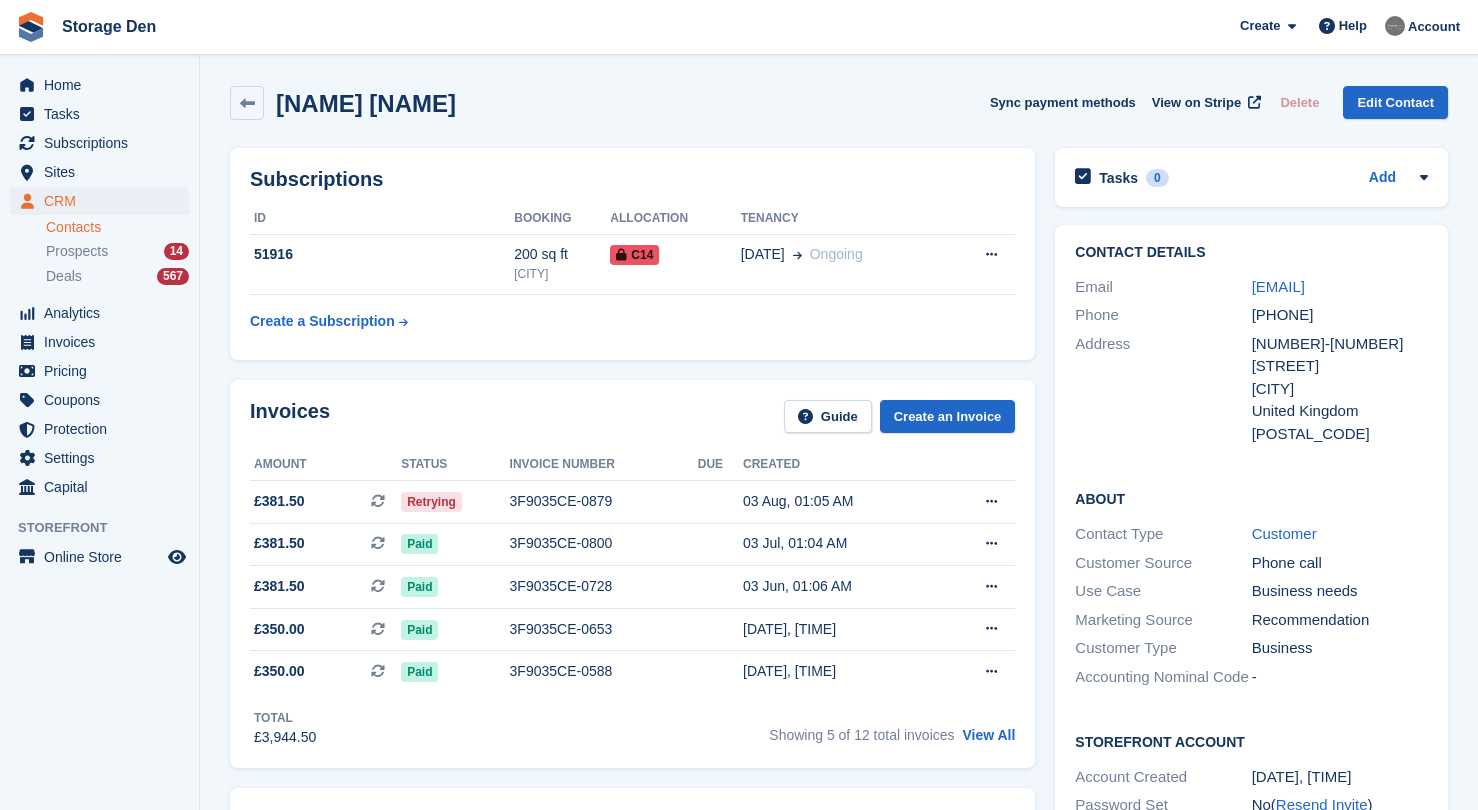 scroll, scrollTop: 0, scrollLeft: 0, axis: both 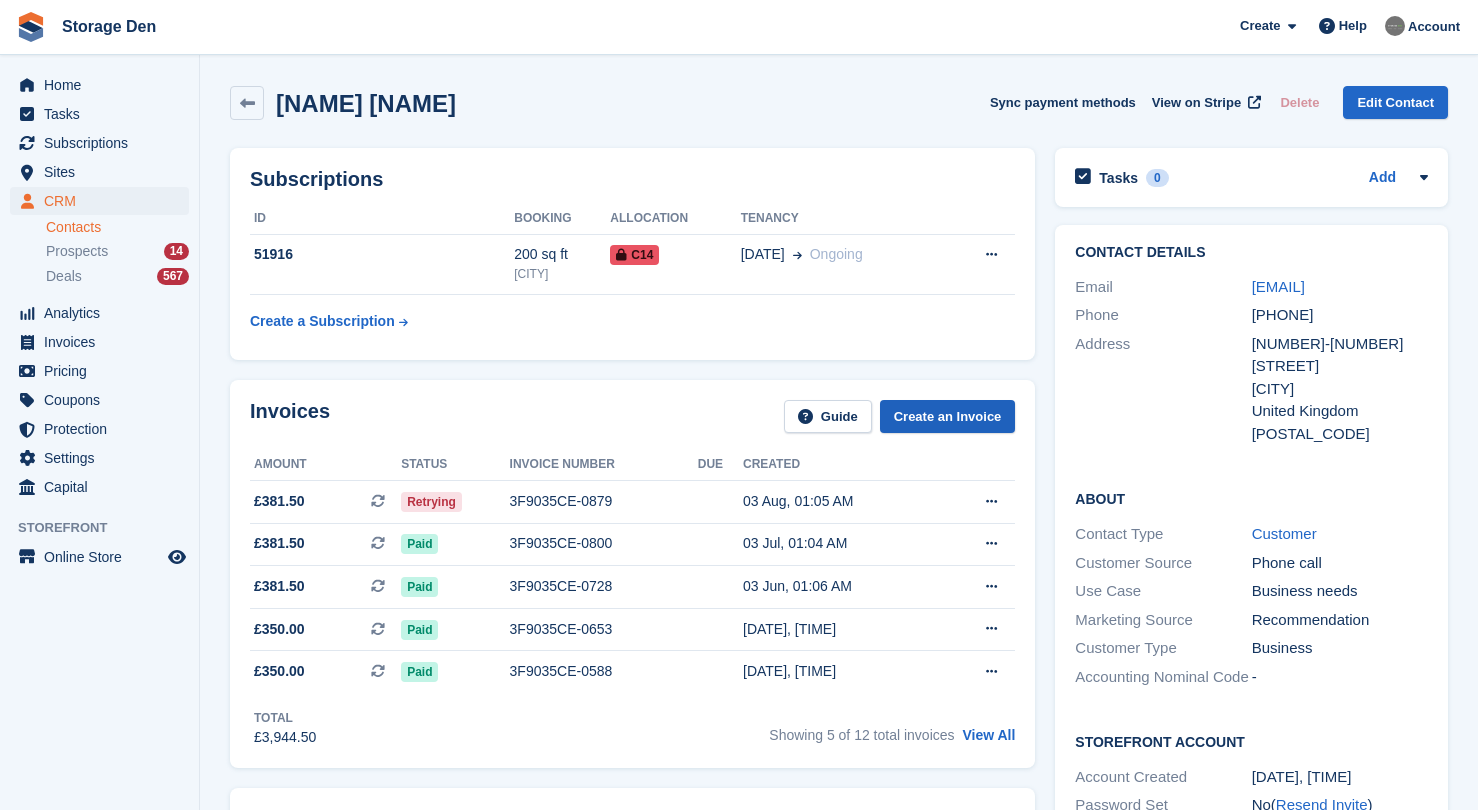 click on "Create an Invoice" at bounding box center (948, 416) 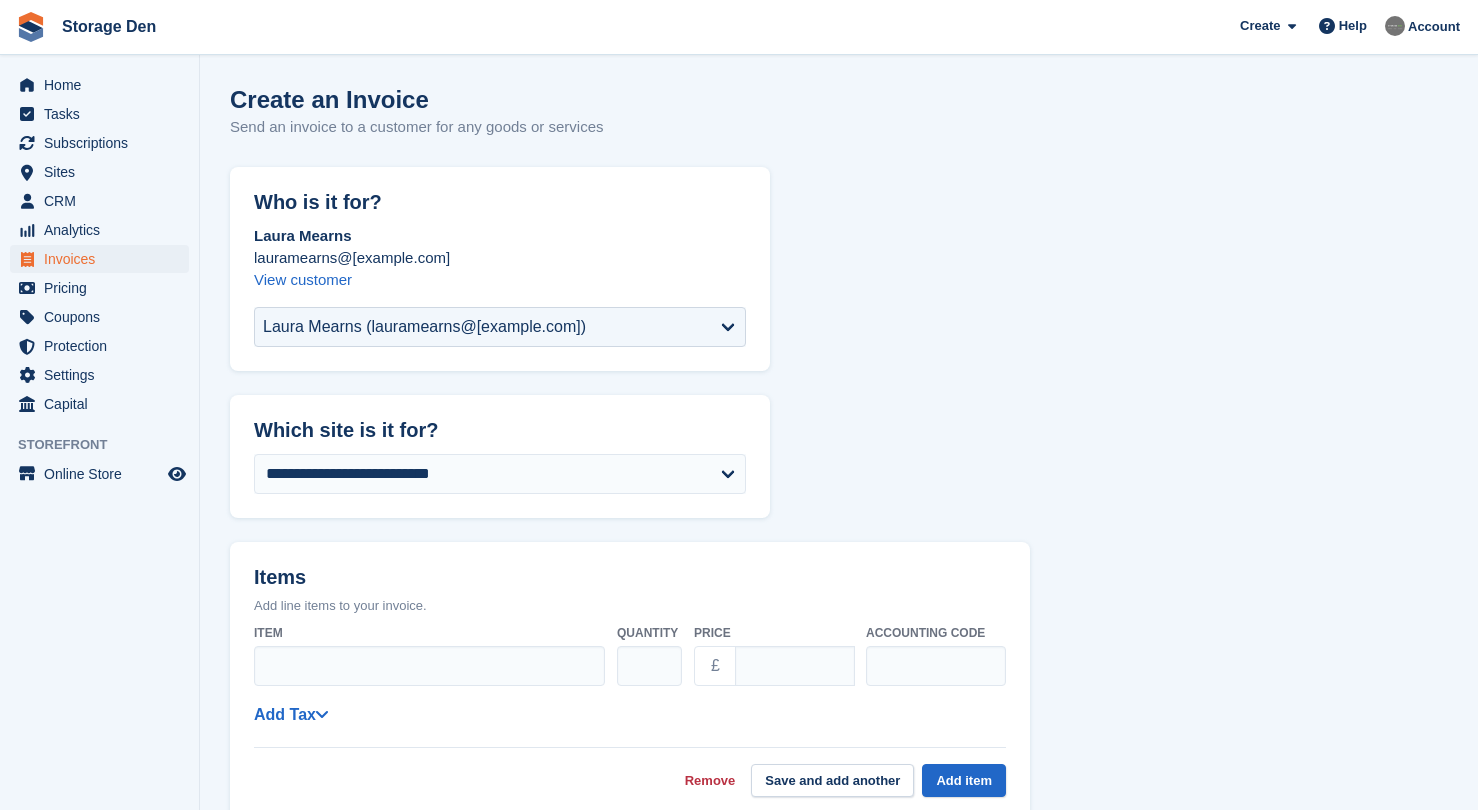 scroll, scrollTop: 0, scrollLeft: 0, axis: both 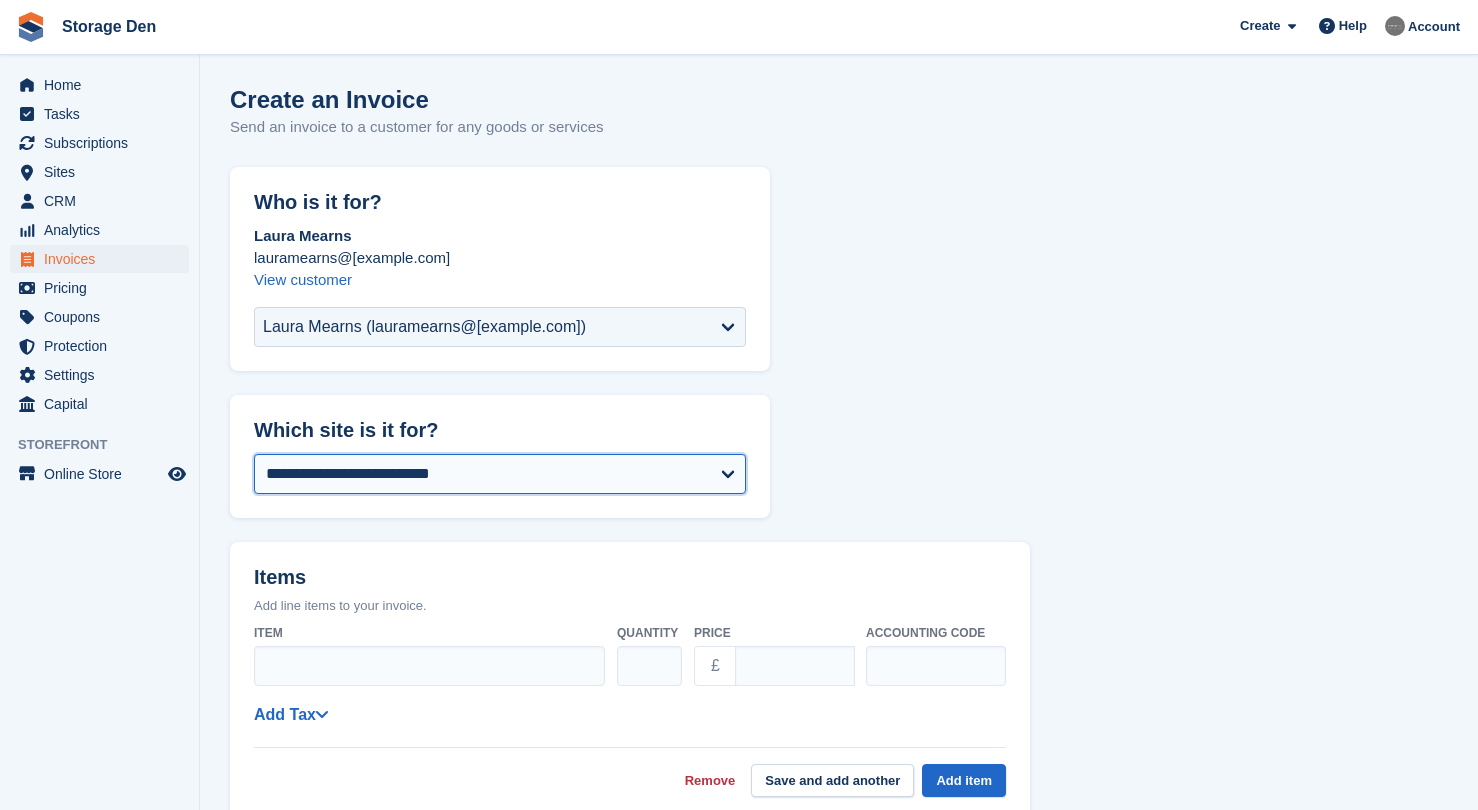select on "***" 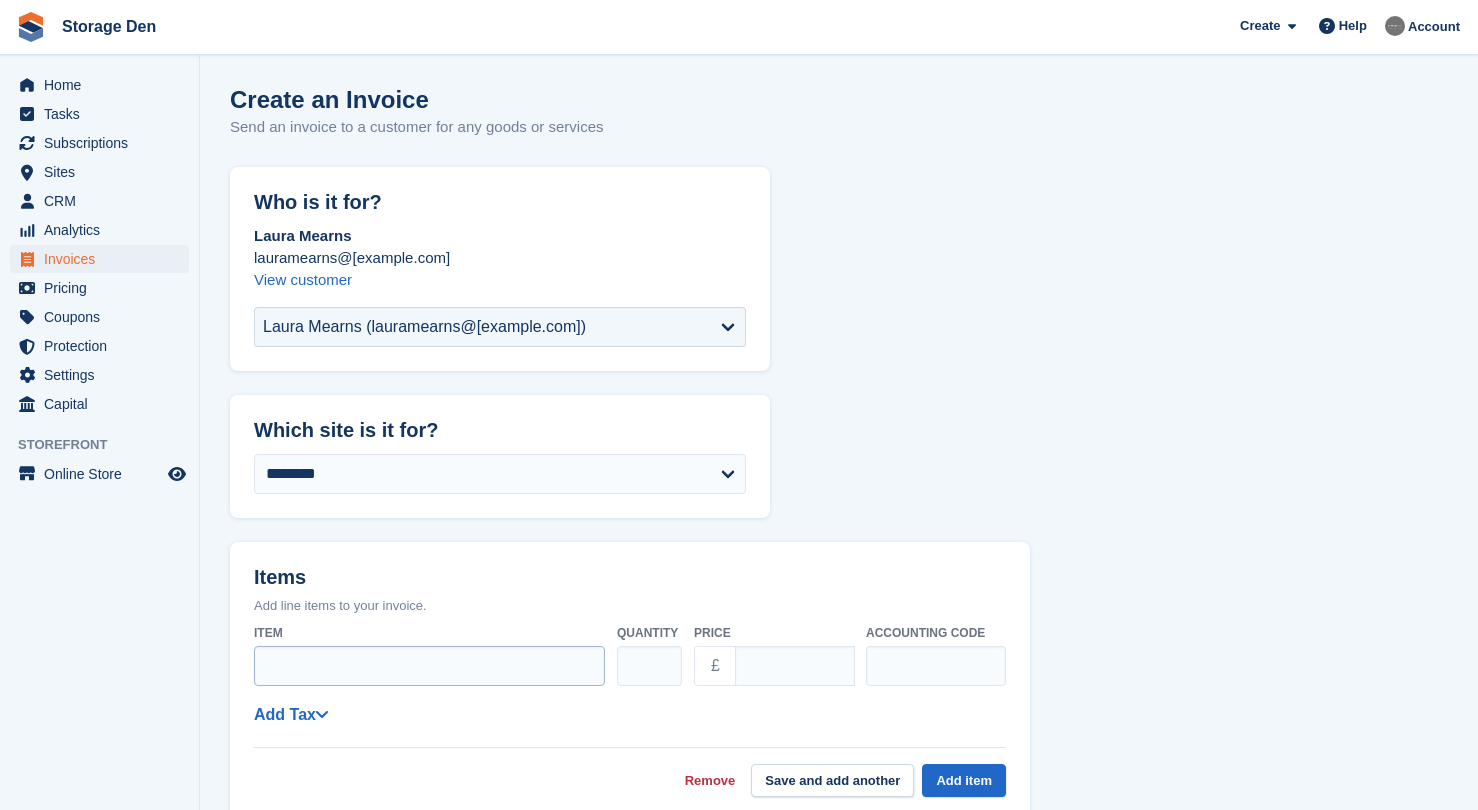 select on "*****" 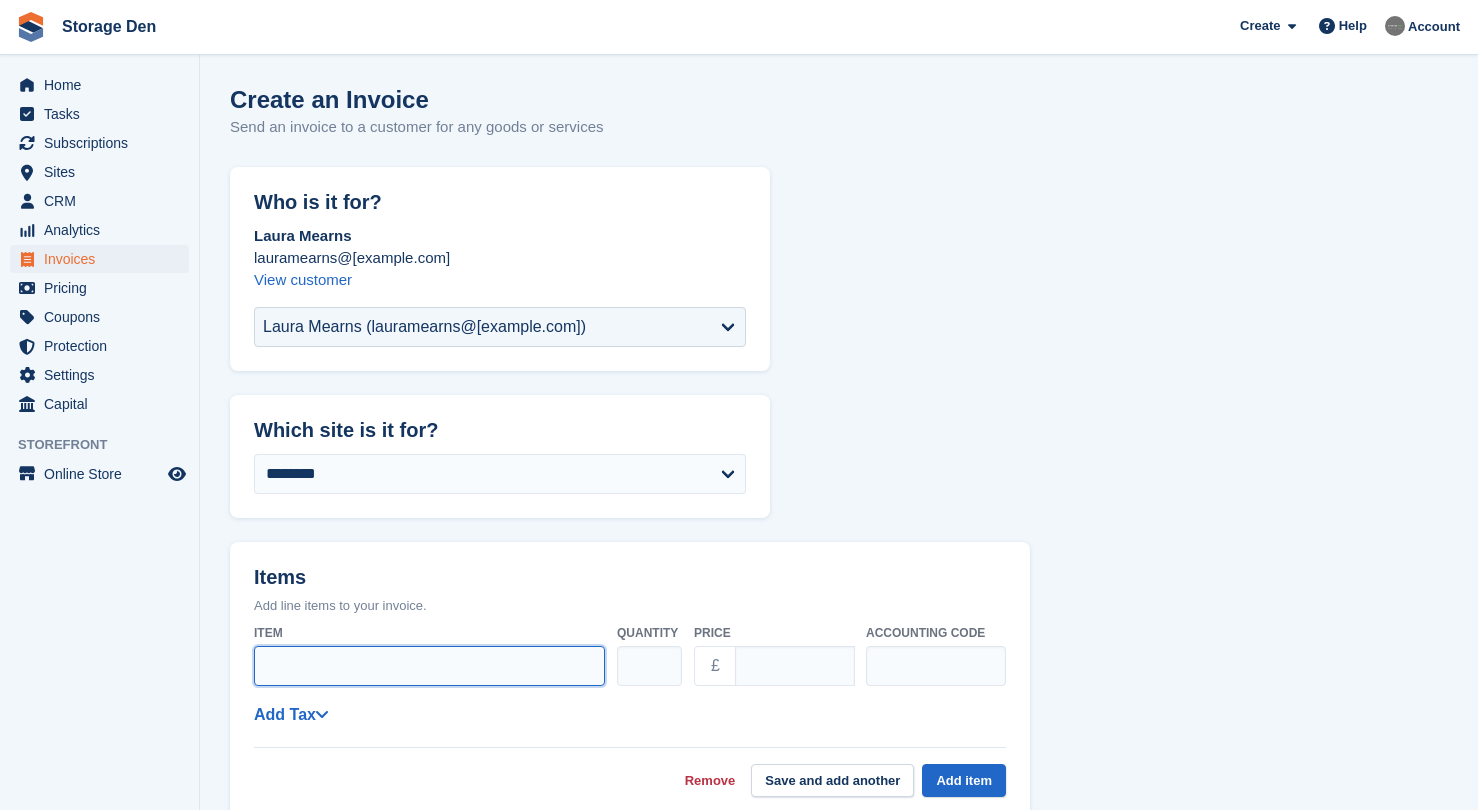click on "Item" at bounding box center (429, 666) 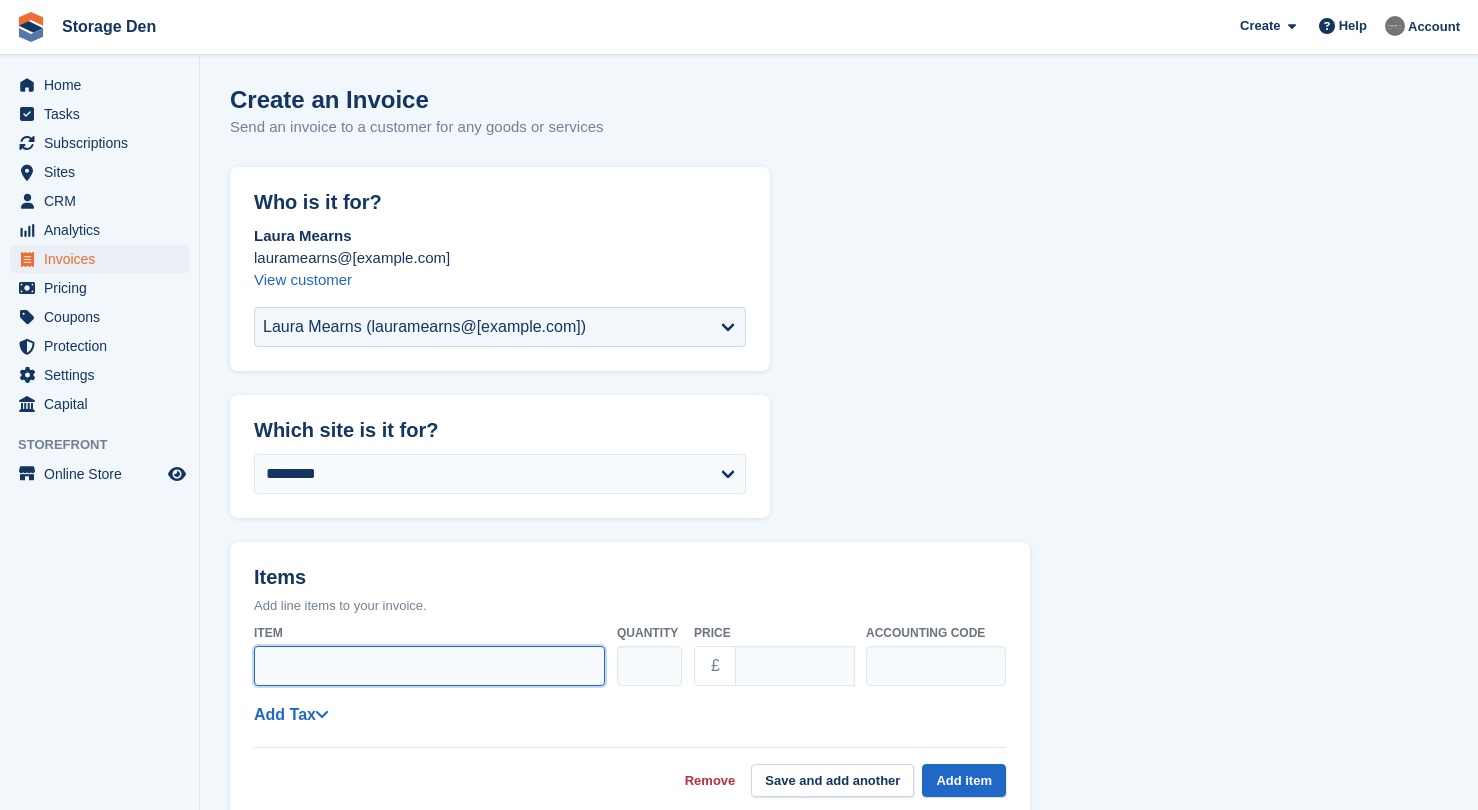 click on "Item" at bounding box center [429, 666] 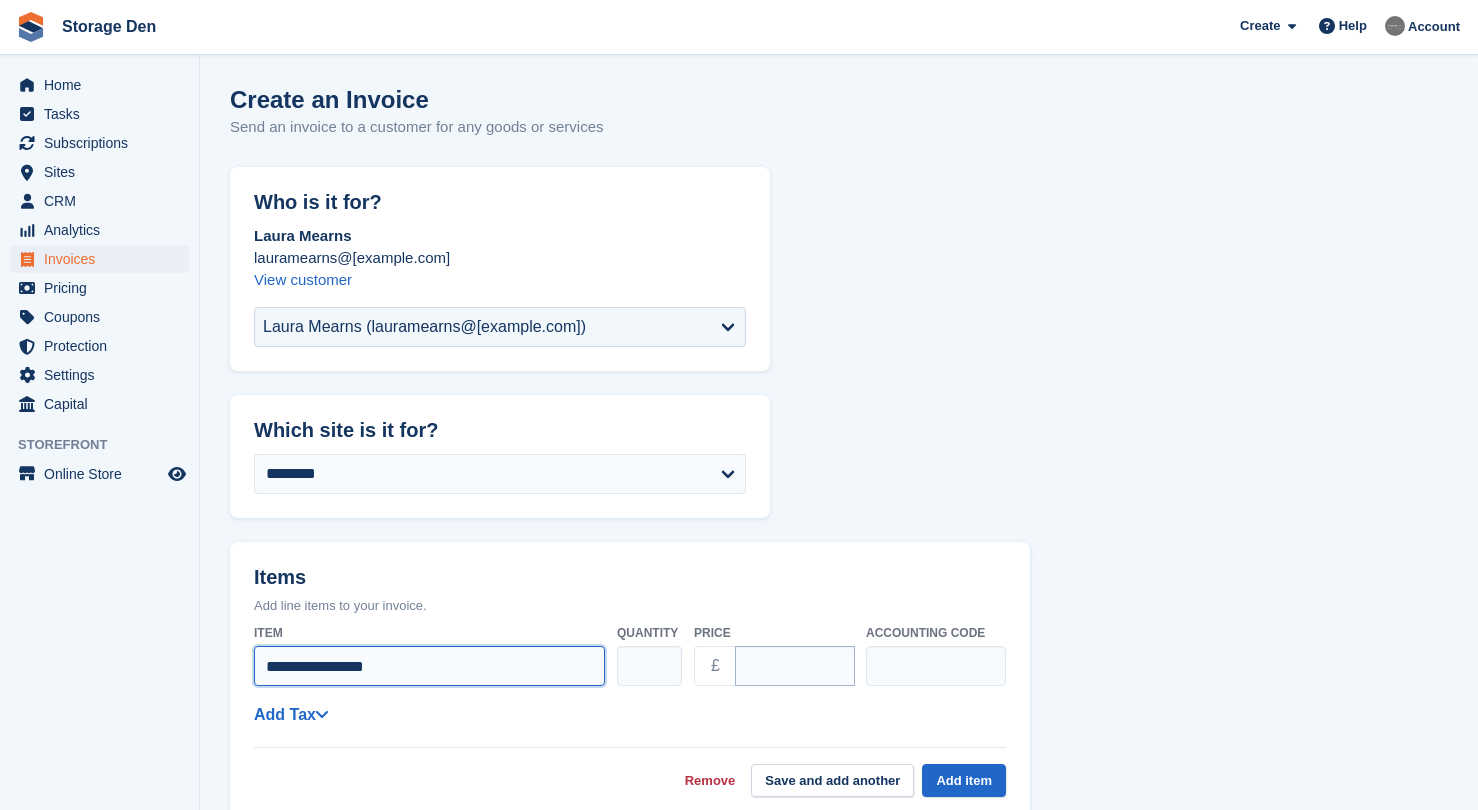 type on "**********" 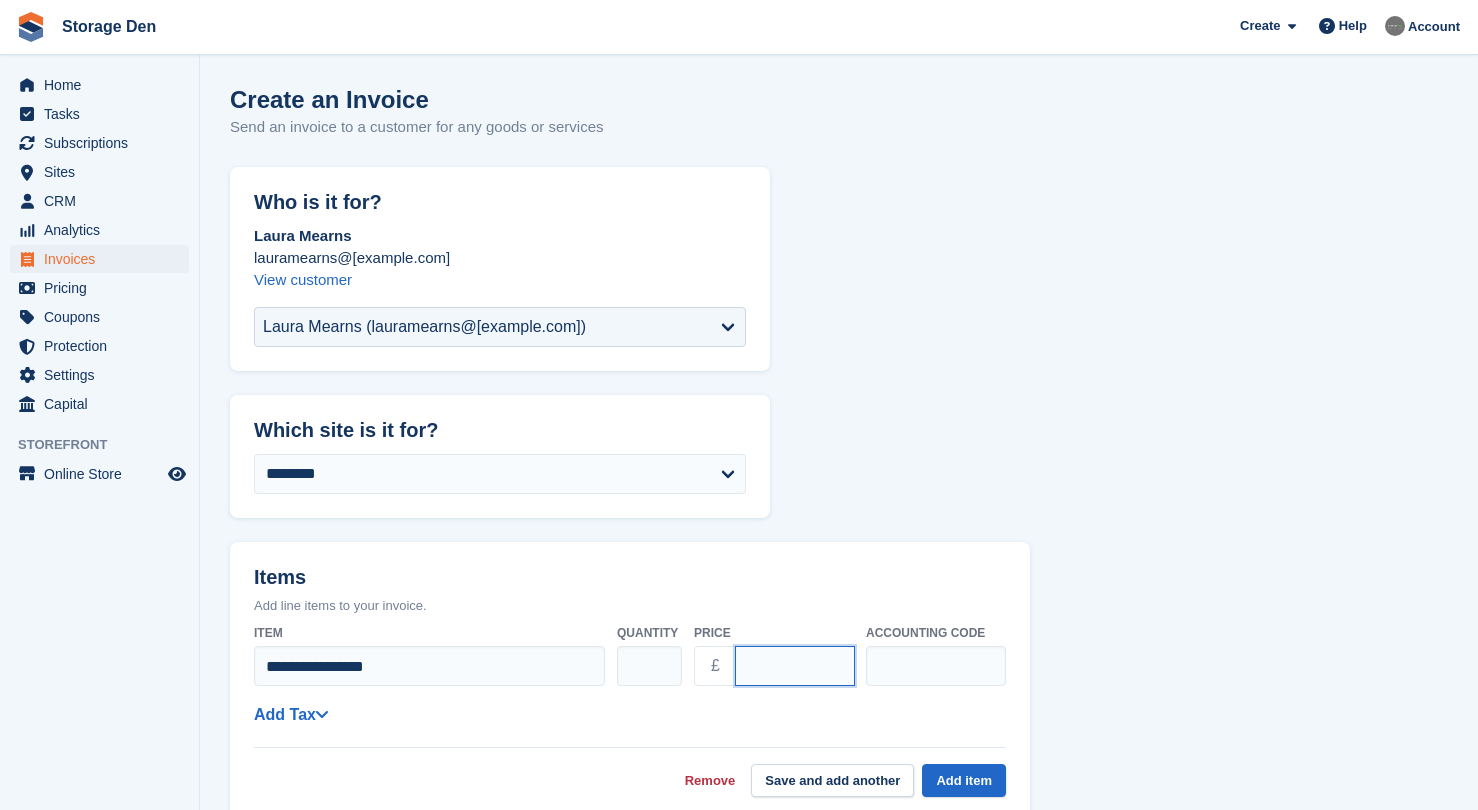 click on "****" at bounding box center (795, 666) 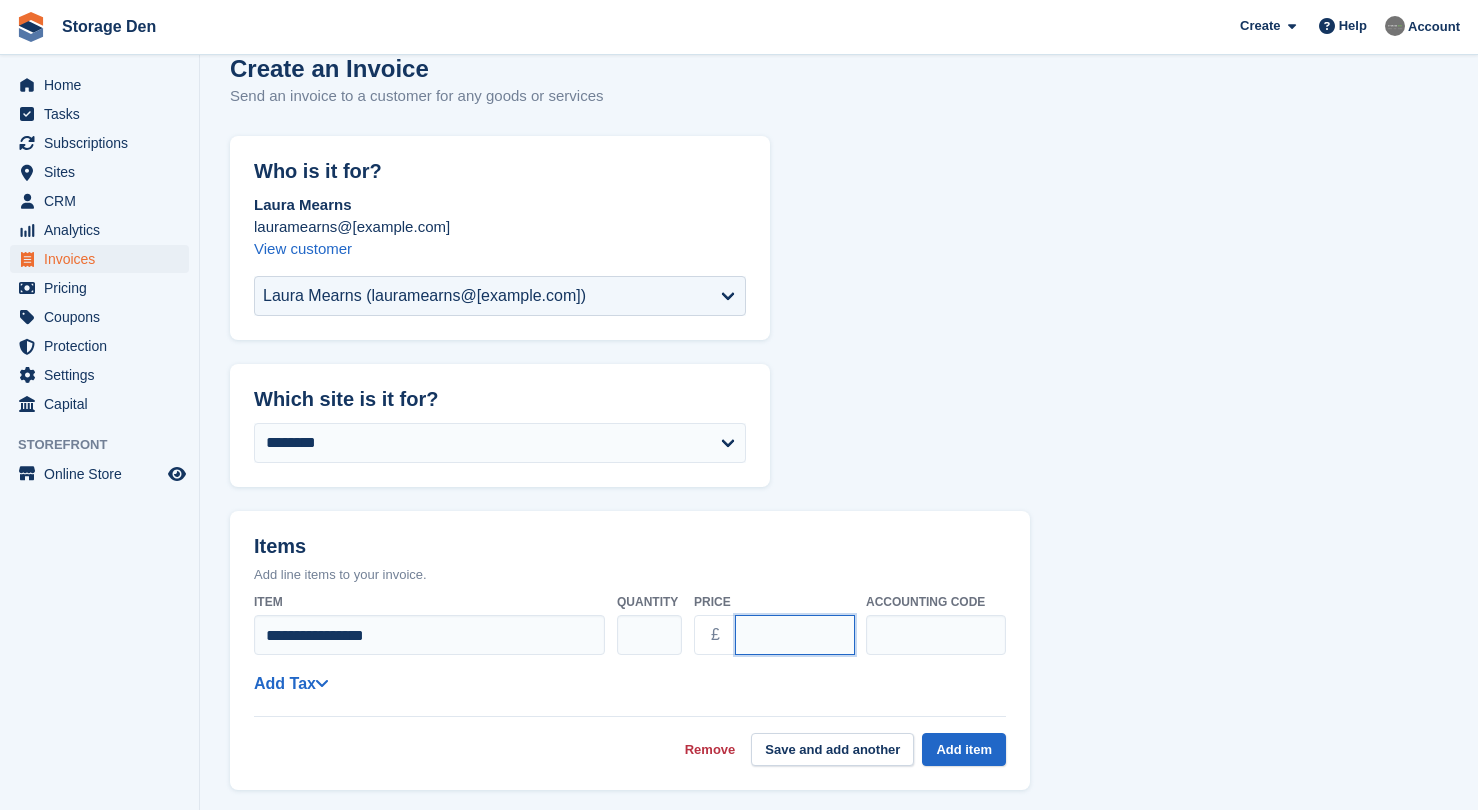 type on "*****" 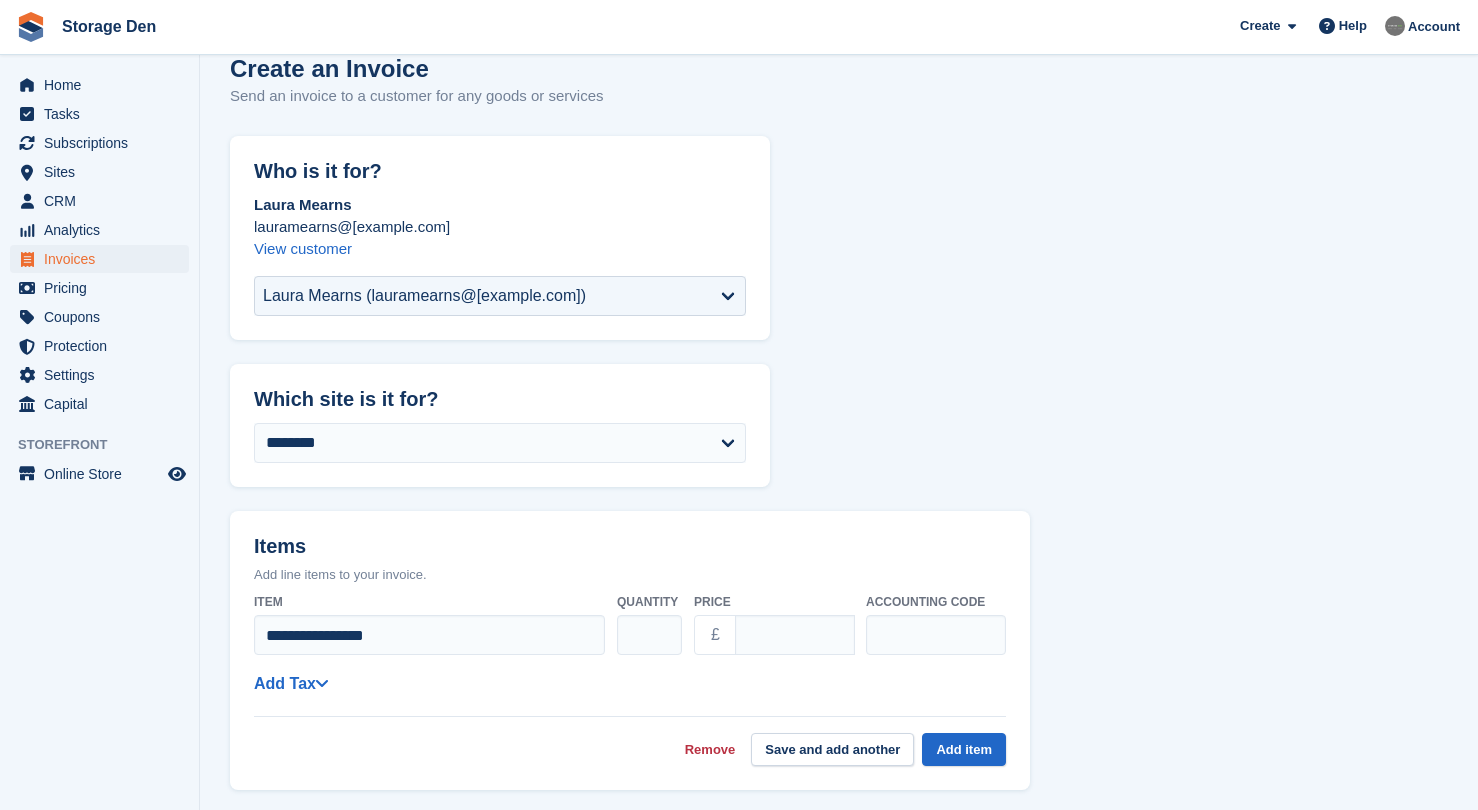 click on "**********" at bounding box center [630, 683] 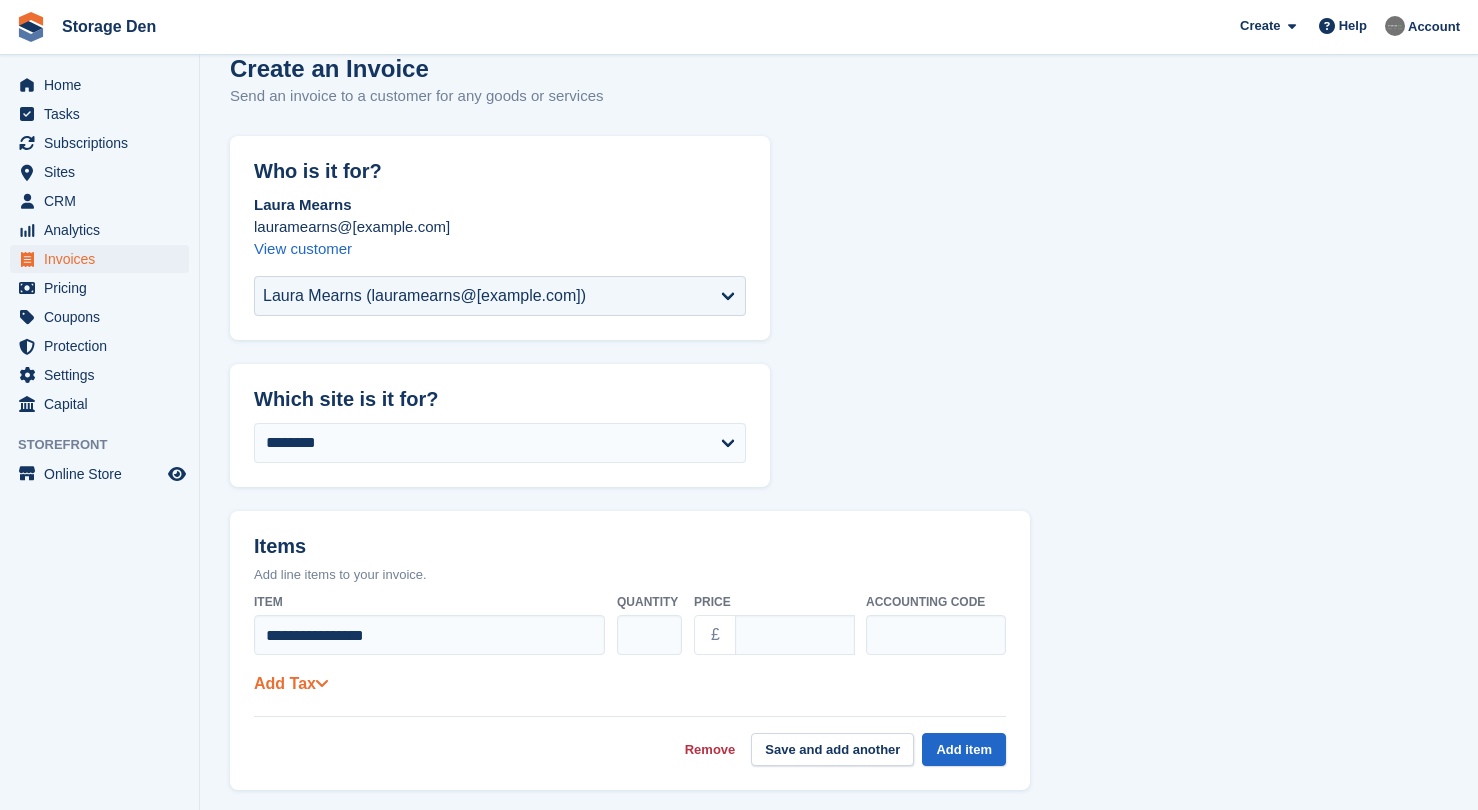 click on "Add Tax" at bounding box center (291, 683) 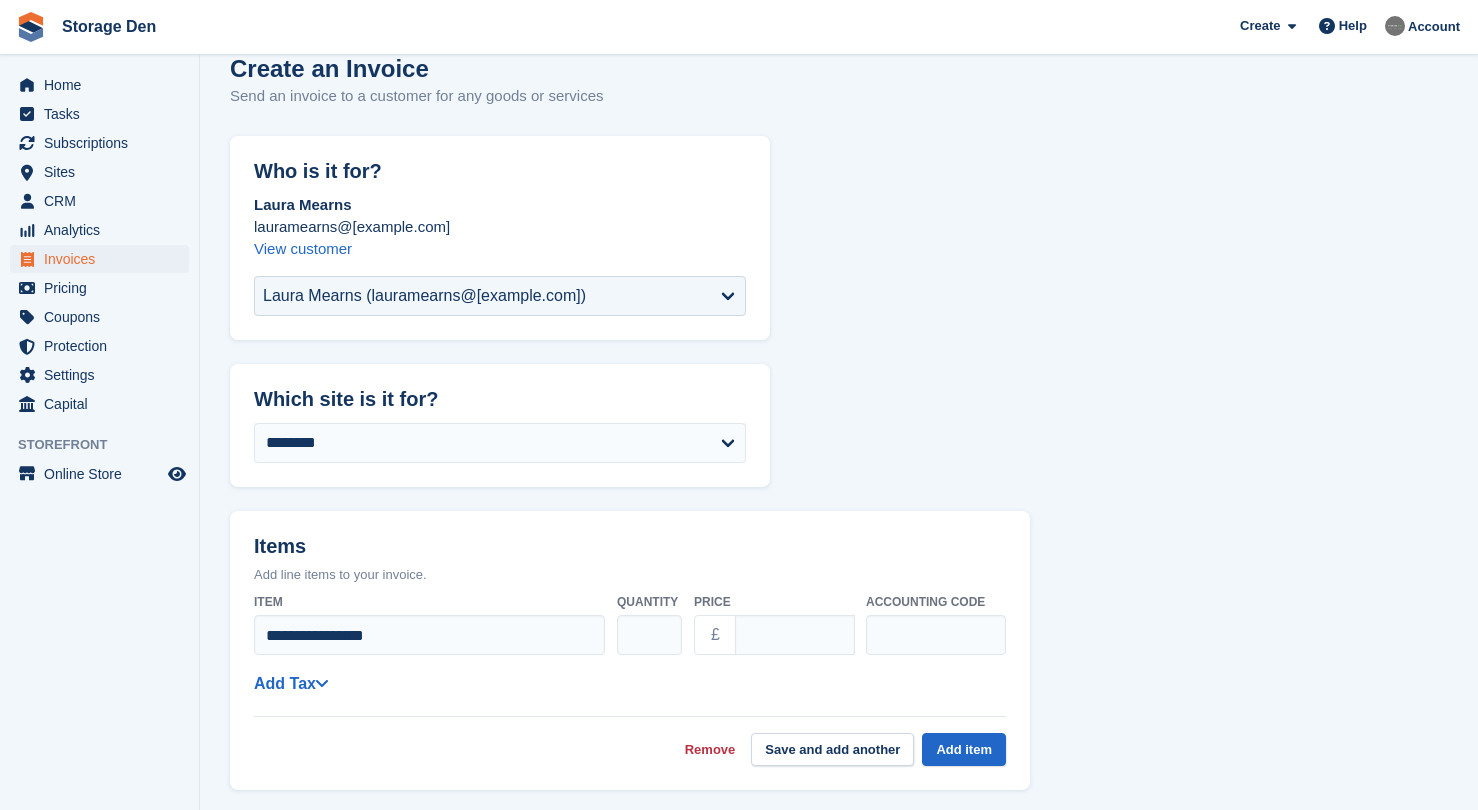 select on "*****" 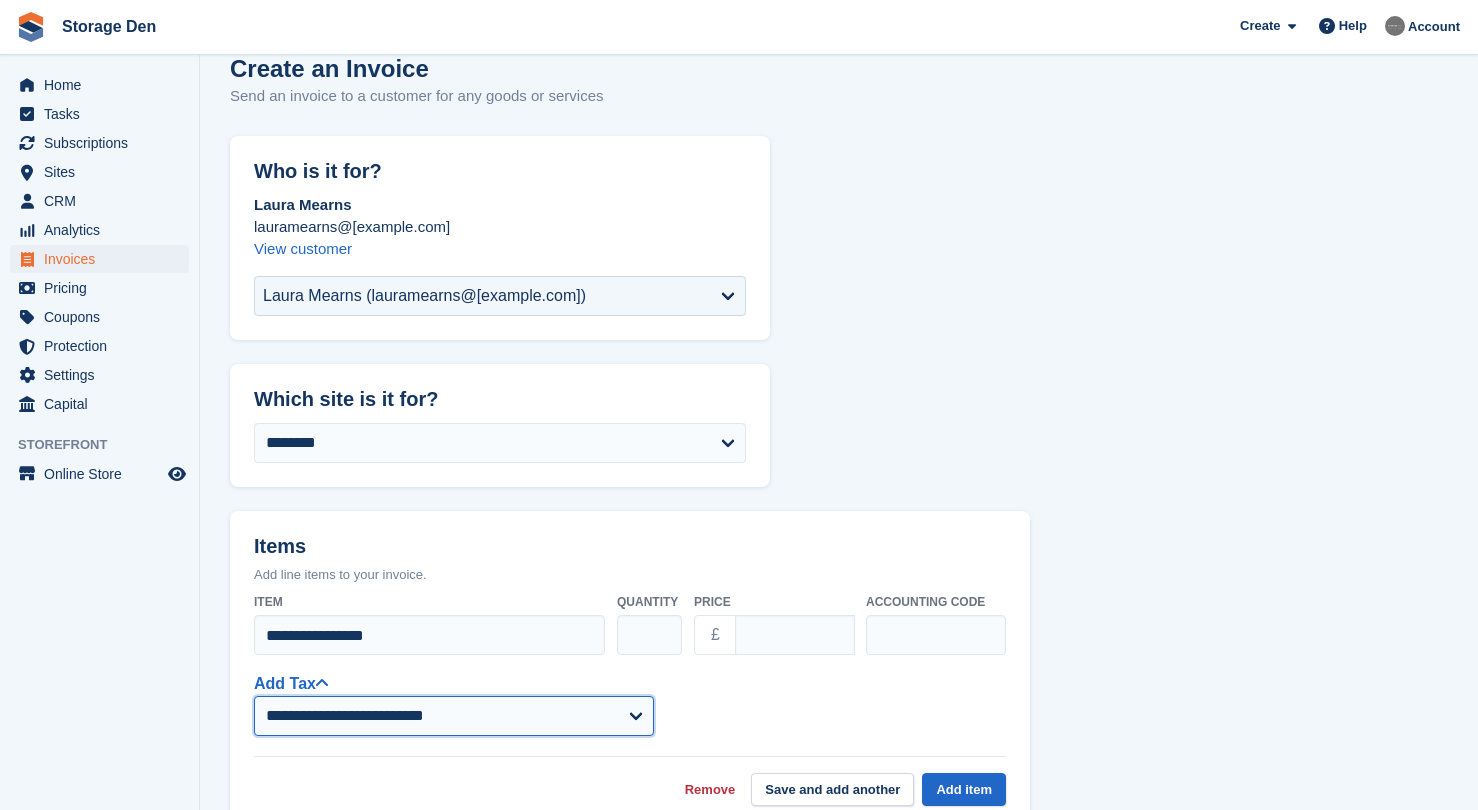 select on "***" 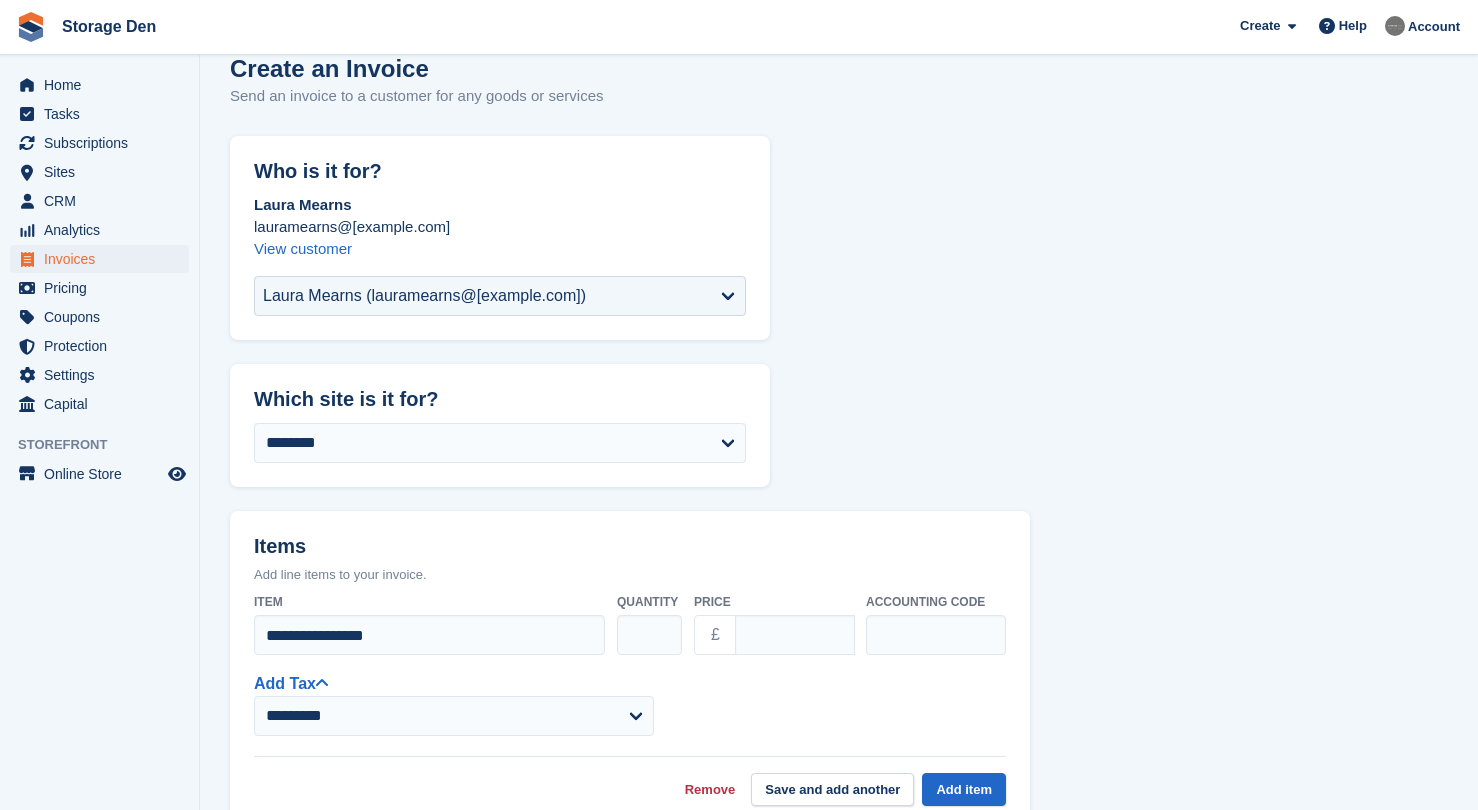 click on "**********" at bounding box center (630, 703) 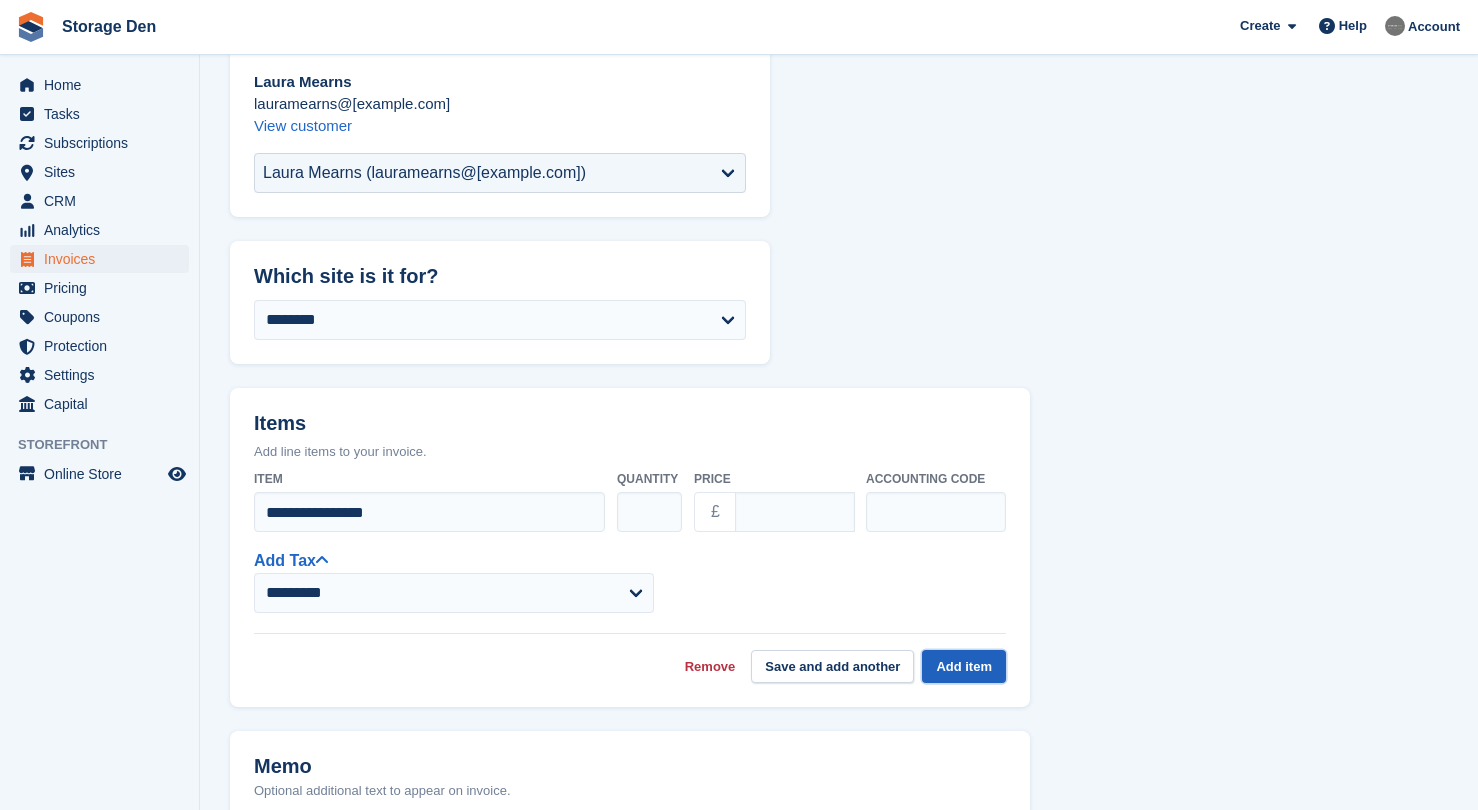click on "Add item" at bounding box center (964, 666) 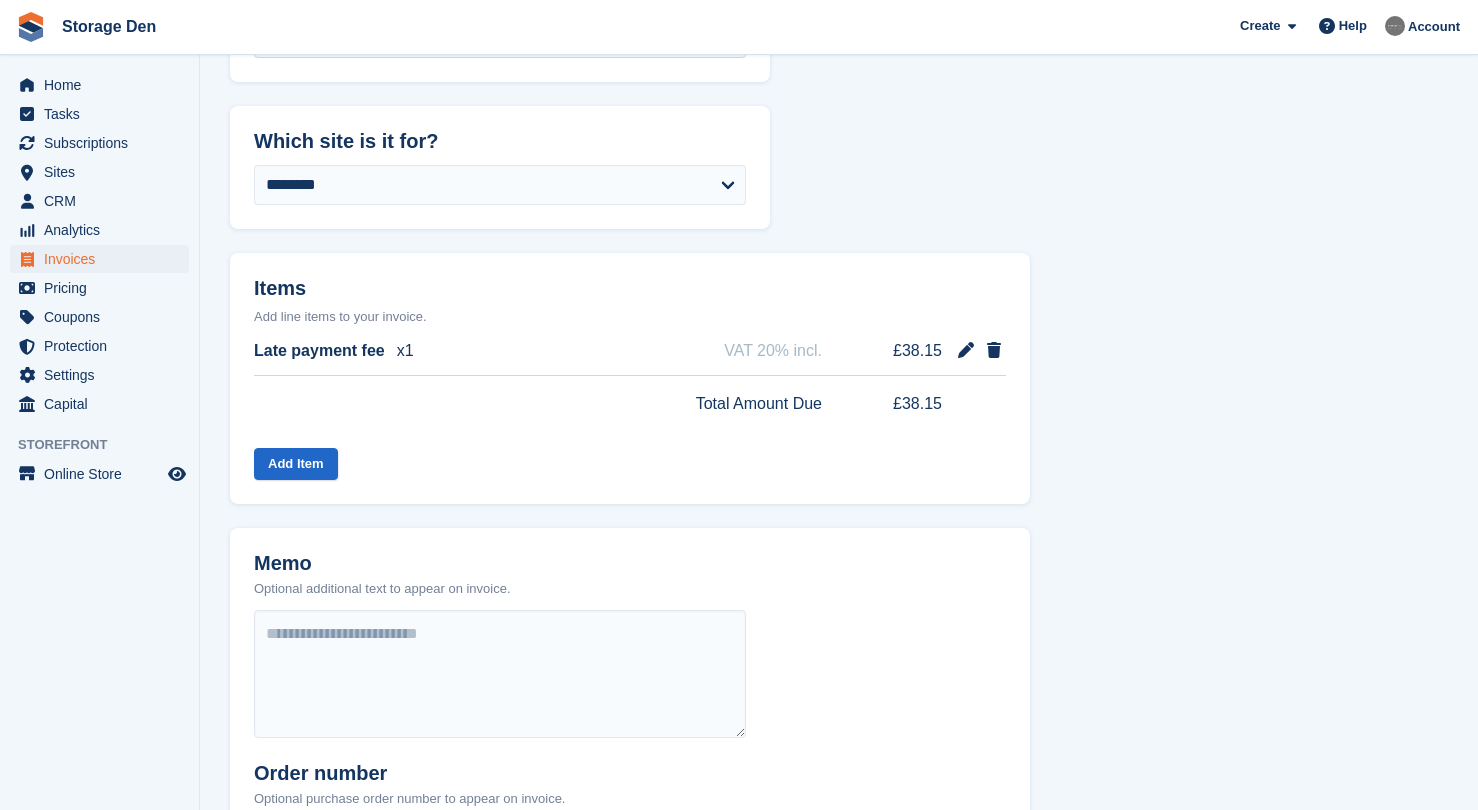 scroll, scrollTop: 432, scrollLeft: 0, axis: vertical 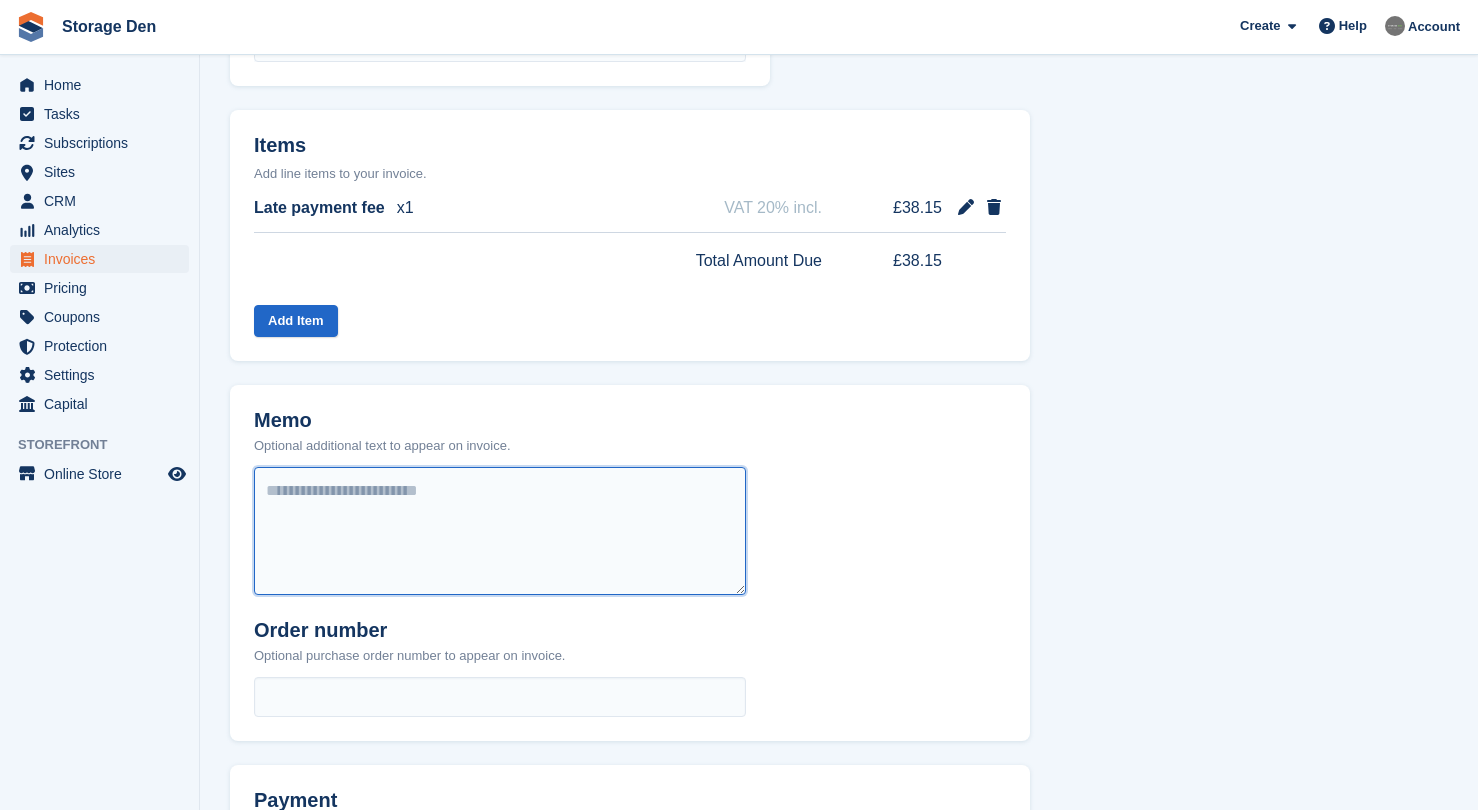 click at bounding box center (500, 531) 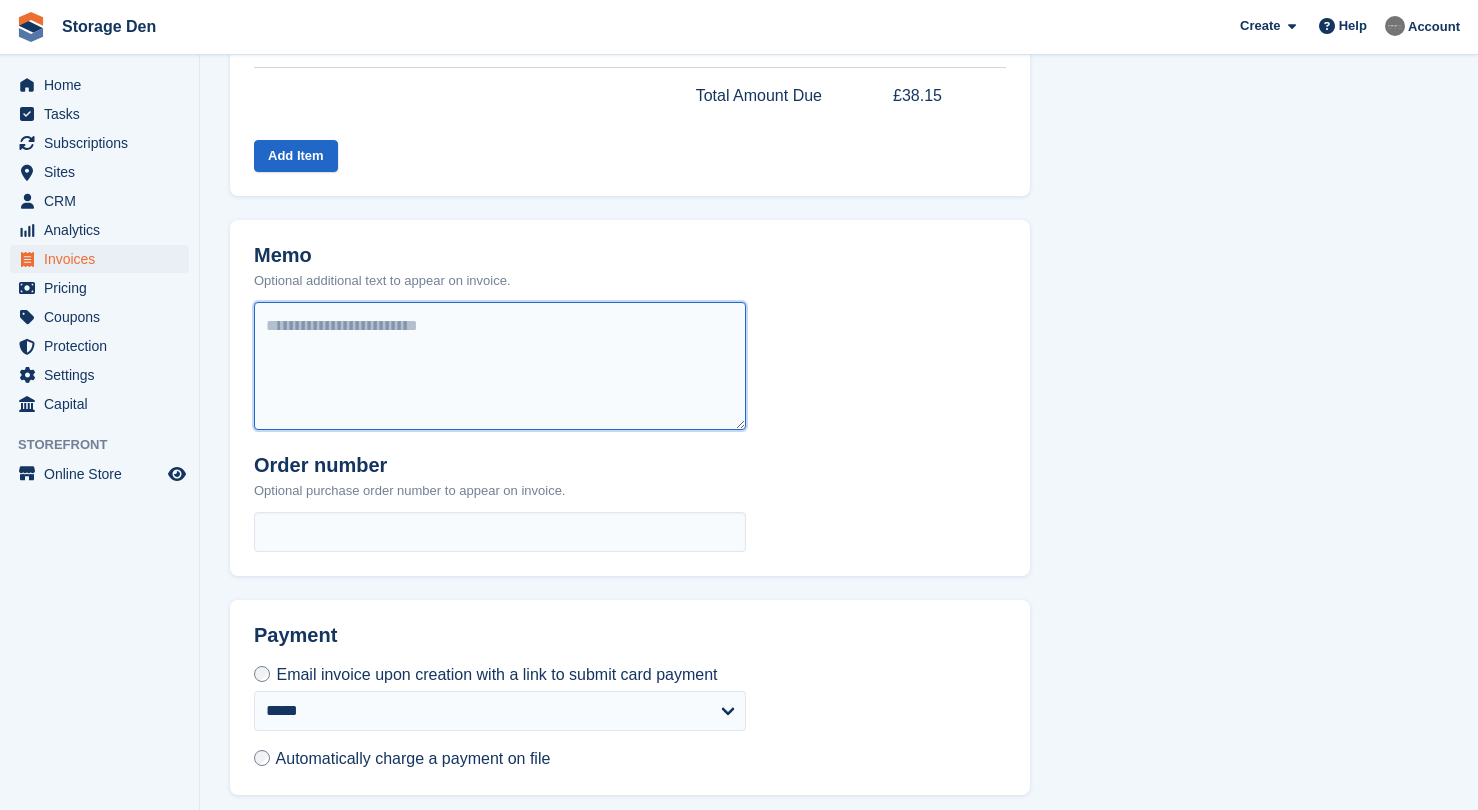 scroll, scrollTop: 689, scrollLeft: 0, axis: vertical 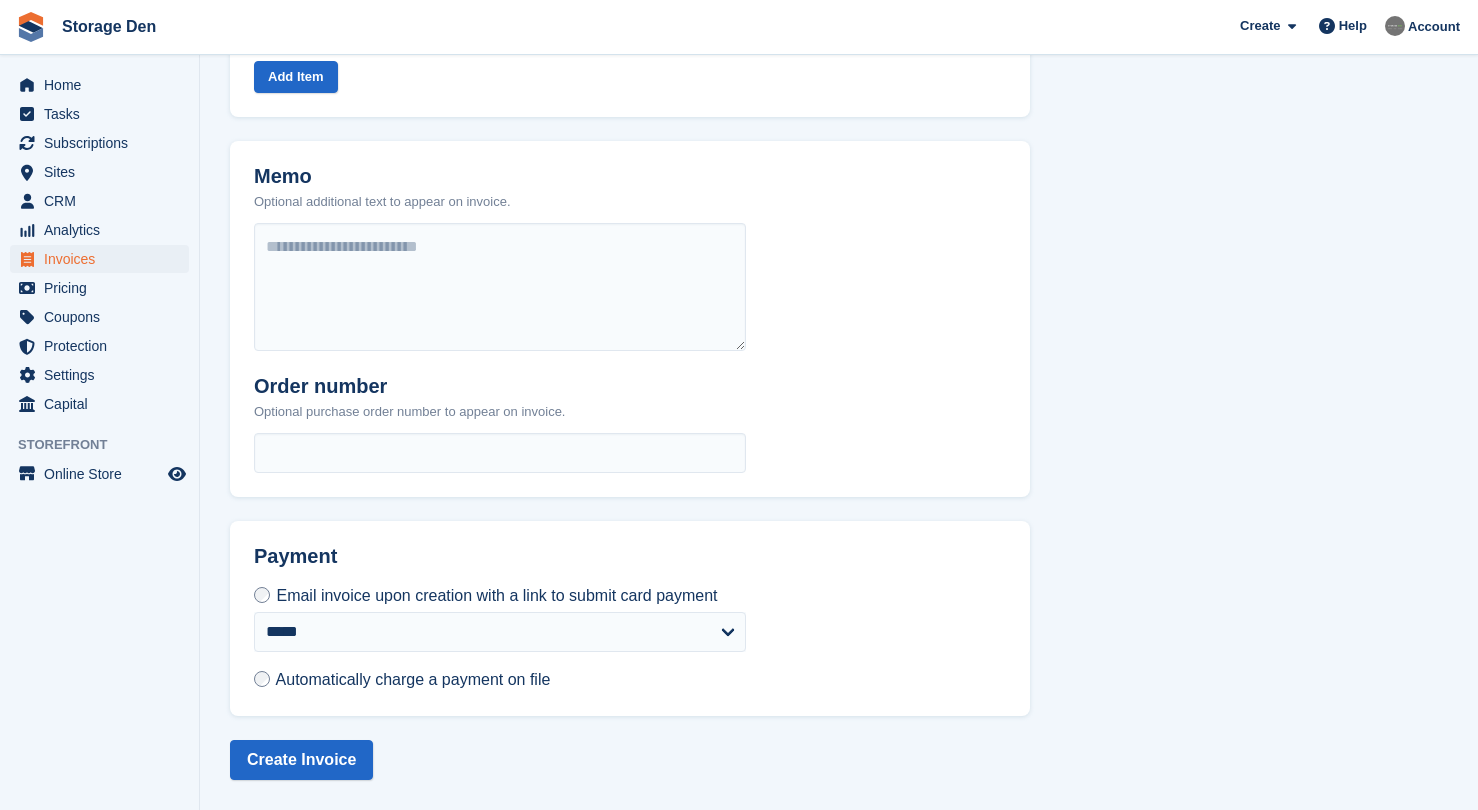 click on "Automatically charge a payment on file" at bounding box center [413, 679] 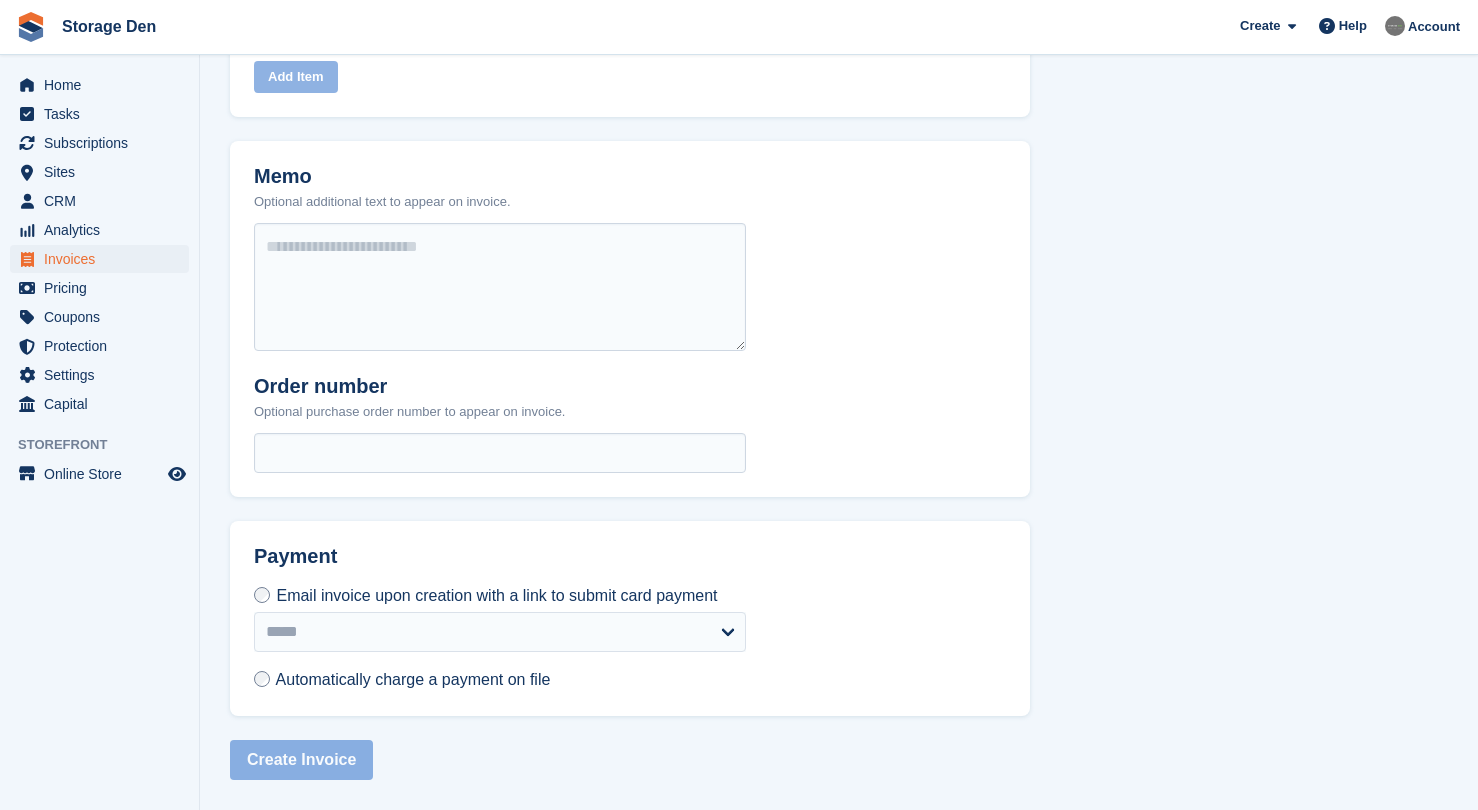 scroll, scrollTop: 671, scrollLeft: 0, axis: vertical 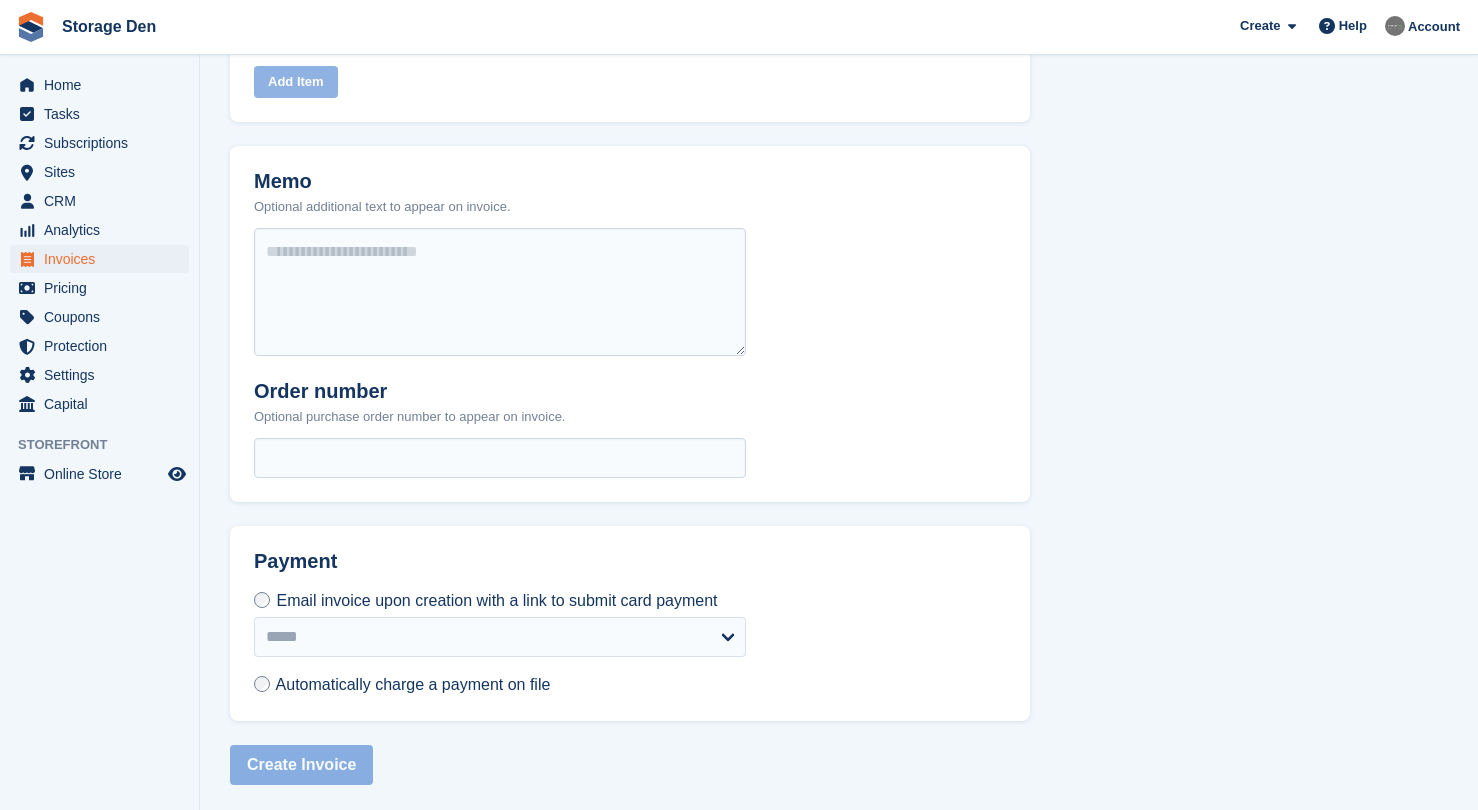 select on "*****" 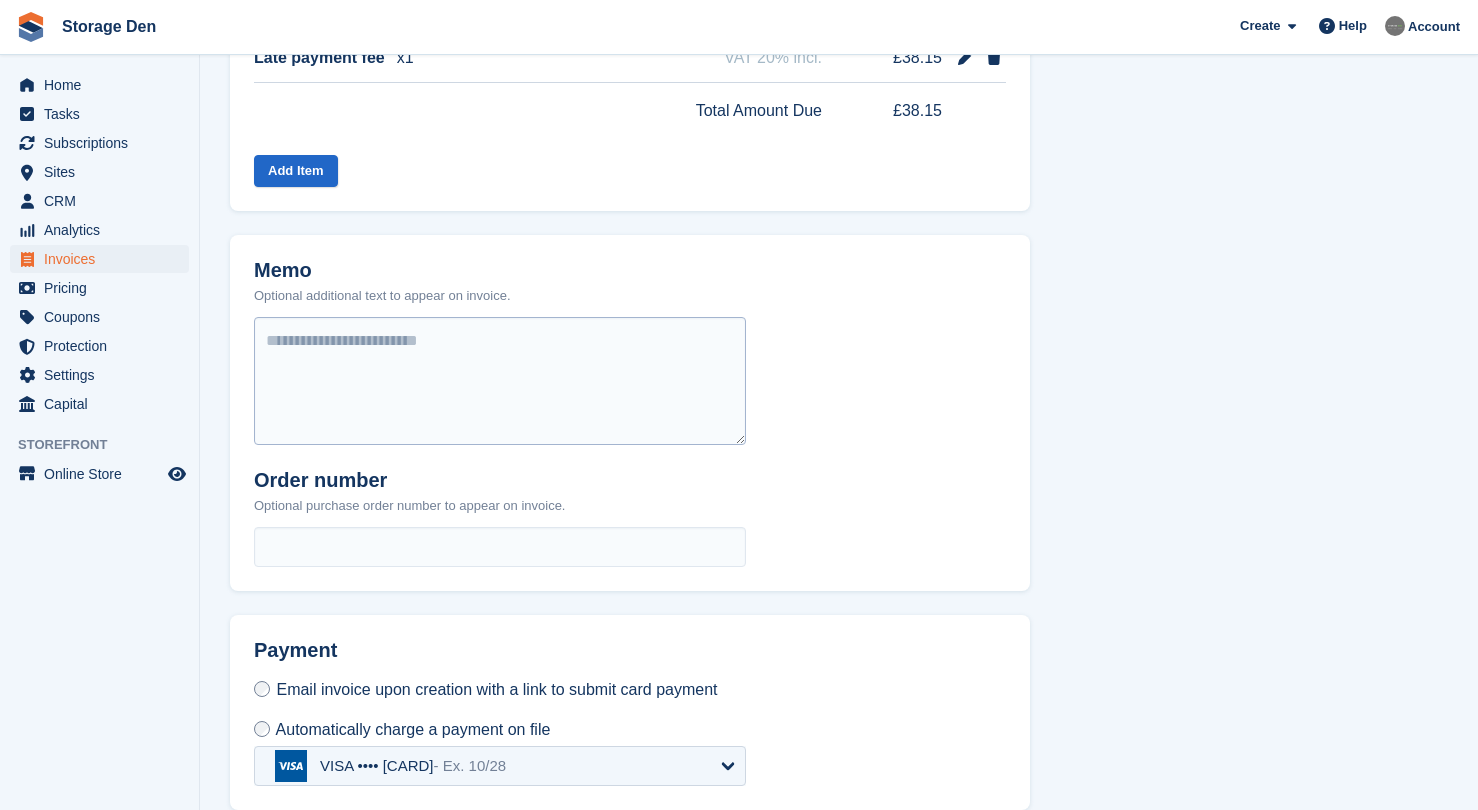 scroll, scrollTop: 671, scrollLeft: 0, axis: vertical 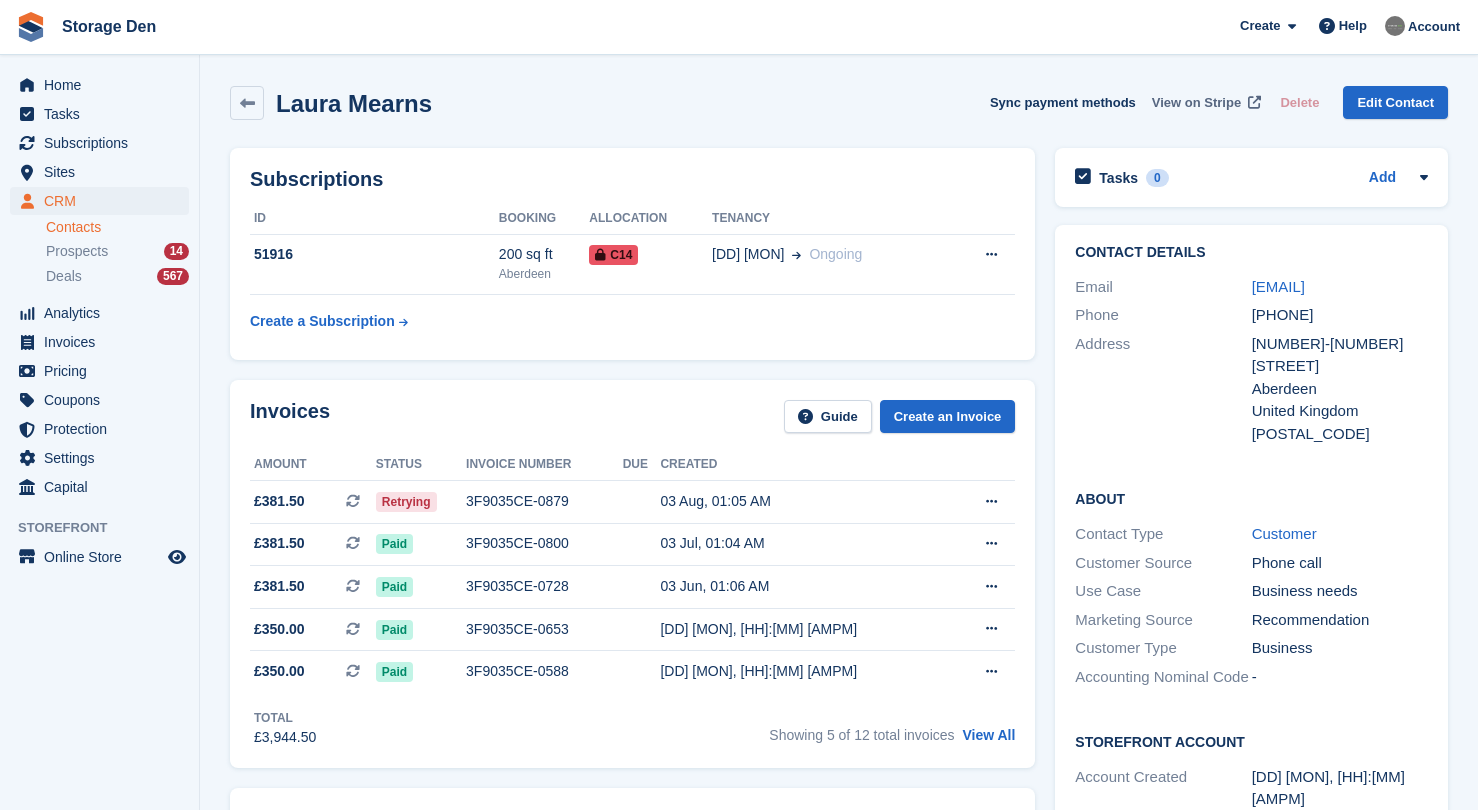 click on "View on Stripe" at bounding box center [1196, 103] 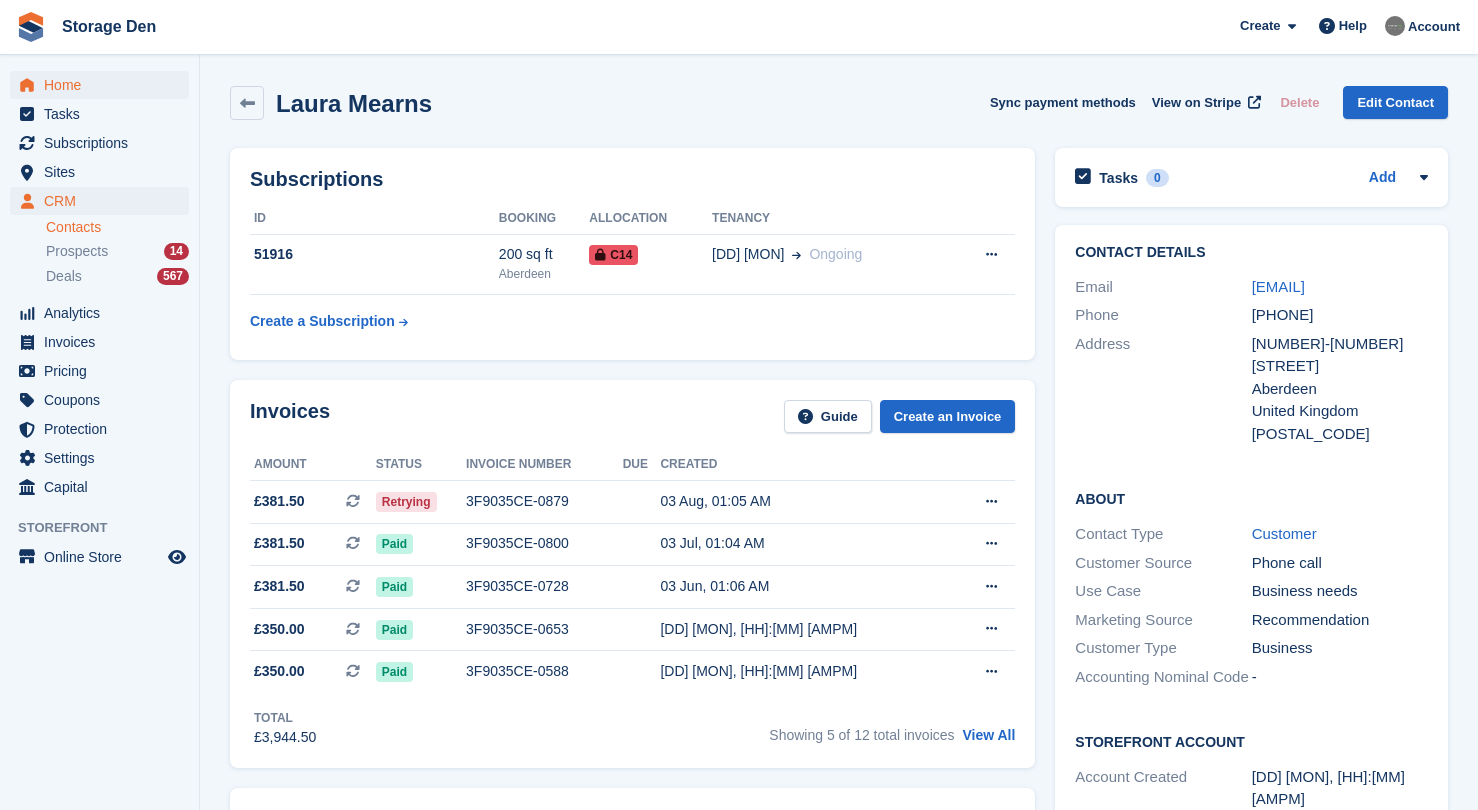 click on "Home" at bounding box center (104, 85) 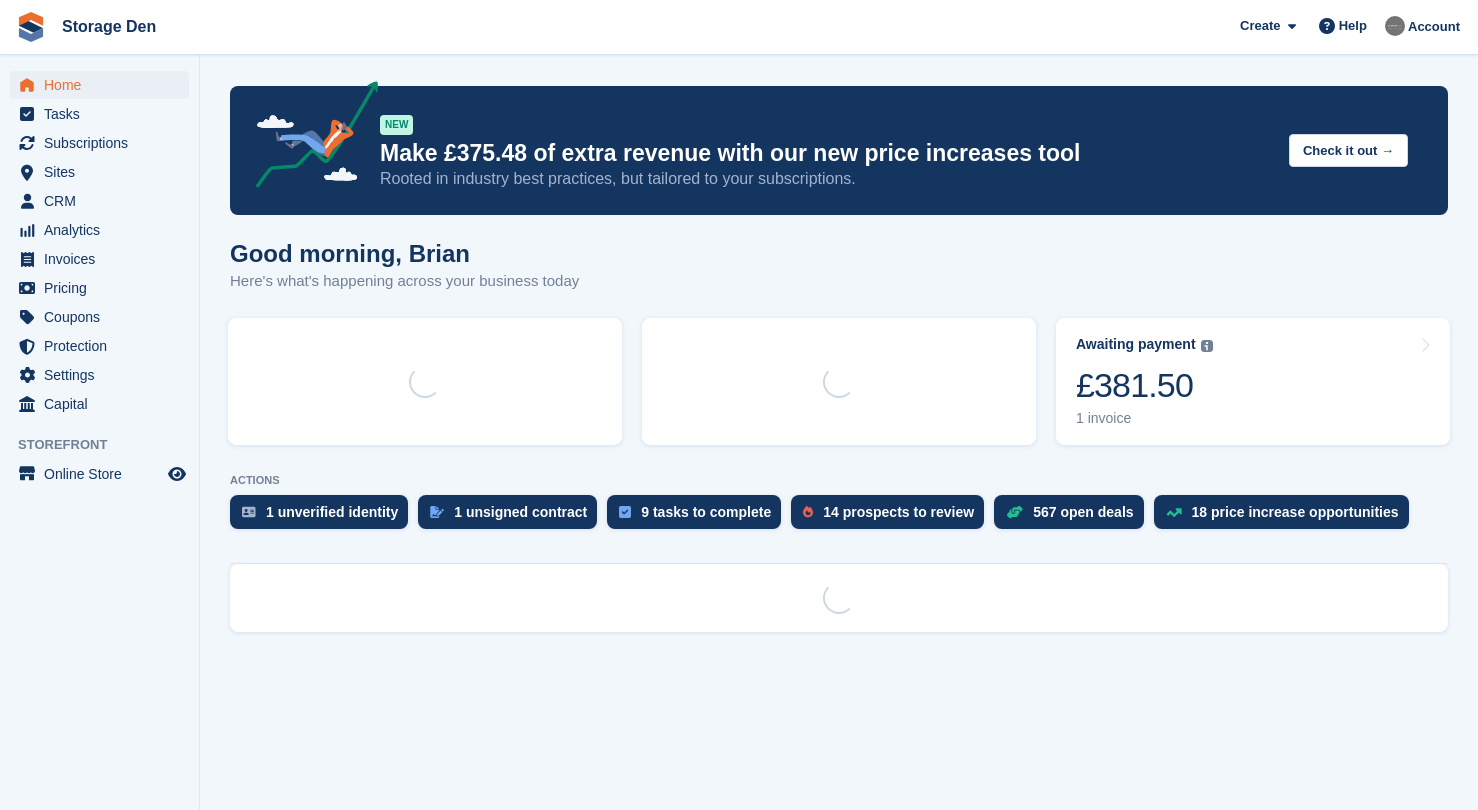 scroll, scrollTop: 0, scrollLeft: 0, axis: both 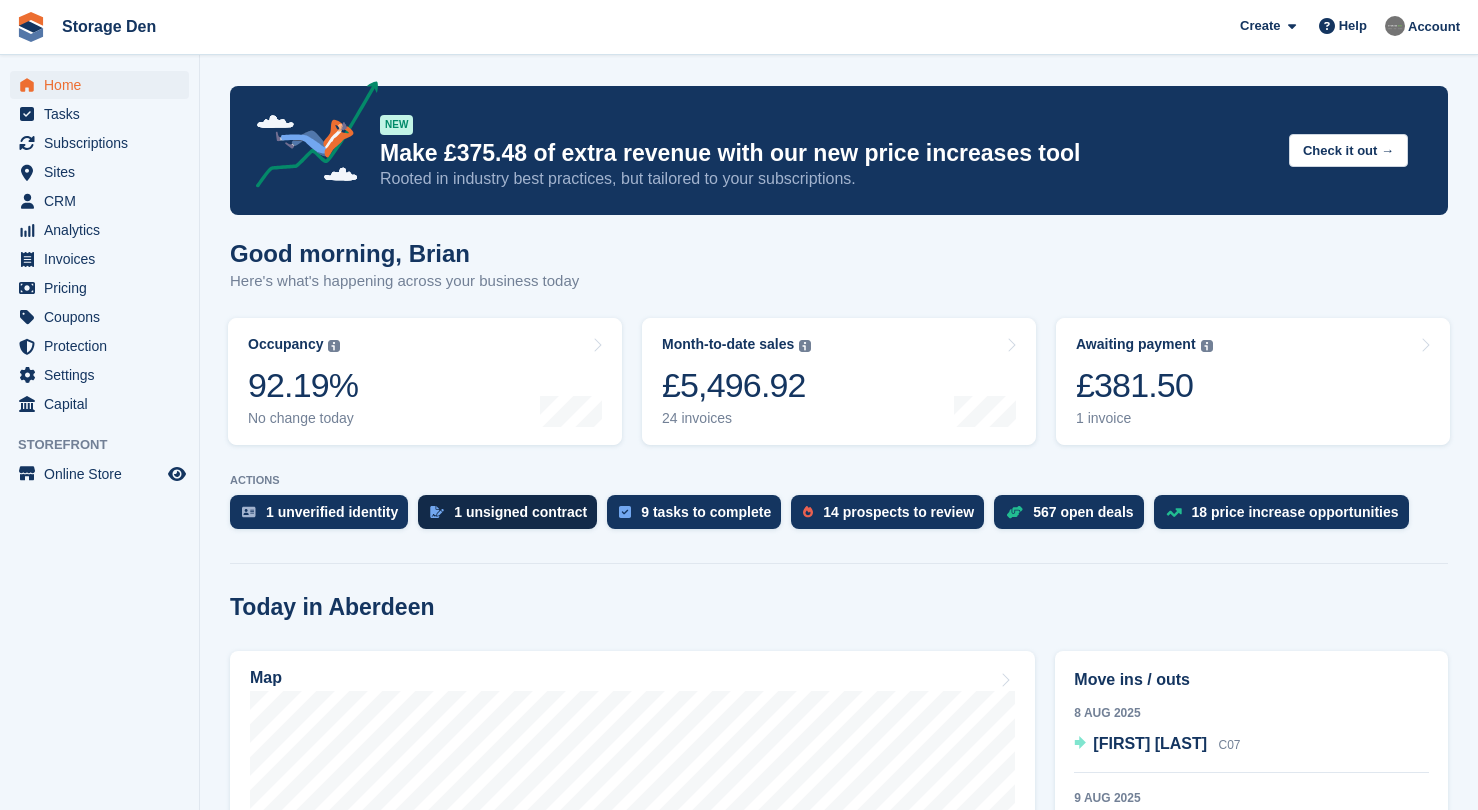 click on "1
unsigned contract" at bounding box center [520, 512] 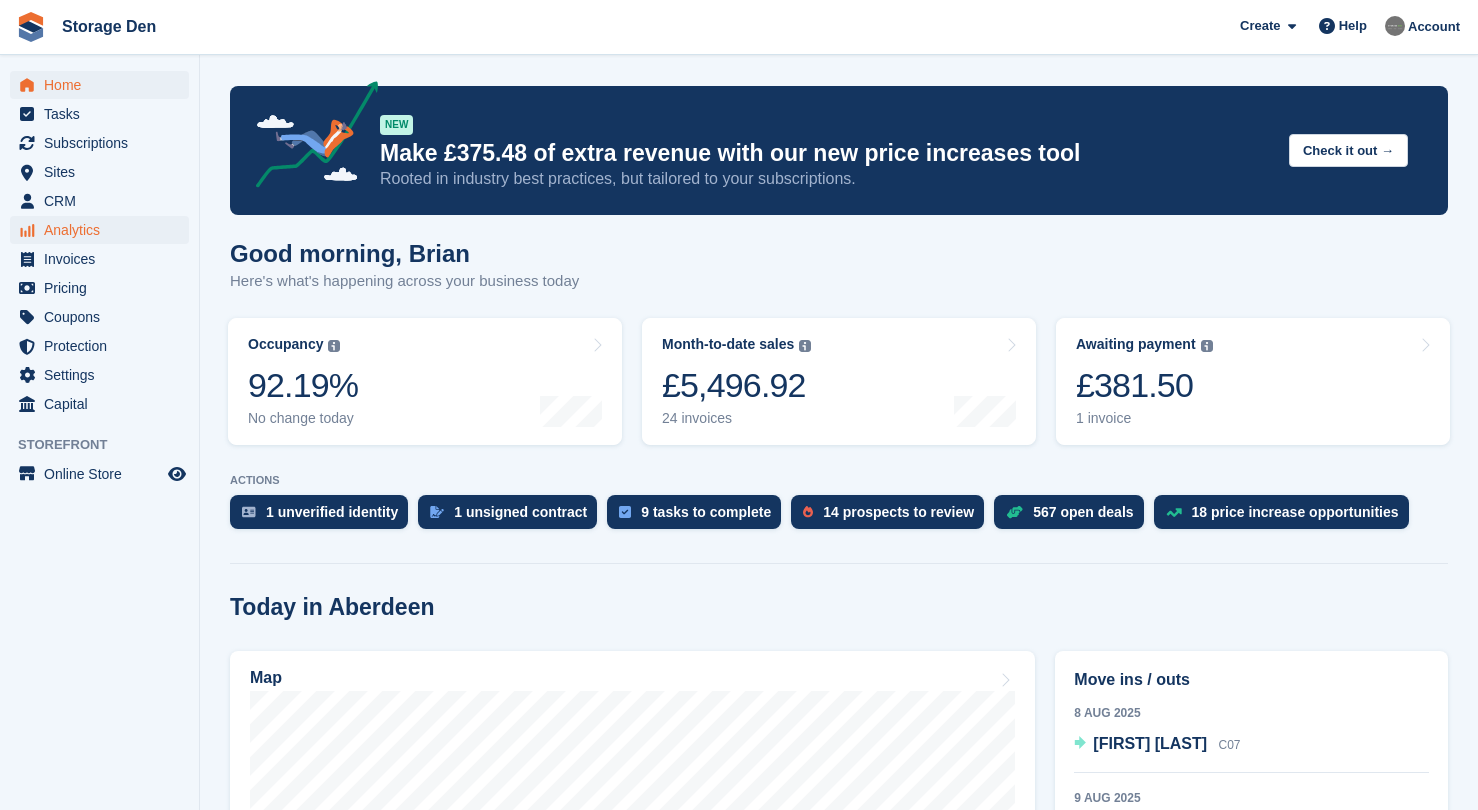click on "Analytics" at bounding box center (104, 230) 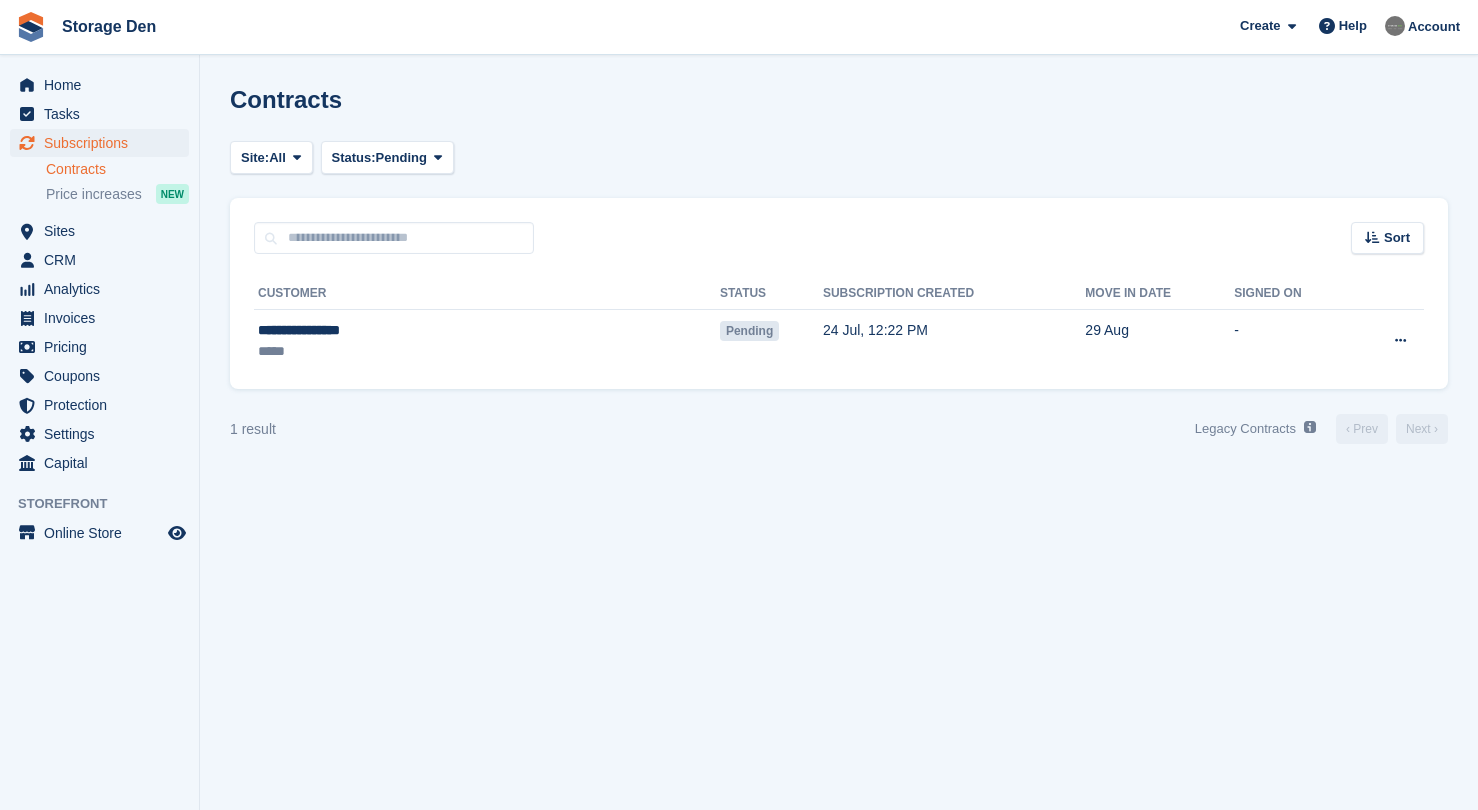 scroll, scrollTop: 0, scrollLeft: 0, axis: both 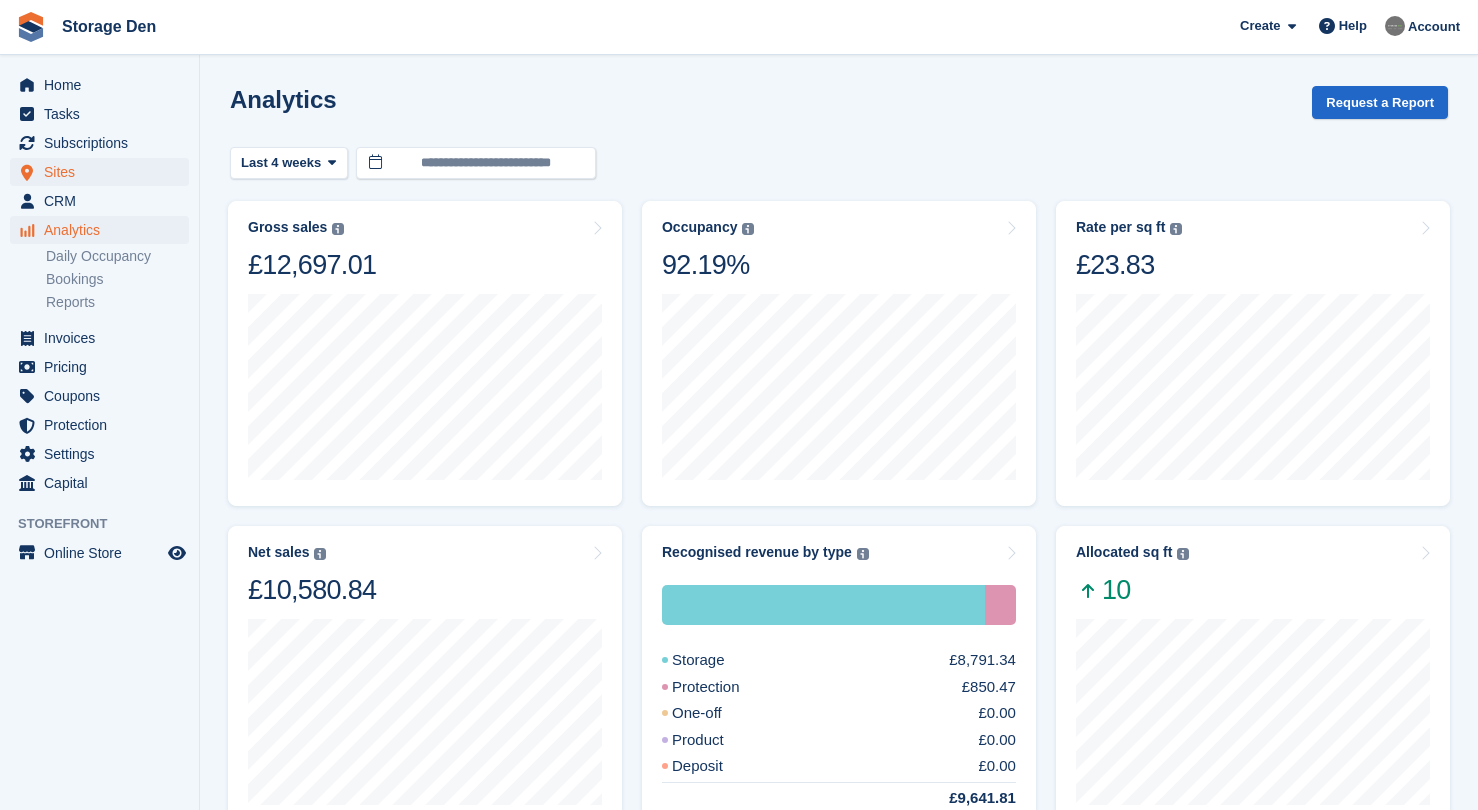 click on "Sites" at bounding box center [104, 172] 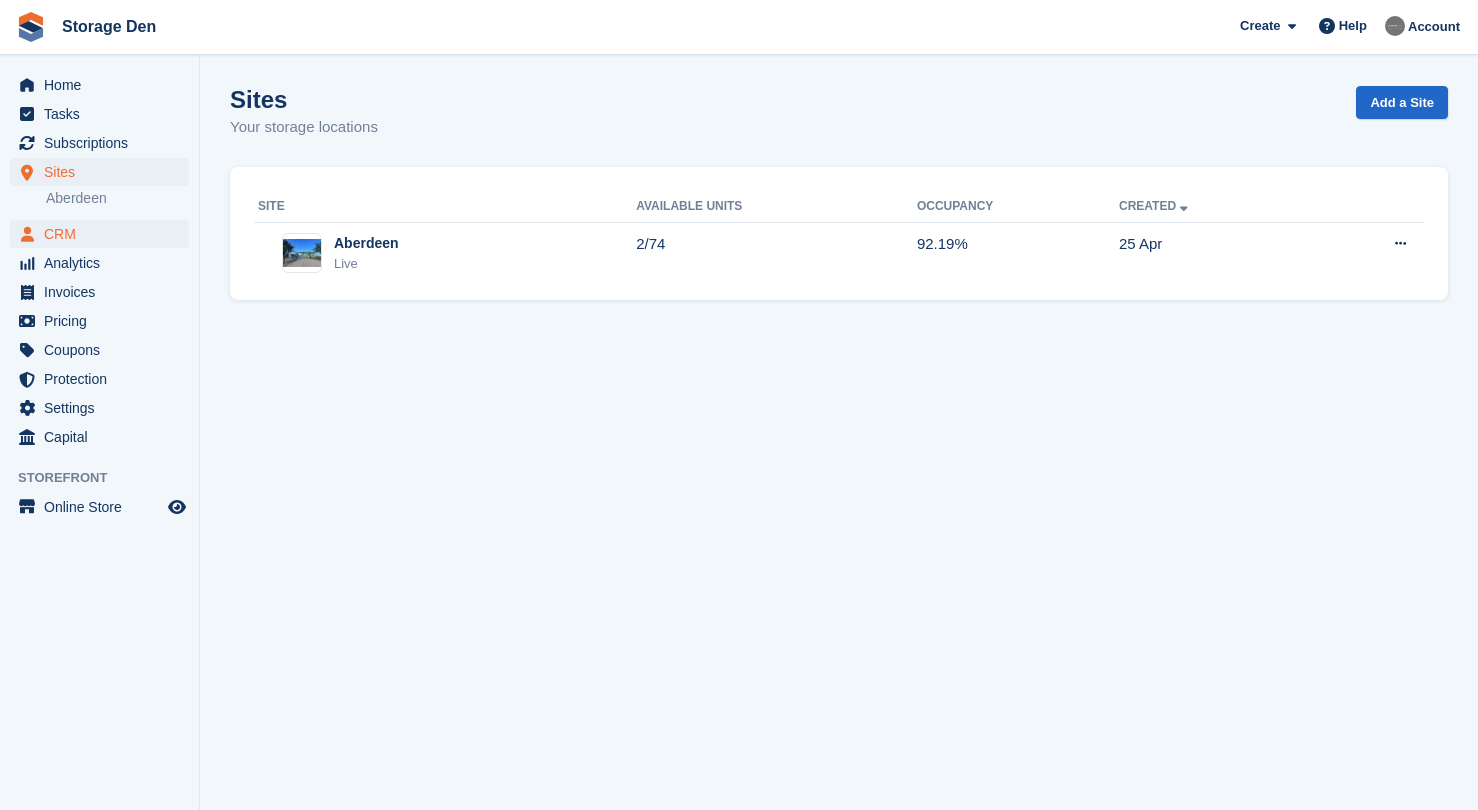 click on "CRM" at bounding box center (104, 234) 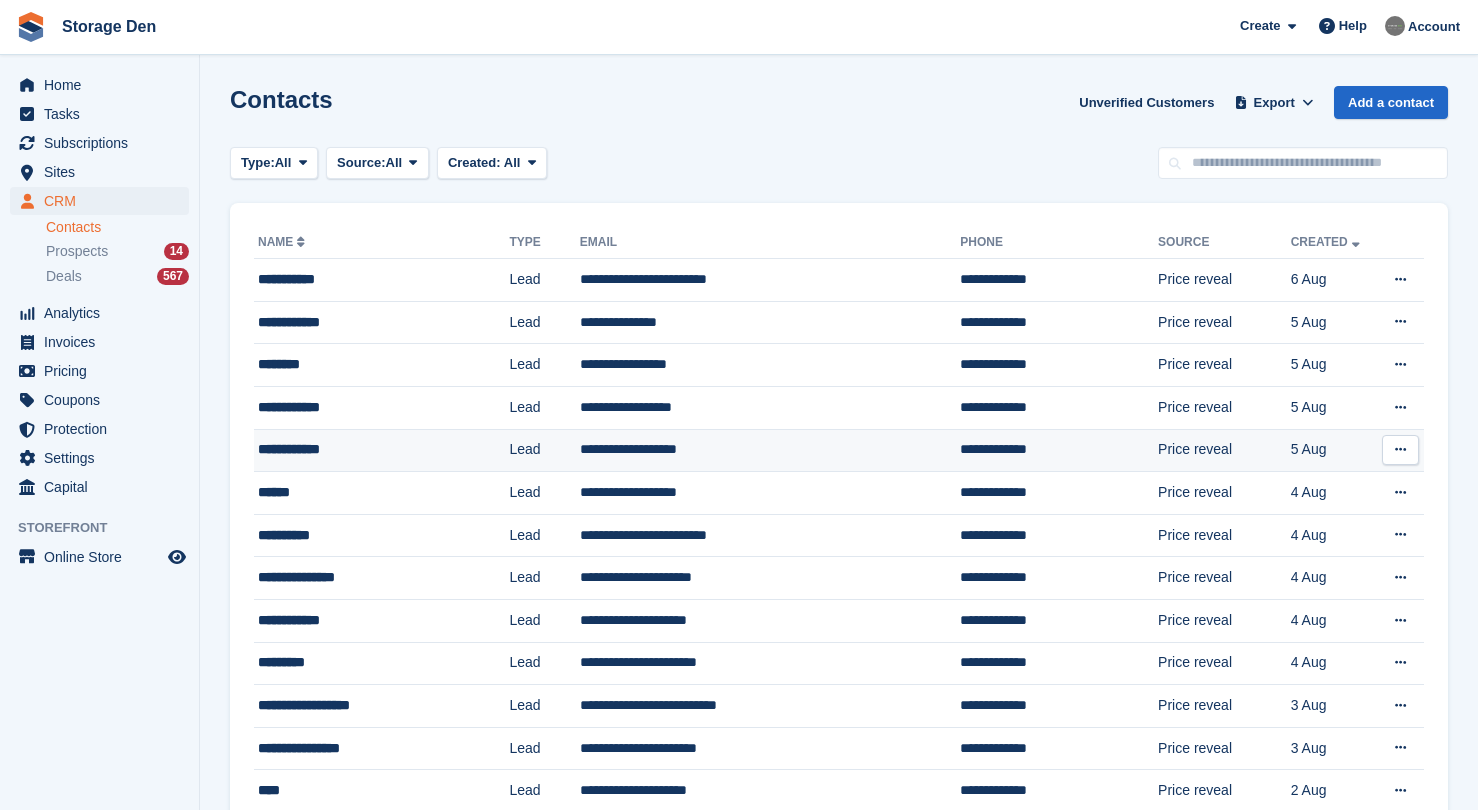 click on "**********" at bounding box center [366, 449] 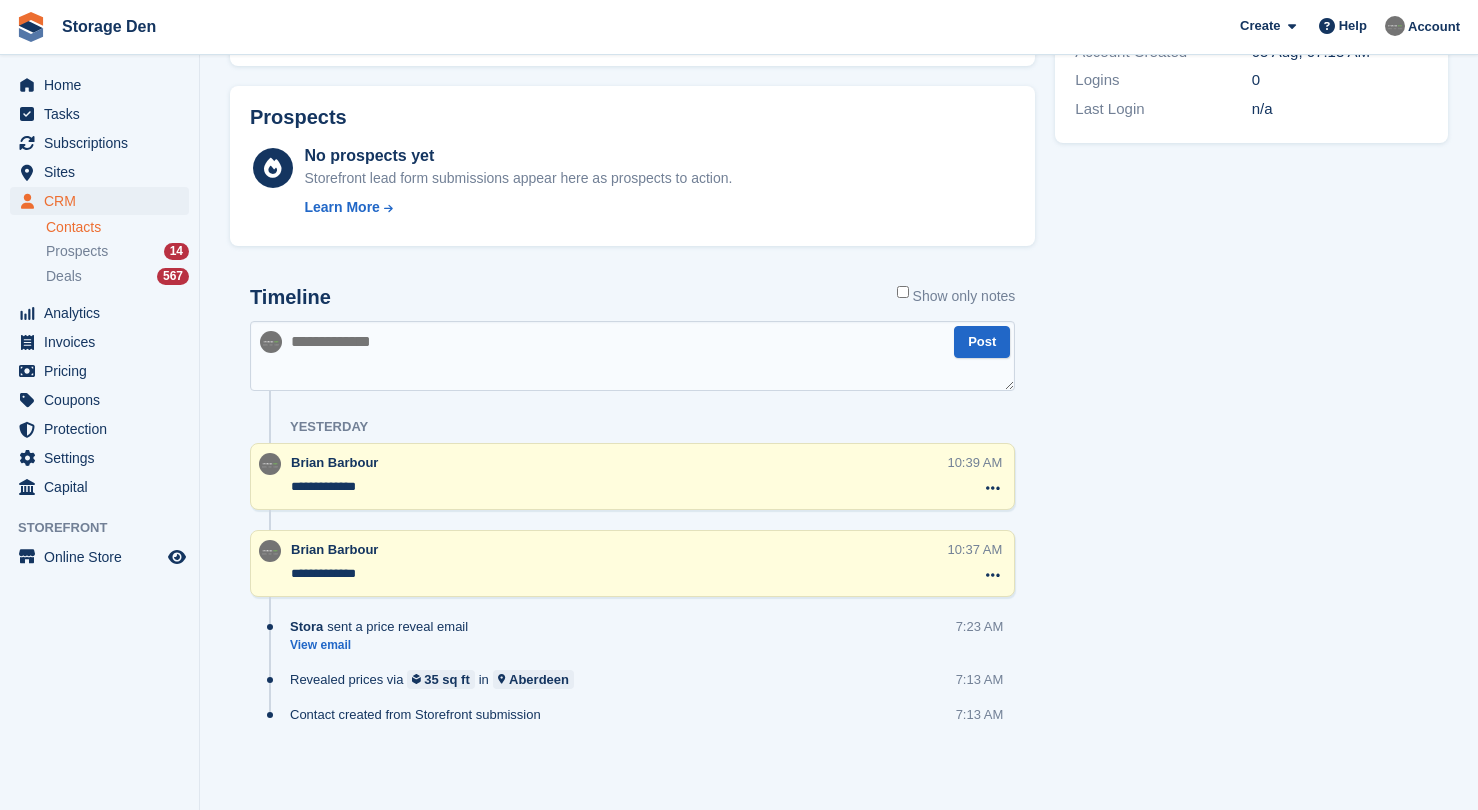 scroll, scrollTop: 0, scrollLeft: 0, axis: both 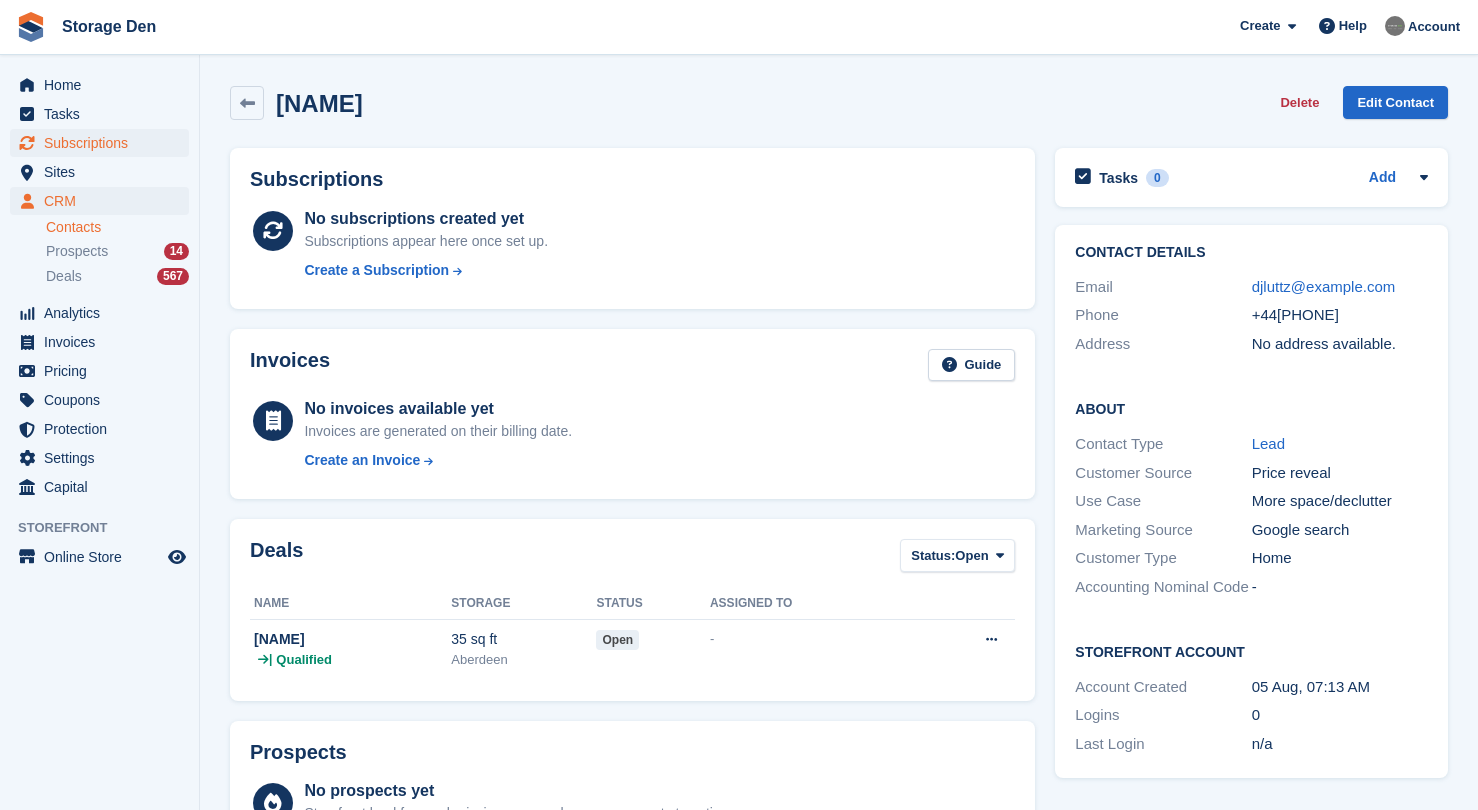 click on "Subscriptions" at bounding box center (104, 143) 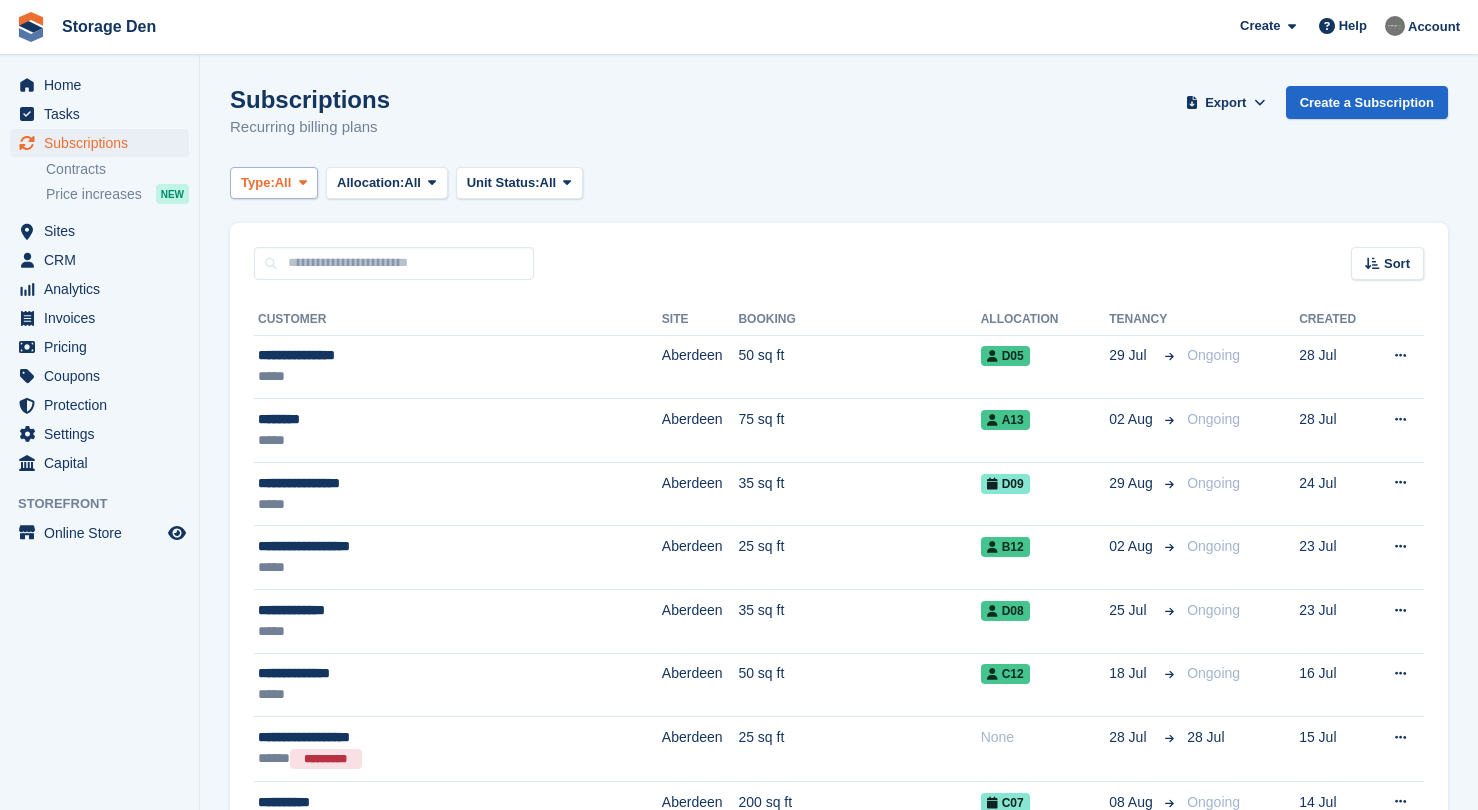 click on "Type:
All" at bounding box center [274, 183] 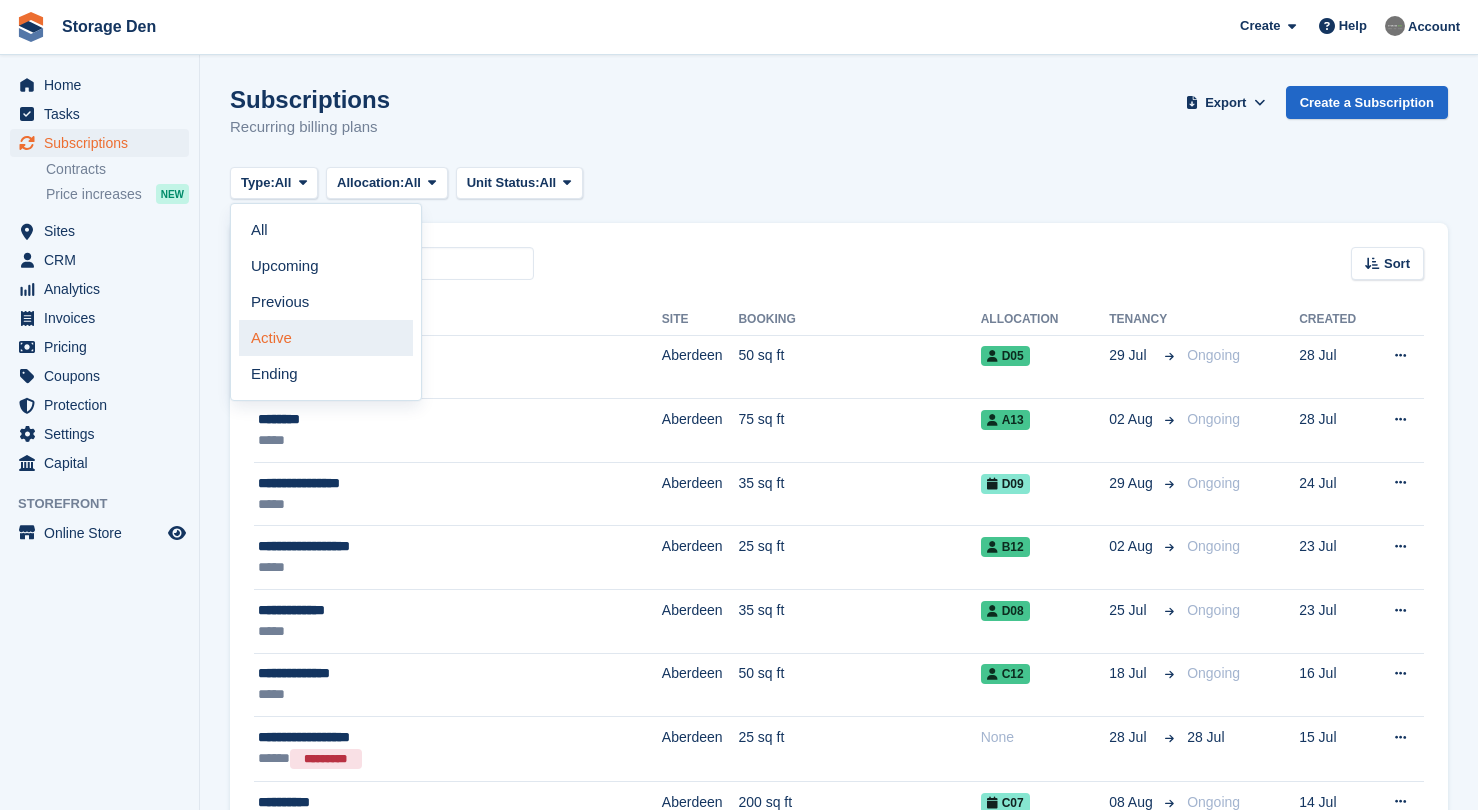 click on "Active" at bounding box center (326, 338) 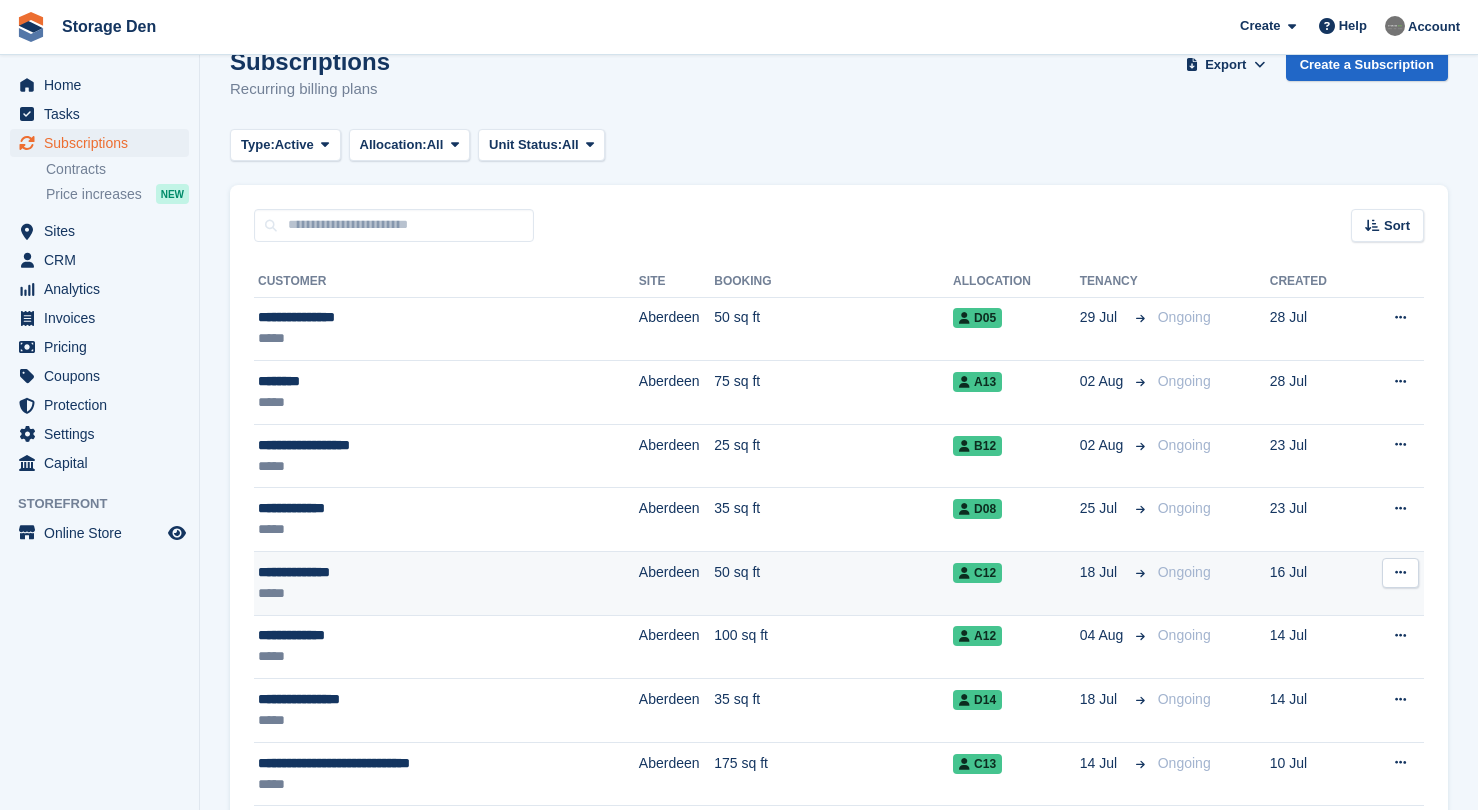 scroll, scrollTop: 513, scrollLeft: 0, axis: vertical 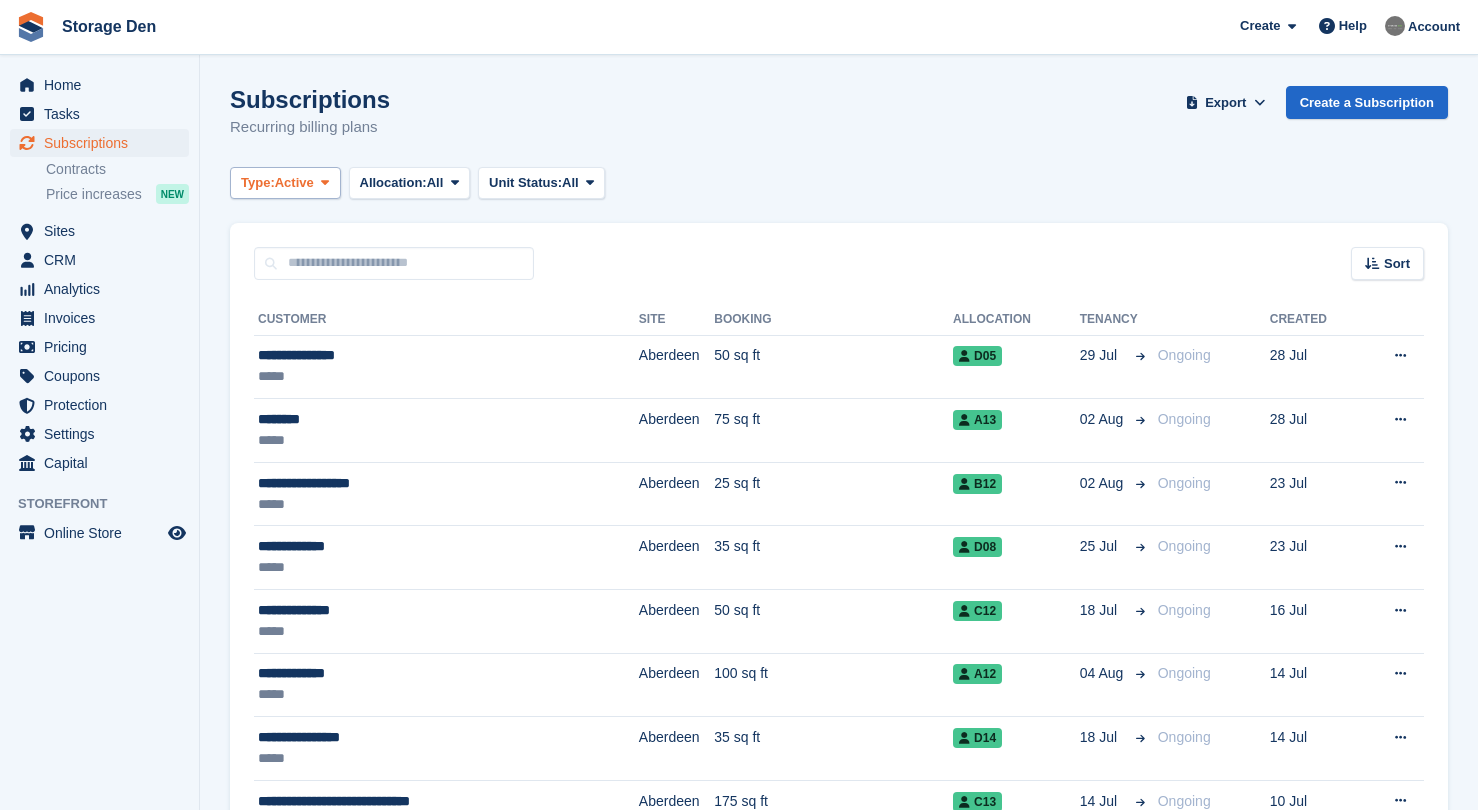 click at bounding box center (325, 183) 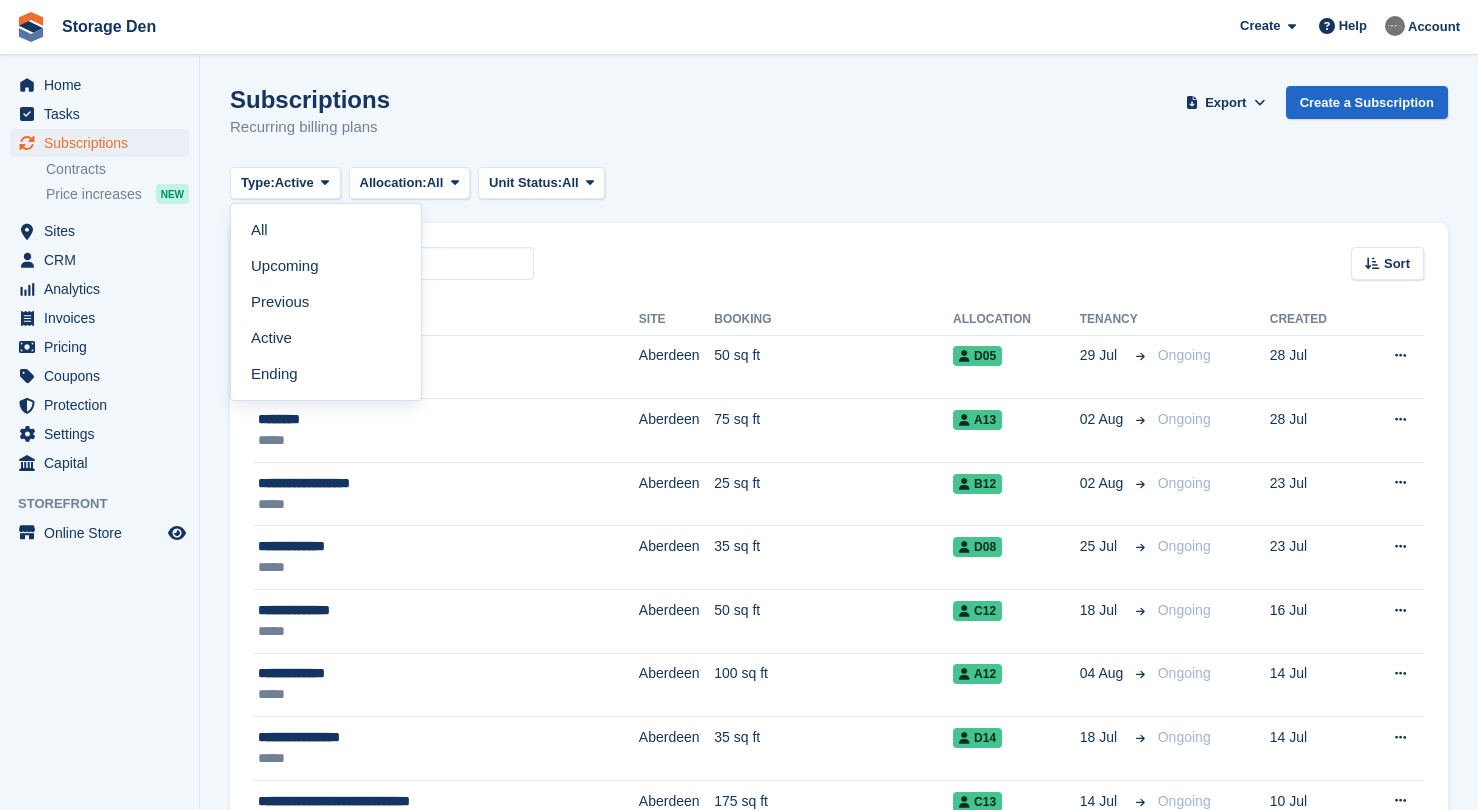 click on "Sort
Sort by
Customer name
Date created
Move in date
Move out date
Created (oldest first)
Created (newest first)" at bounding box center [839, 251] 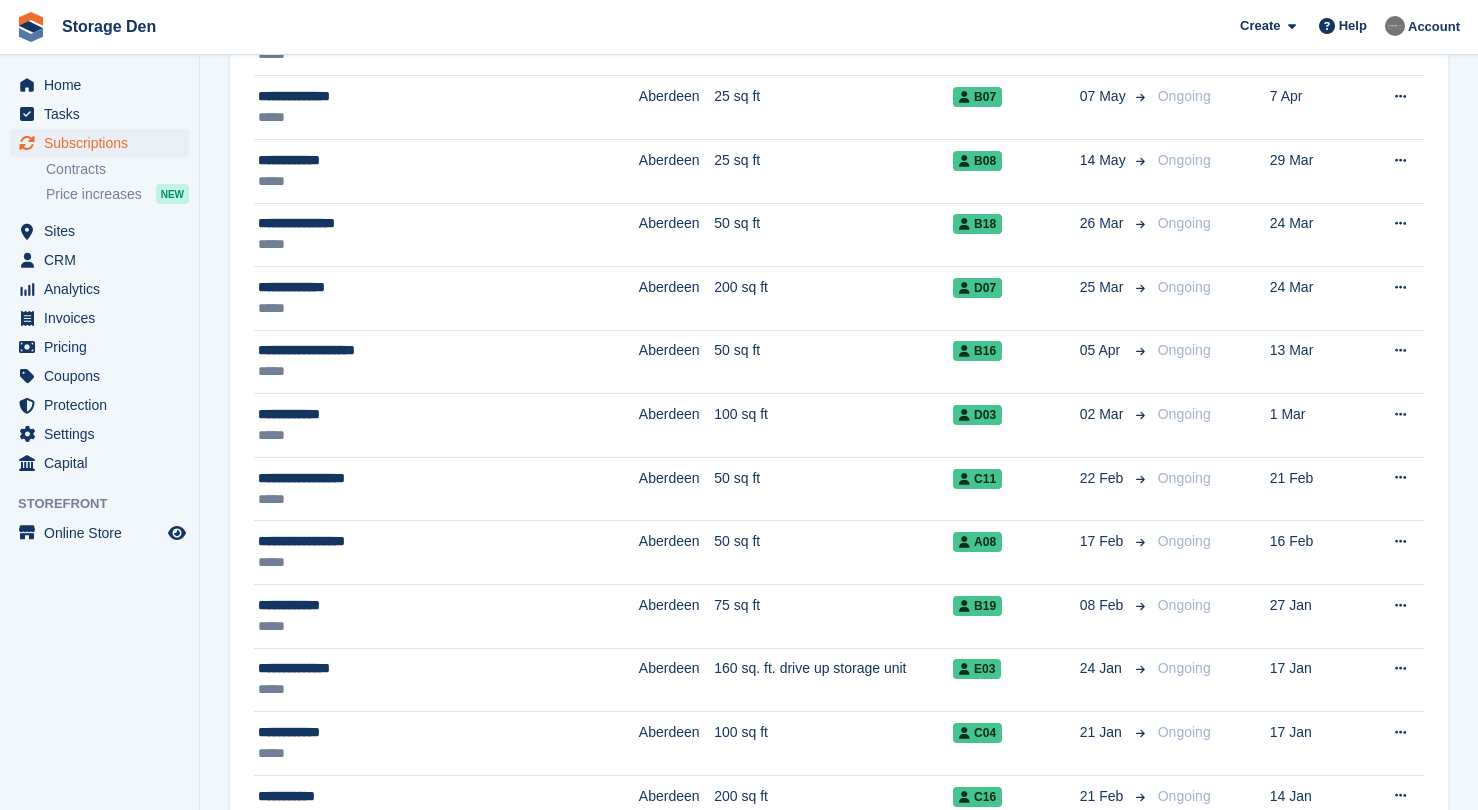 scroll, scrollTop: 0, scrollLeft: 0, axis: both 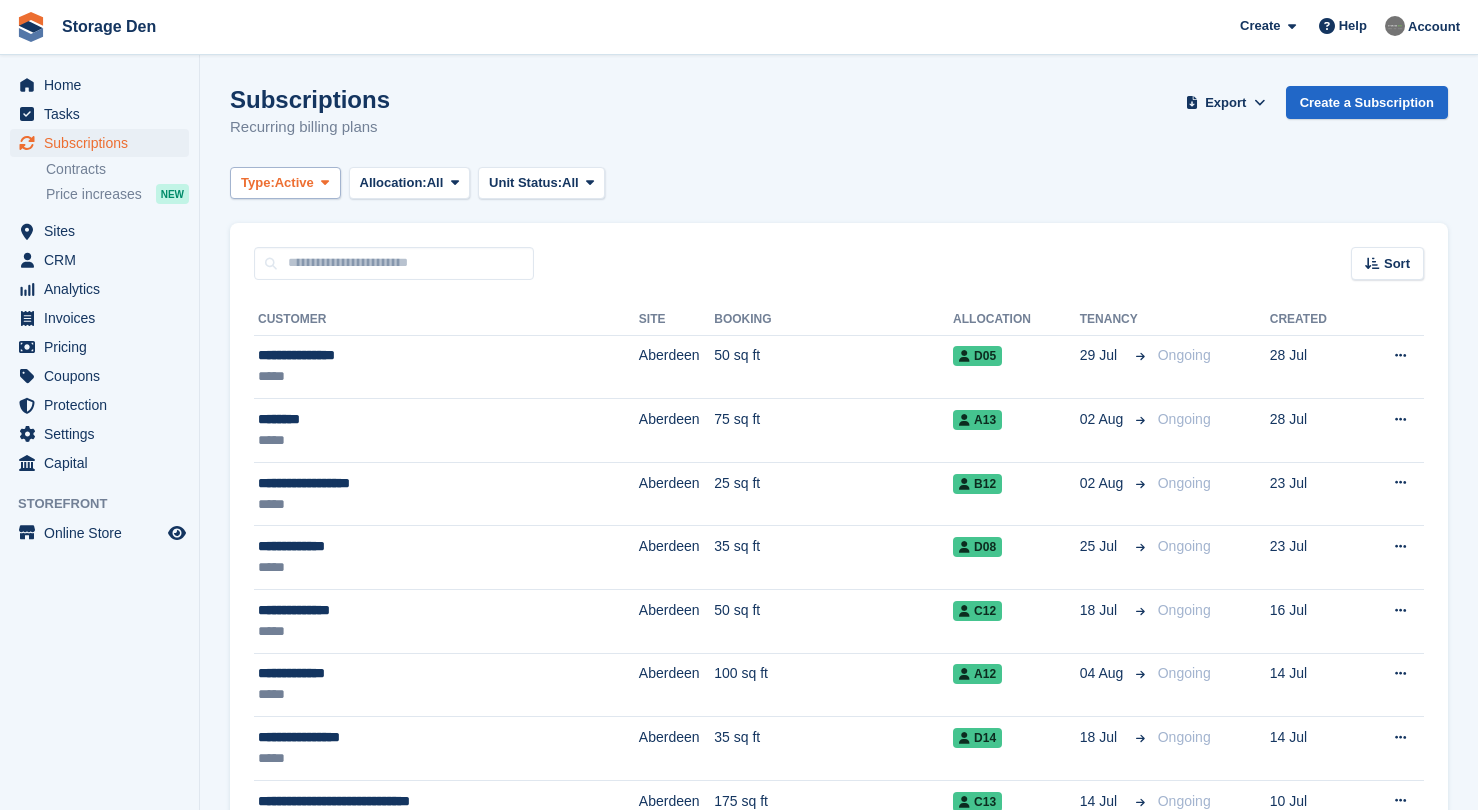 click on "Type:
Active" at bounding box center (285, 183) 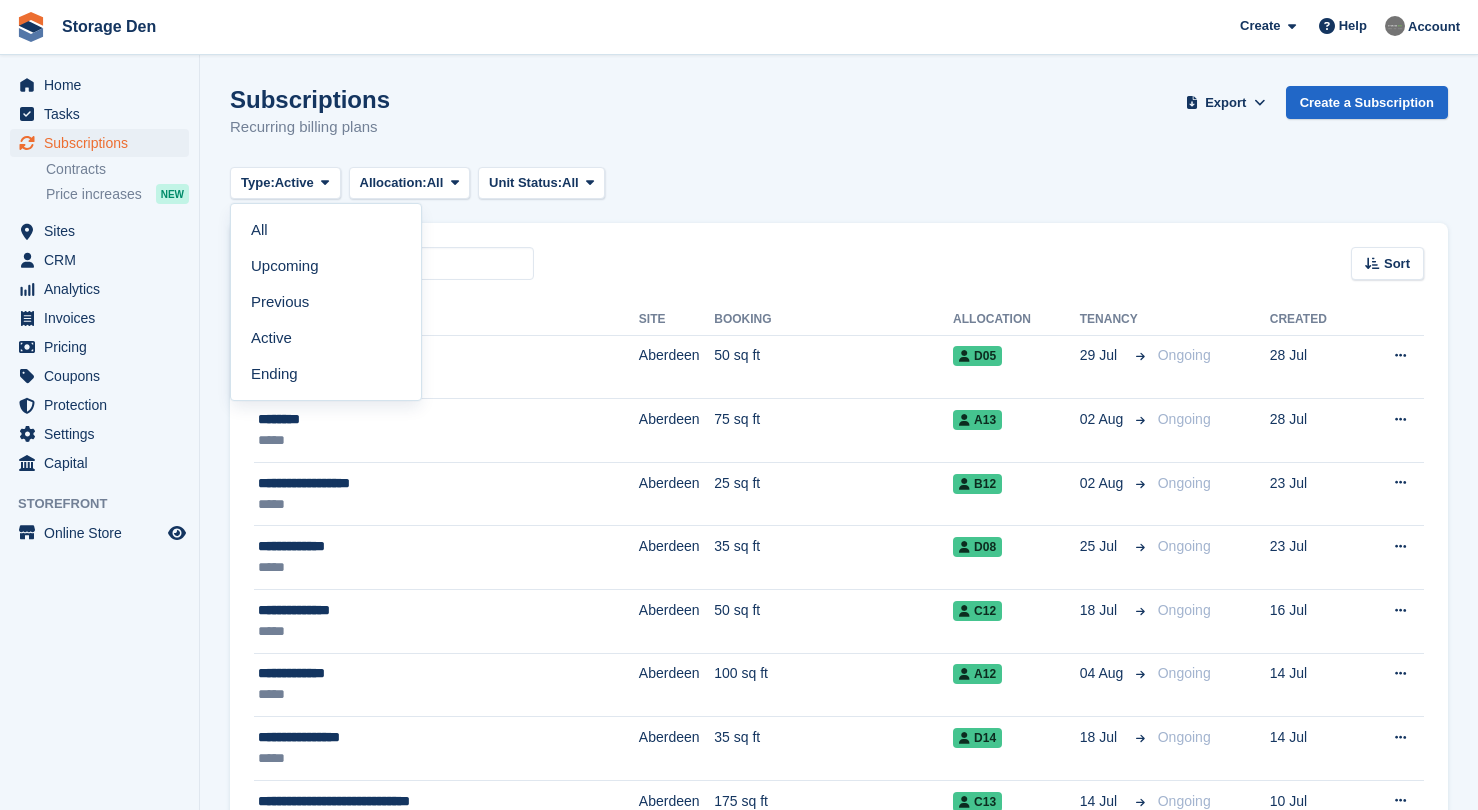 click on "Sort
Sort by
Customer name
Date created
Move in date
Move out date
Created (oldest first)
Created (newest first)" at bounding box center (839, 251) 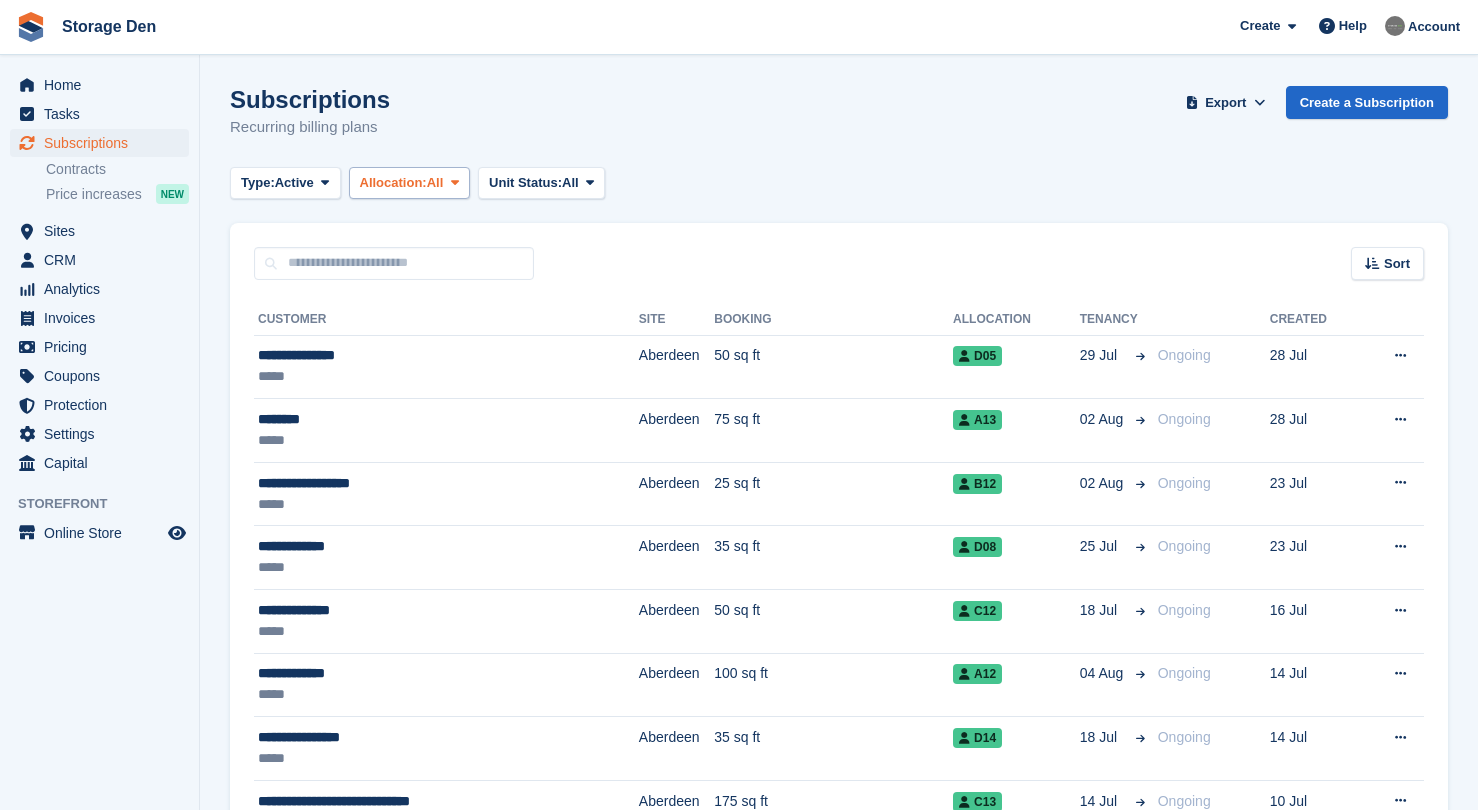 click on "Allocation:" at bounding box center [393, 183] 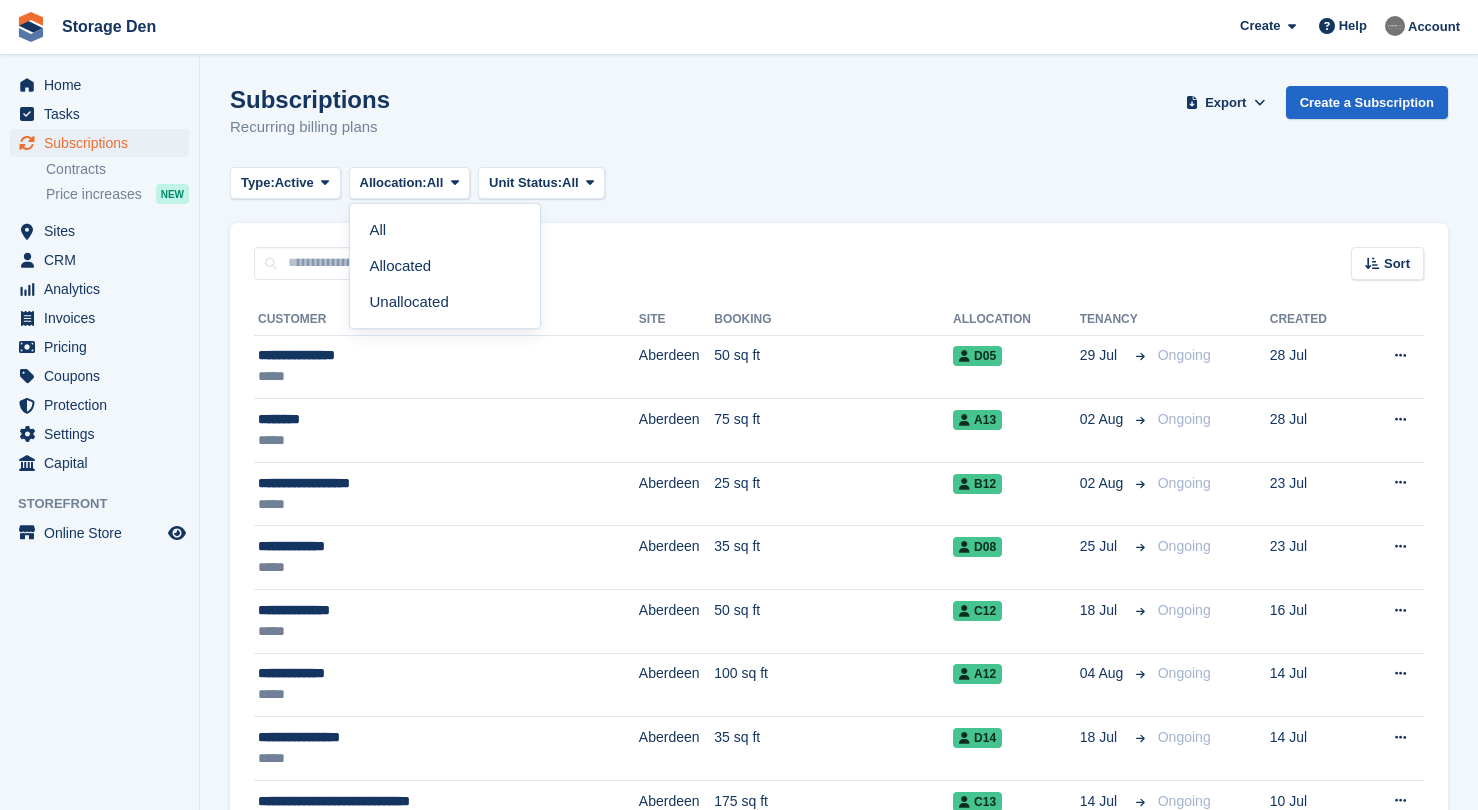 click on "Sort
Sort by
Customer name
Date created
Move in date
Move out date
Created (oldest first)
Created (newest first)" at bounding box center [839, 251] 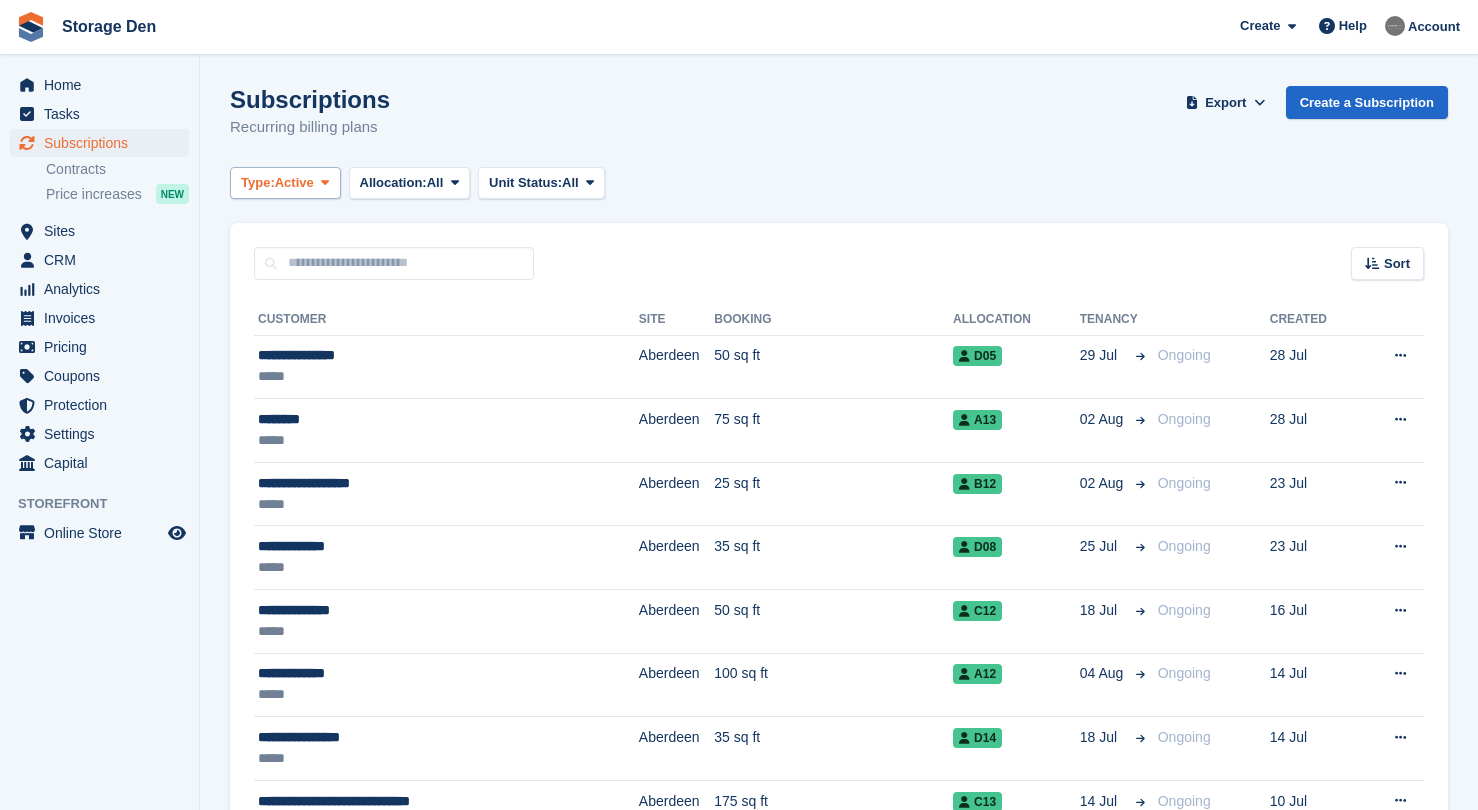click on "Type:
Active" at bounding box center [285, 183] 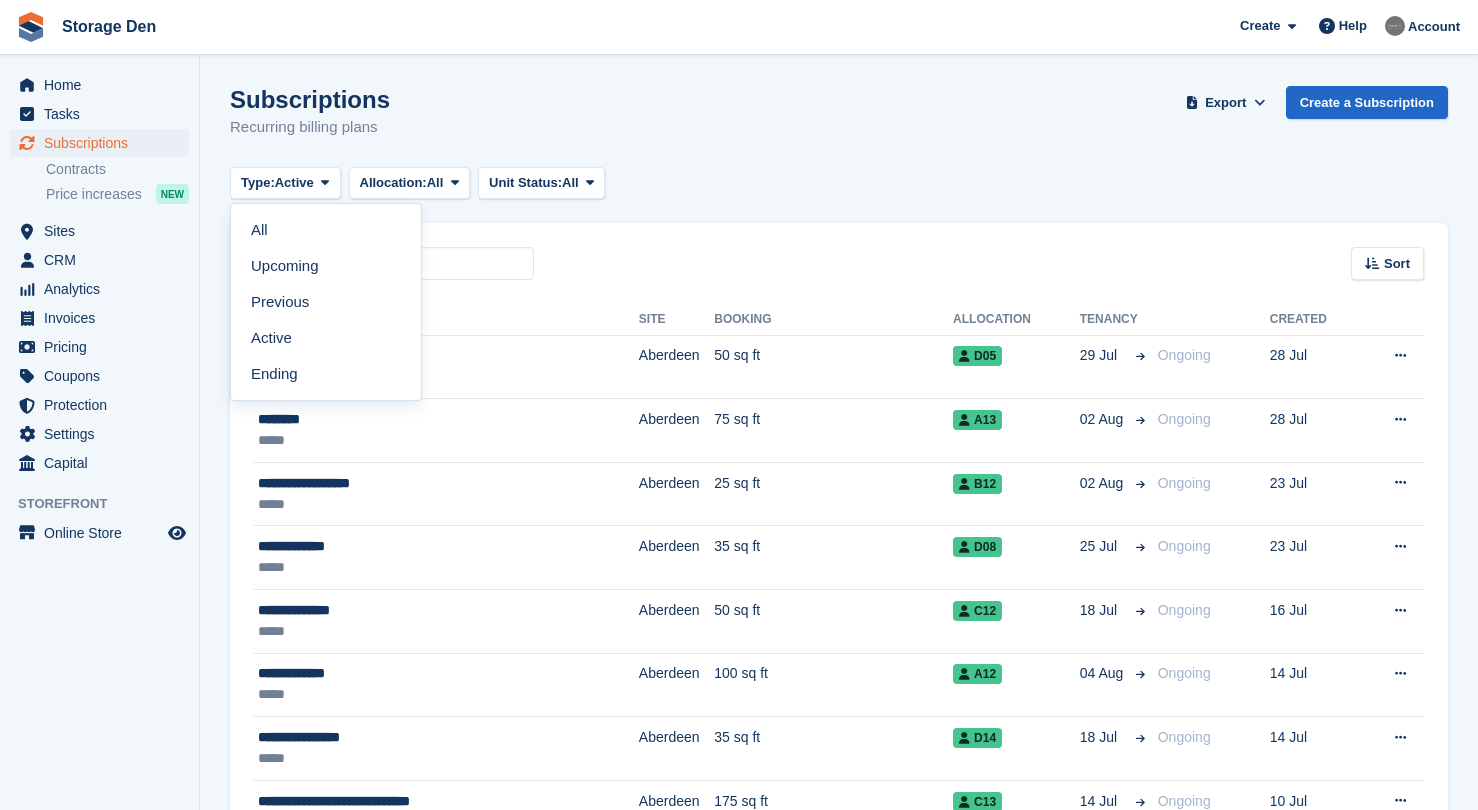 click on "**********" at bounding box center (839, 1905) 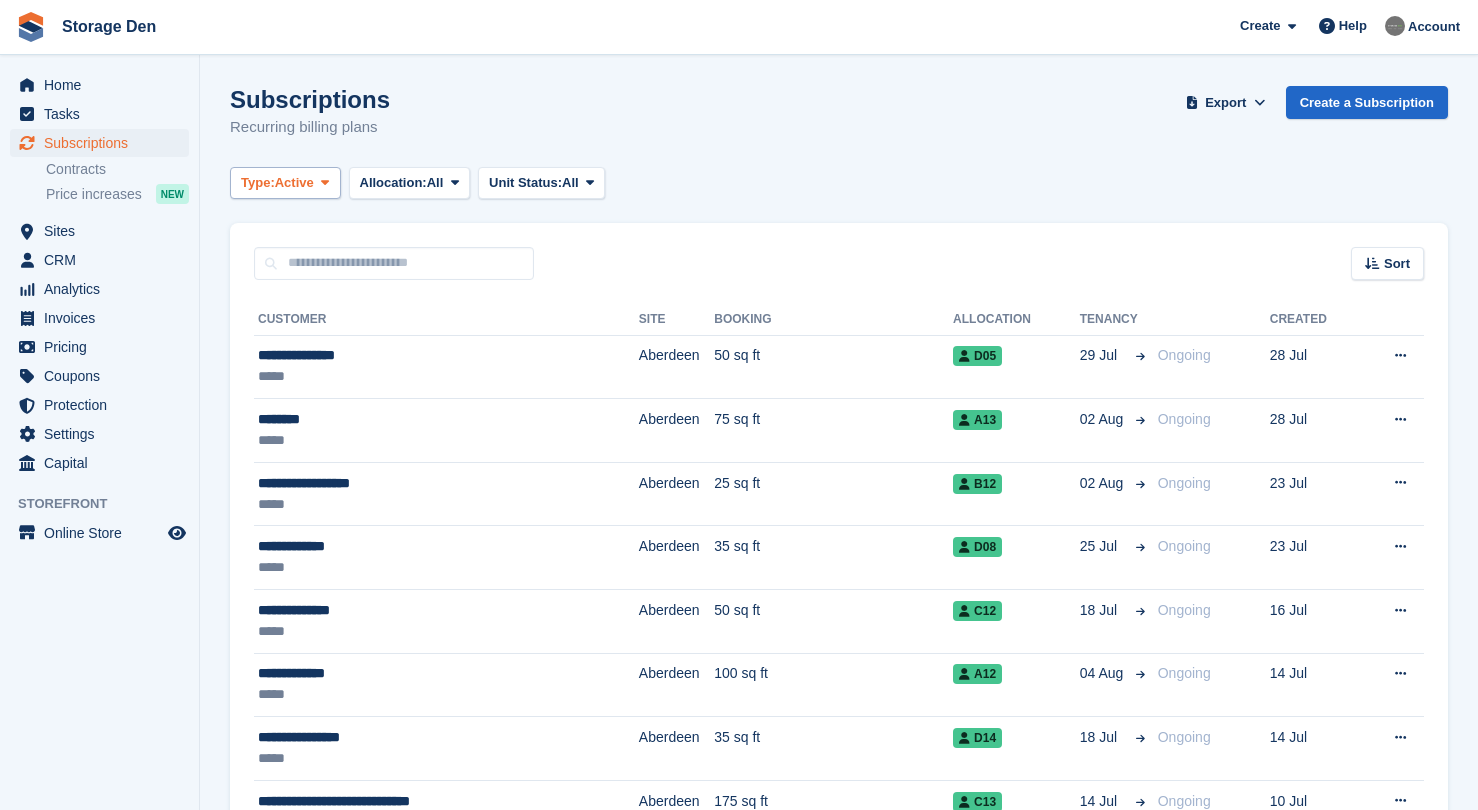 click on "Active" at bounding box center [294, 183] 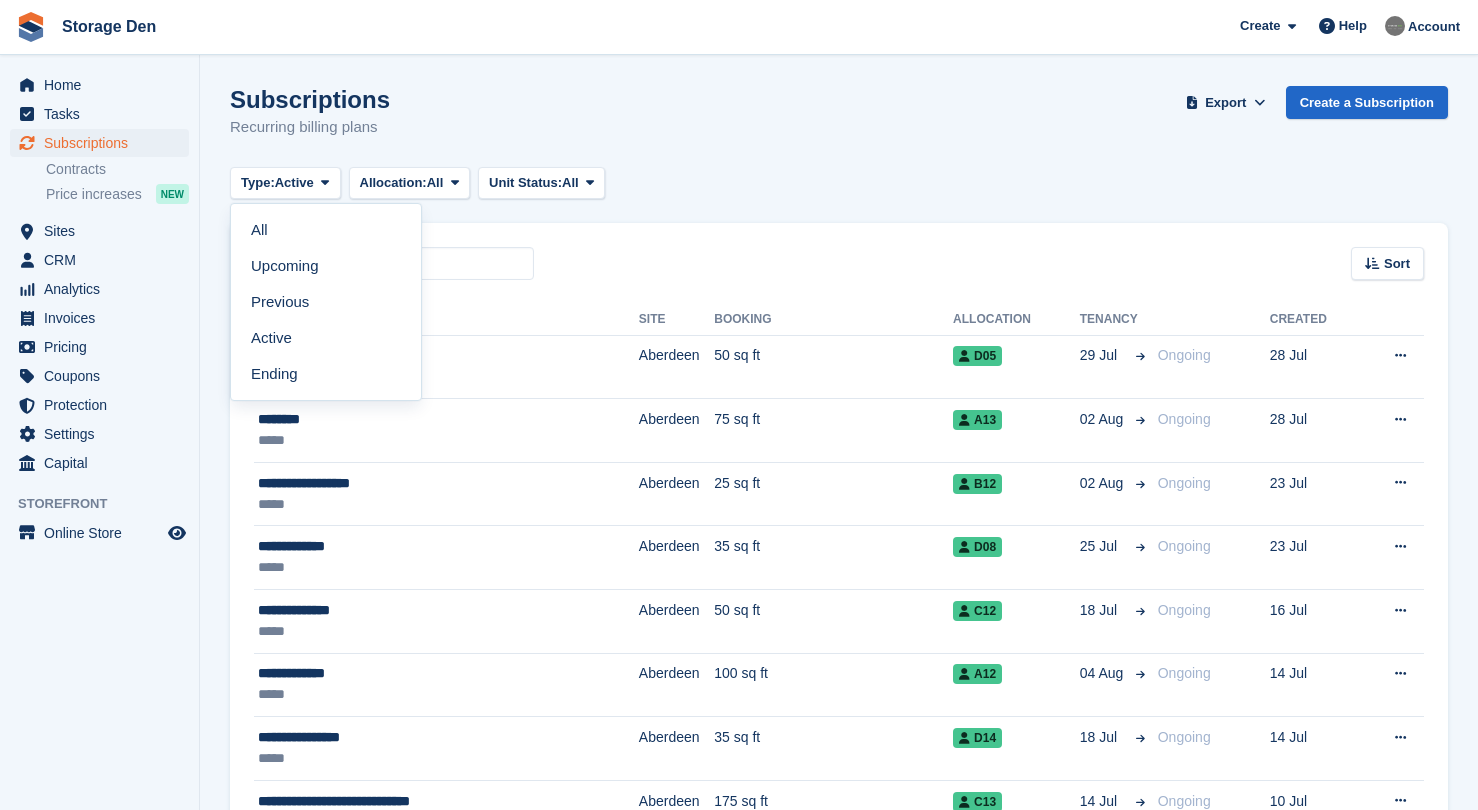 click on "Sort
Sort by
Customer name
Date created
Move in date
Move out date
Created (oldest first)
Created (newest first)" at bounding box center [839, 251] 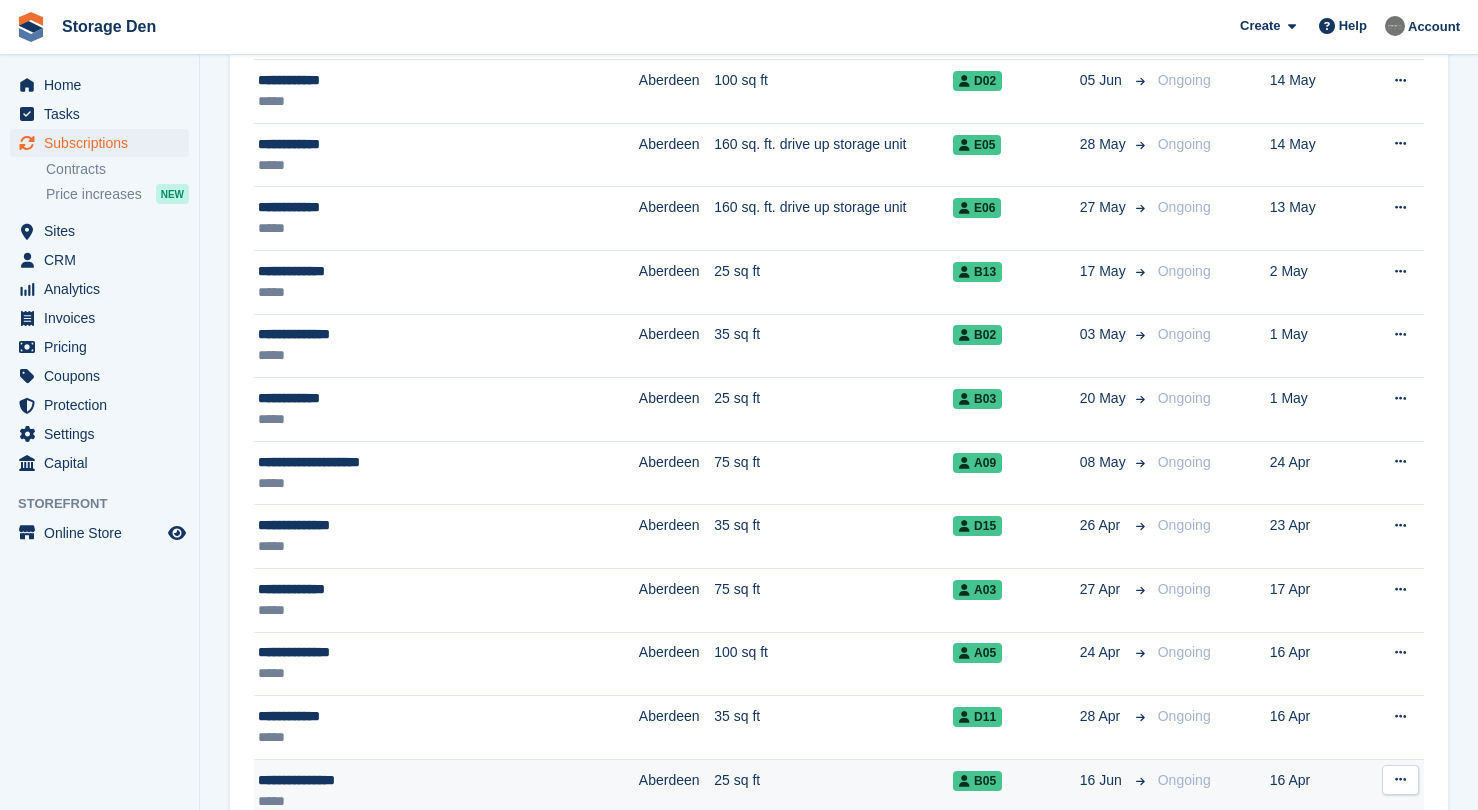 scroll, scrollTop: 1601, scrollLeft: 0, axis: vertical 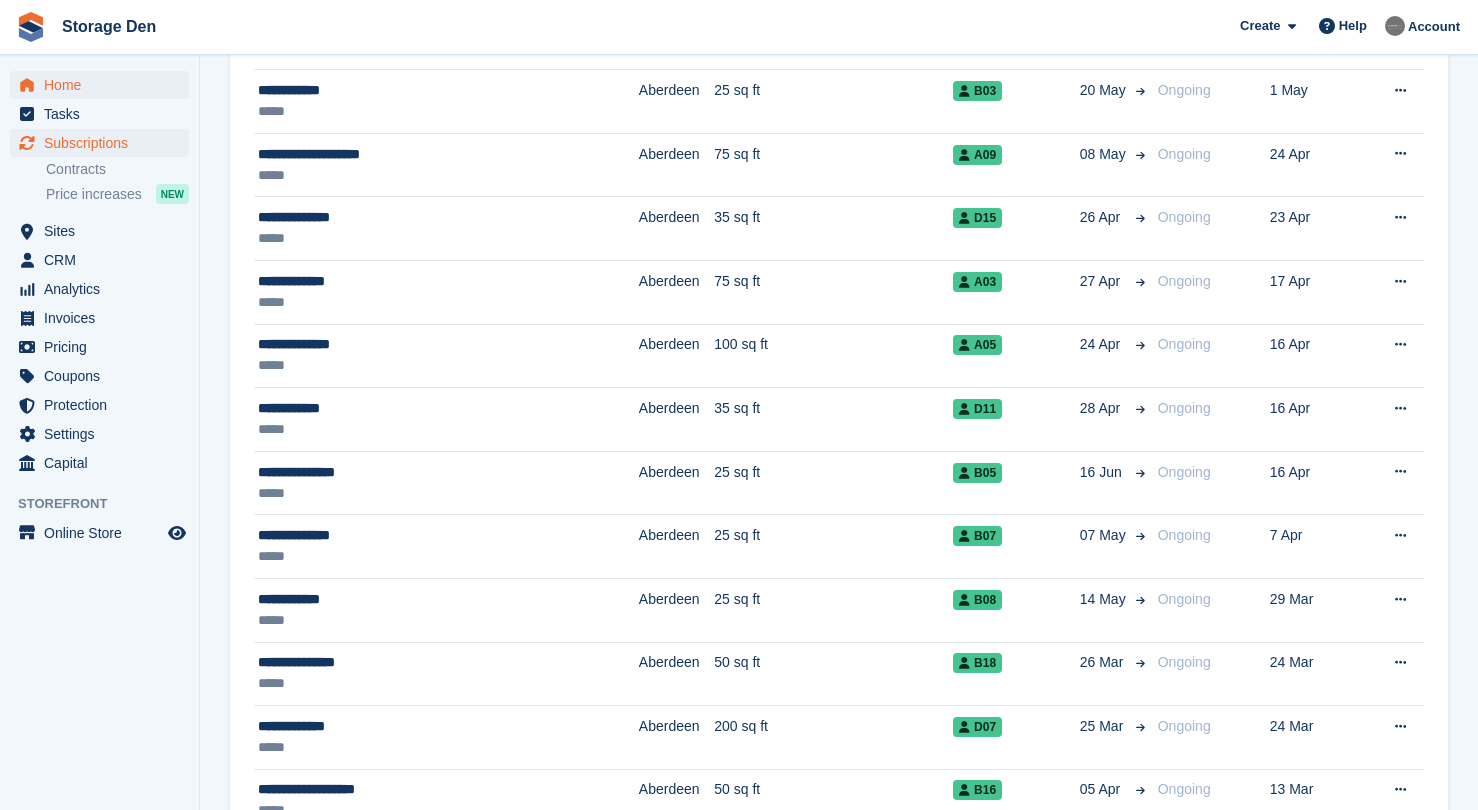 click on "Home" at bounding box center [104, 85] 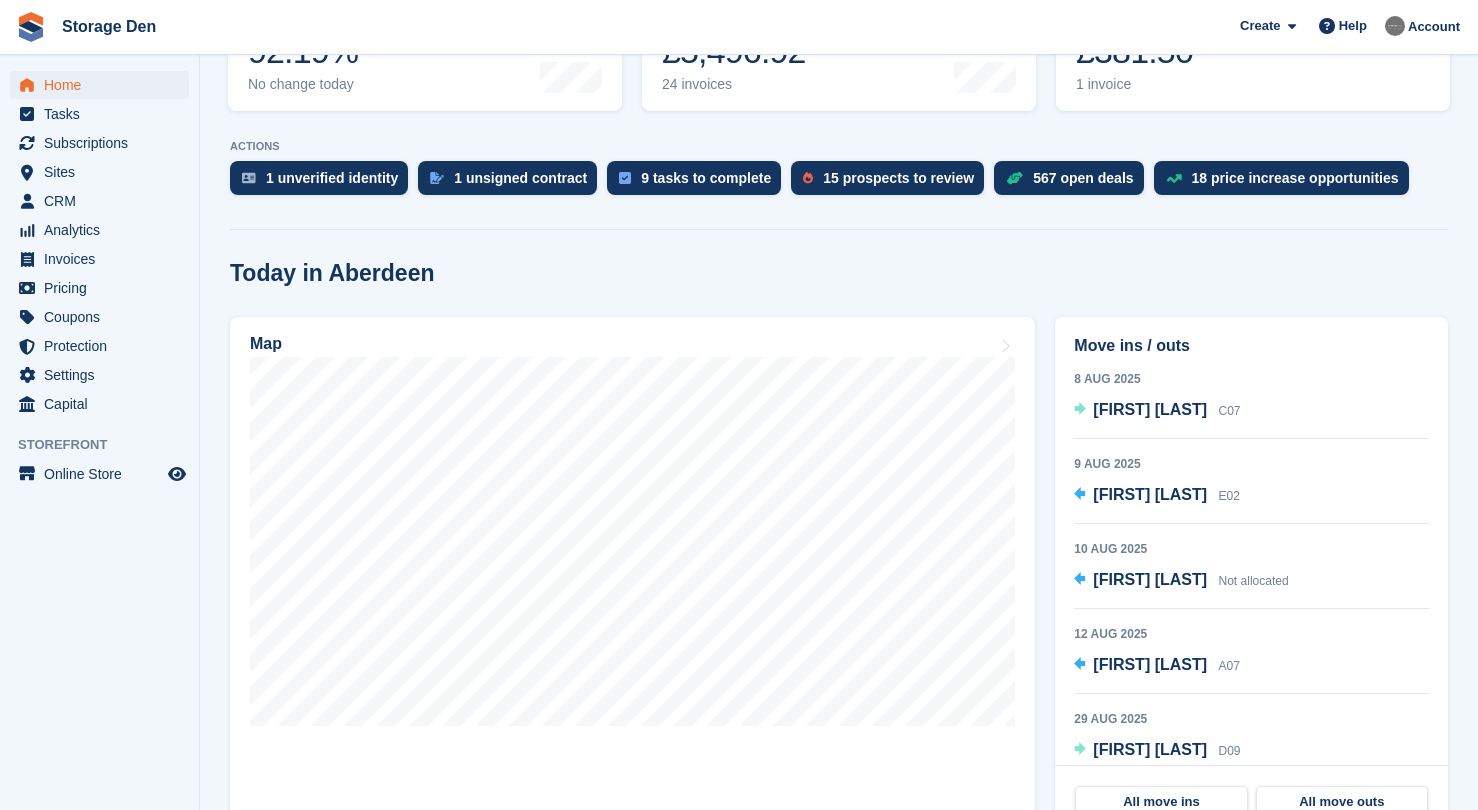 scroll, scrollTop: 520, scrollLeft: 0, axis: vertical 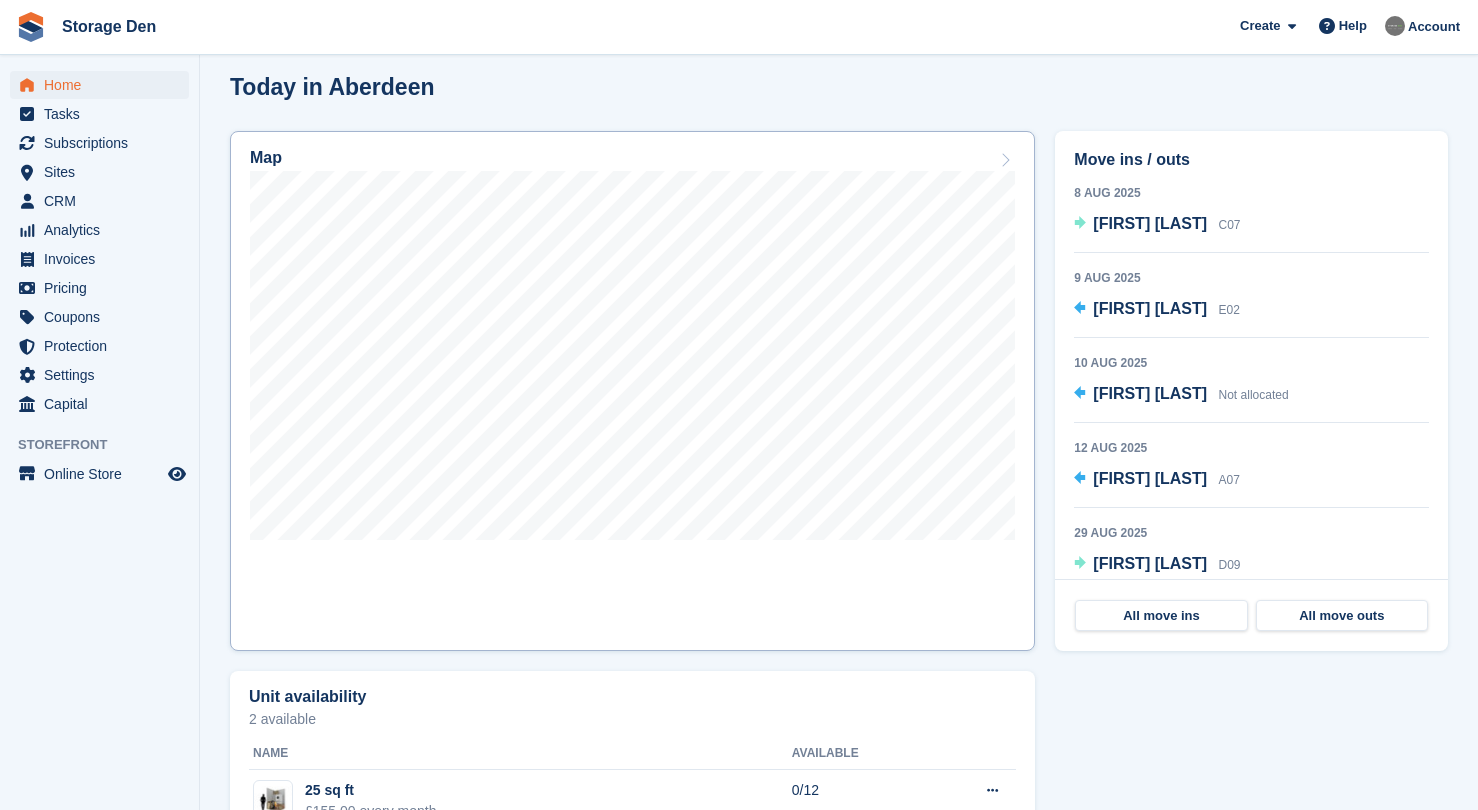 click on "Map" at bounding box center (632, 391) 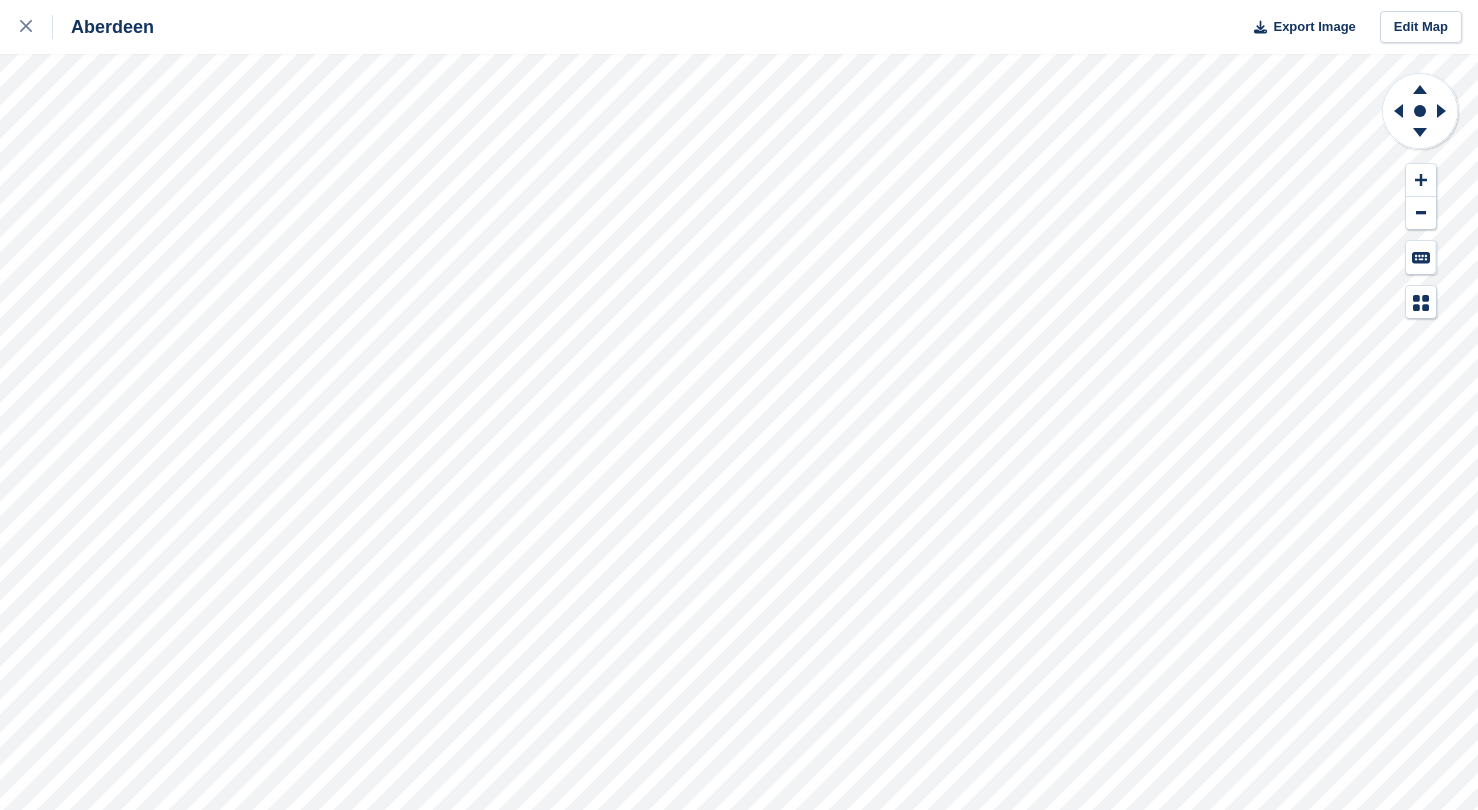 scroll, scrollTop: 0, scrollLeft: 0, axis: both 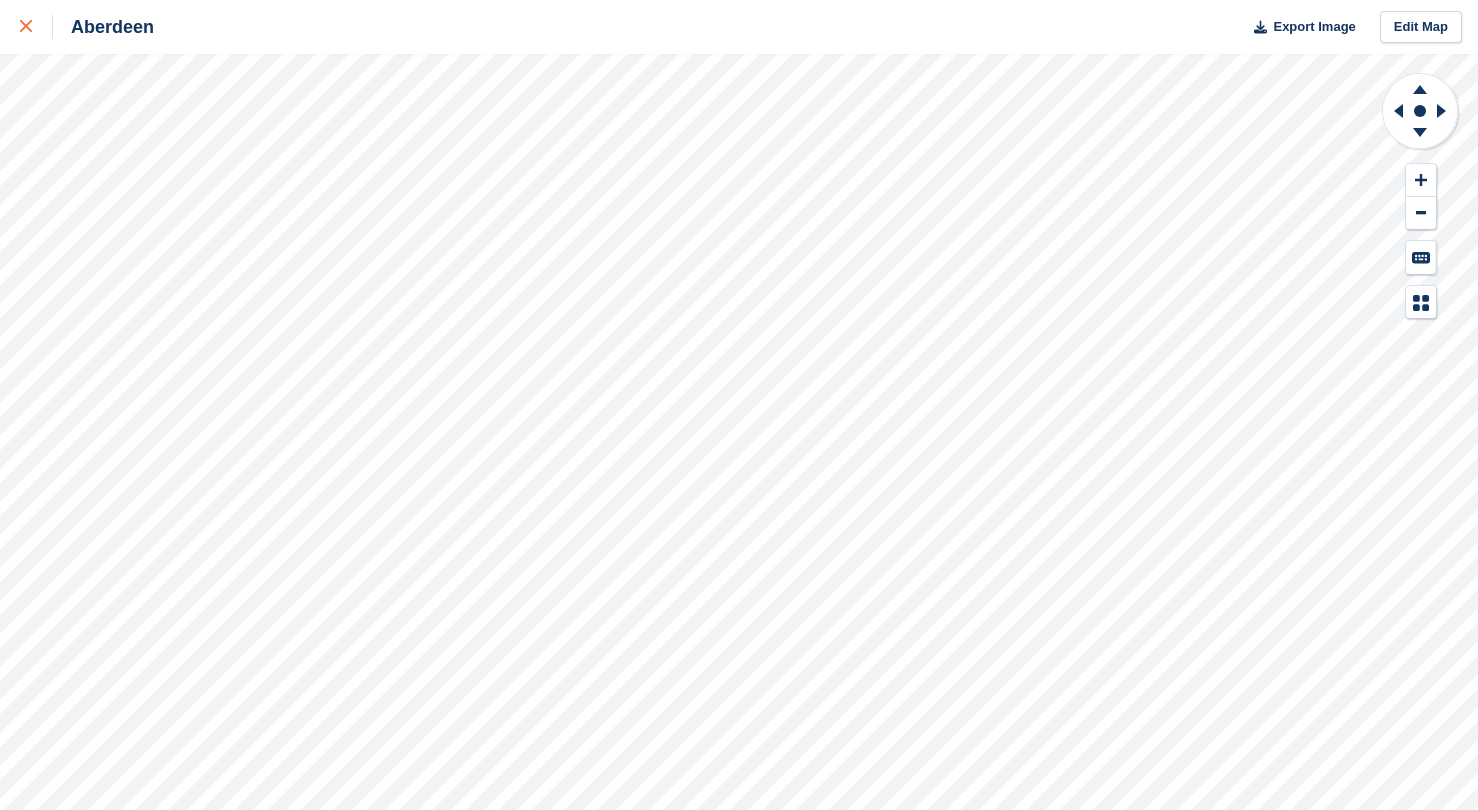 click at bounding box center (36, 27) 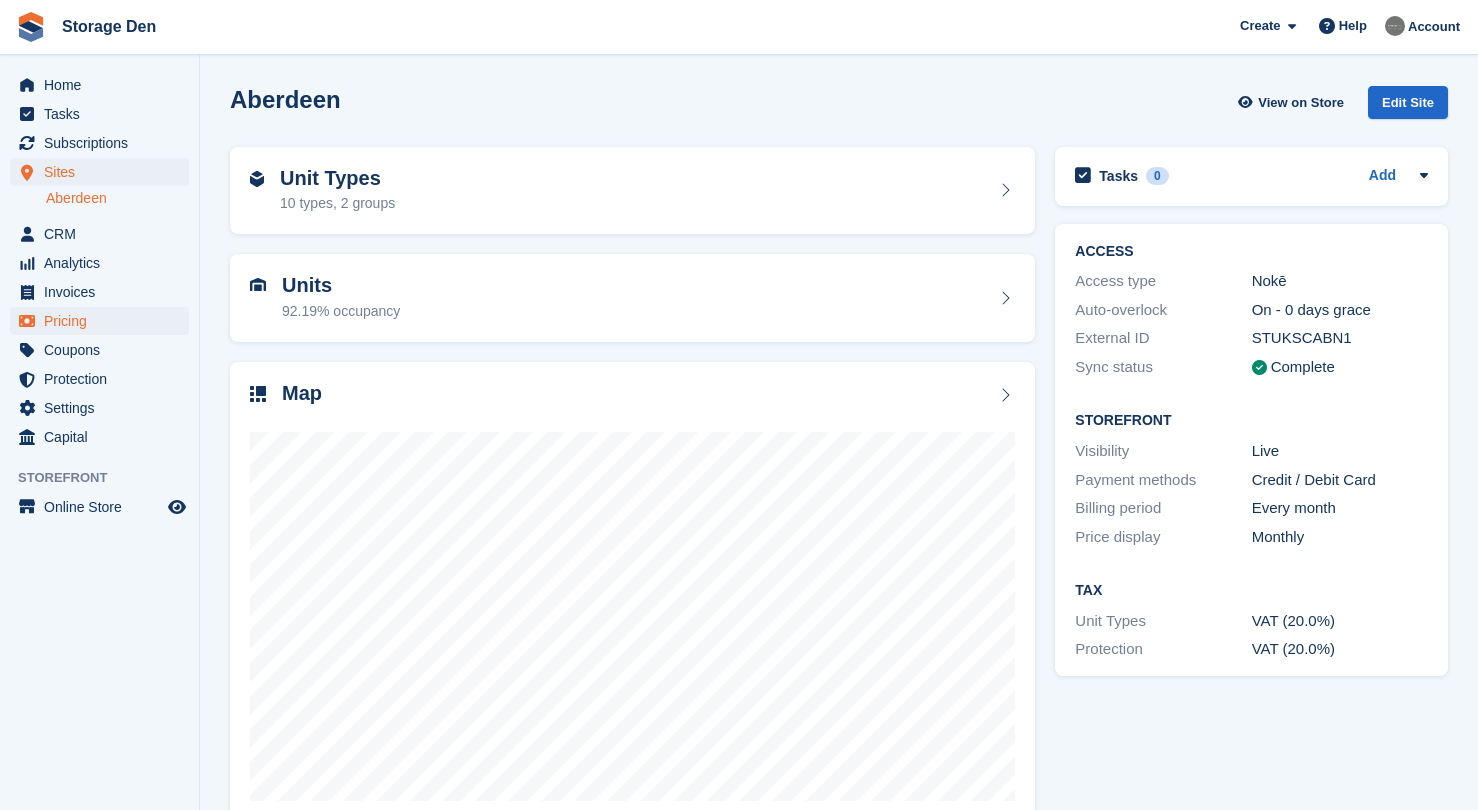 scroll, scrollTop: 0, scrollLeft: 0, axis: both 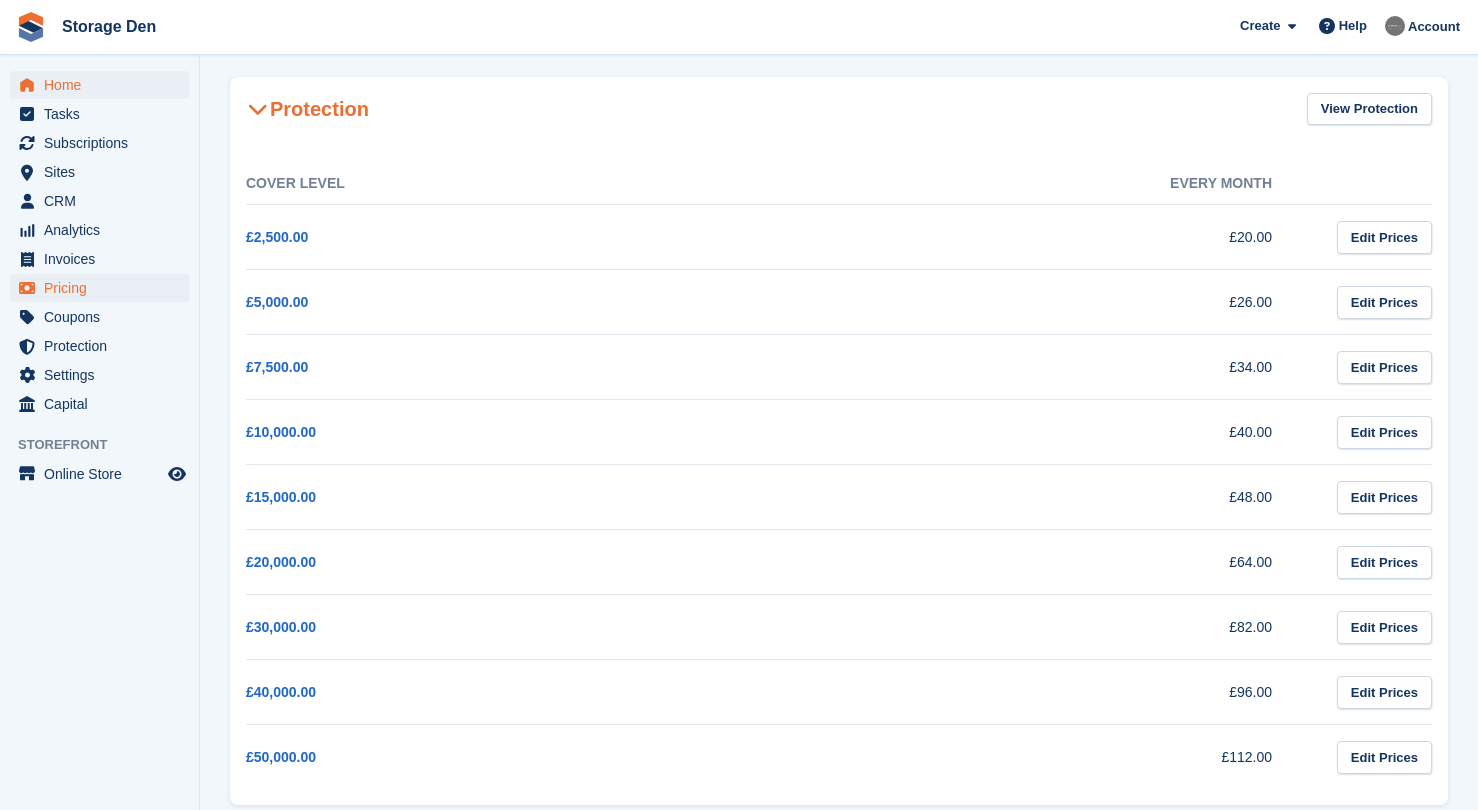 click on "Home" at bounding box center (104, 85) 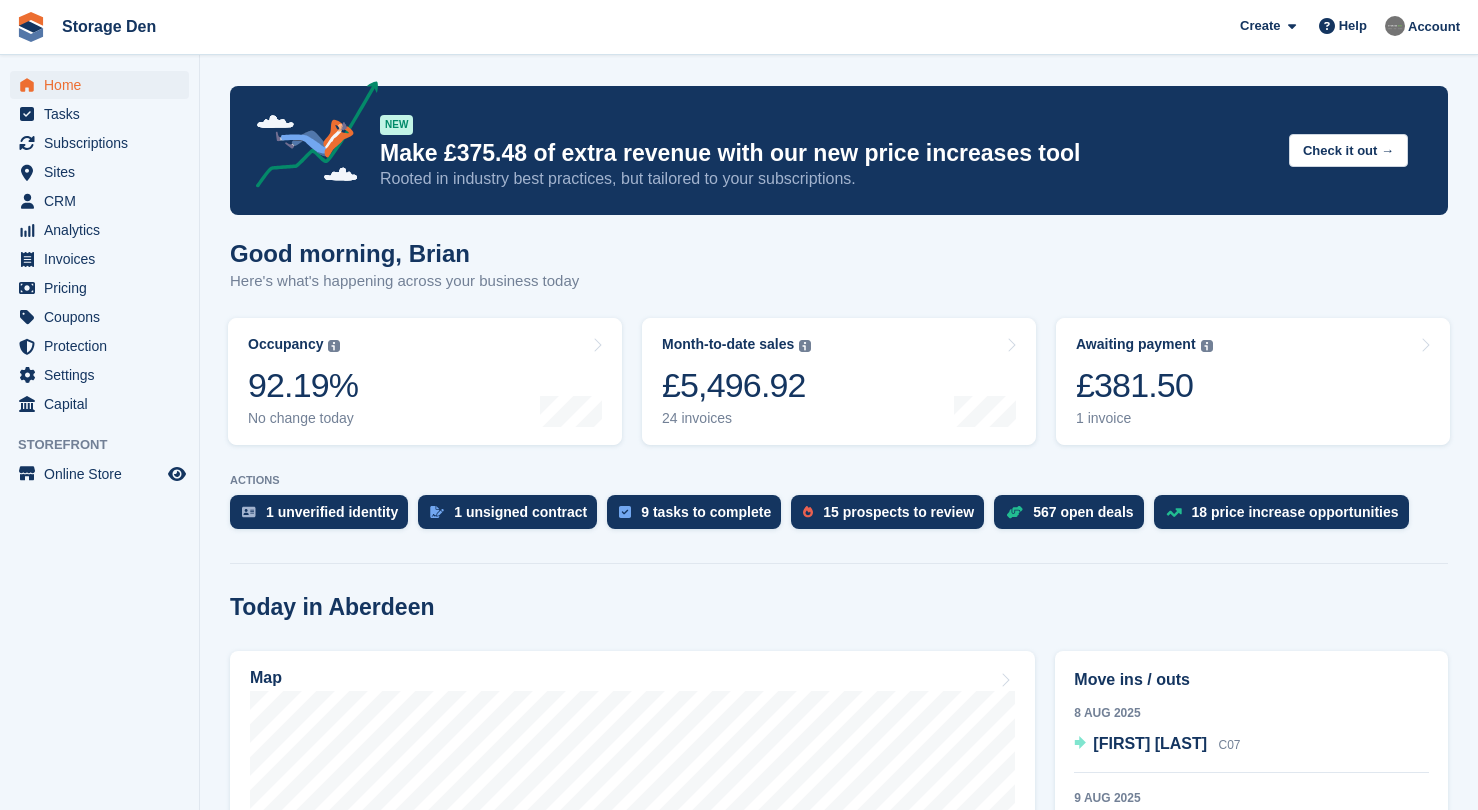 scroll, scrollTop: 934, scrollLeft: 0, axis: vertical 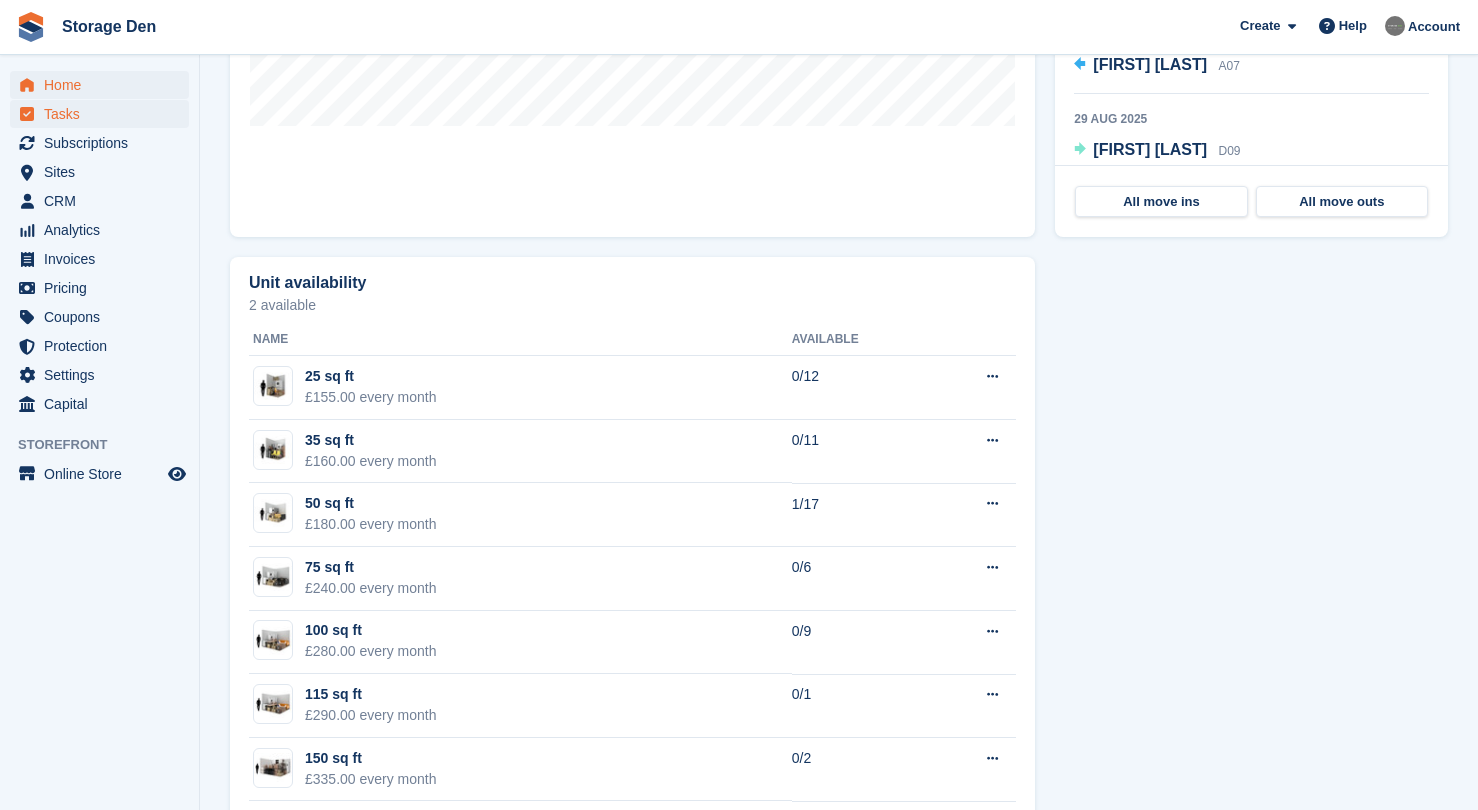 click on "Tasks" at bounding box center (104, 114) 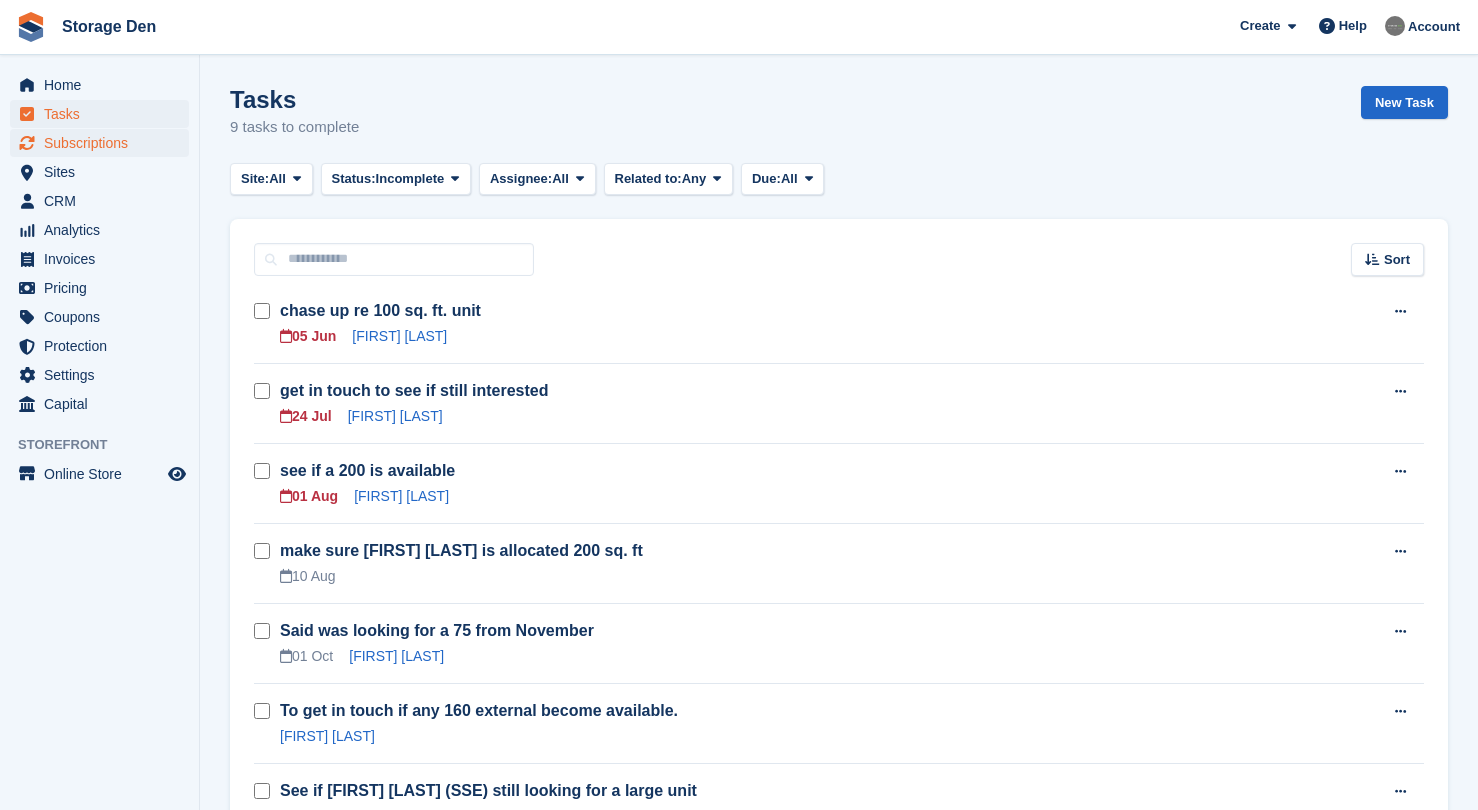 scroll, scrollTop: 0, scrollLeft: 0, axis: both 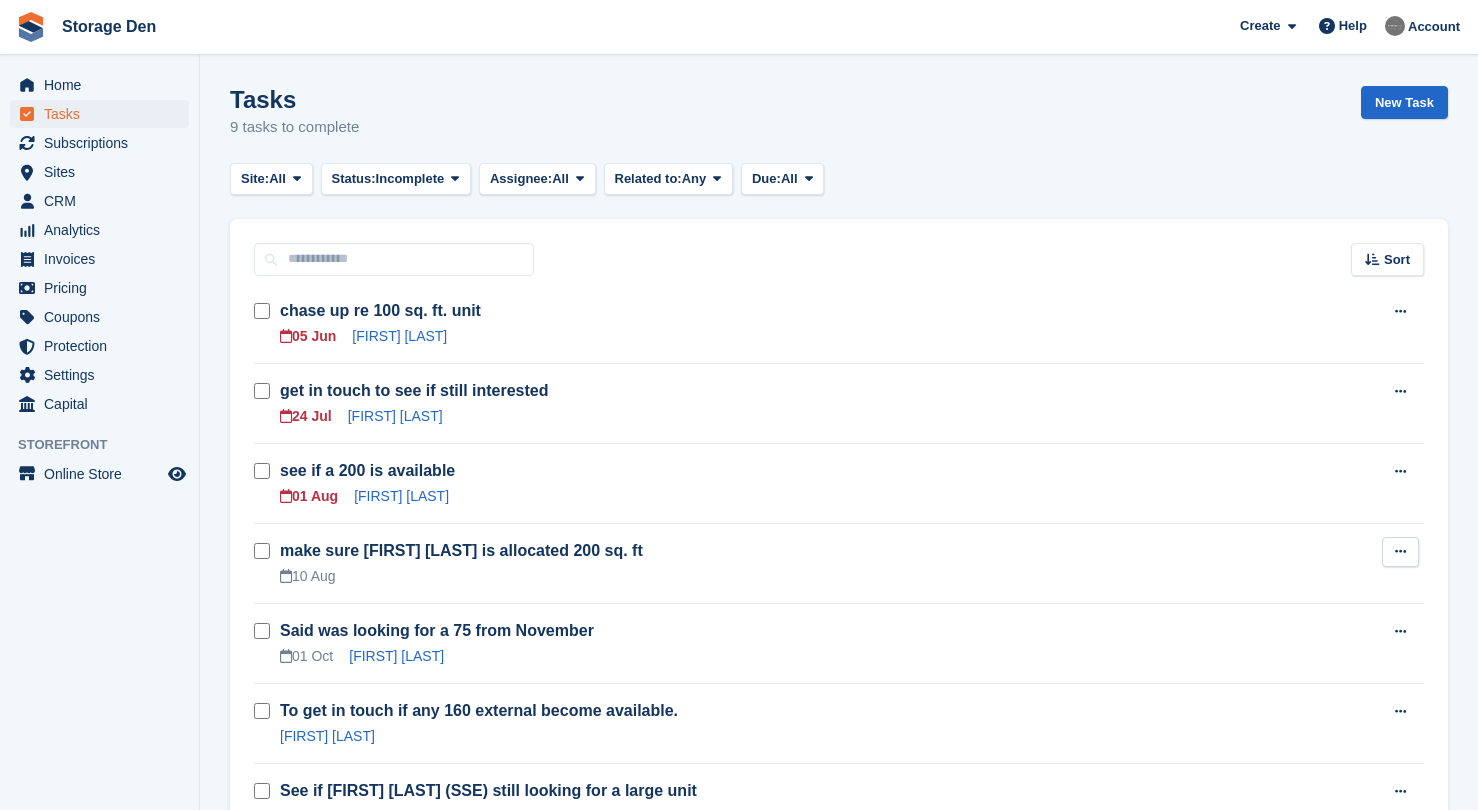 click at bounding box center (1400, 551) 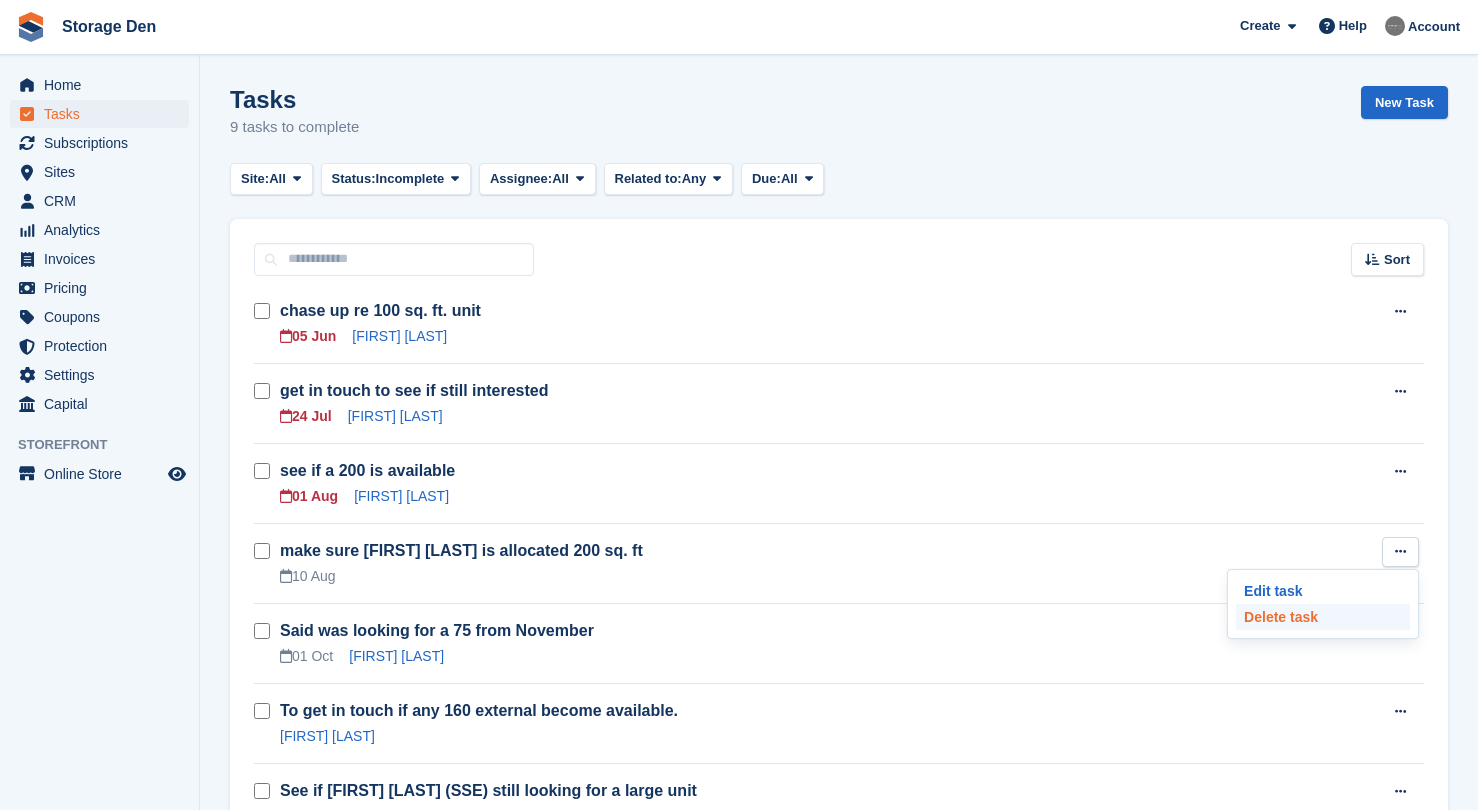 click on "Delete task" at bounding box center [1323, 617] 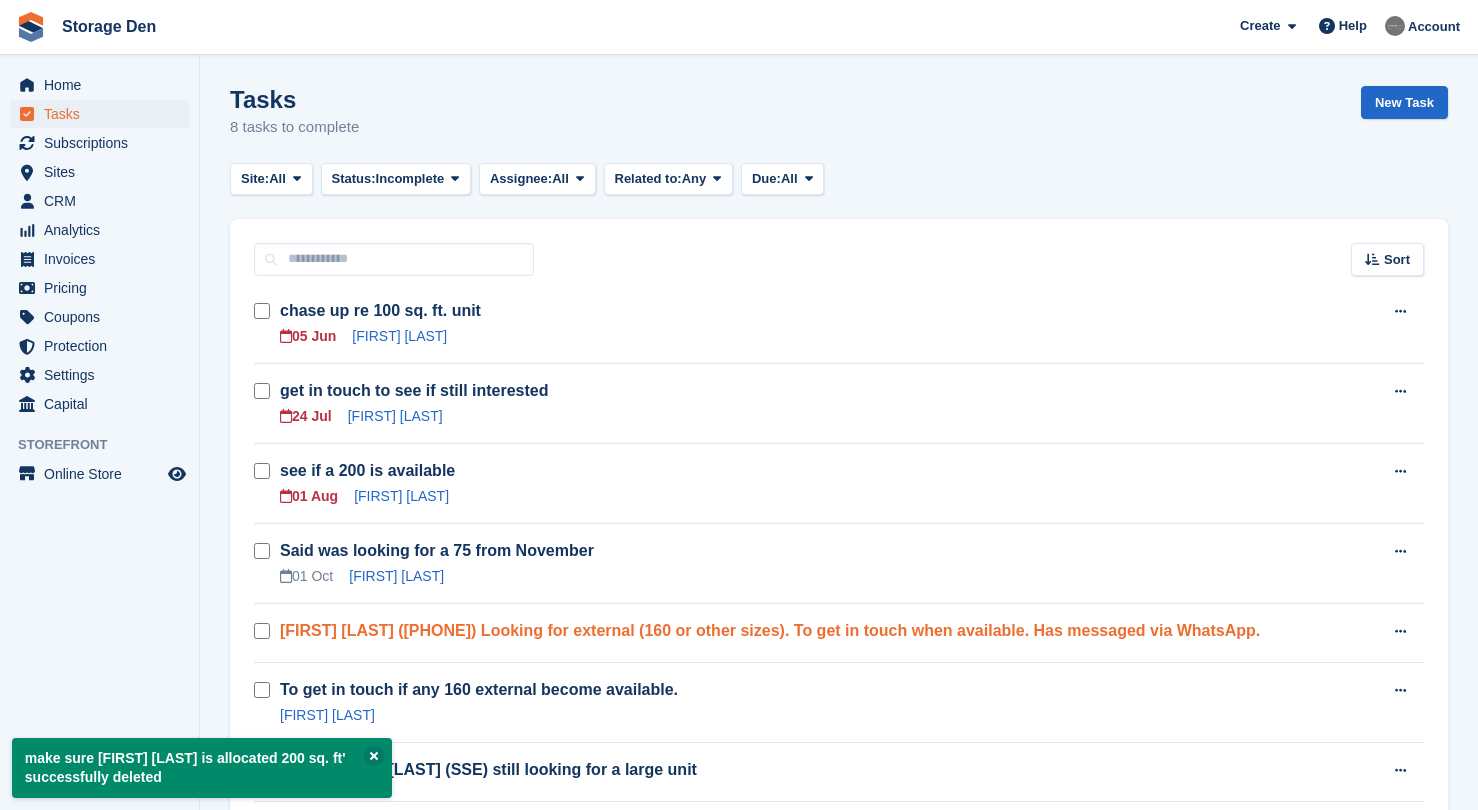 click on "Cara Duff (07775 429 100) Looking for external (160 or other sizes).  To get in touch when available.  Has messaged via WhatsApp." at bounding box center [770, 630] 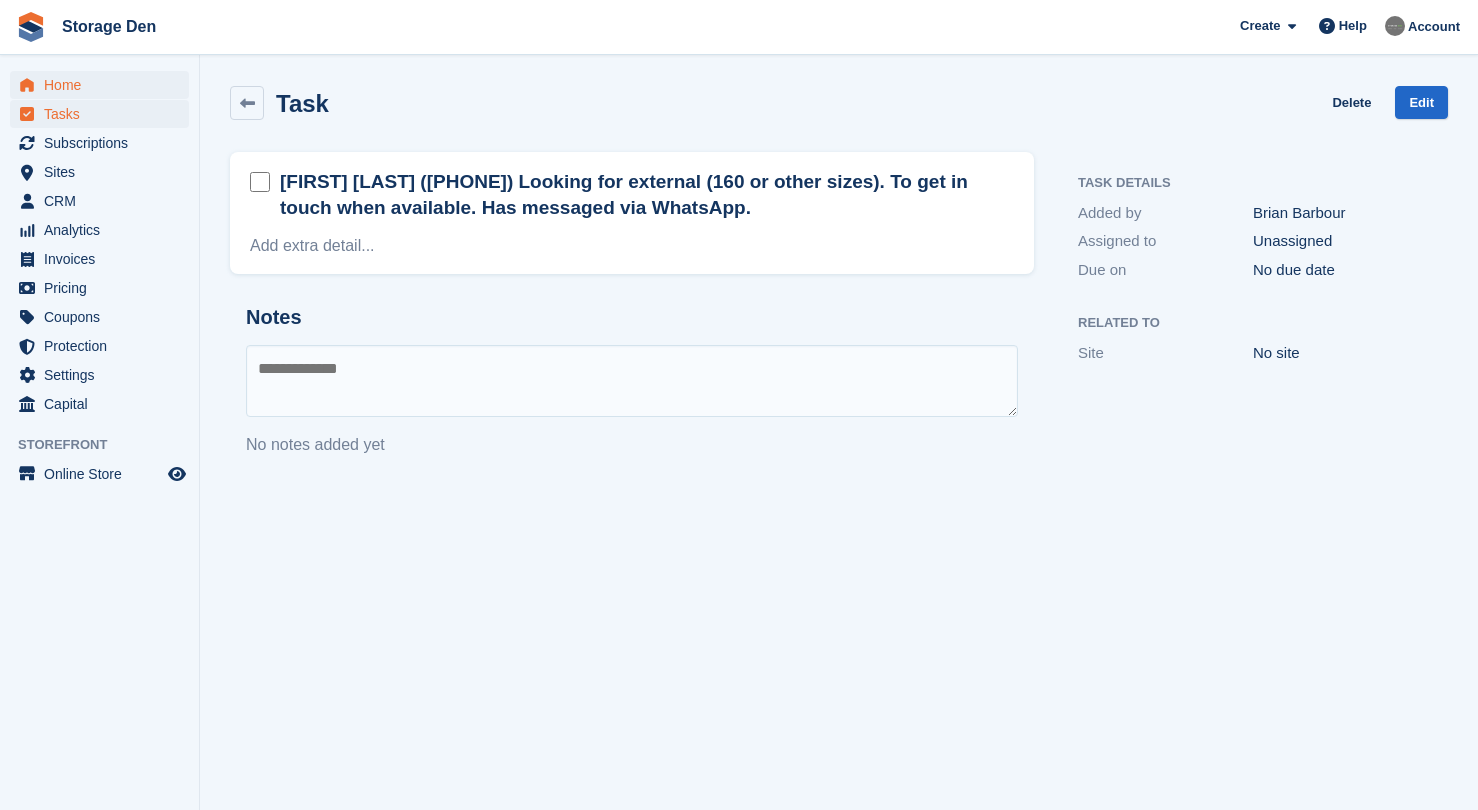 click on "Home" at bounding box center [104, 85] 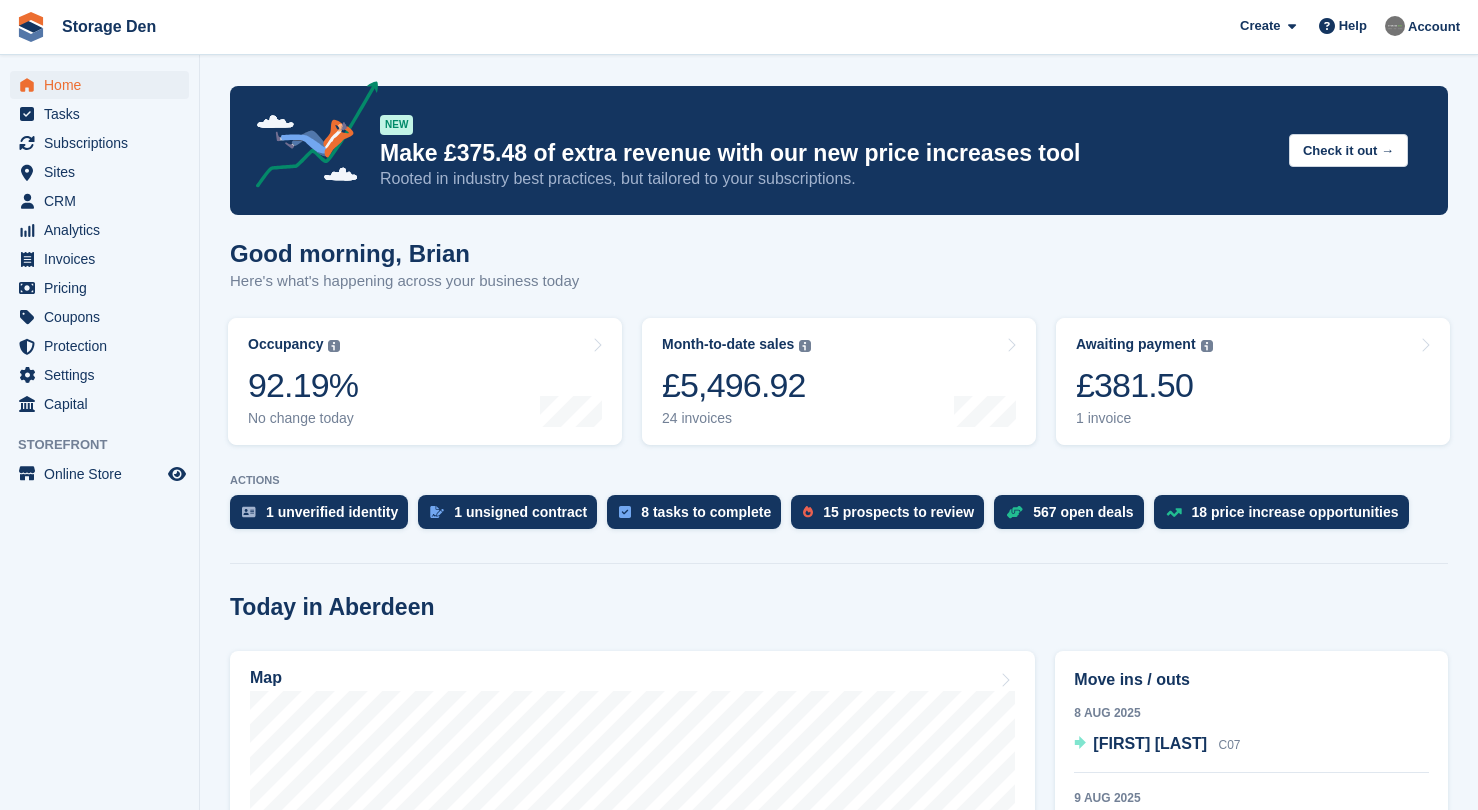 scroll, scrollTop: 298, scrollLeft: 0, axis: vertical 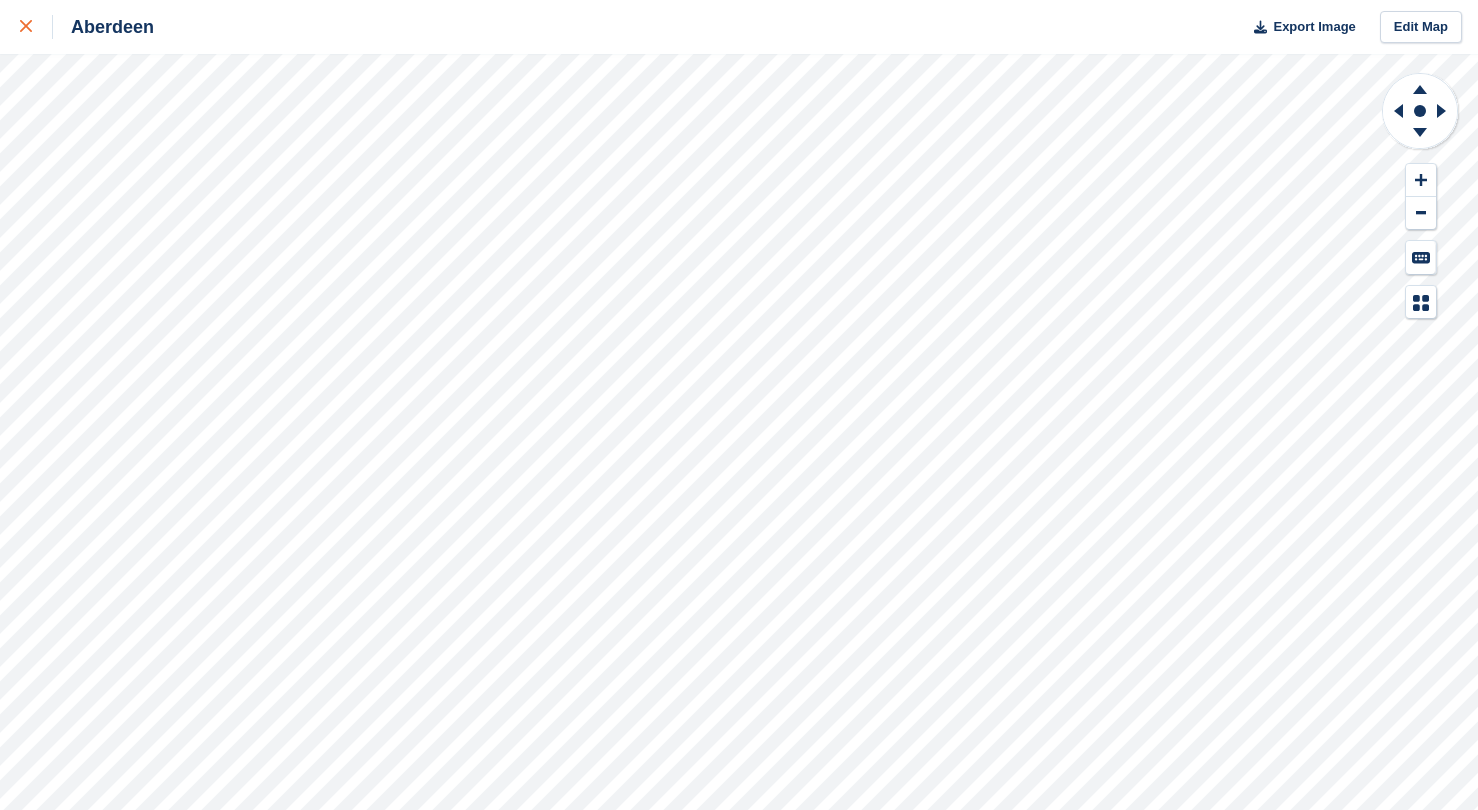 click at bounding box center (36, 27) 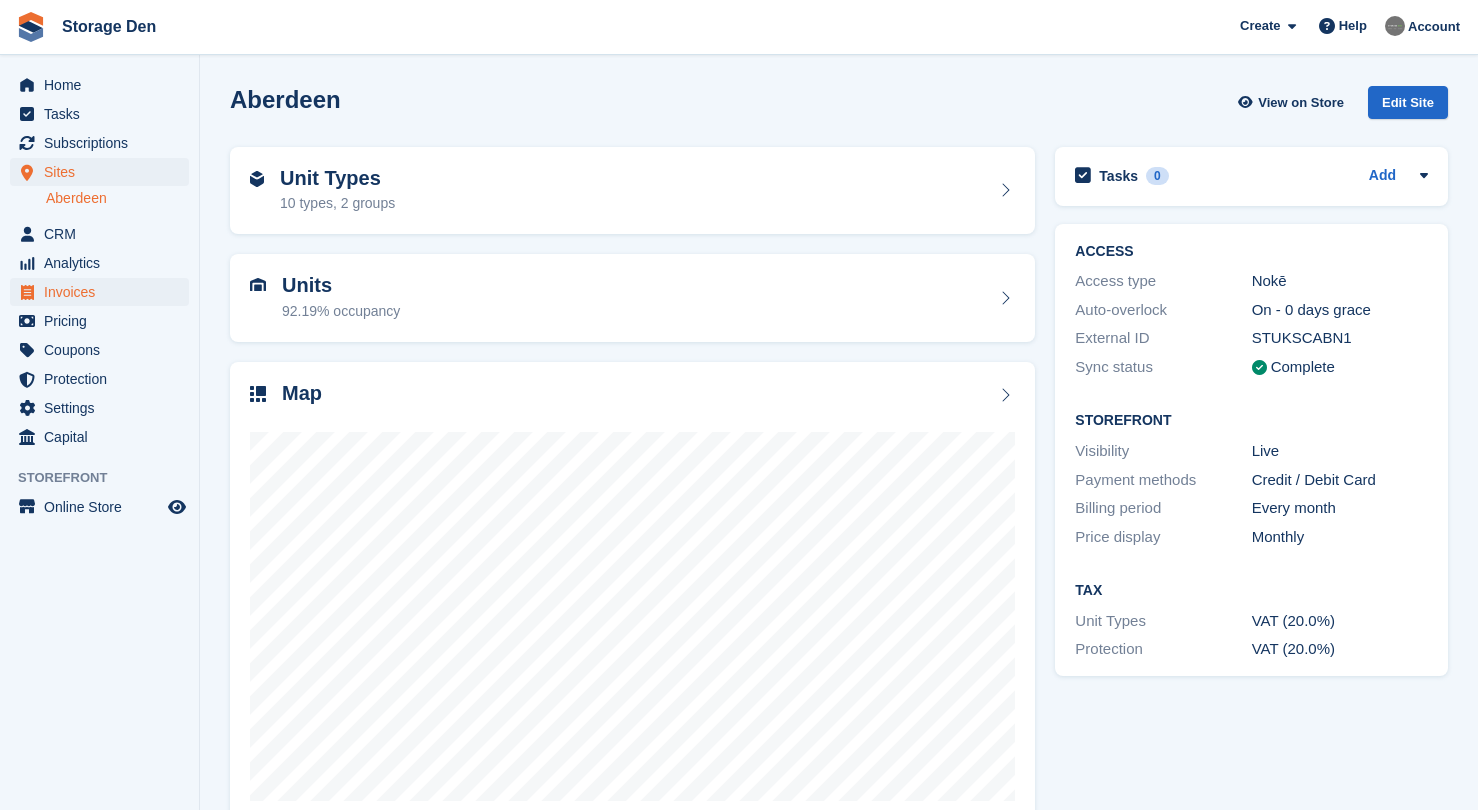 scroll, scrollTop: 0, scrollLeft: 0, axis: both 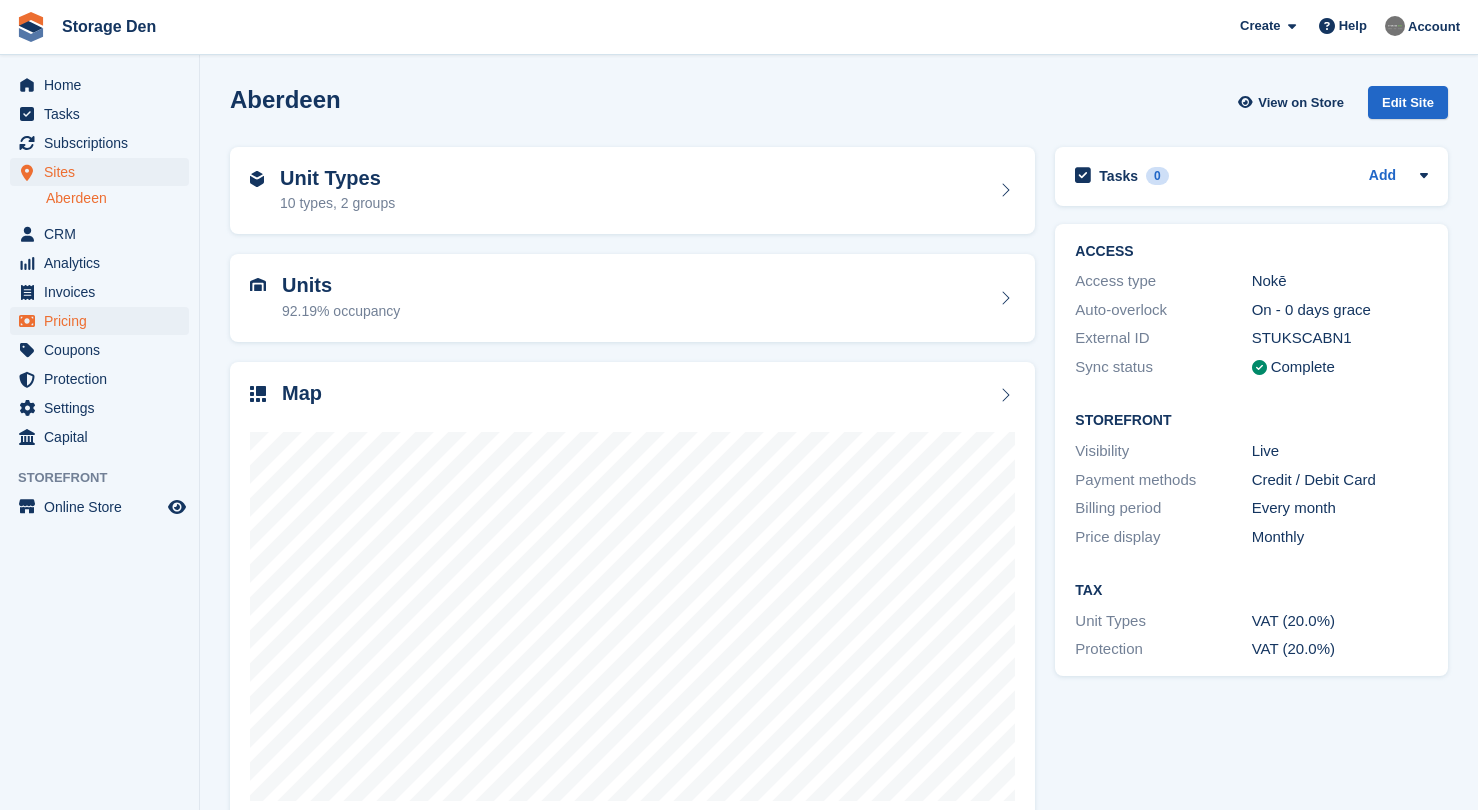 click on "Pricing" at bounding box center [104, 321] 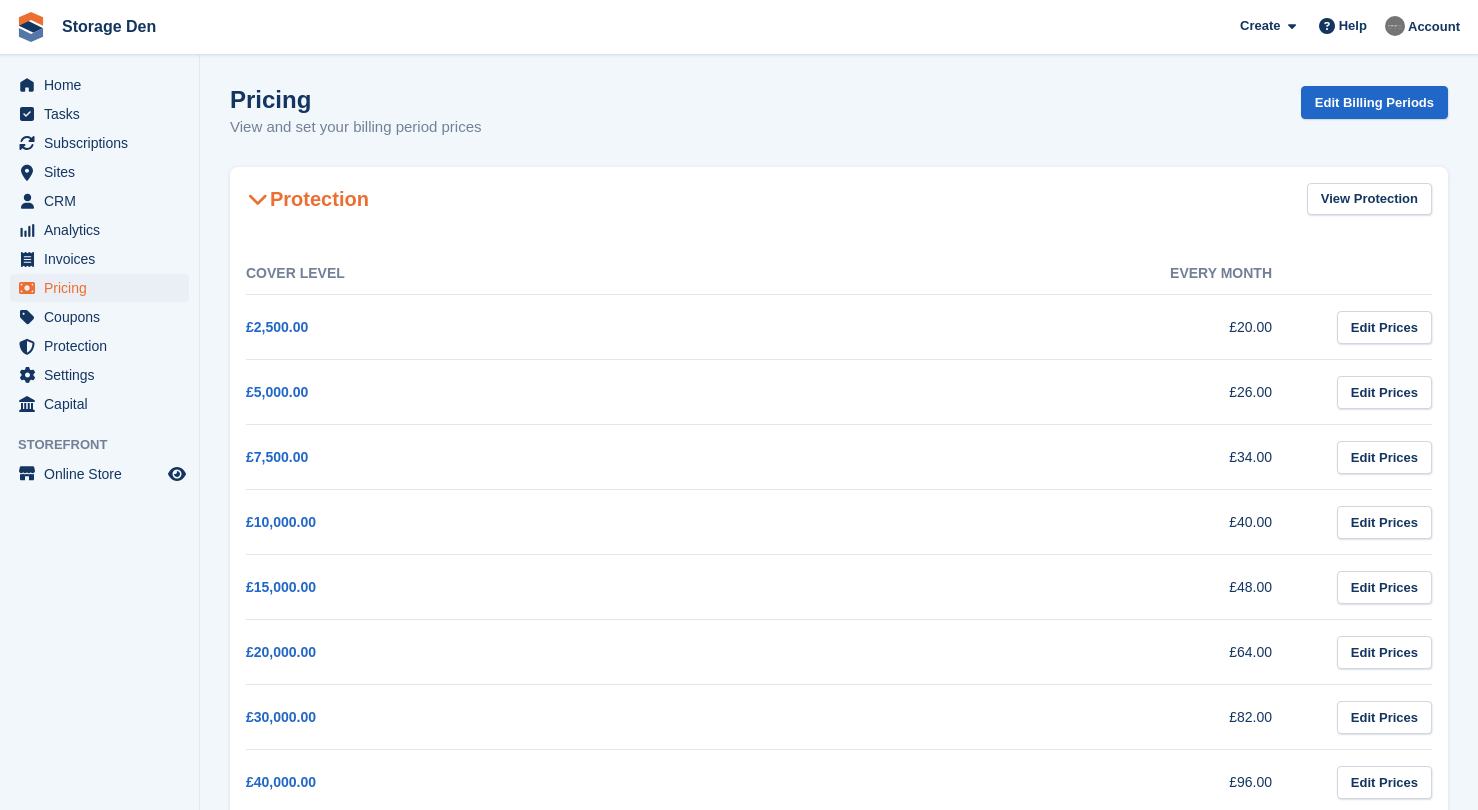 scroll, scrollTop: 0, scrollLeft: 0, axis: both 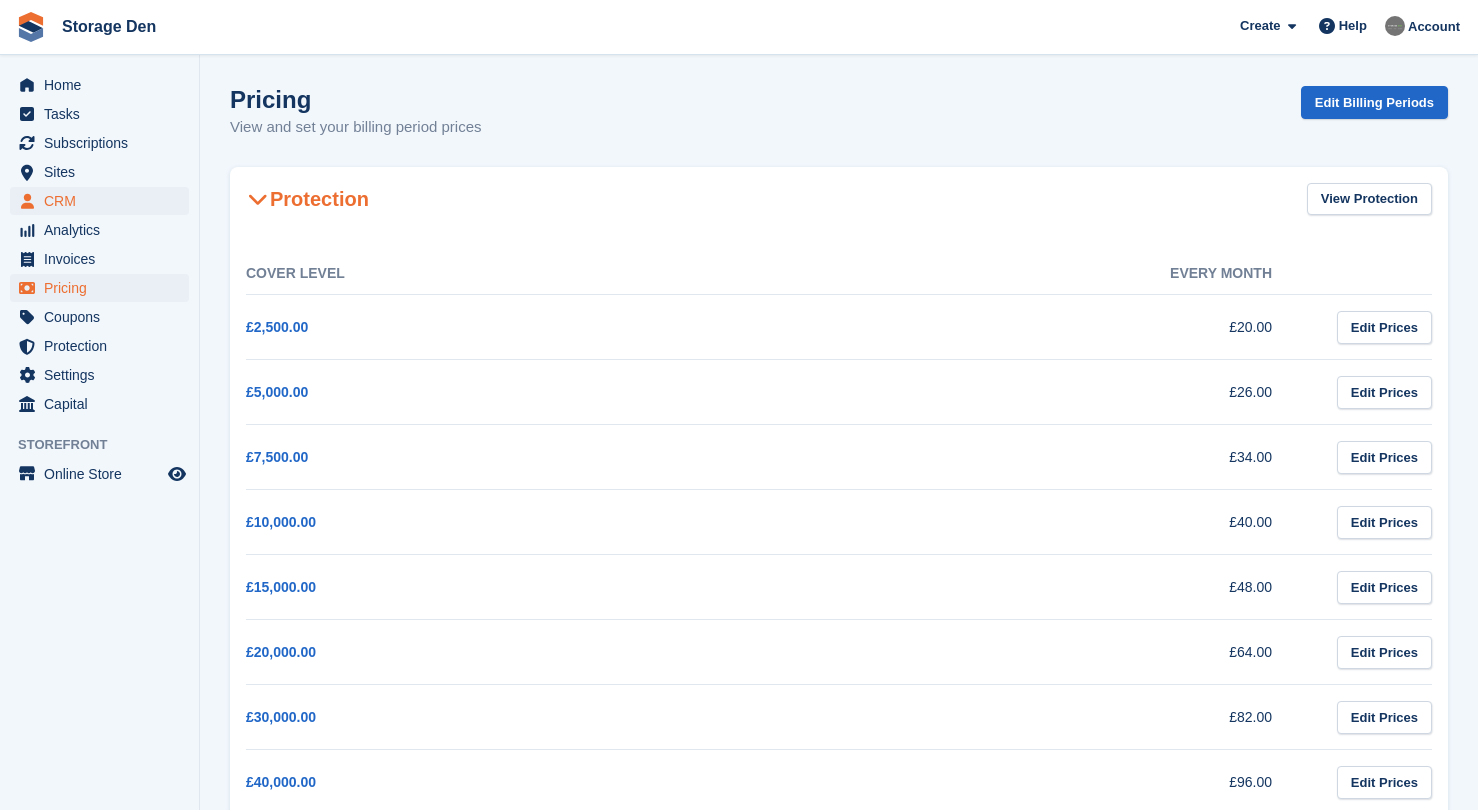 click on "CRM" at bounding box center [104, 201] 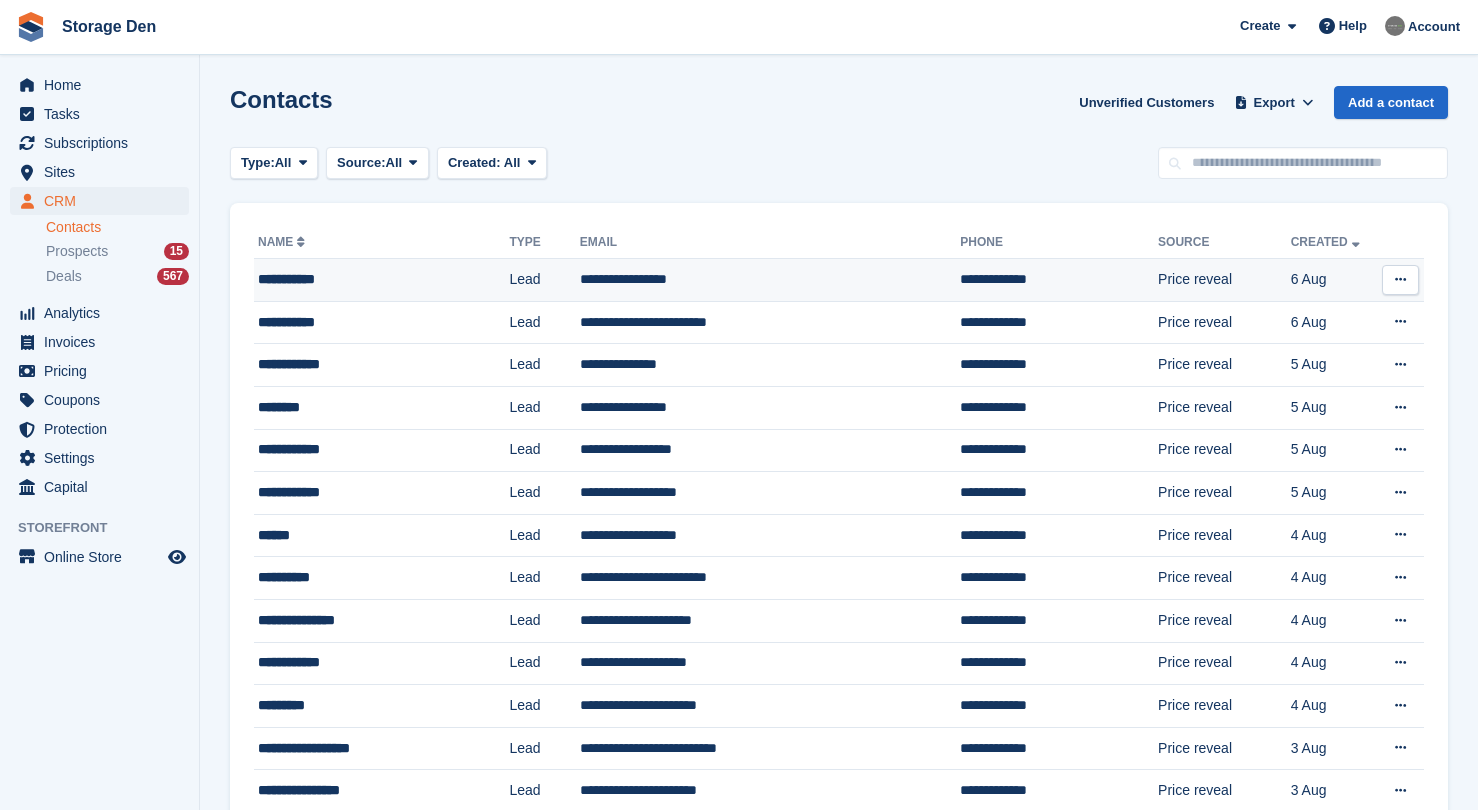 click on "**********" at bounding box center [366, 279] 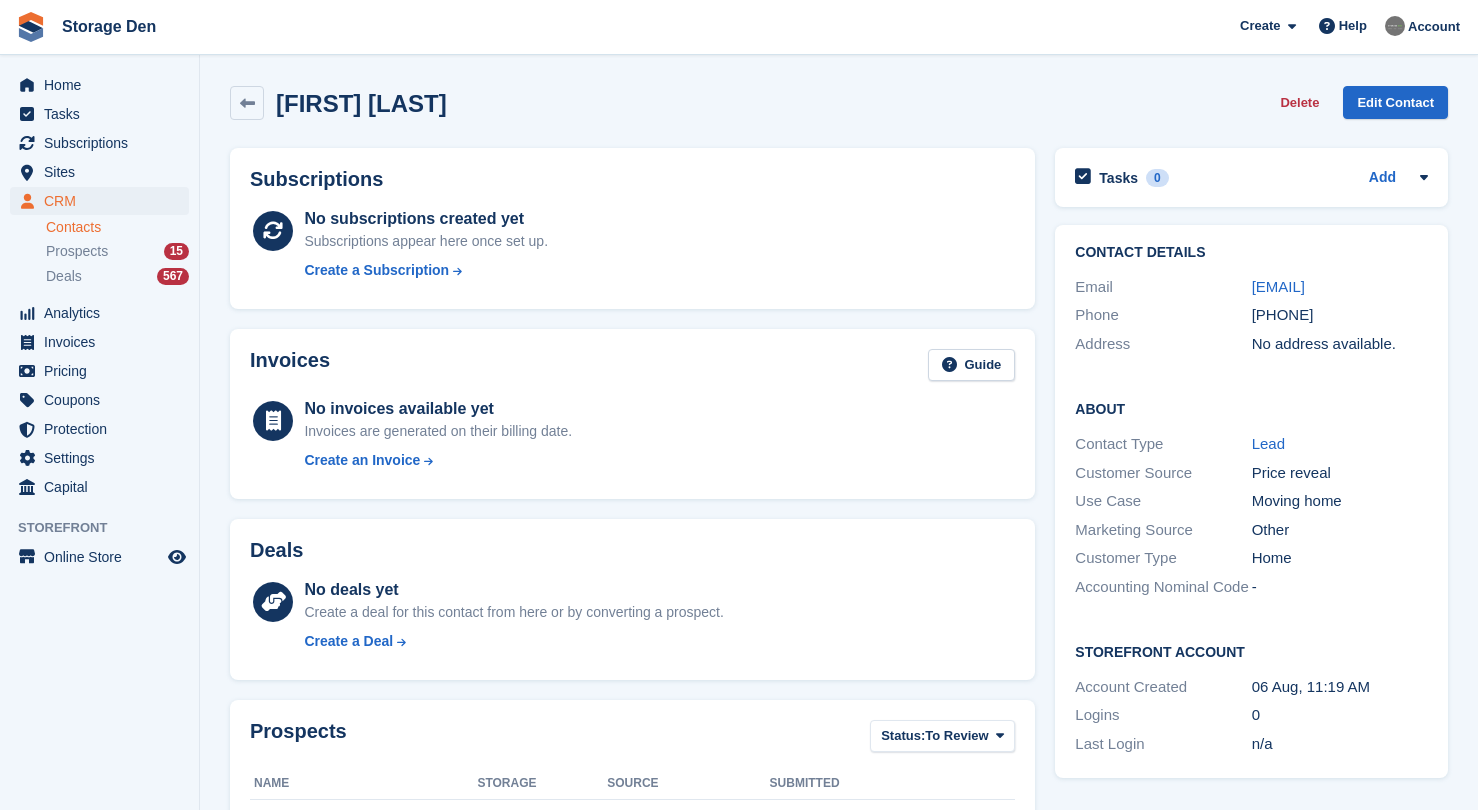 scroll, scrollTop: 0, scrollLeft: 0, axis: both 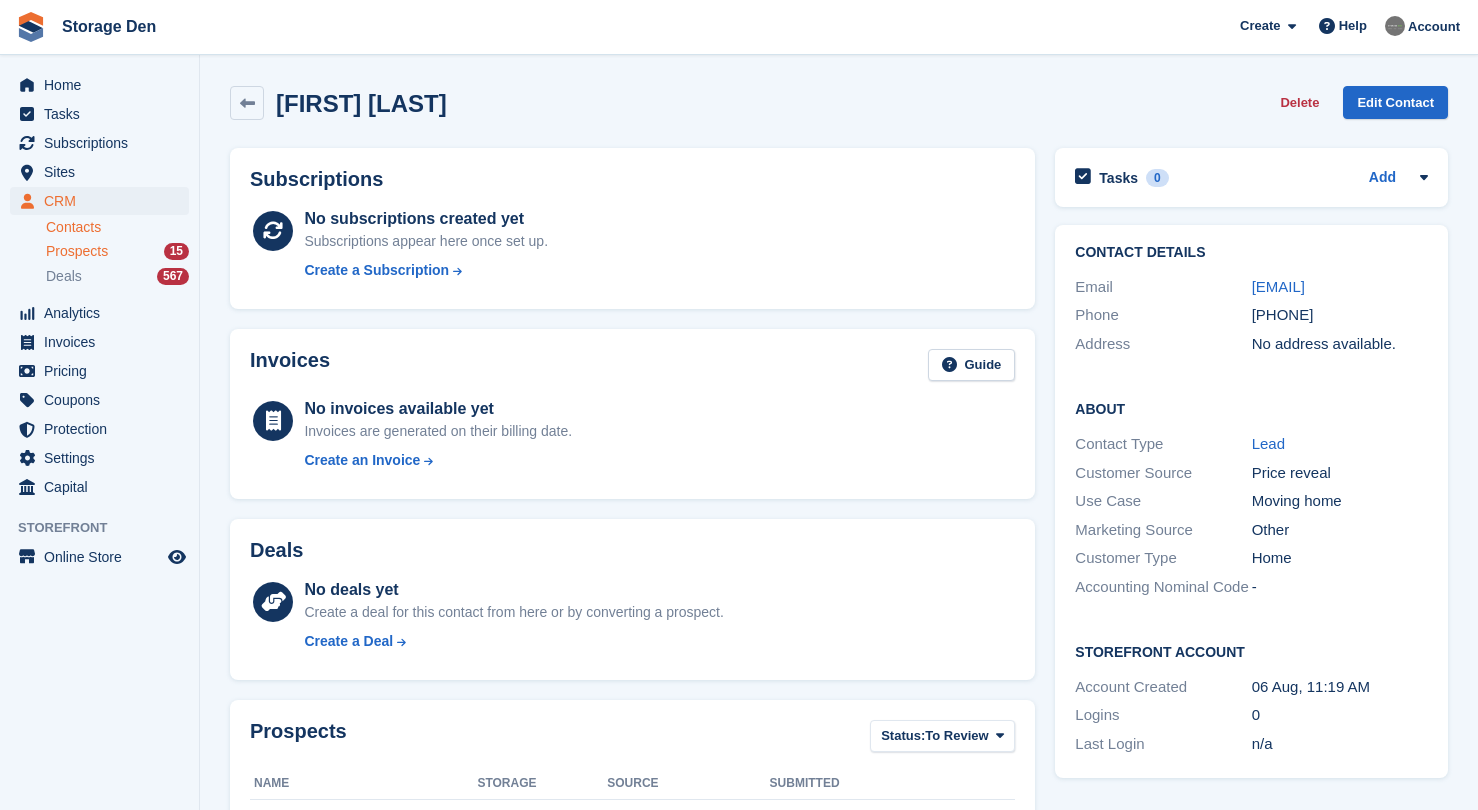 click on "Prospects
15" at bounding box center (117, 251) 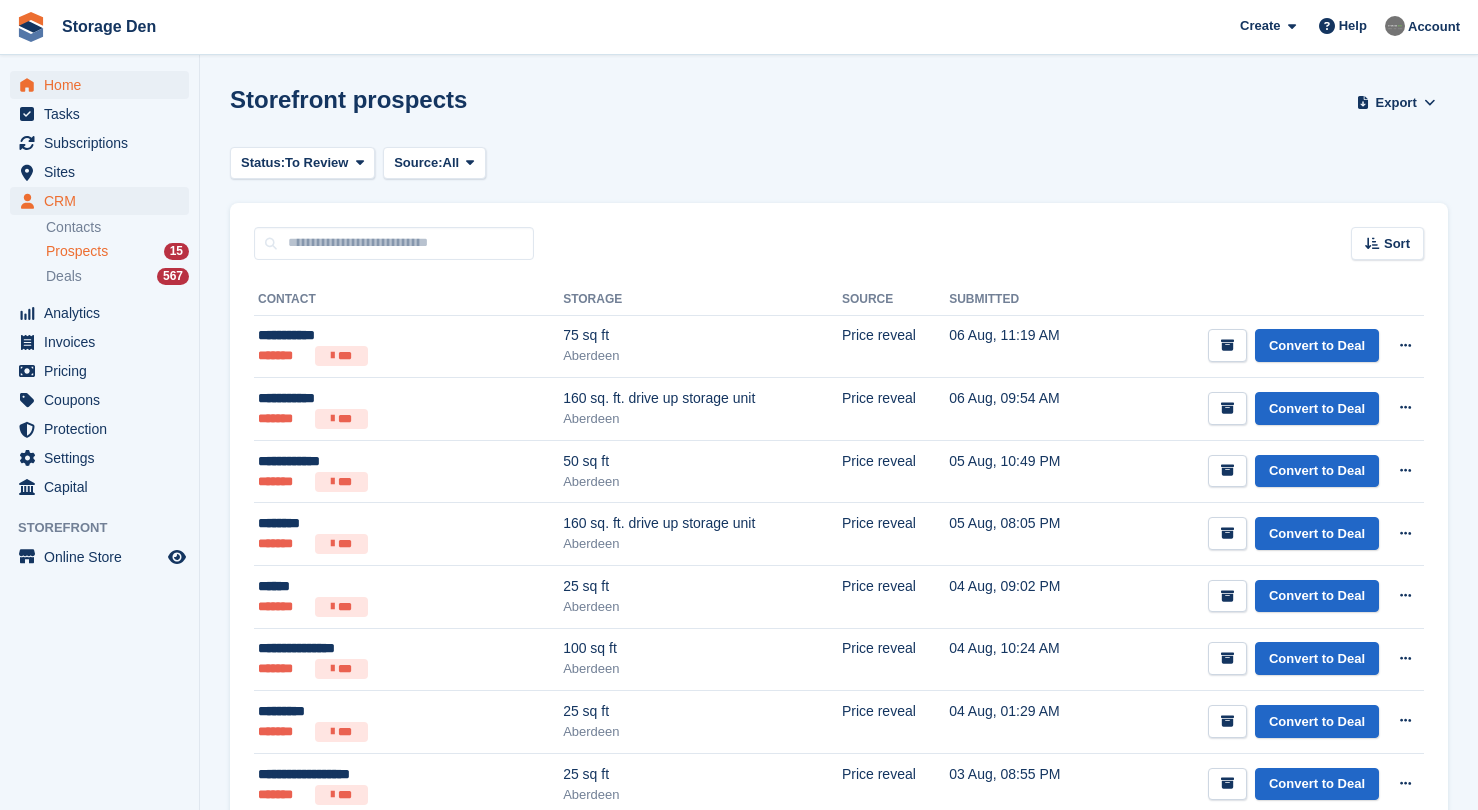 click on "Home" at bounding box center (104, 85) 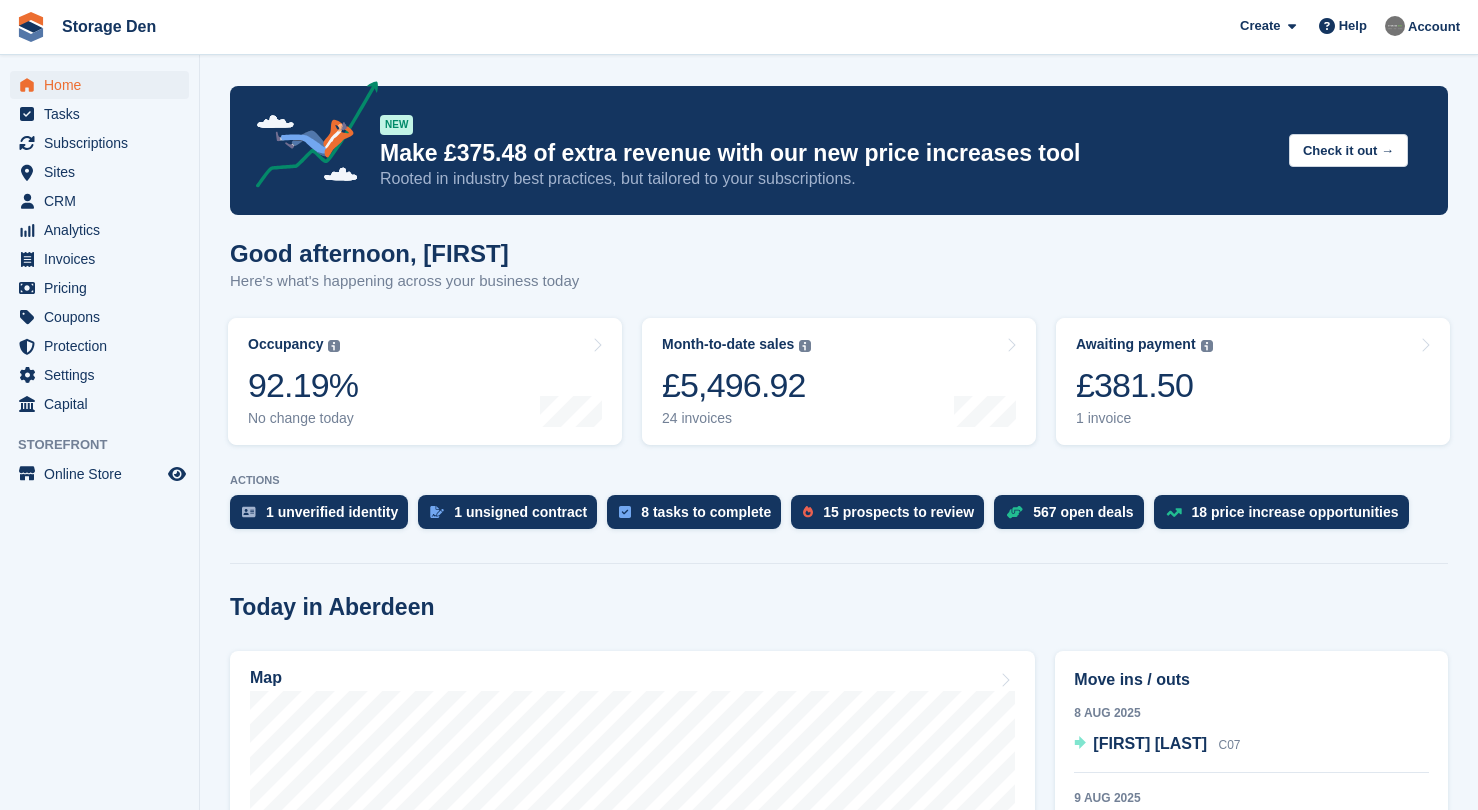scroll, scrollTop: 0, scrollLeft: 0, axis: both 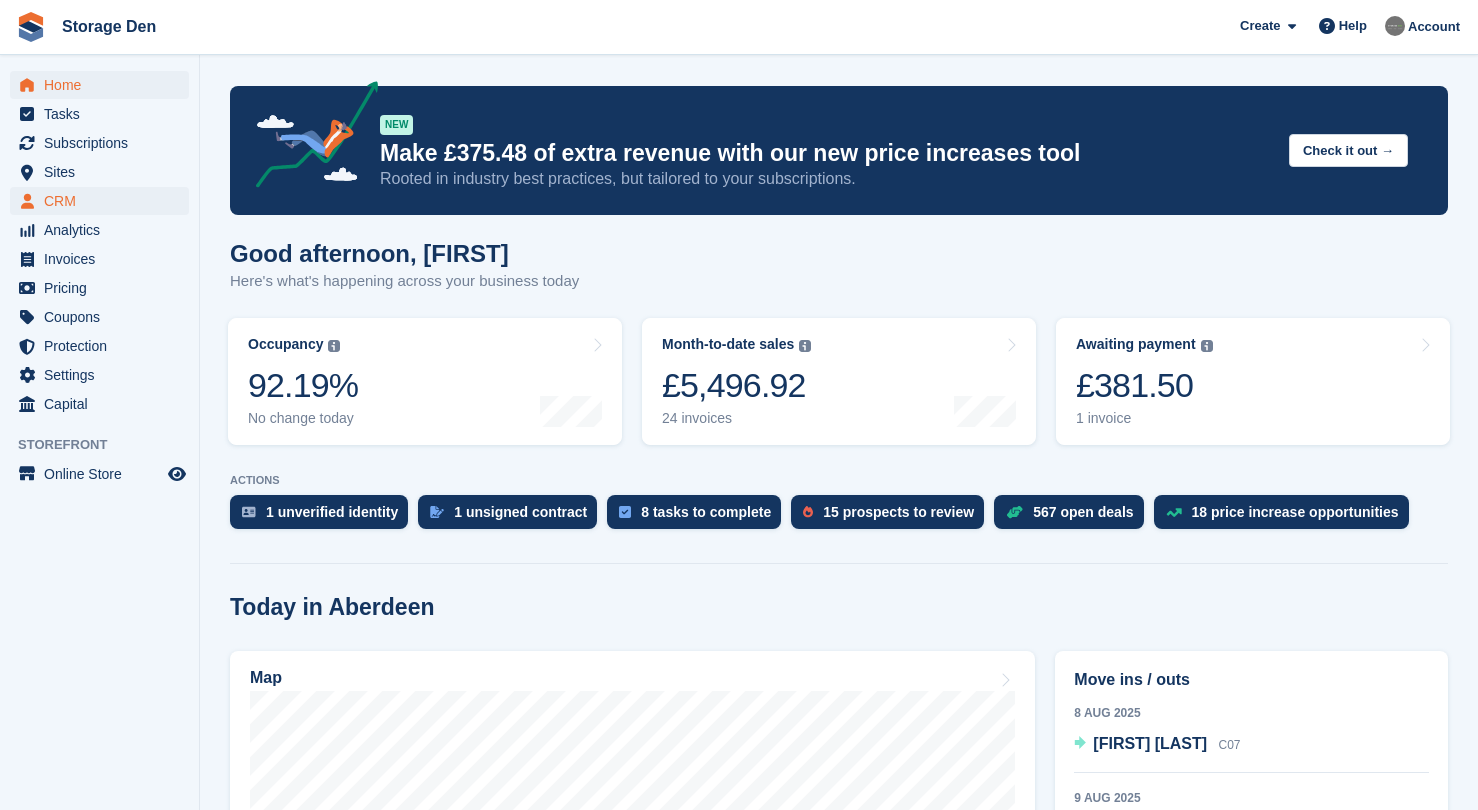 click on "CRM" at bounding box center (104, 201) 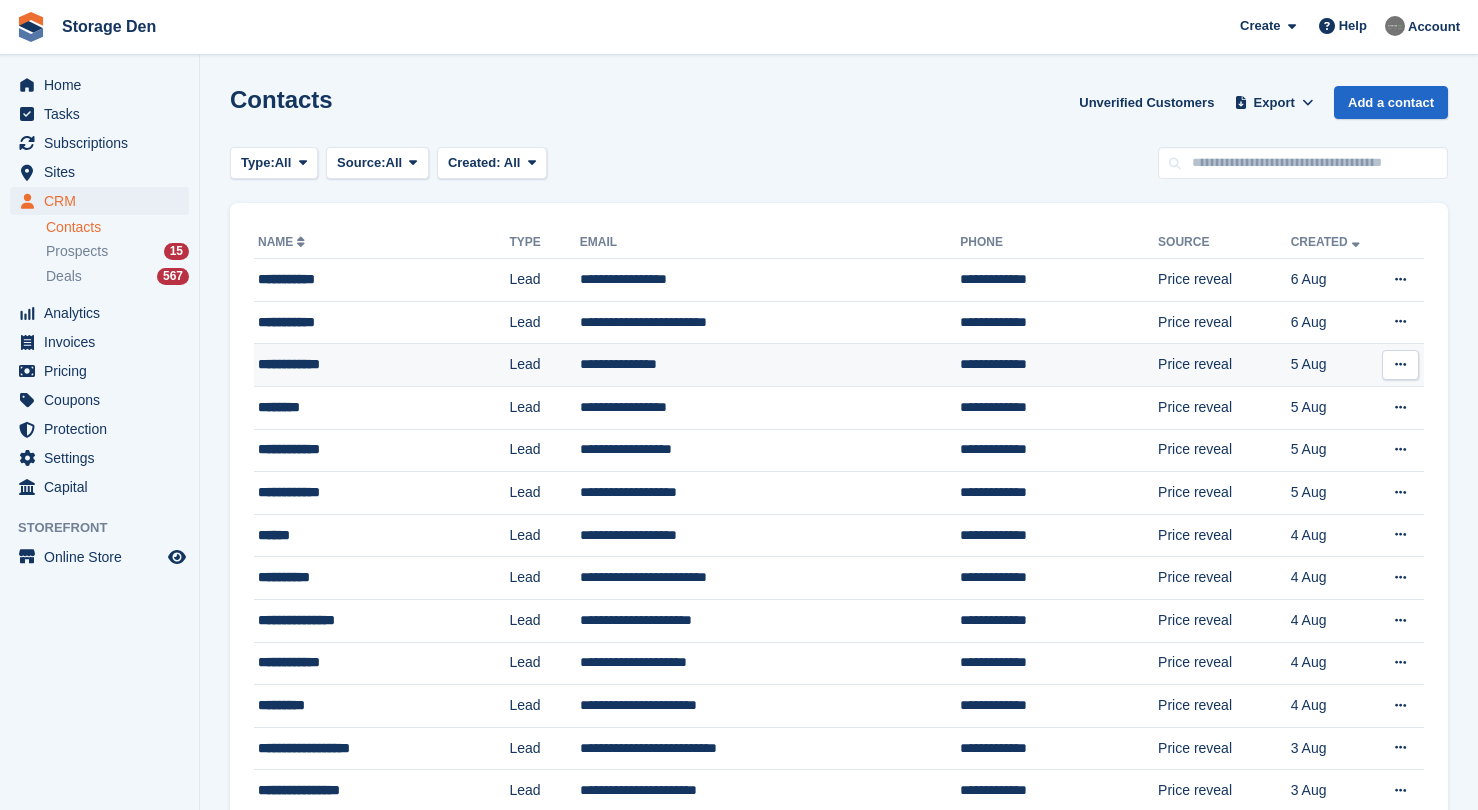 scroll, scrollTop: 0, scrollLeft: 0, axis: both 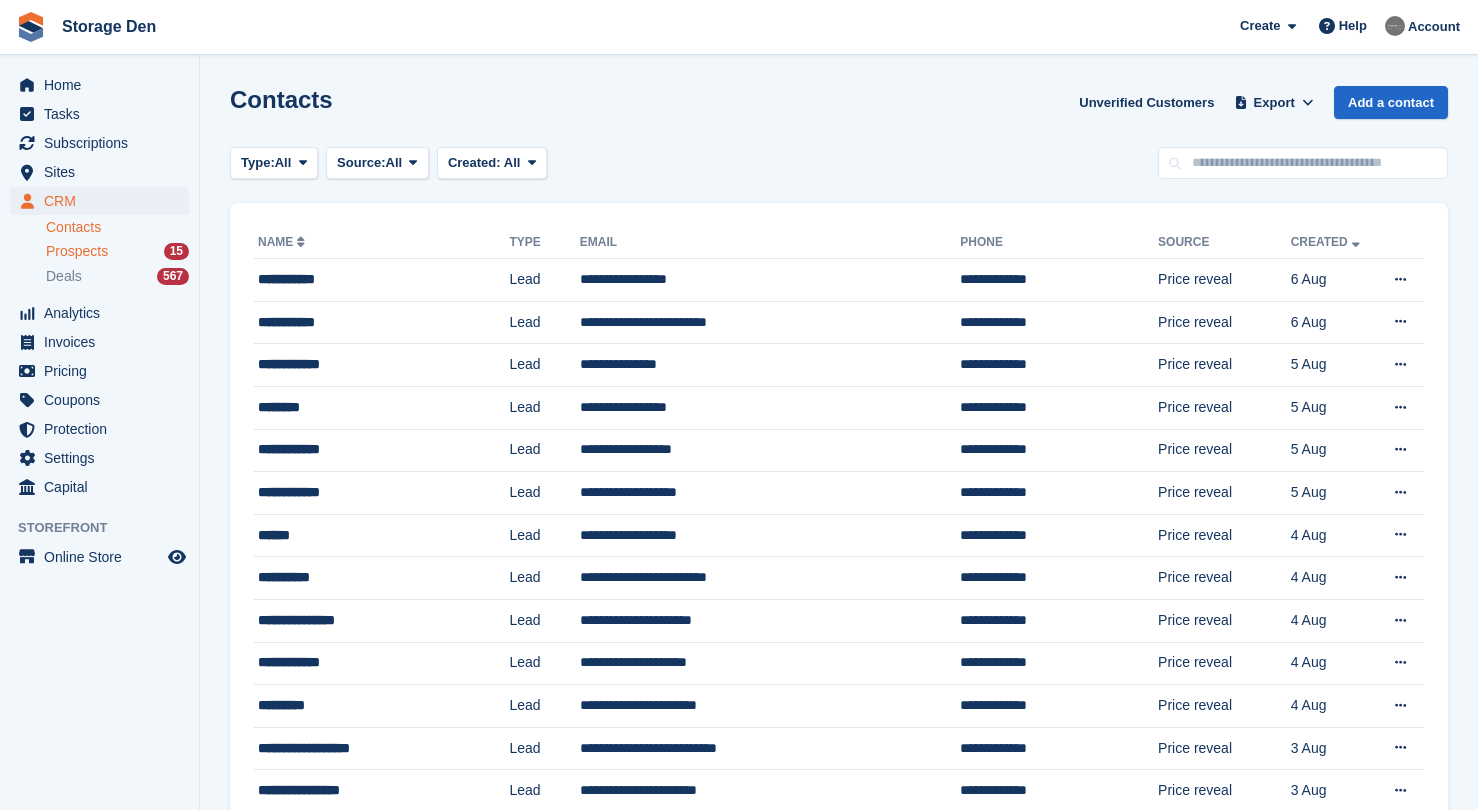 click on "Prospects" at bounding box center [77, 251] 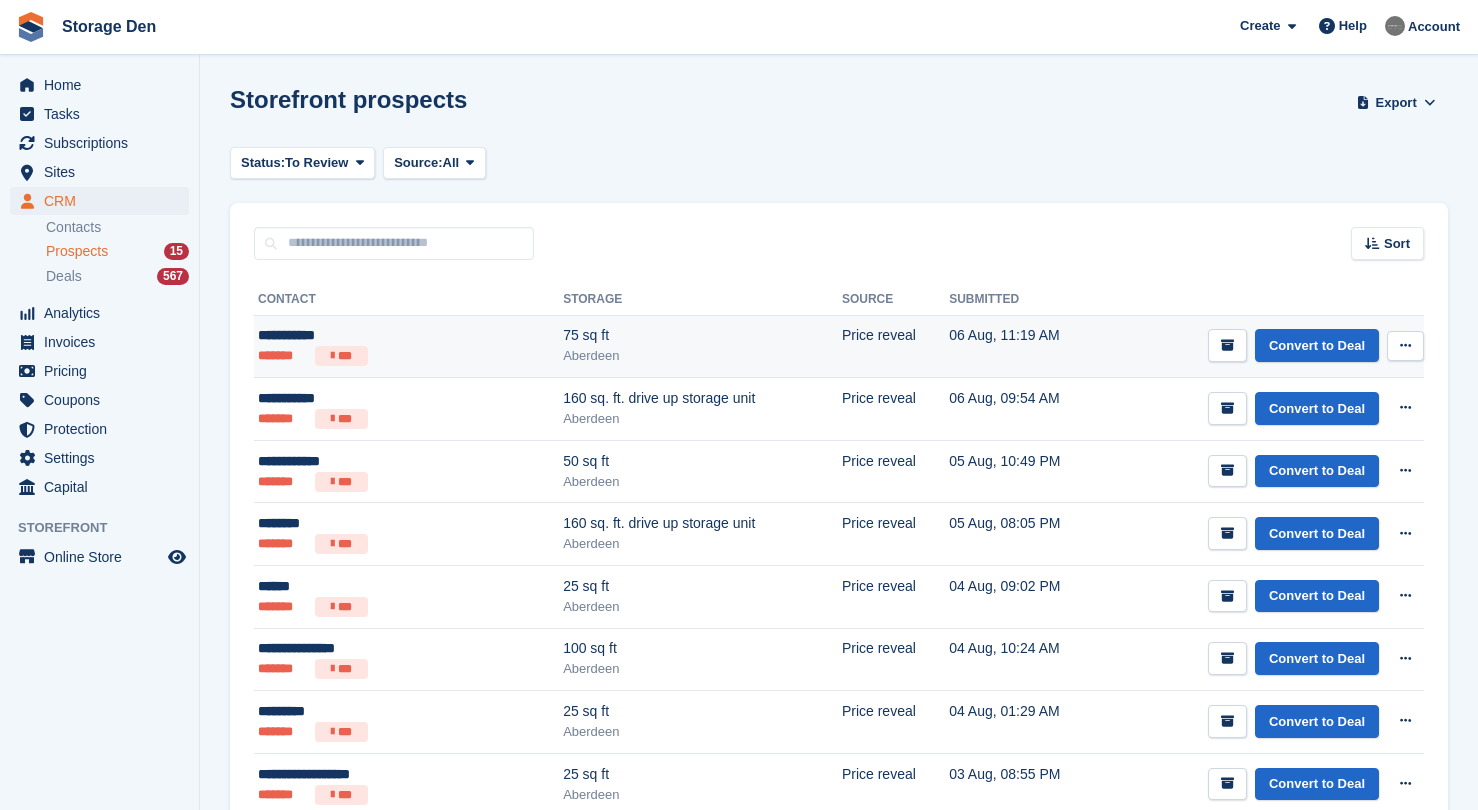 click on "*******
***" at bounding box center [362, 356] 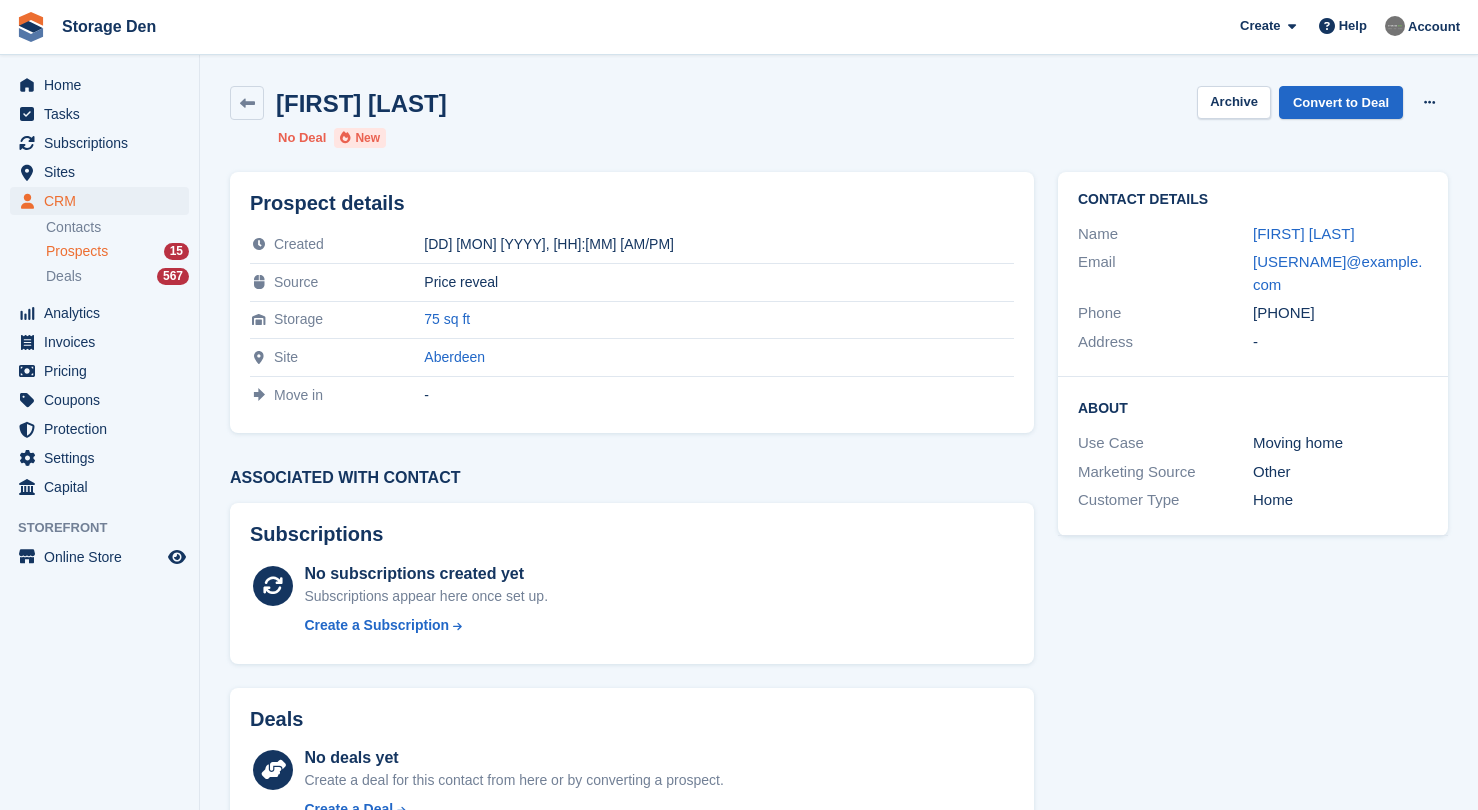 scroll, scrollTop: 0, scrollLeft: 0, axis: both 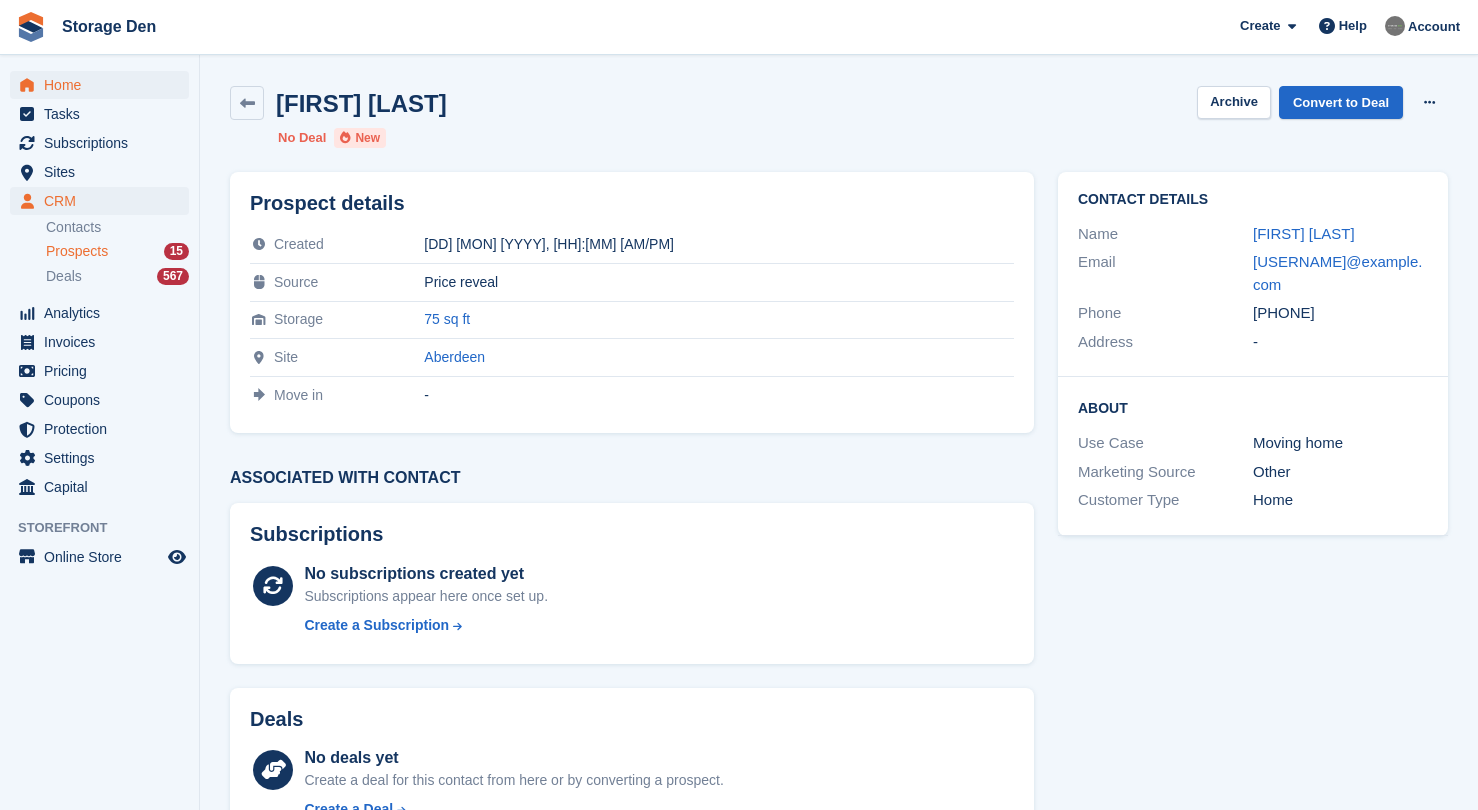 click on "Home" at bounding box center (104, 85) 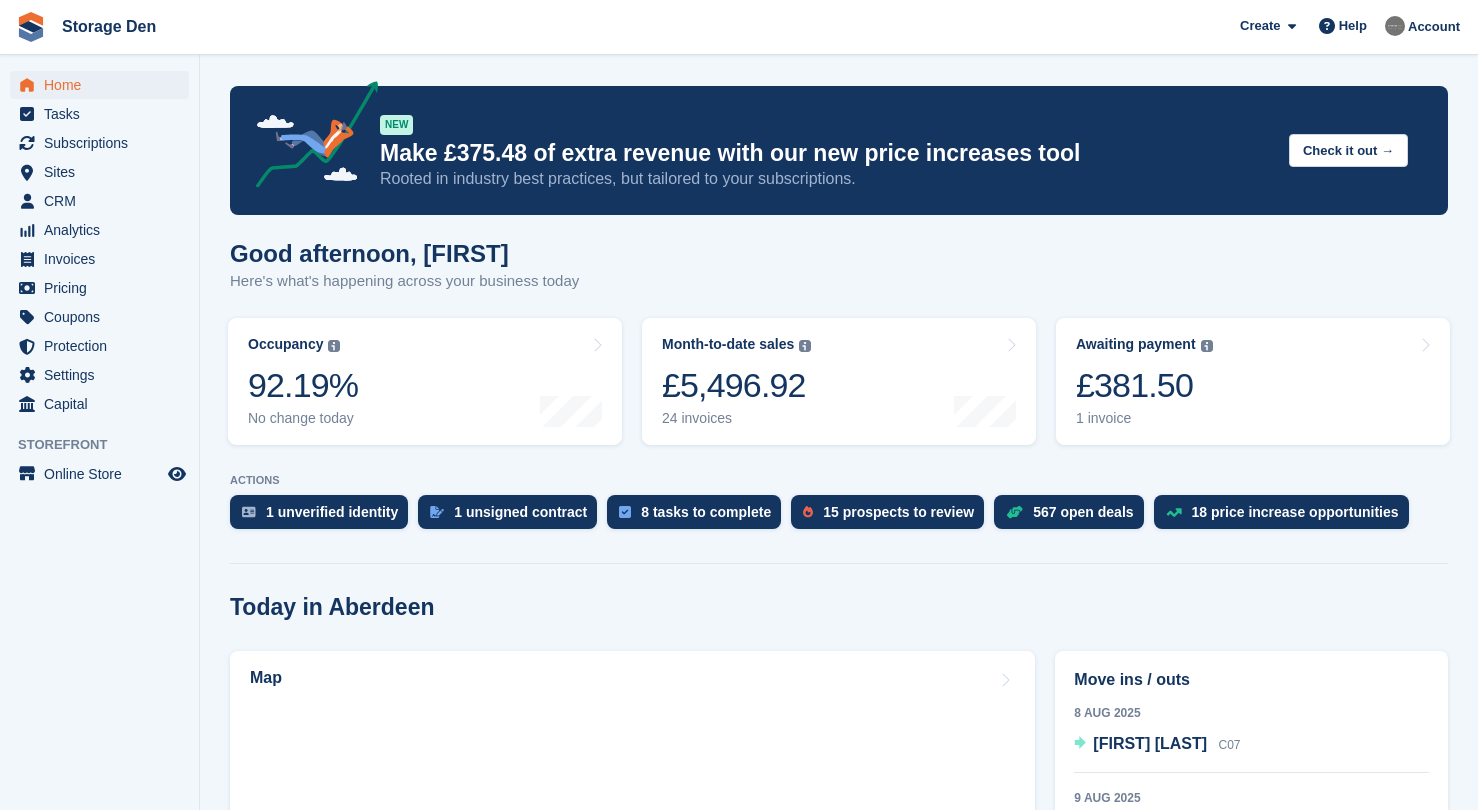 scroll, scrollTop: 0, scrollLeft: 0, axis: both 